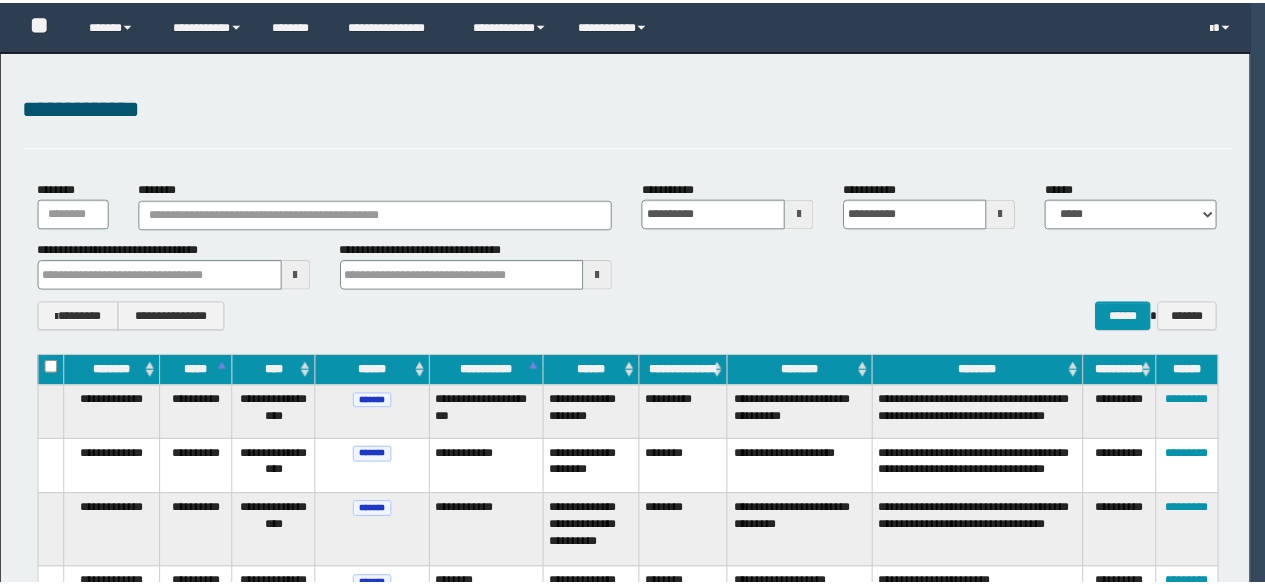 scroll, scrollTop: 0, scrollLeft: 0, axis: both 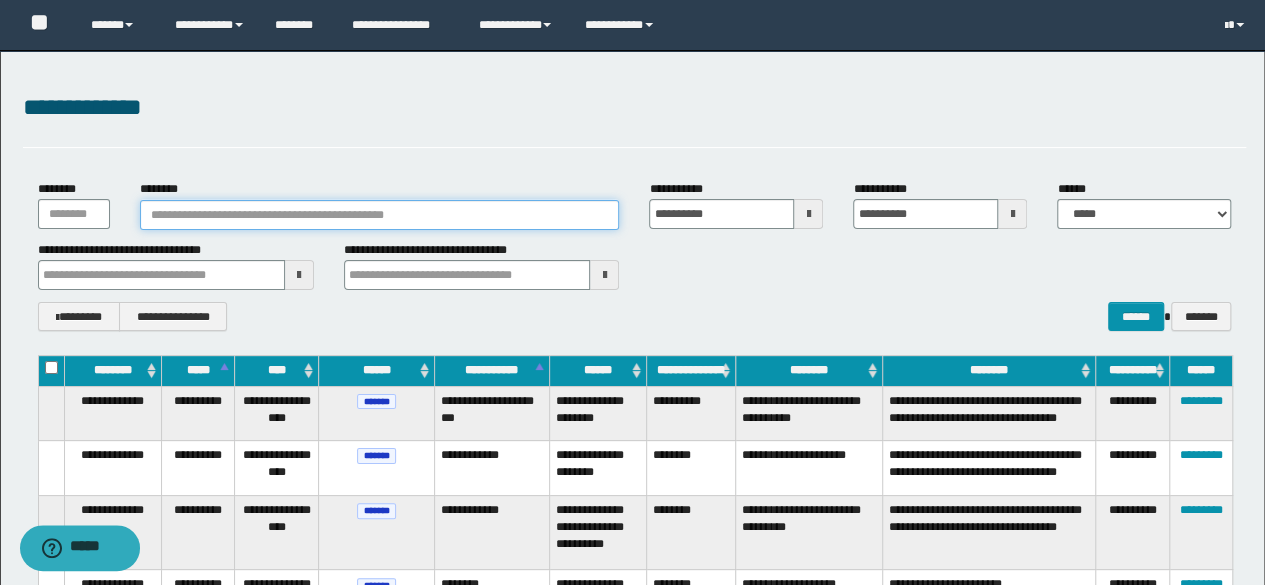 click on "********" at bounding box center (380, 215) 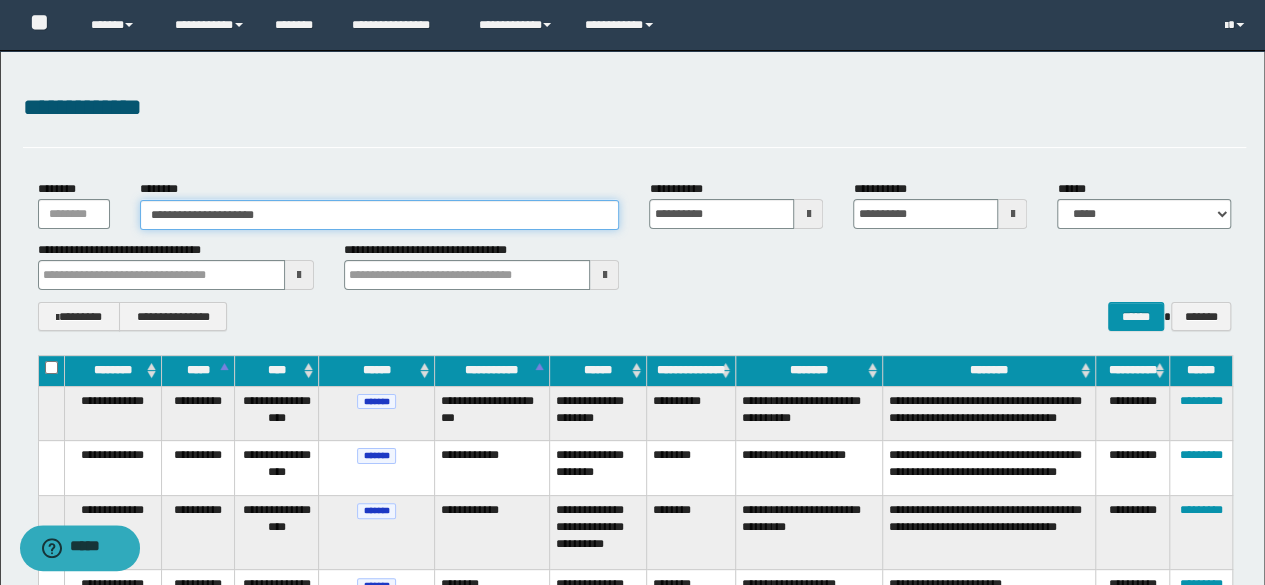 type on "**********" 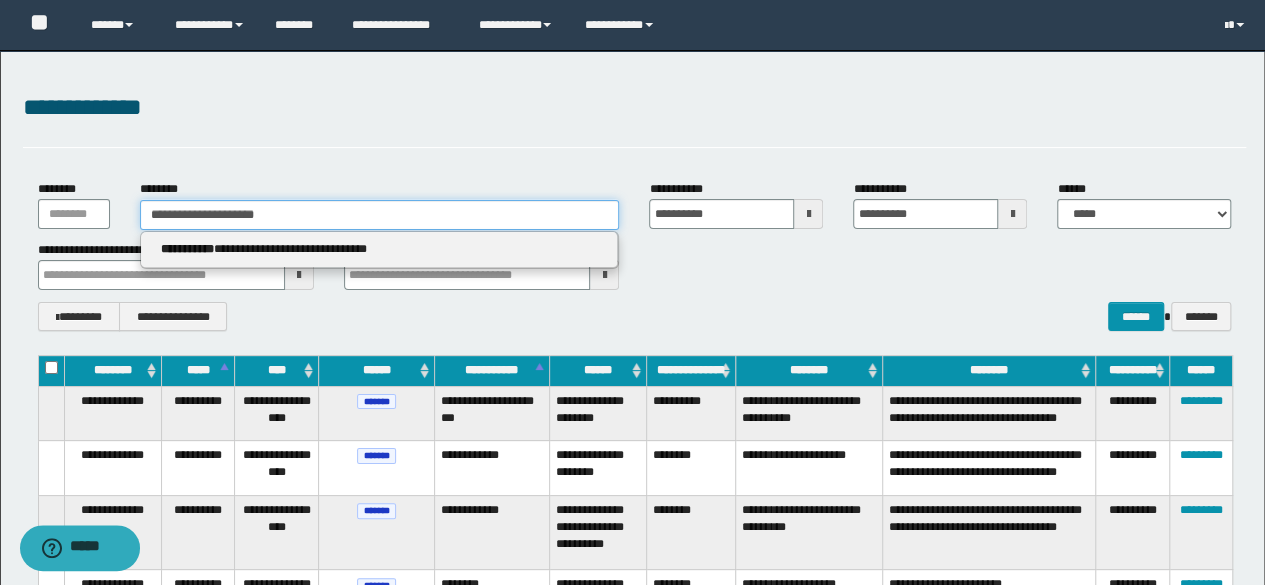 type on "**********" 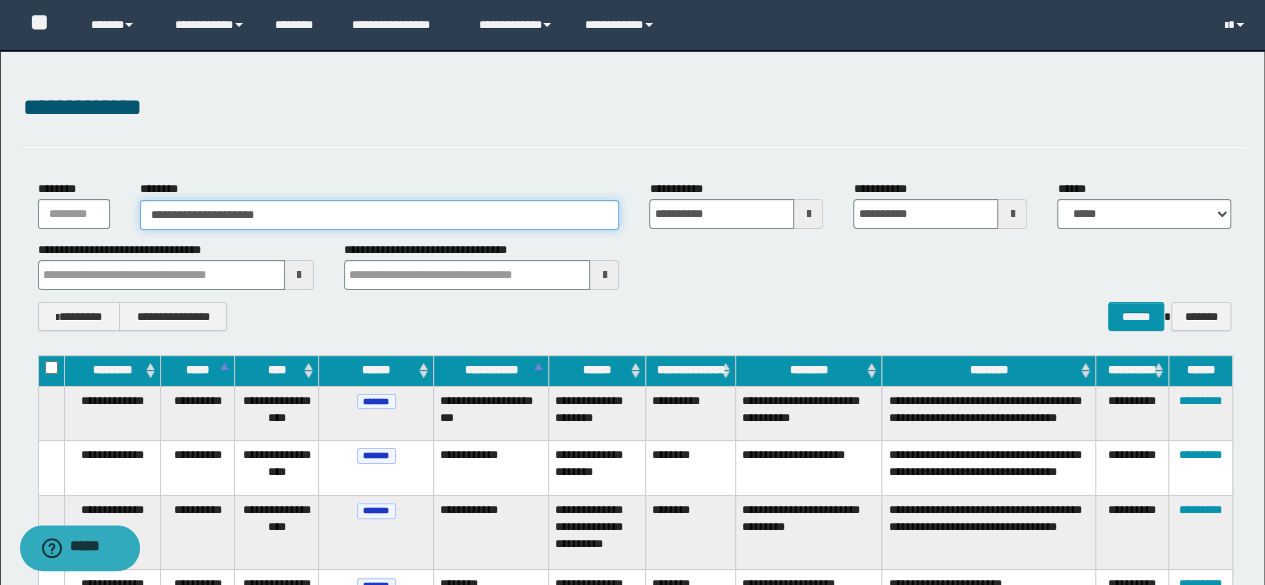 type on "**********" 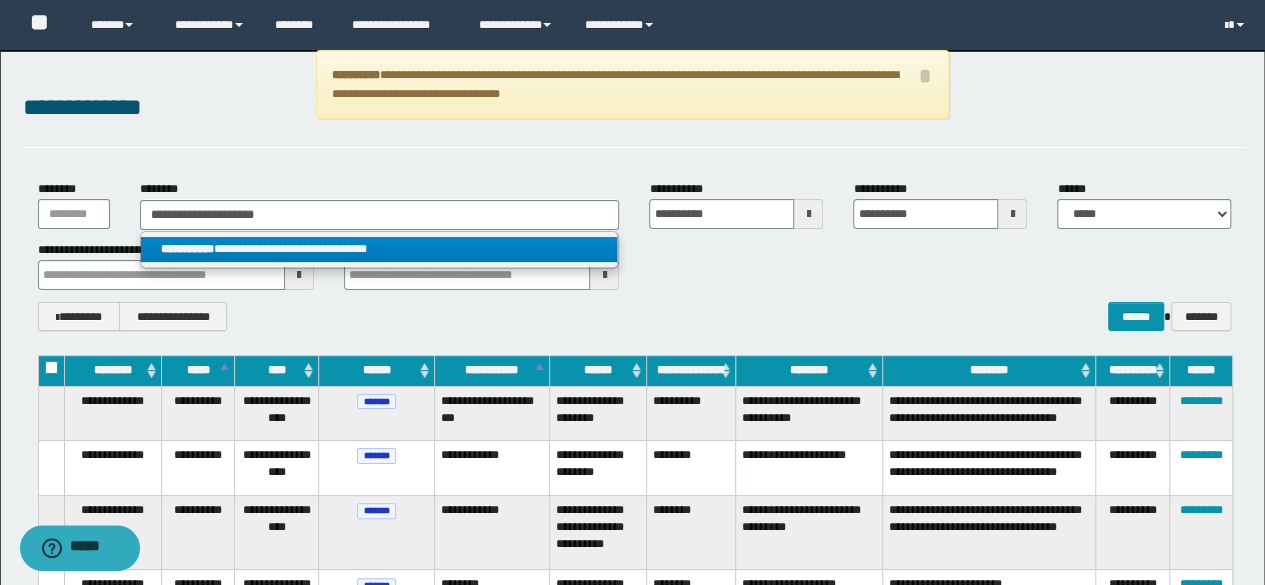 click on "**********" at bounding box center (379, 249) 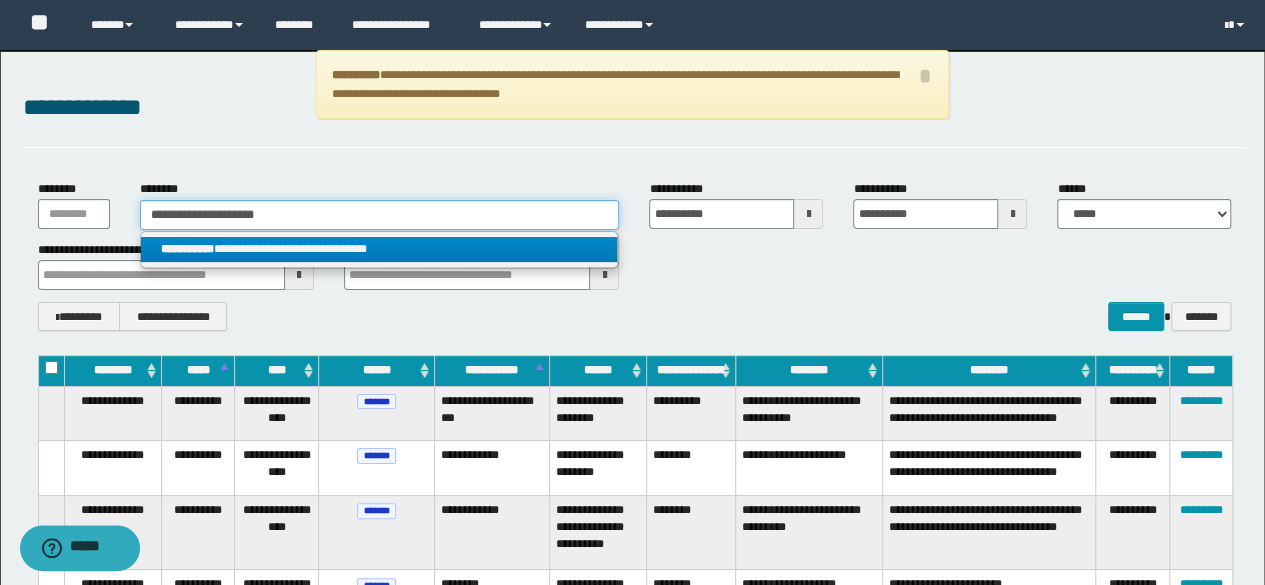 type 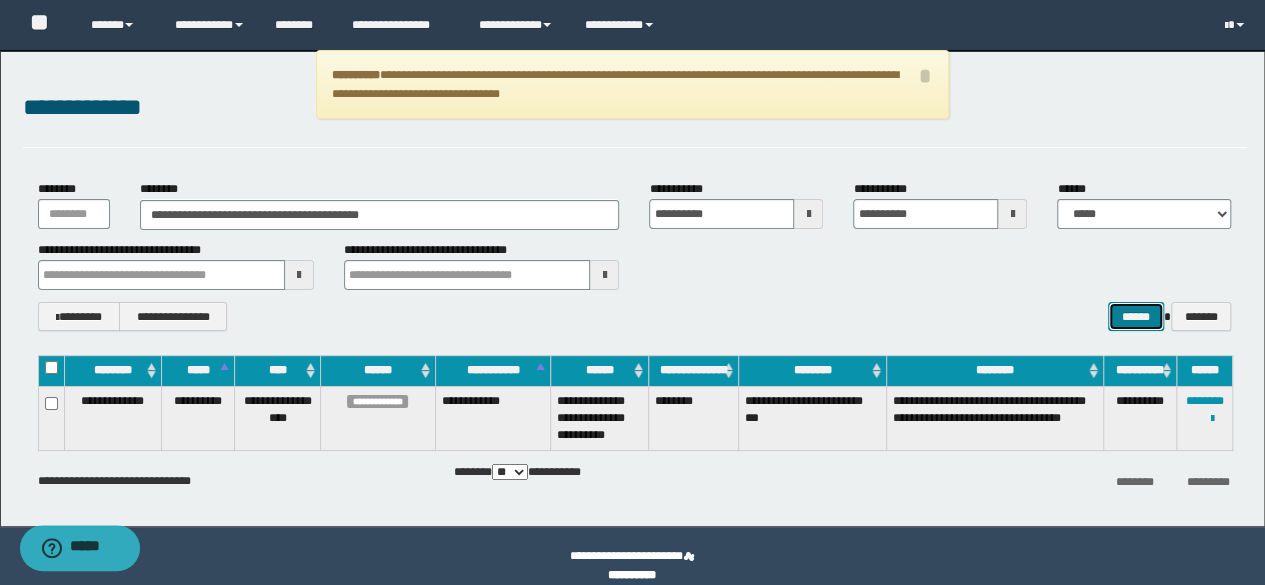 click on "******" at bounding box center (1136, 316) 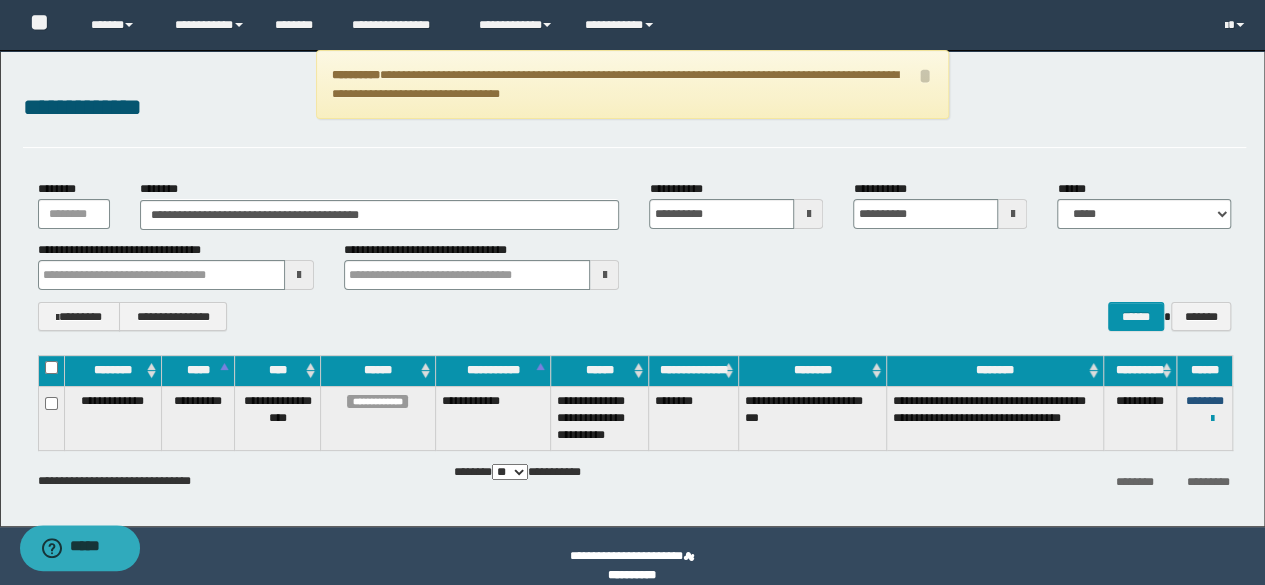 click on "********" at bounding box center (1205, 401) 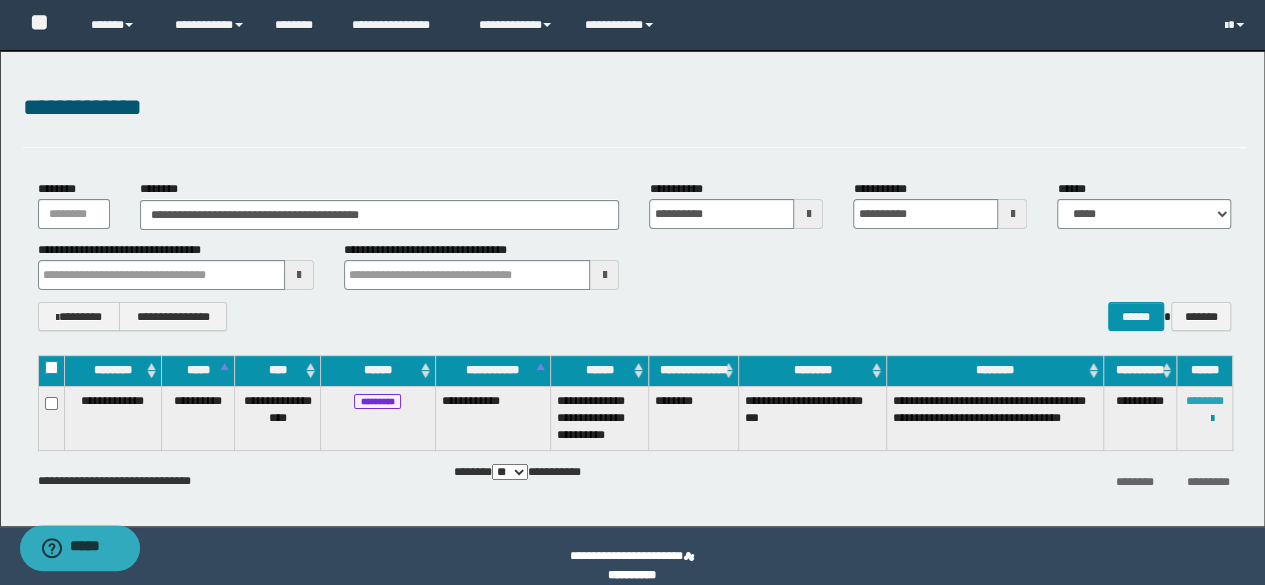 click on "********" at bounding box center (1205, 401) 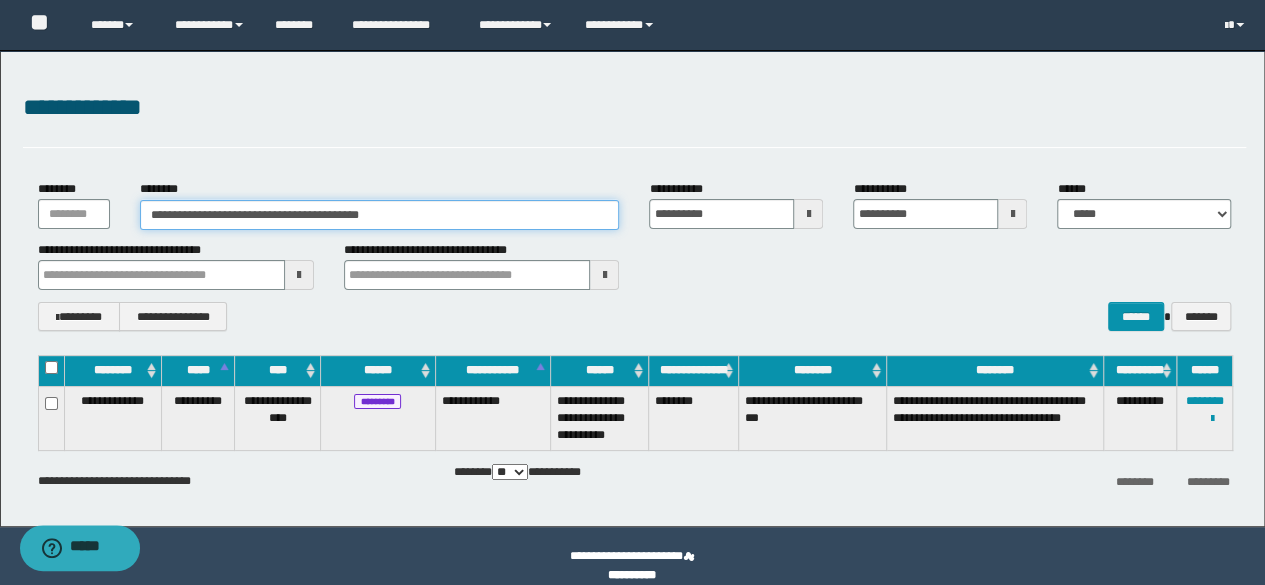 drag, startPoint x: 438, startPoint y: 215, endPoint x: 0, endPoint y: 185, distance: 439.02618 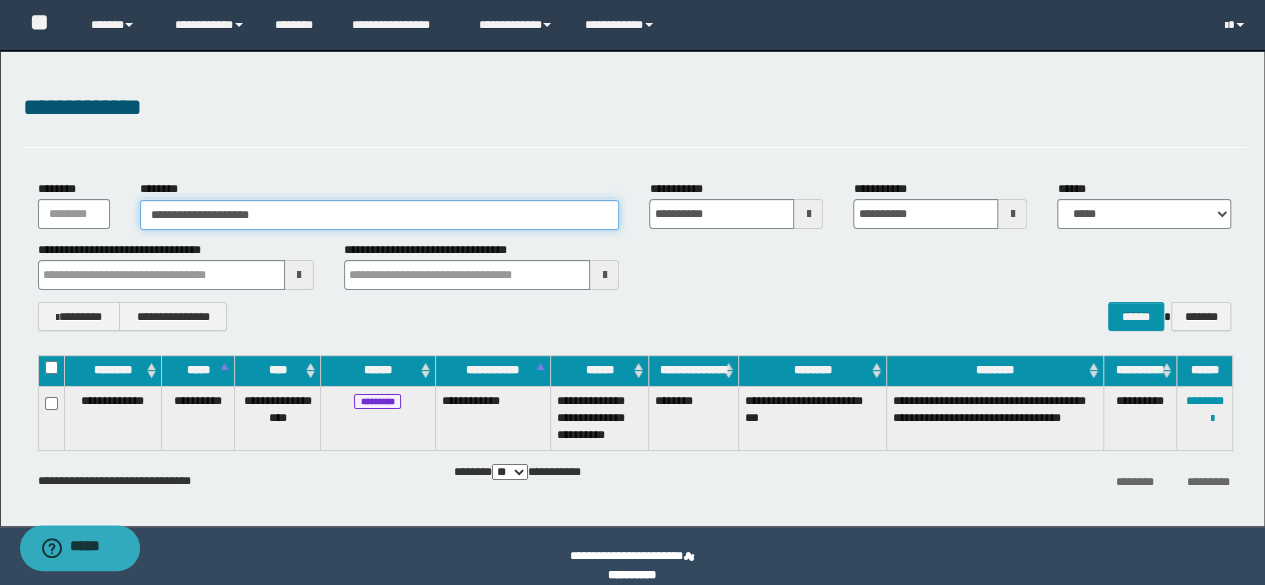 type on "**********" 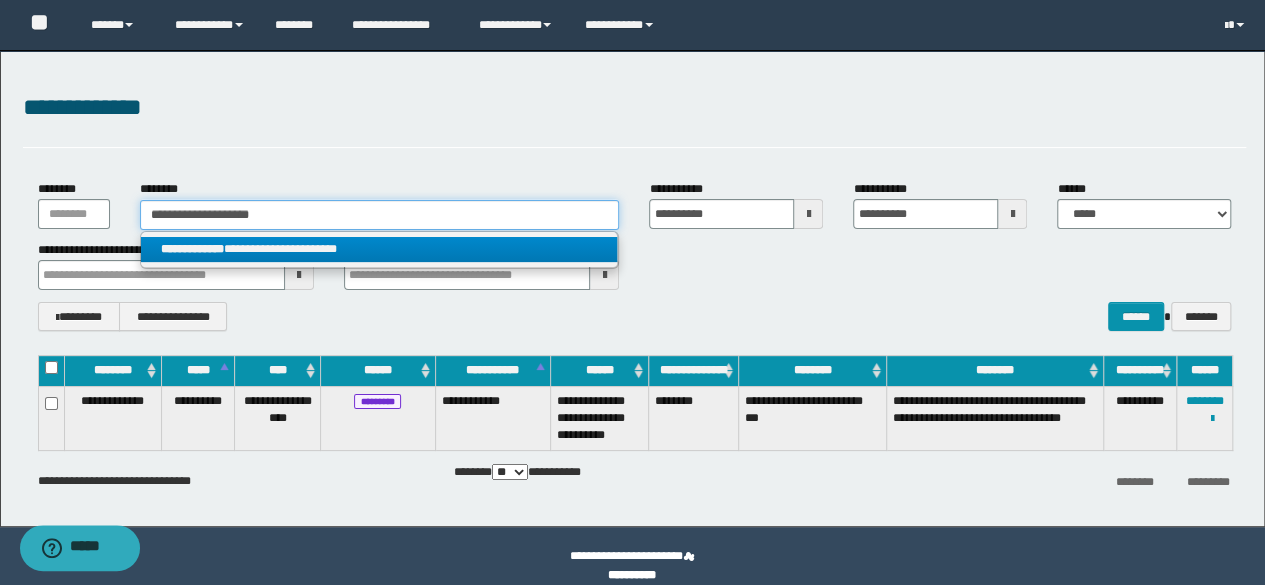 type on "**********" 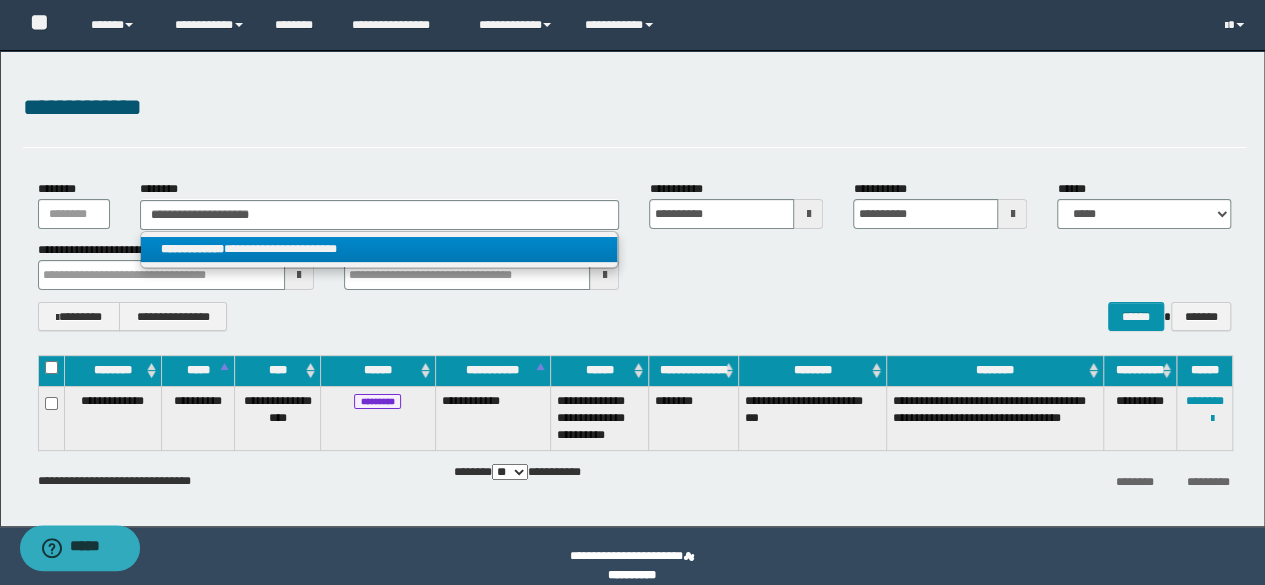 click on "**********" at bounding box center (379, 249) 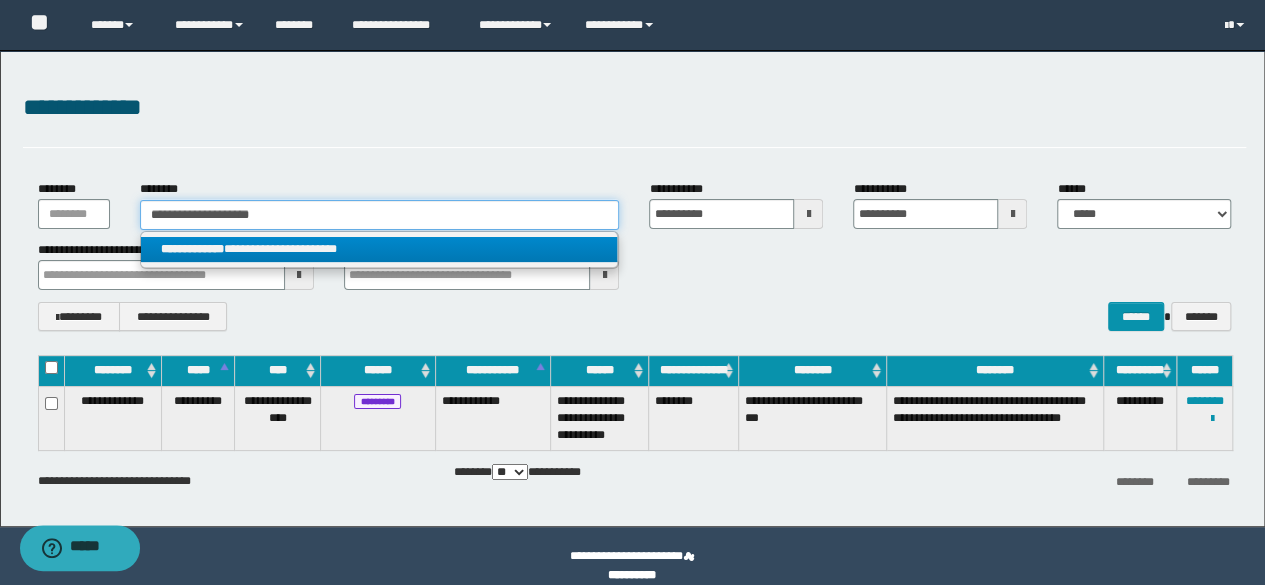 type 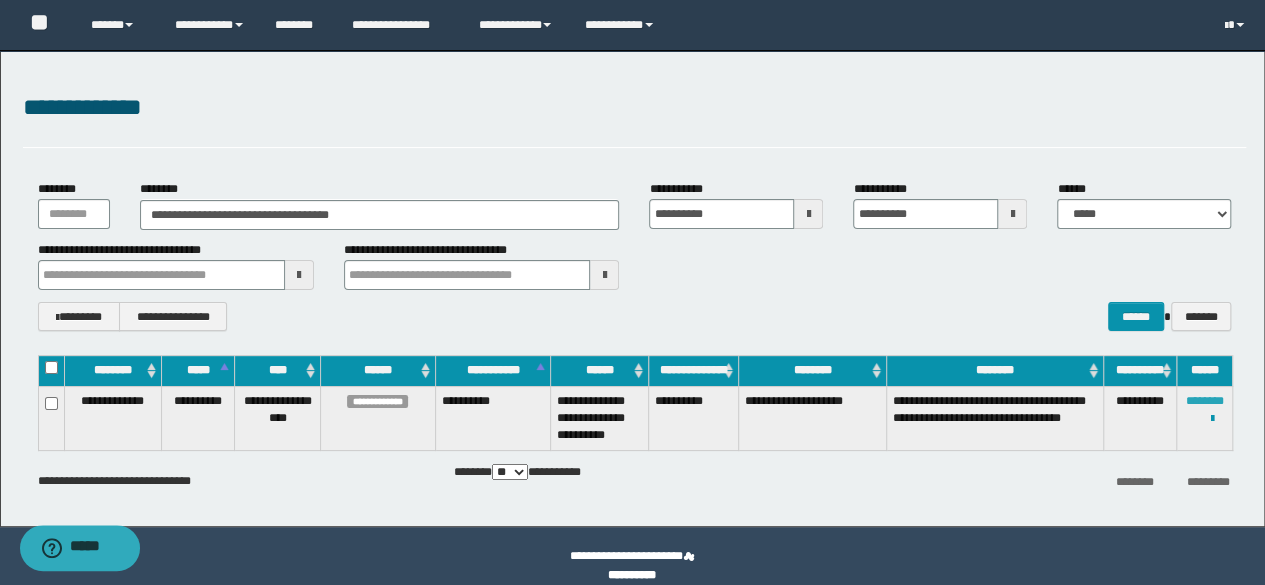 click on "********" at bounding box center [1205, 401] 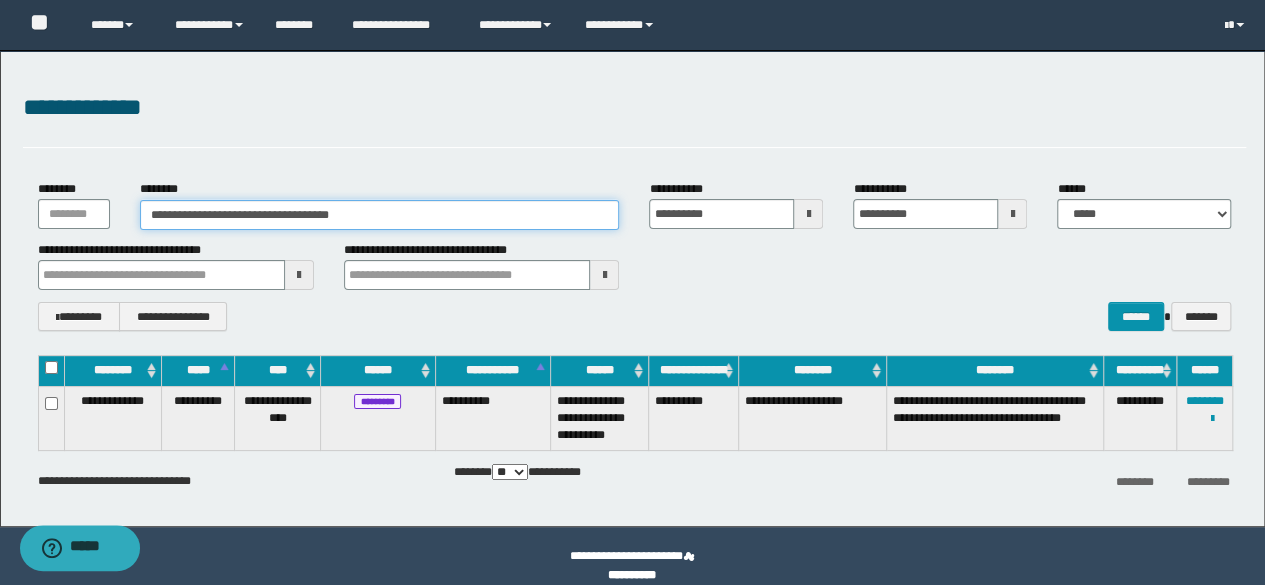 paste 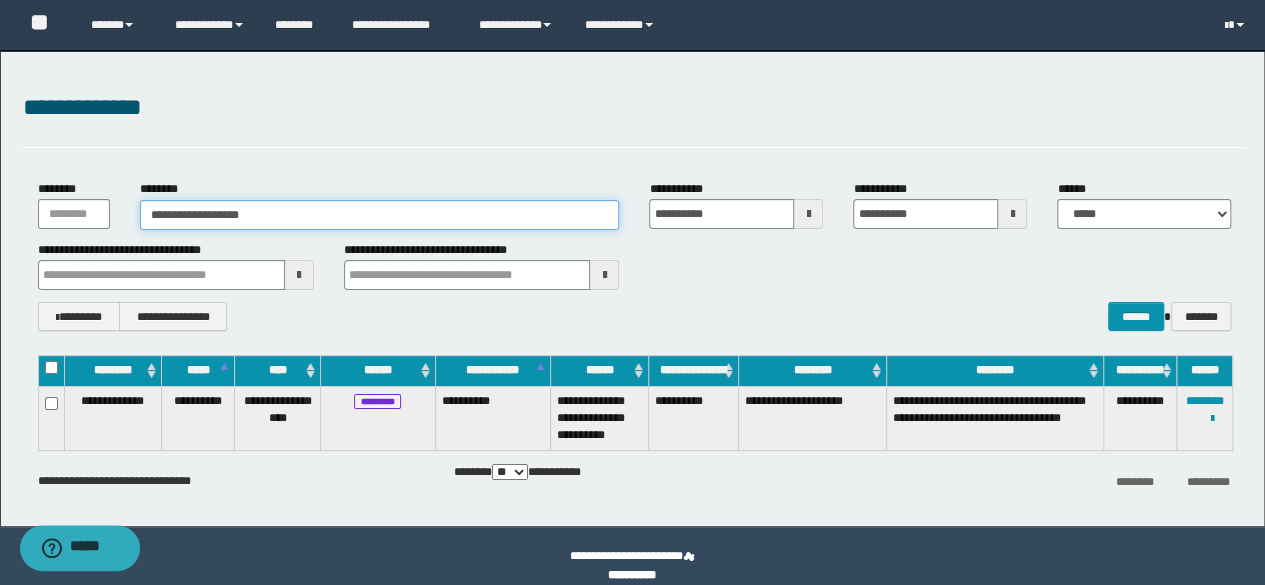 drag, startPoint x: 435, startPoint y: 209, endPoint x: 0, endPoint y: 204, distance: 435.02875 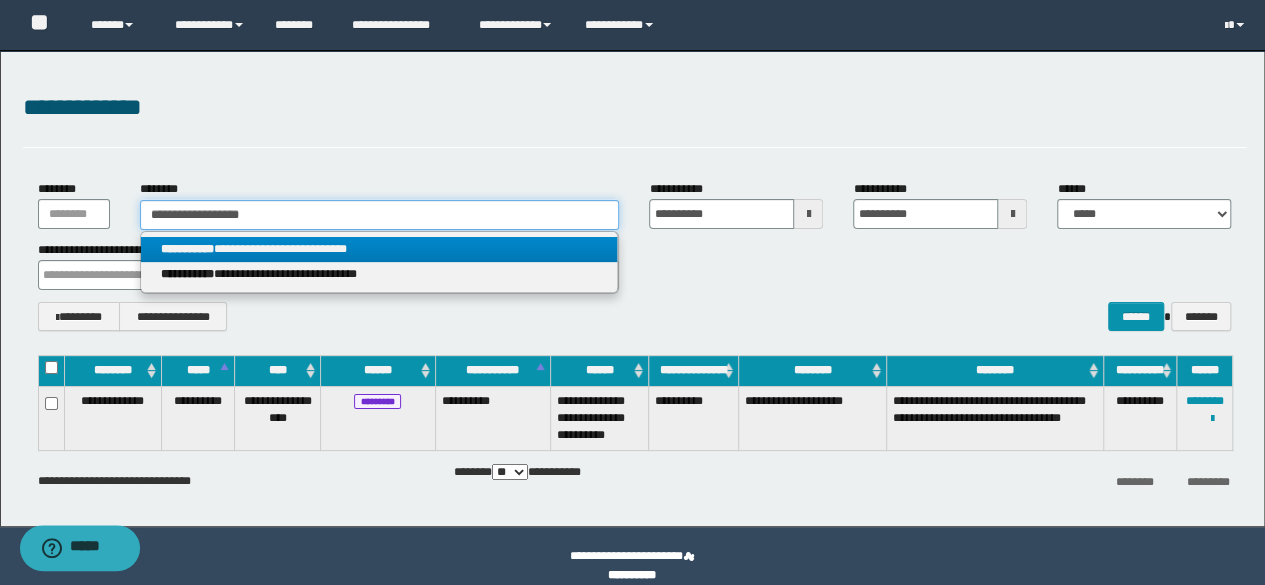 type on "**********" 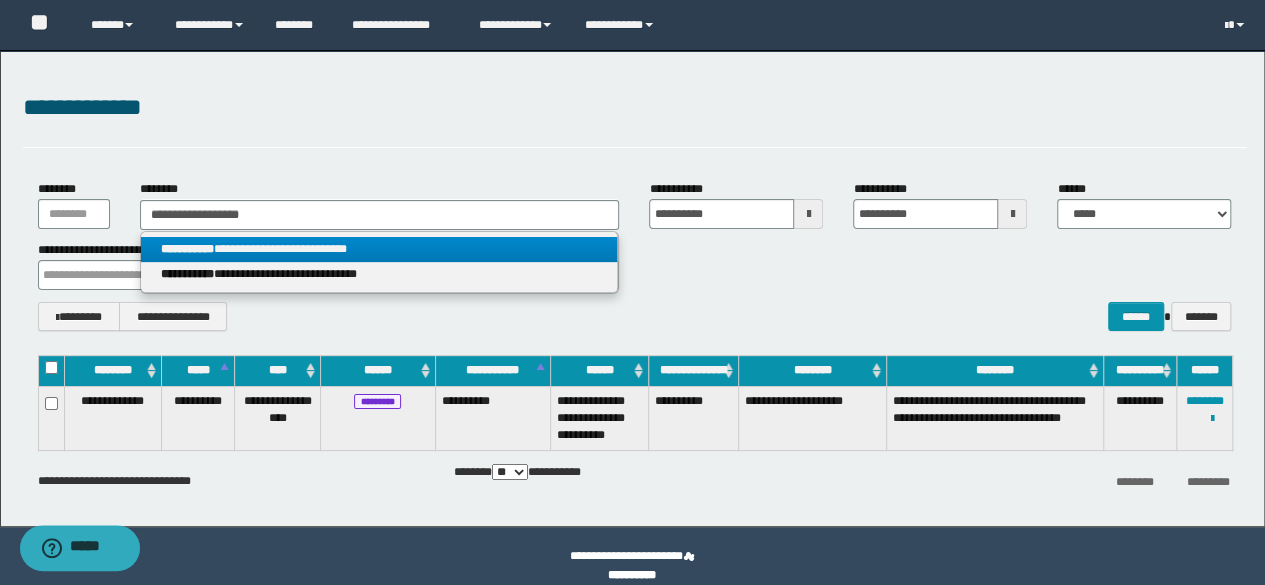 click on "**********" at bounding box center (379, 249) 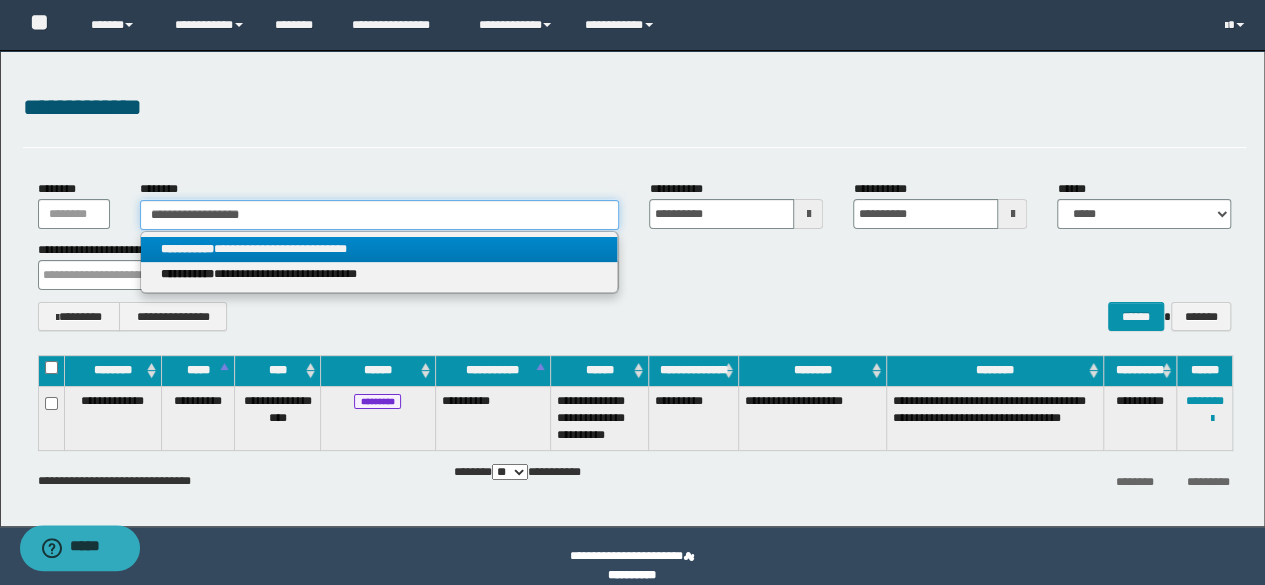 type 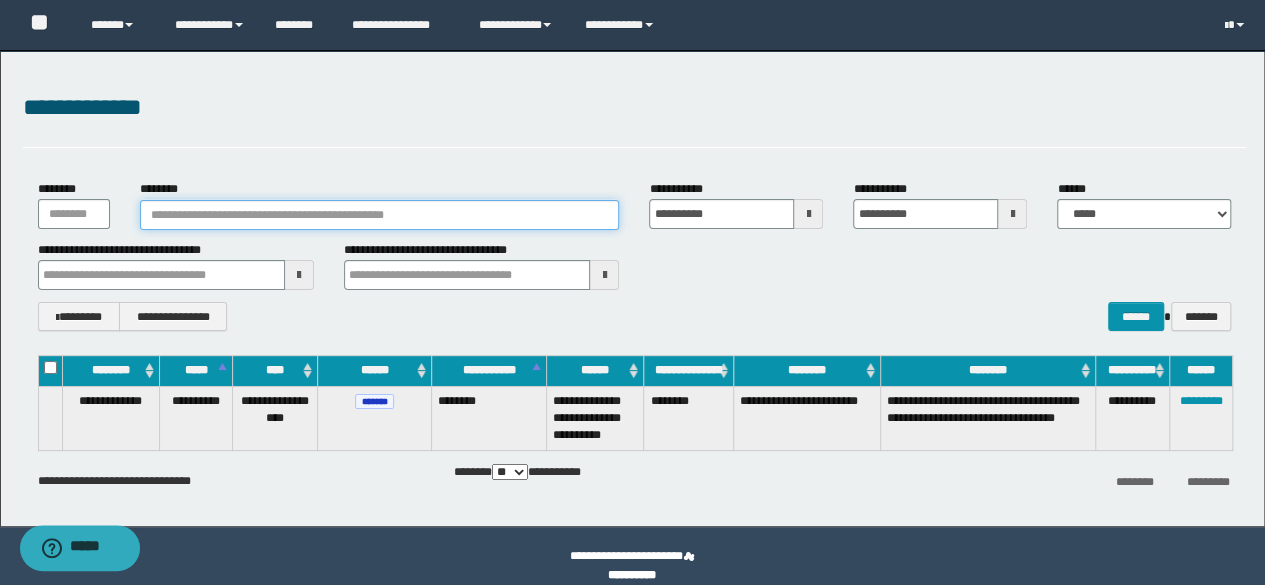 drag, startPoint x: 447, startPoint y: 207, endPoint x: 0, endPoint y: 198, distance: 447.0906 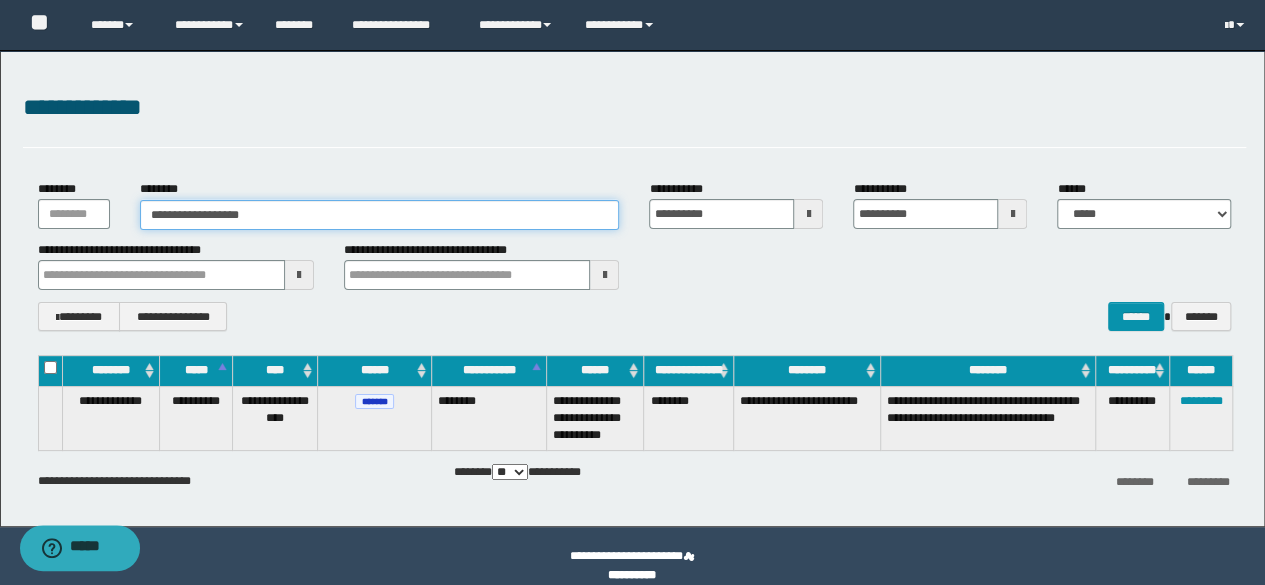 type on "**********" 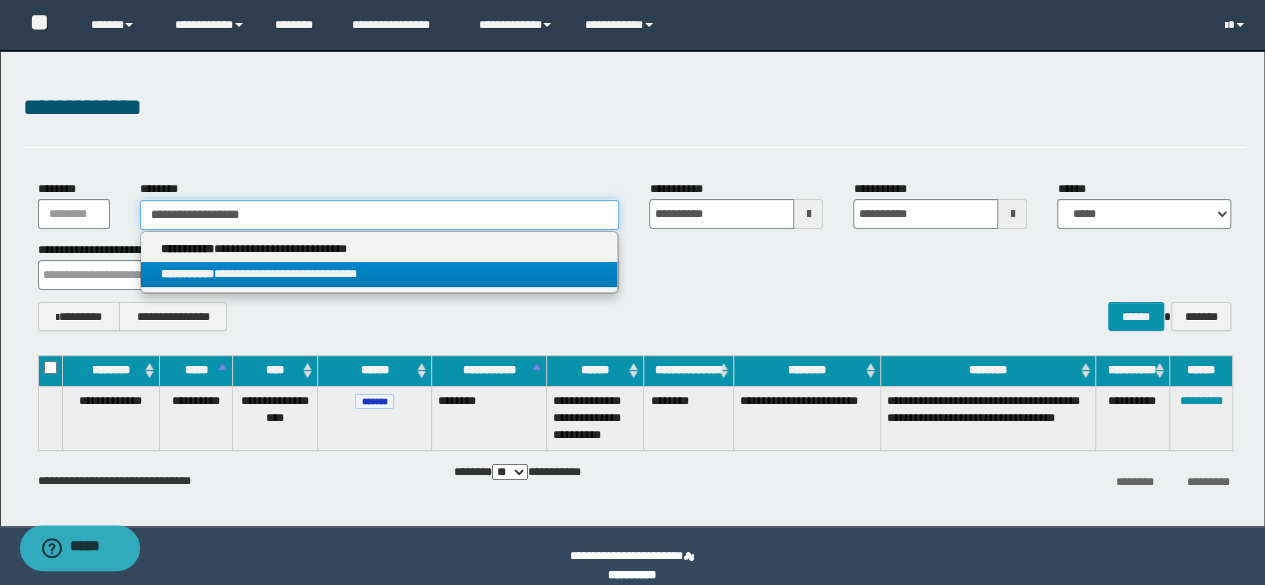 type on "**********" 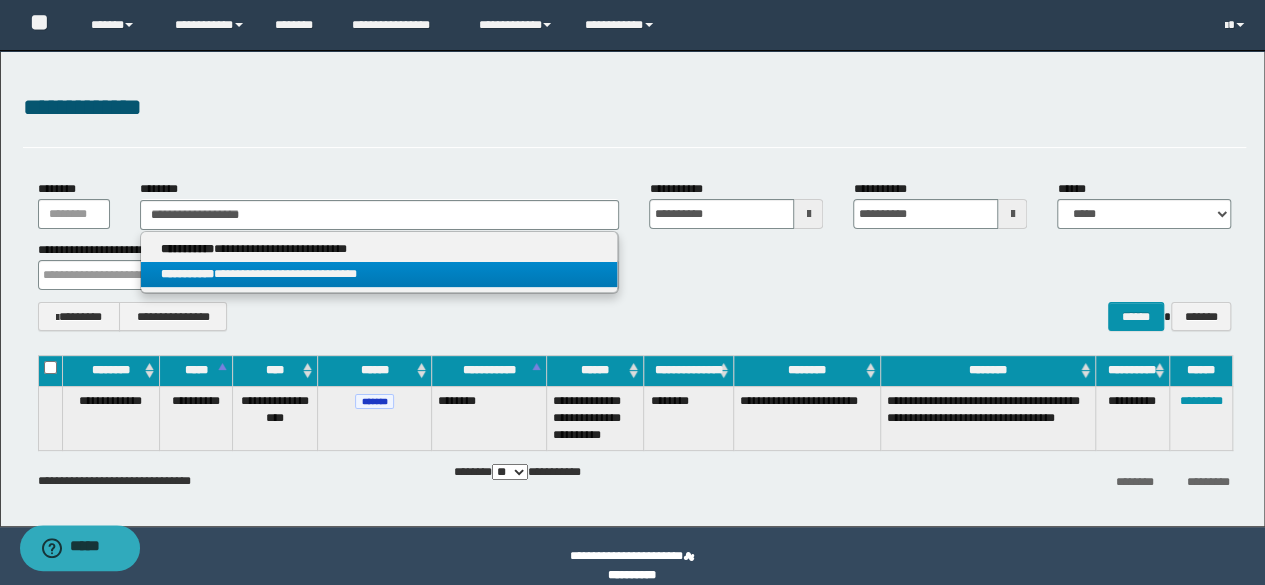 click on "**********" at bounding box center (379, 274) 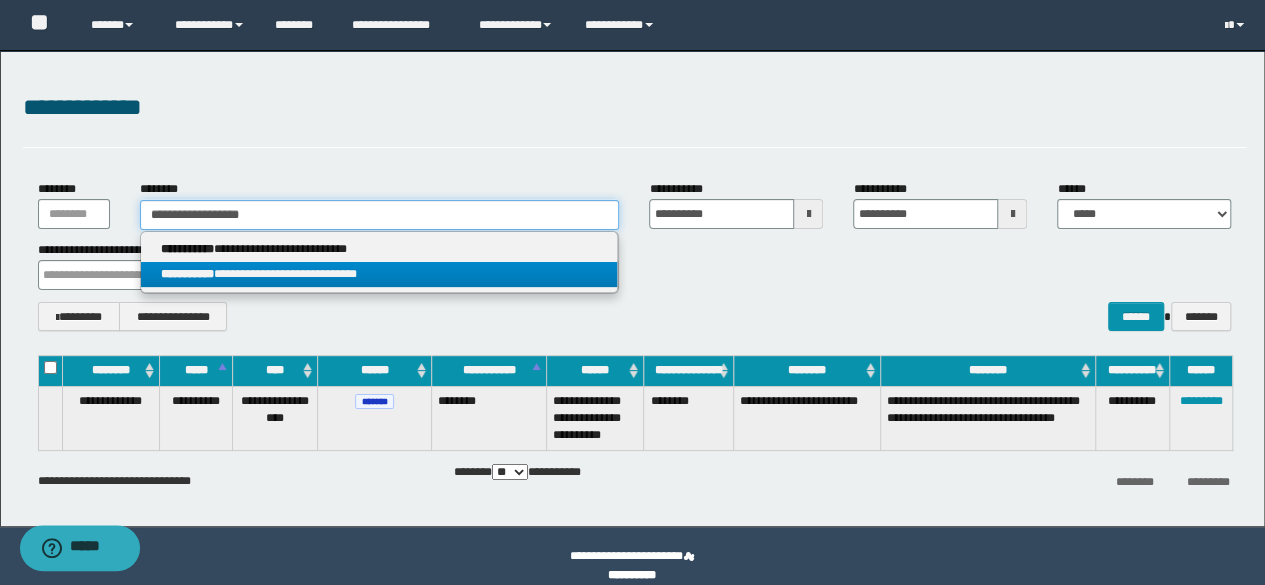 type 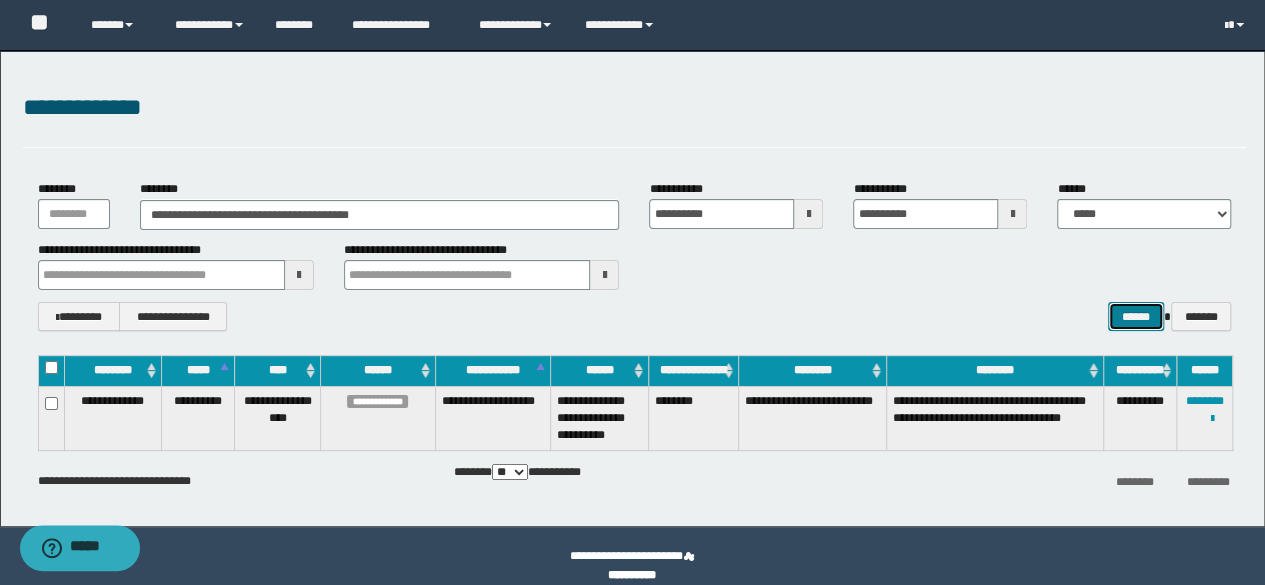 click on "******" at bounding box center (1136, 316) 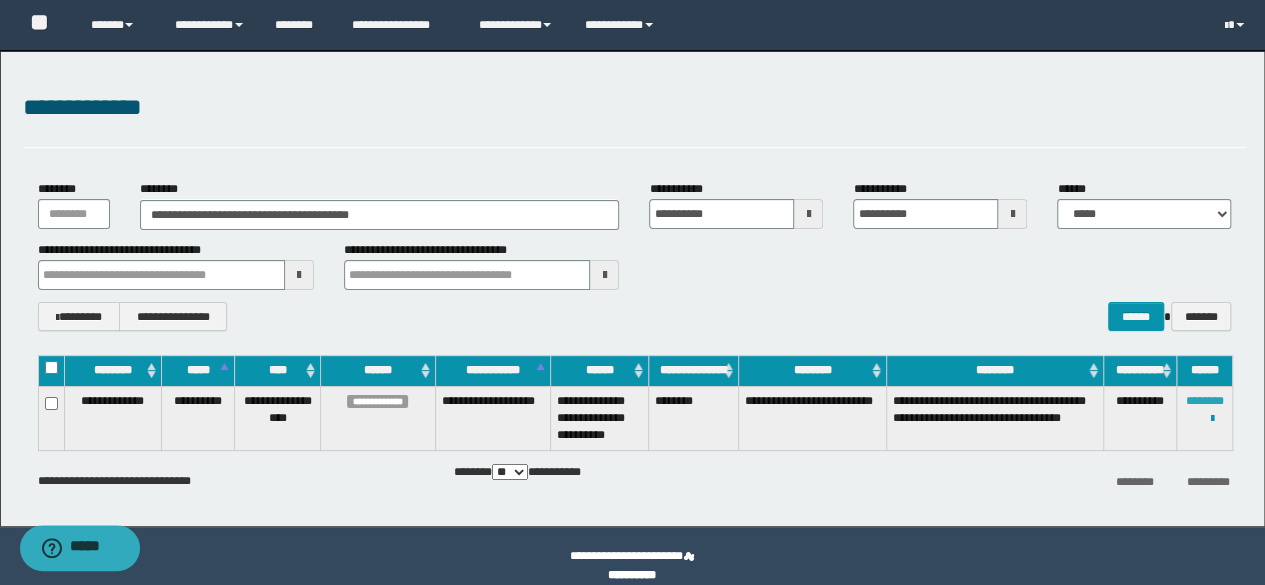 click on "********" at bounding box center [1205, 401] 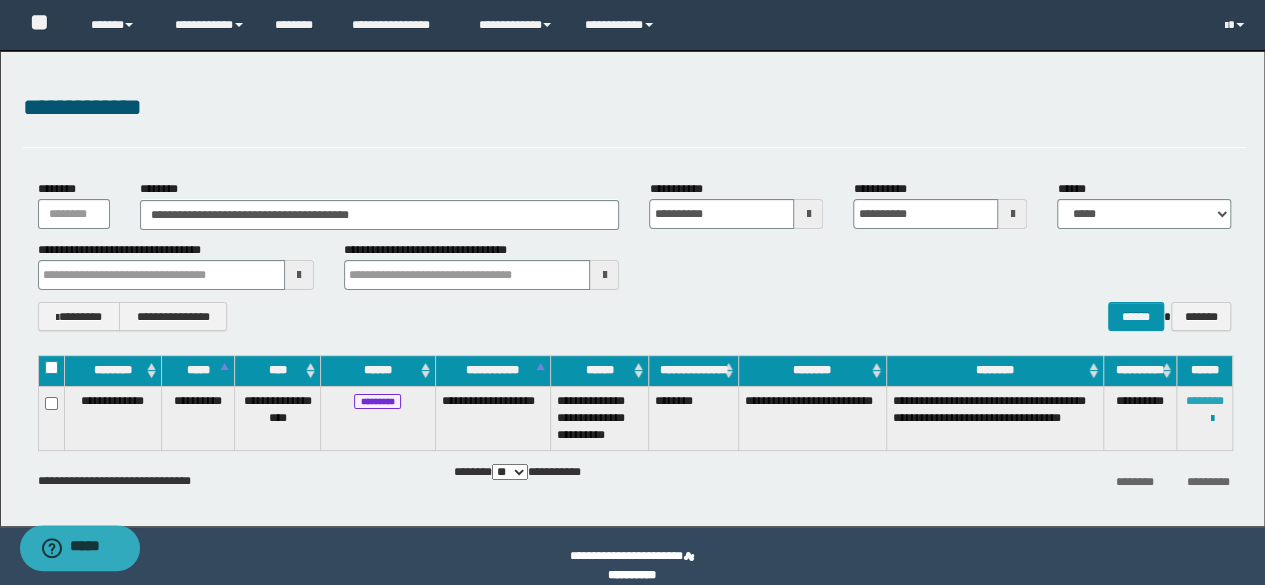 click on "********" at bounding box center (1205, 401) 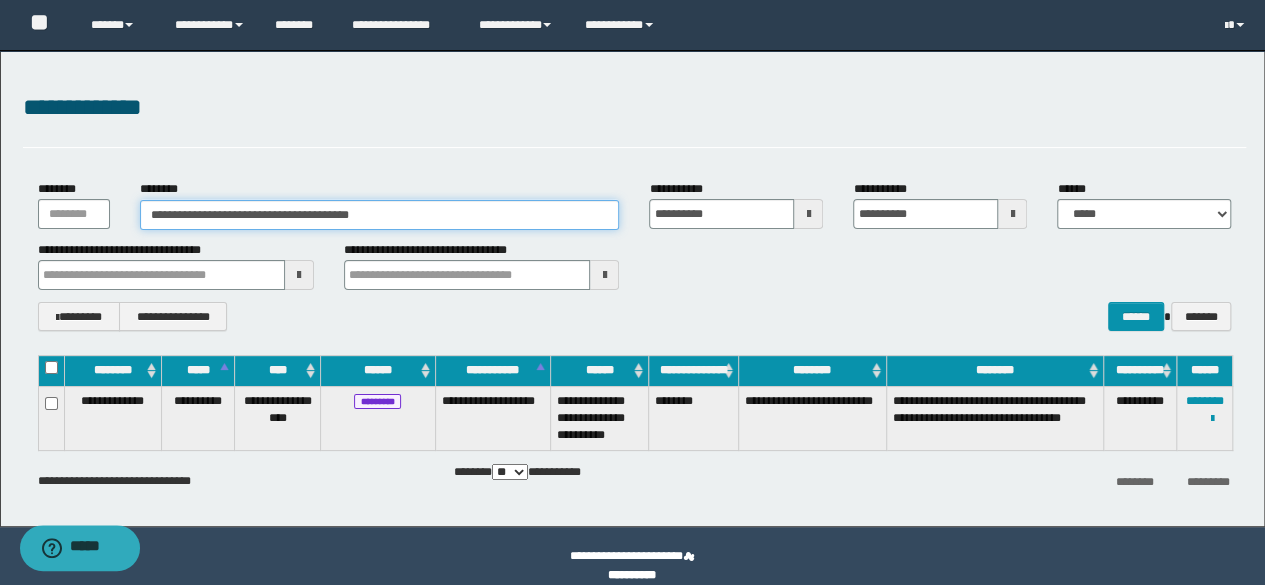 drag, startPoint x: 456, startPoint y: 204, endPoint x: 0, endPoint y: 179, distance: 456.68478 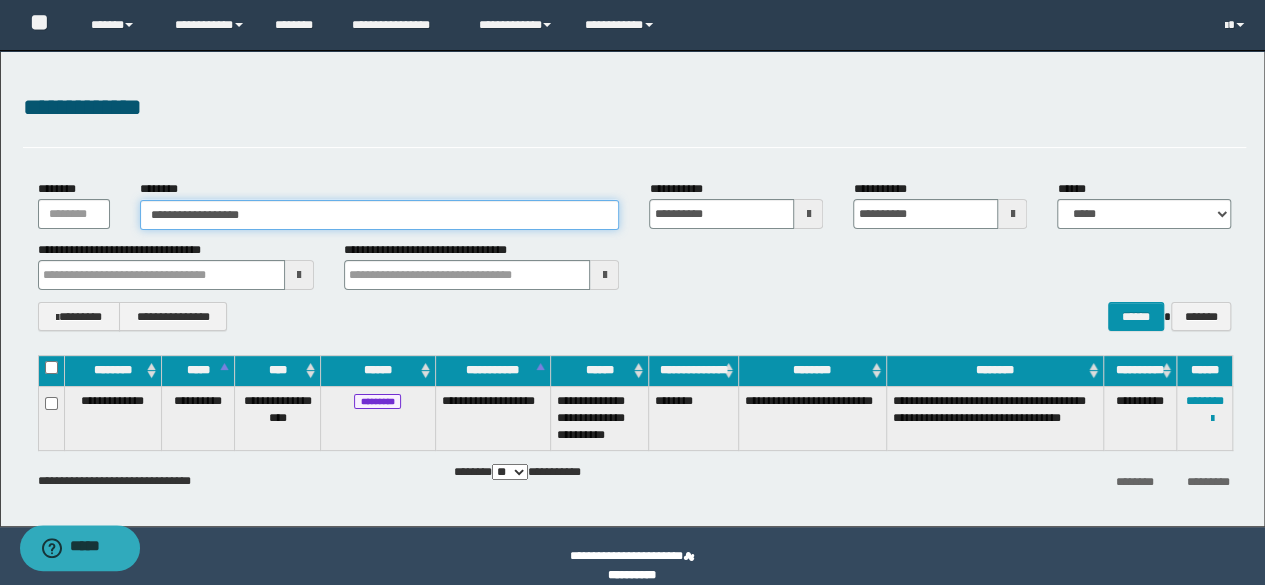 type on "**********" 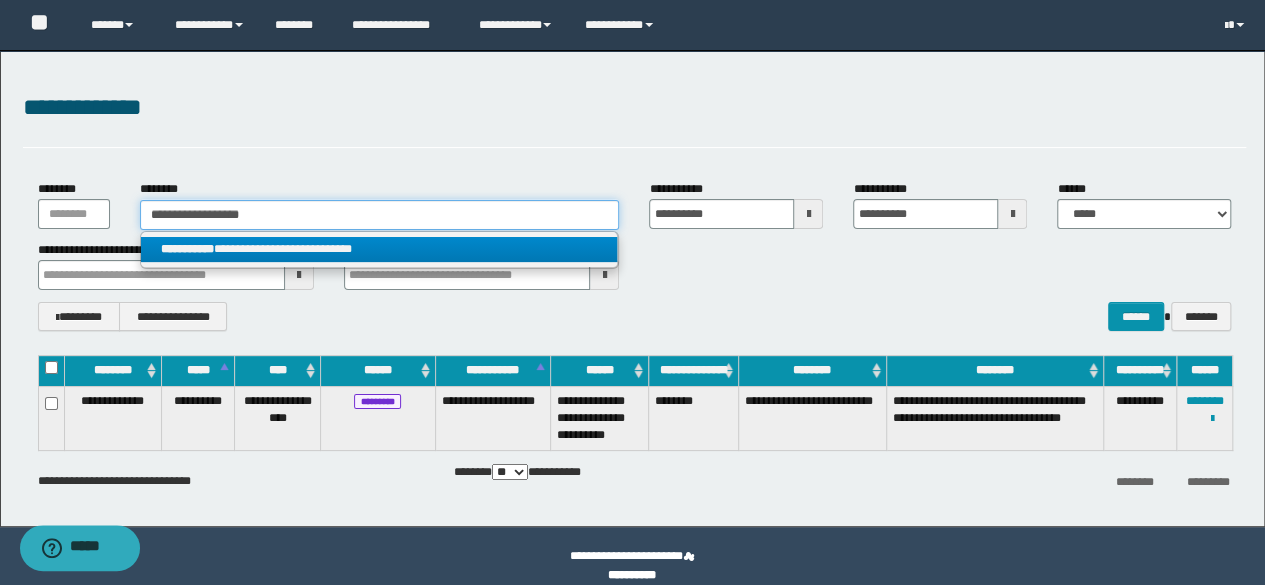 type on "**********" 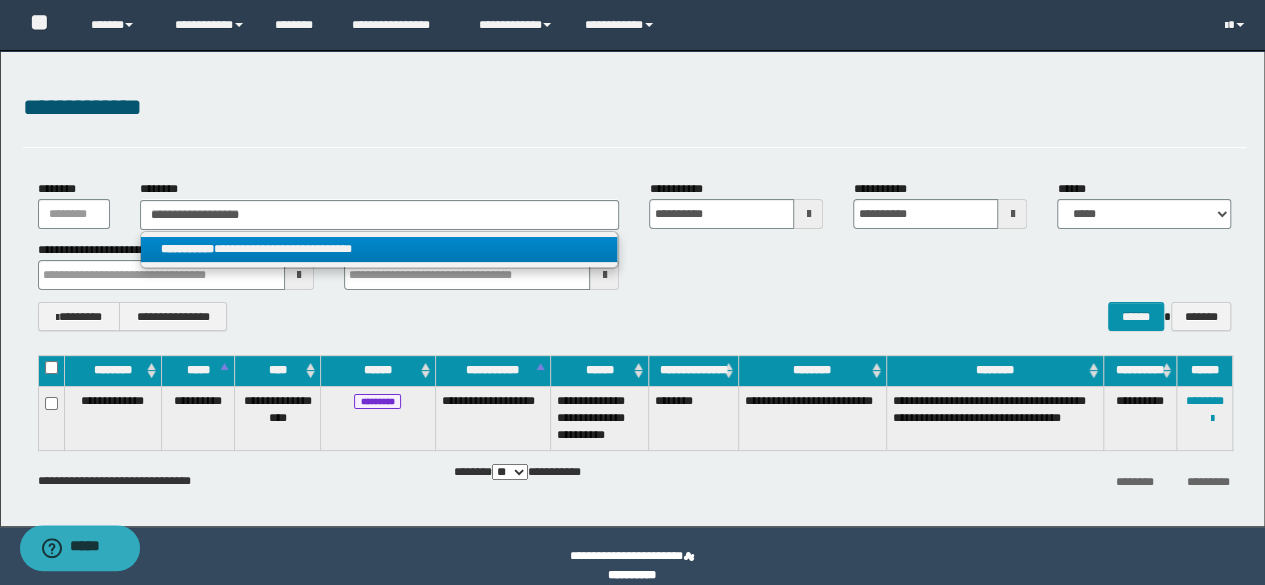 click on "**********" at bounding box center [379, 249] 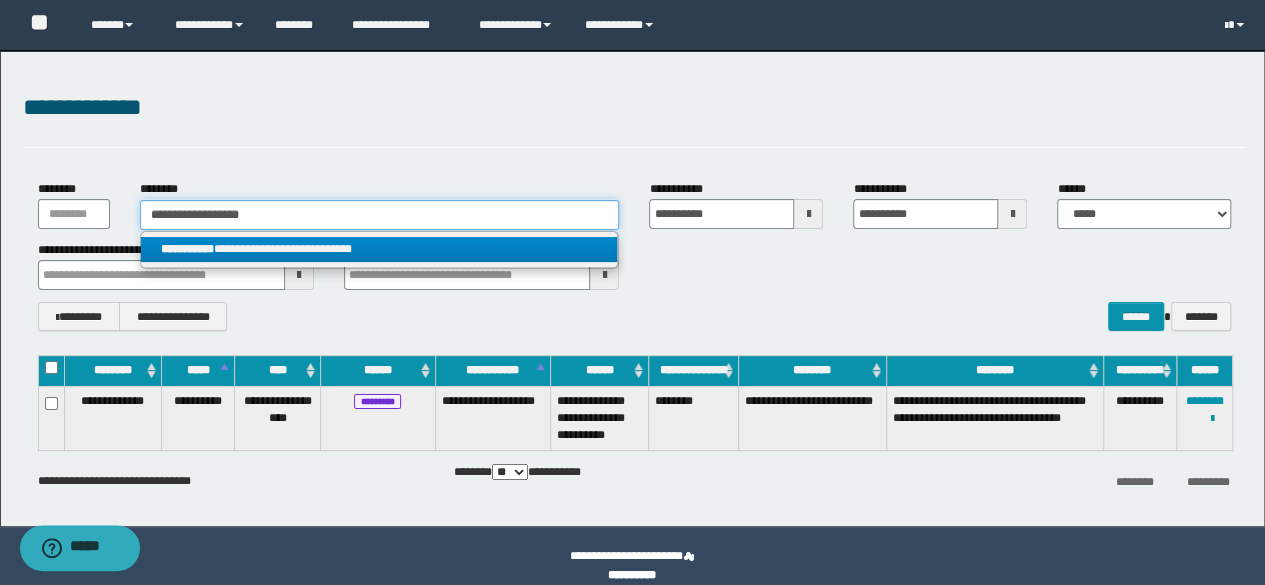 type 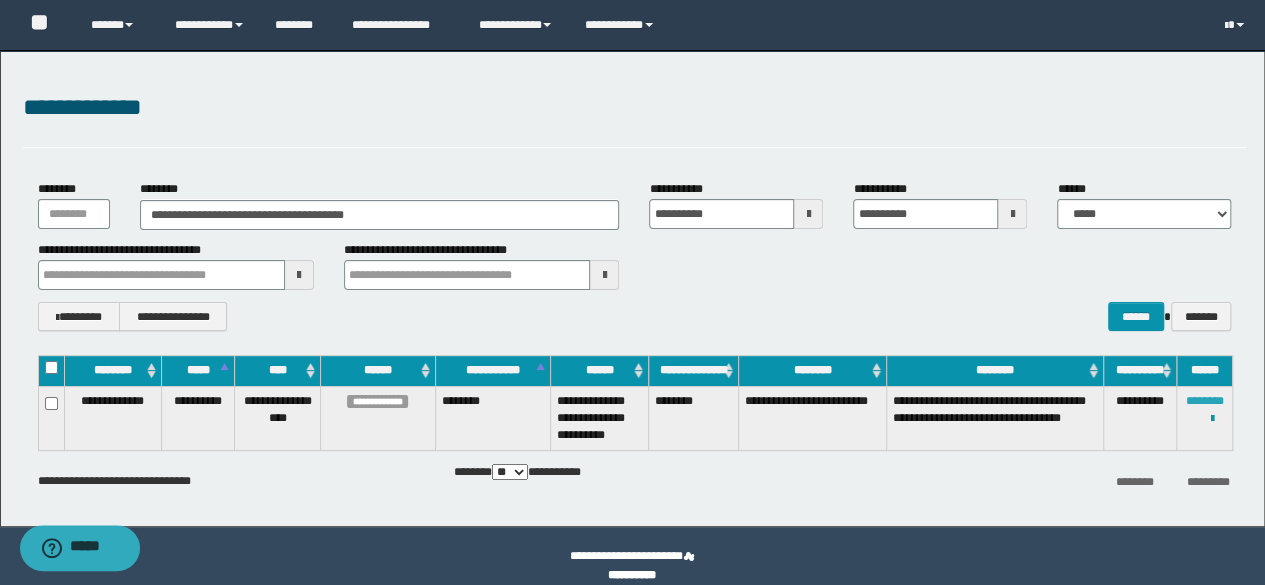 click on "********" at bounding box center (1205, 401) 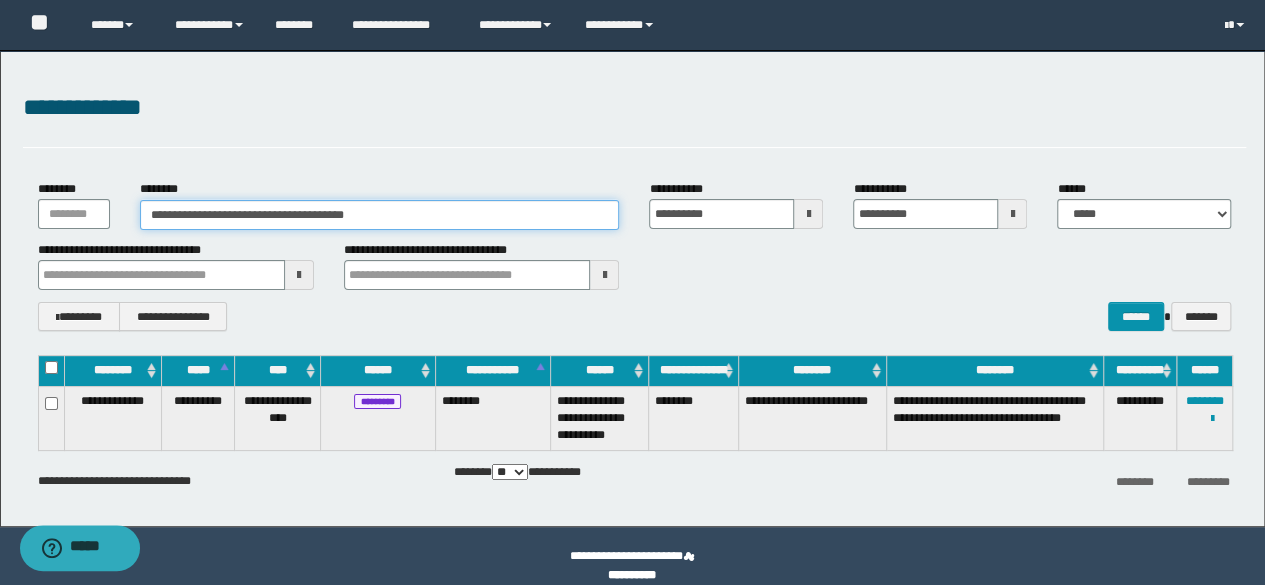 drag, startPoint x: 438, startPoint y: 213, endPoint x: 0, endPoint y: 195, distance: 438.36972 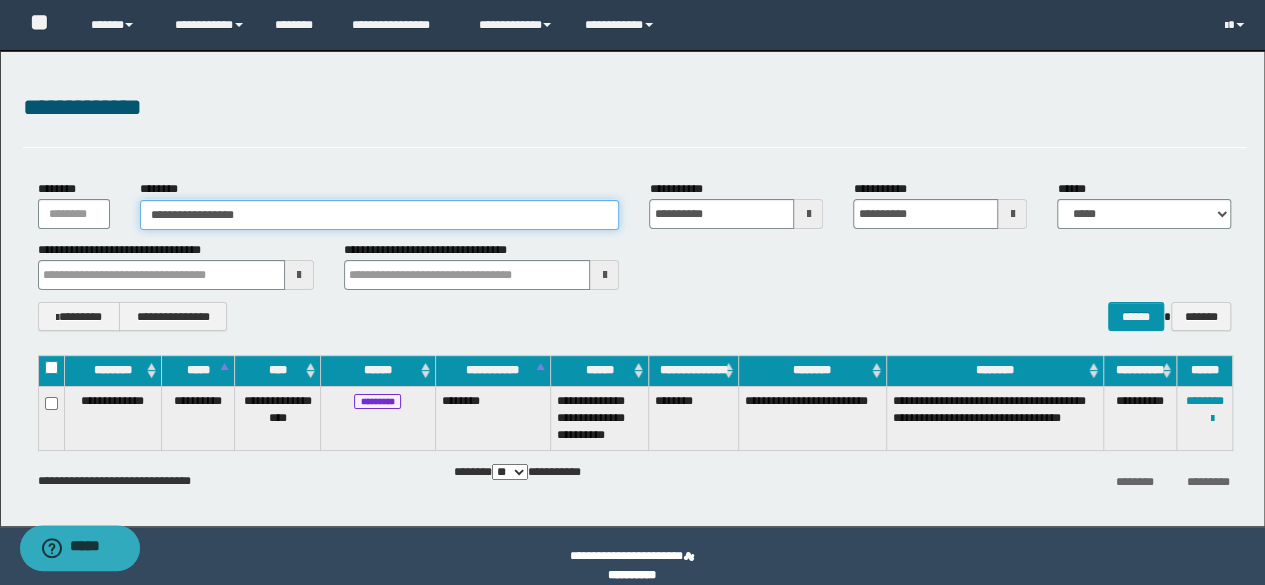 type on "**********" 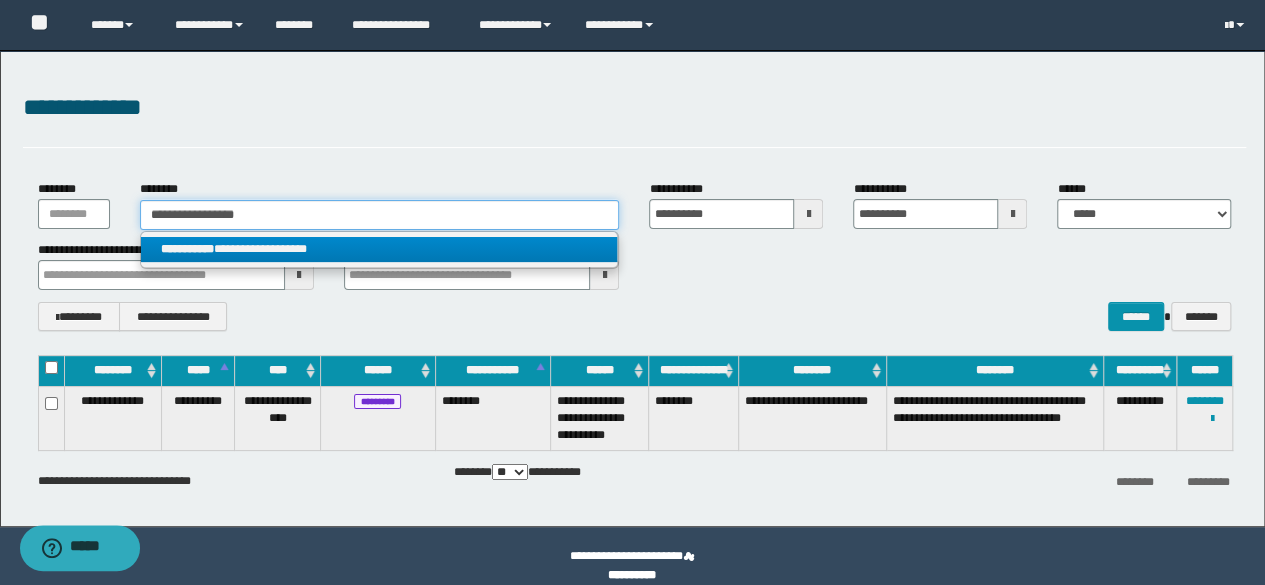 type on "**********" 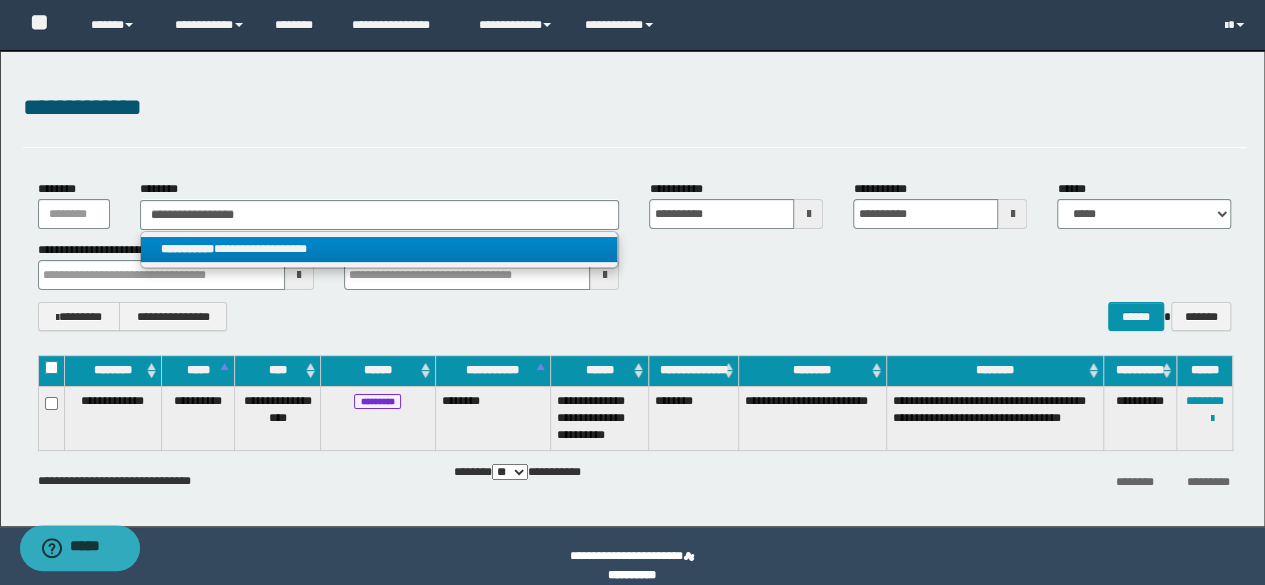 click on "**********" at bounding box center (379, 249) 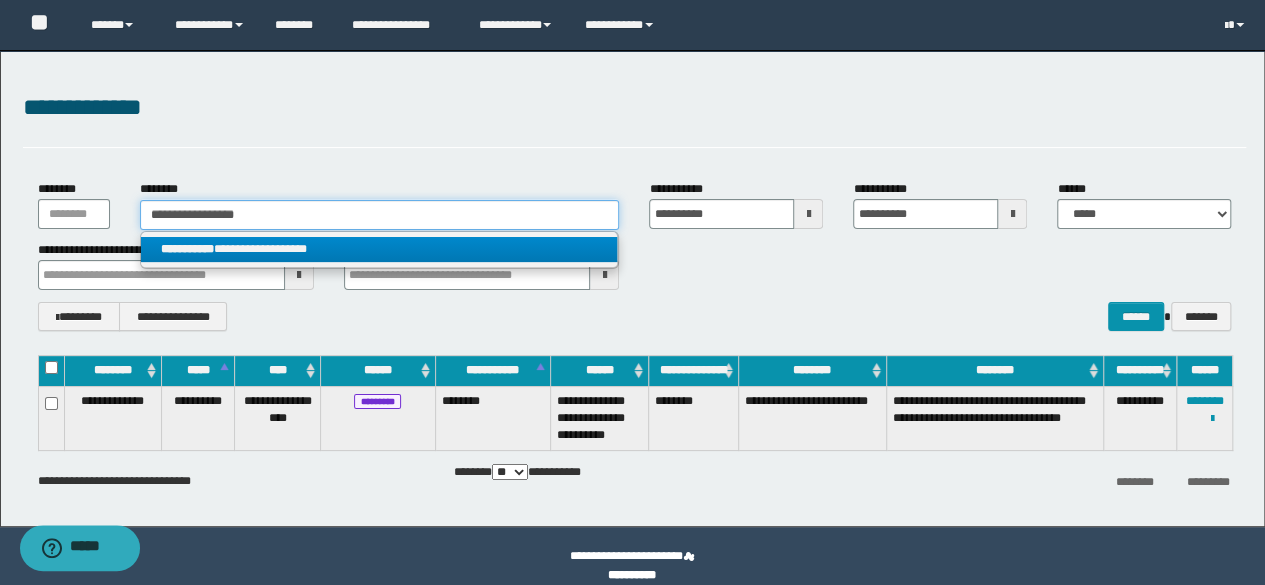 type 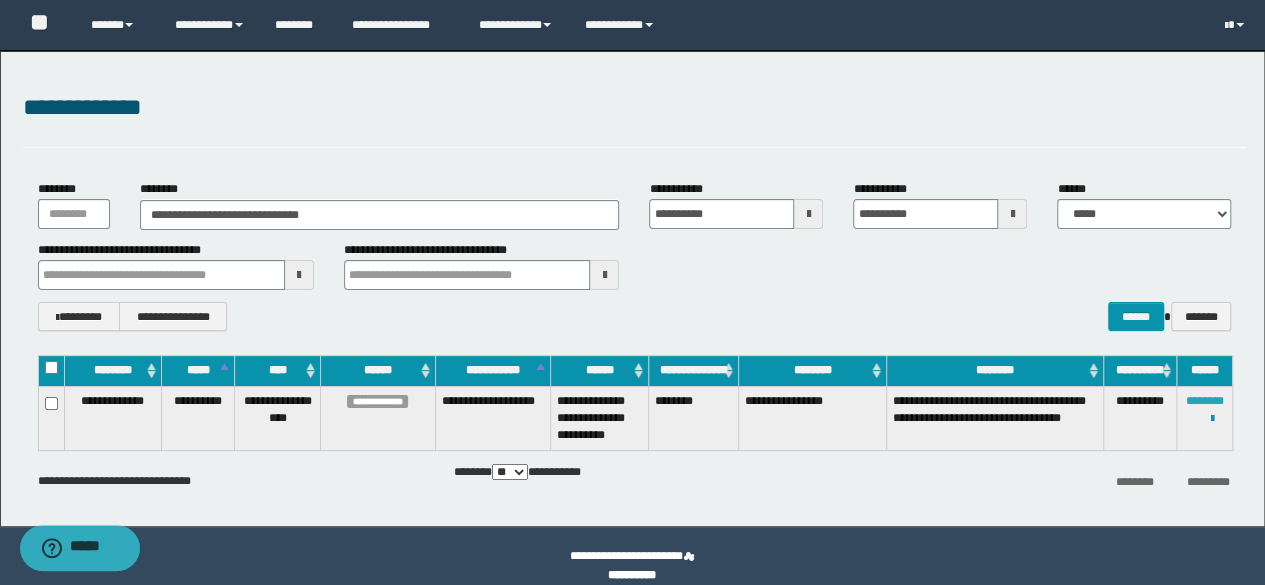 click on "********" at bounding box center (1205, 401) 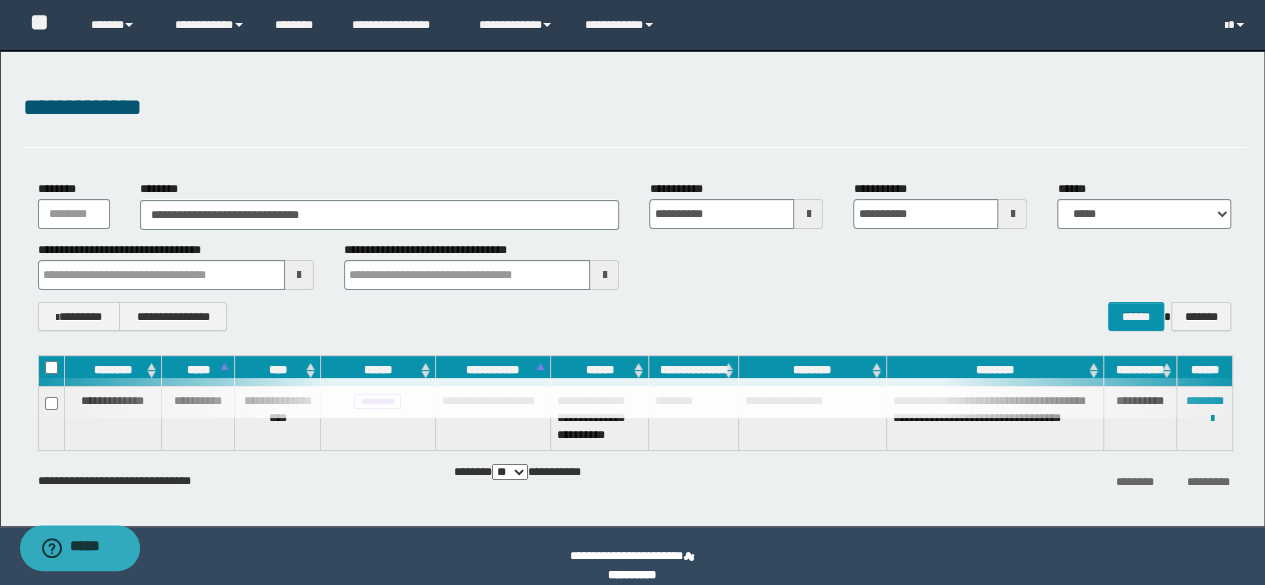 click at bounding box center (634, 398) 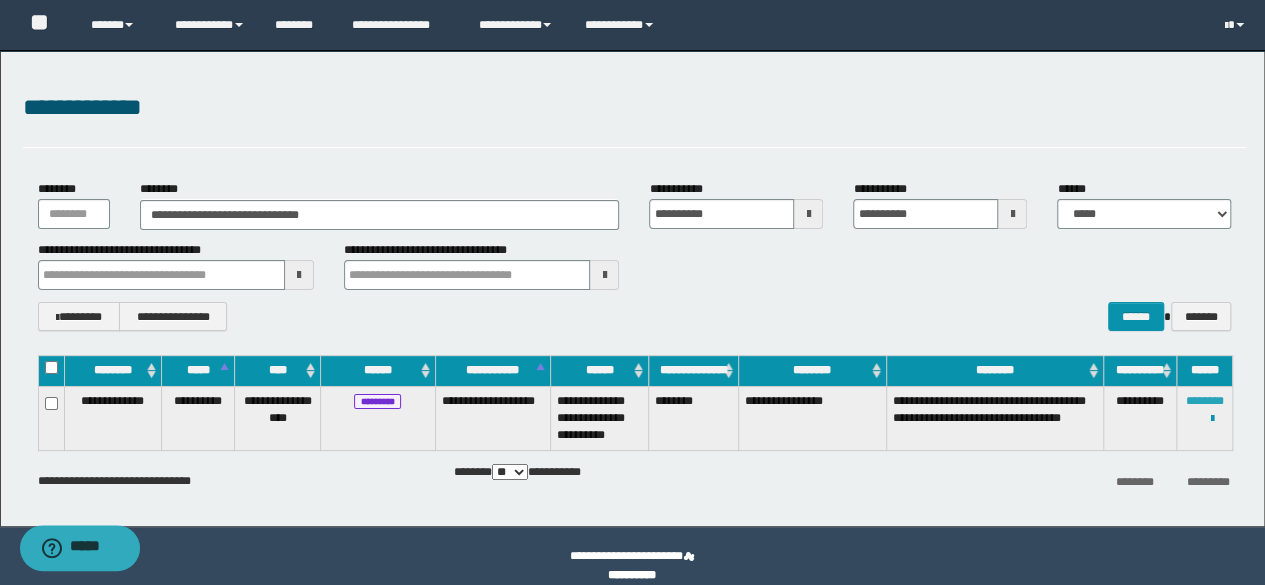 click on "********" at bounding box center [1205, 401] 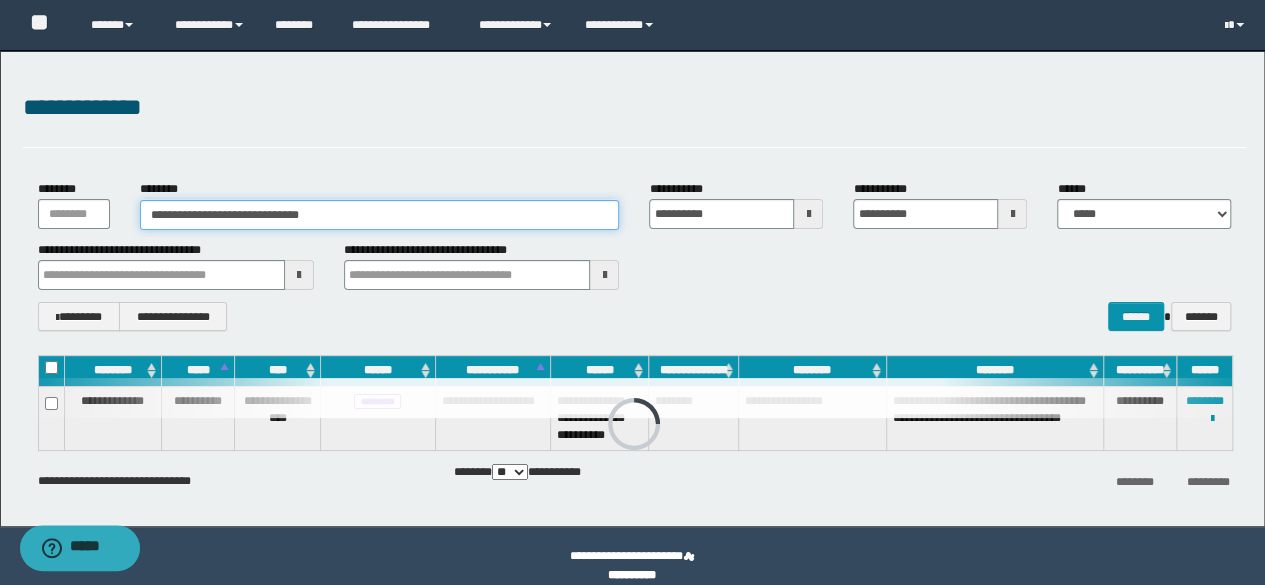 drag, startPoint x: 402, startPoint y: 212, endPoint x: 0, endPoint y: 201, distance: 402.15048 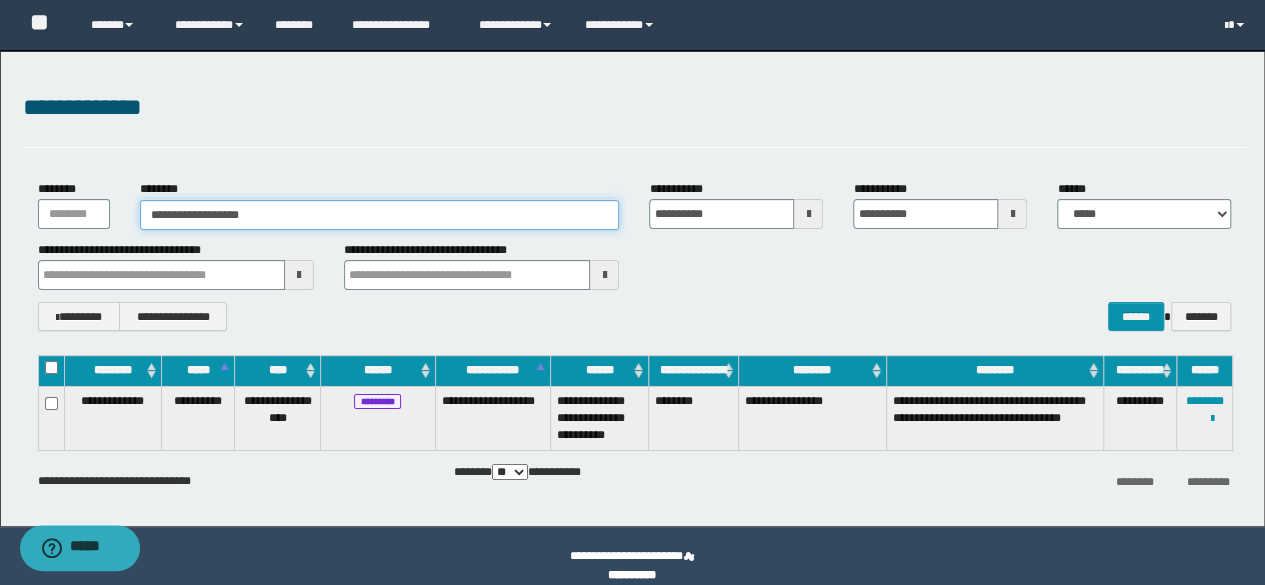 type on "**********" 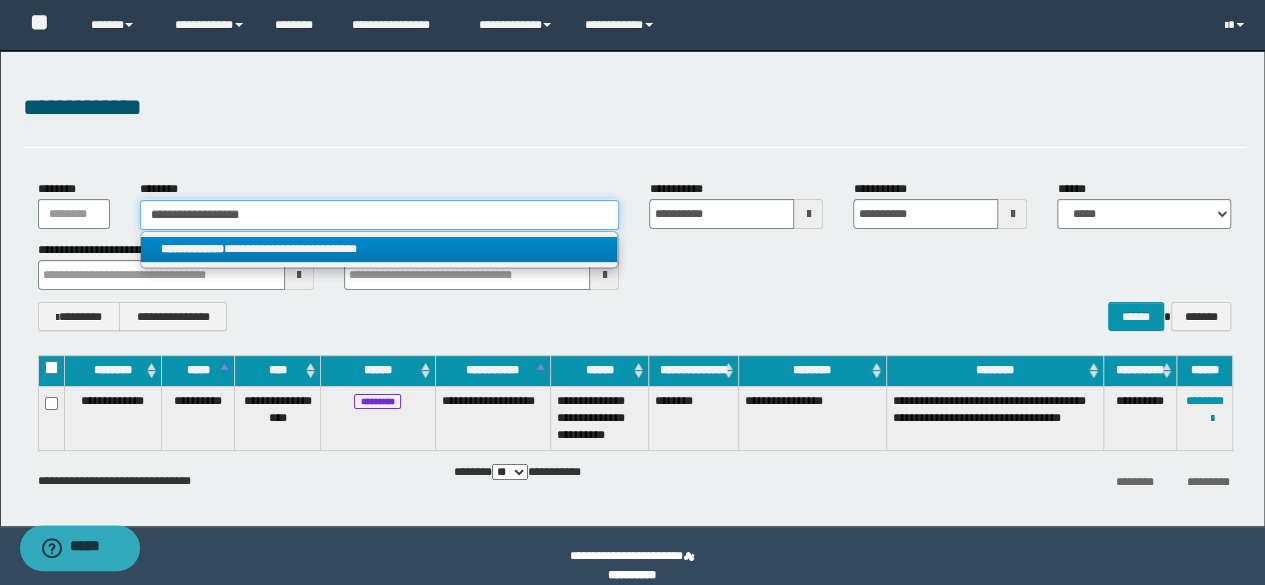 type on "**********" 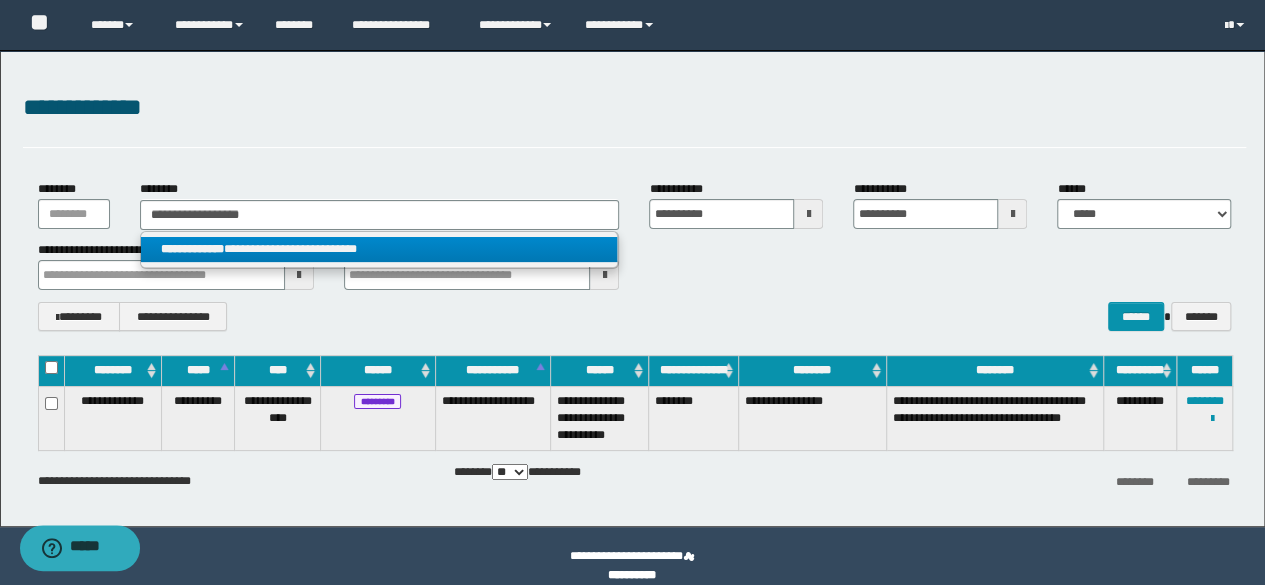 click on "**********" at bounding box center [379, 249] 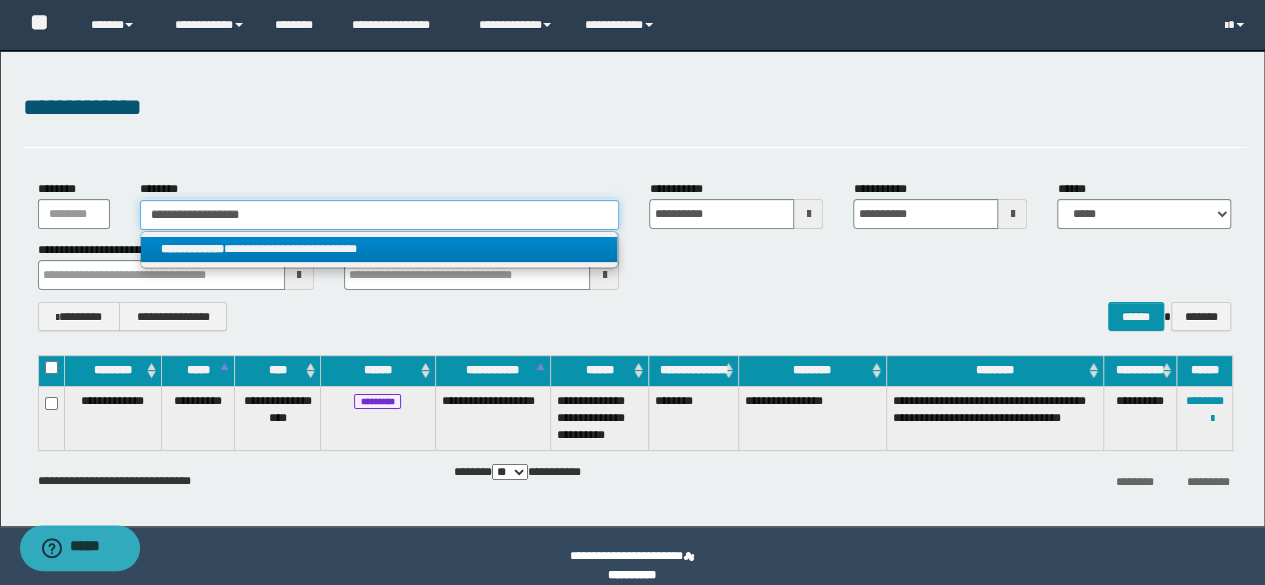 type 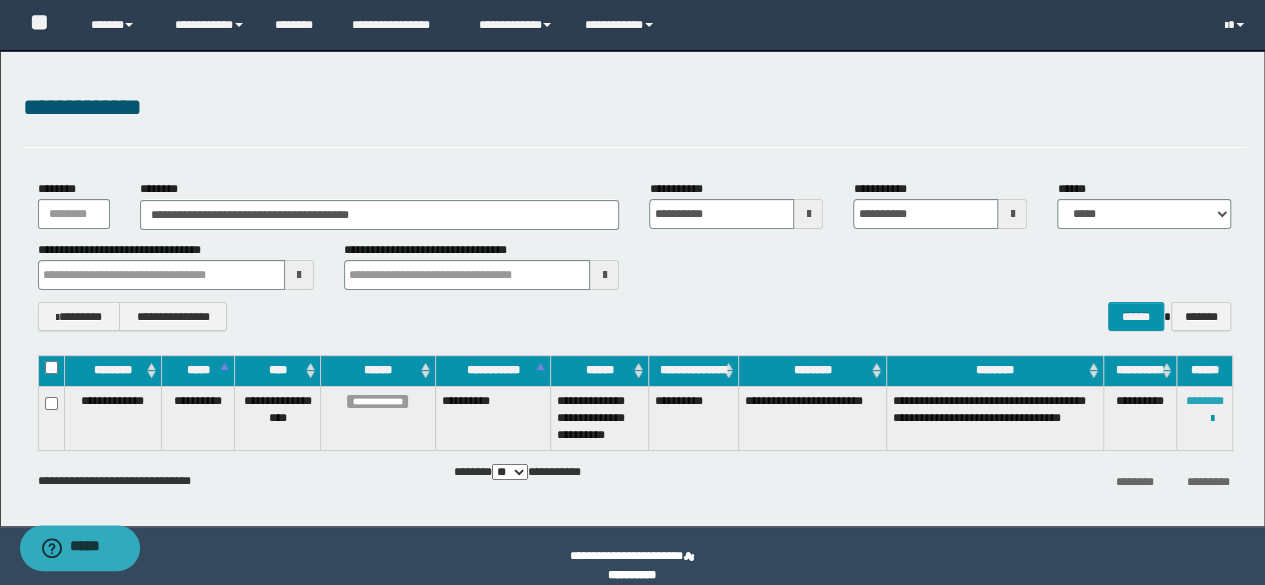 click on "********" at bounding box center (1205, 401) 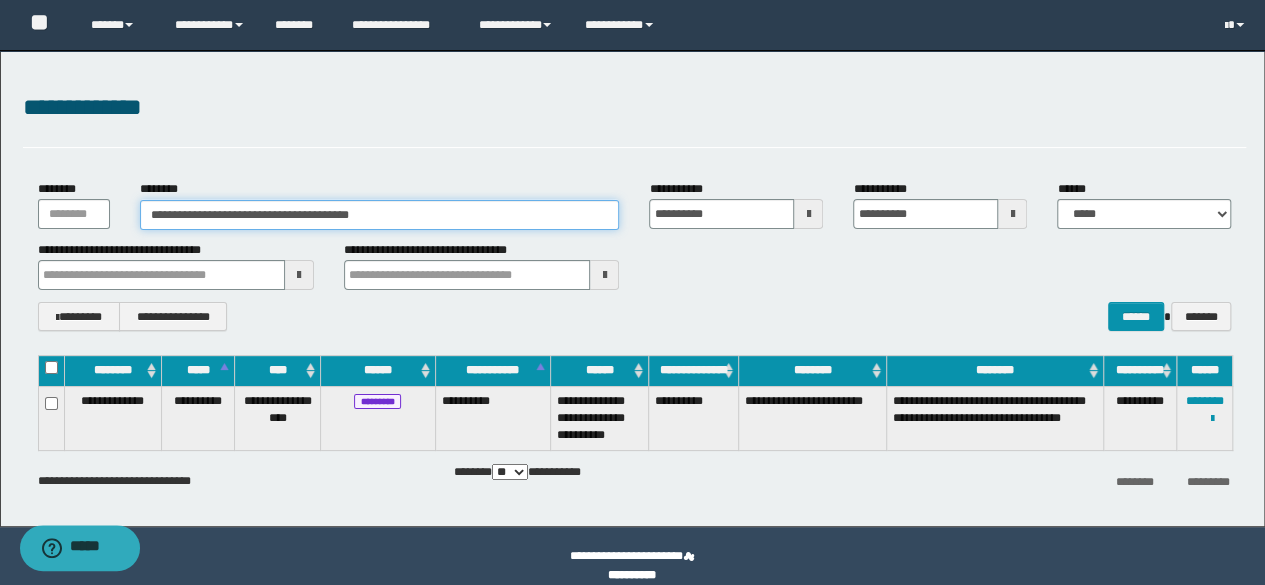 drag, startPoint x: 401, startPoint y: 211, endPoint x: 102, endPoint y: 195, distance: 299.4278 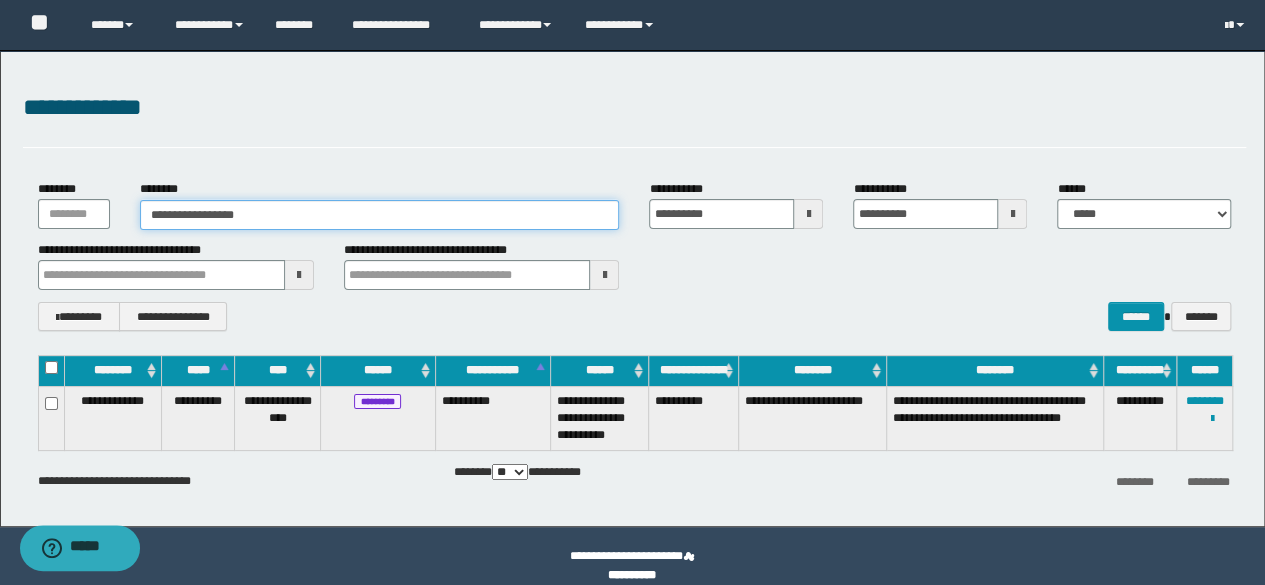 type on "**********" 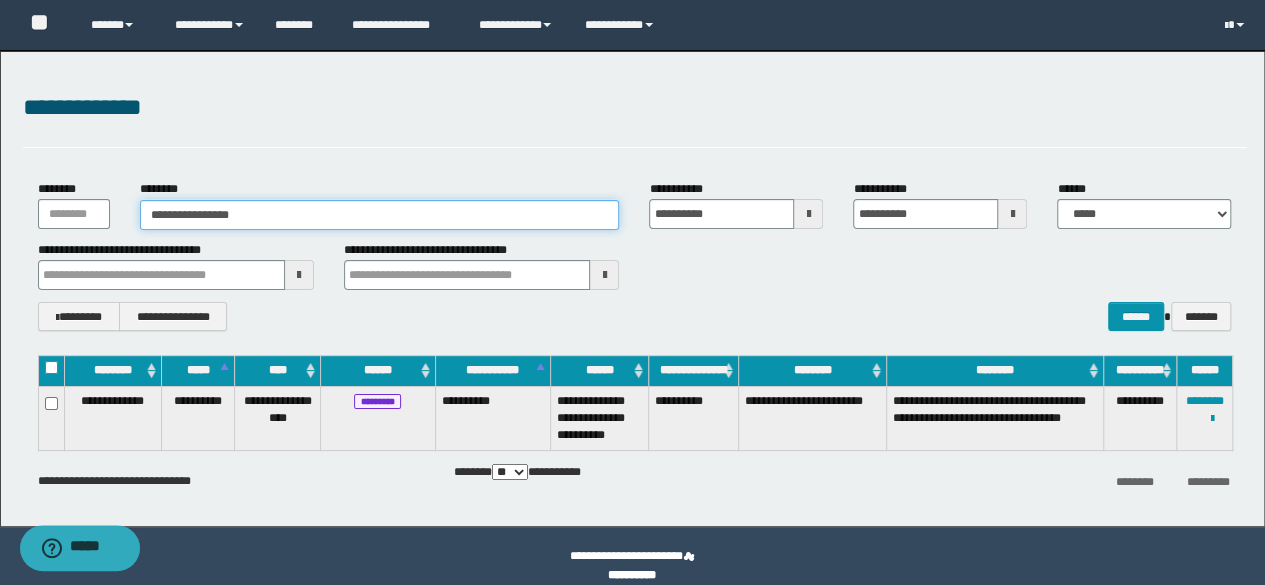 type on "**********" 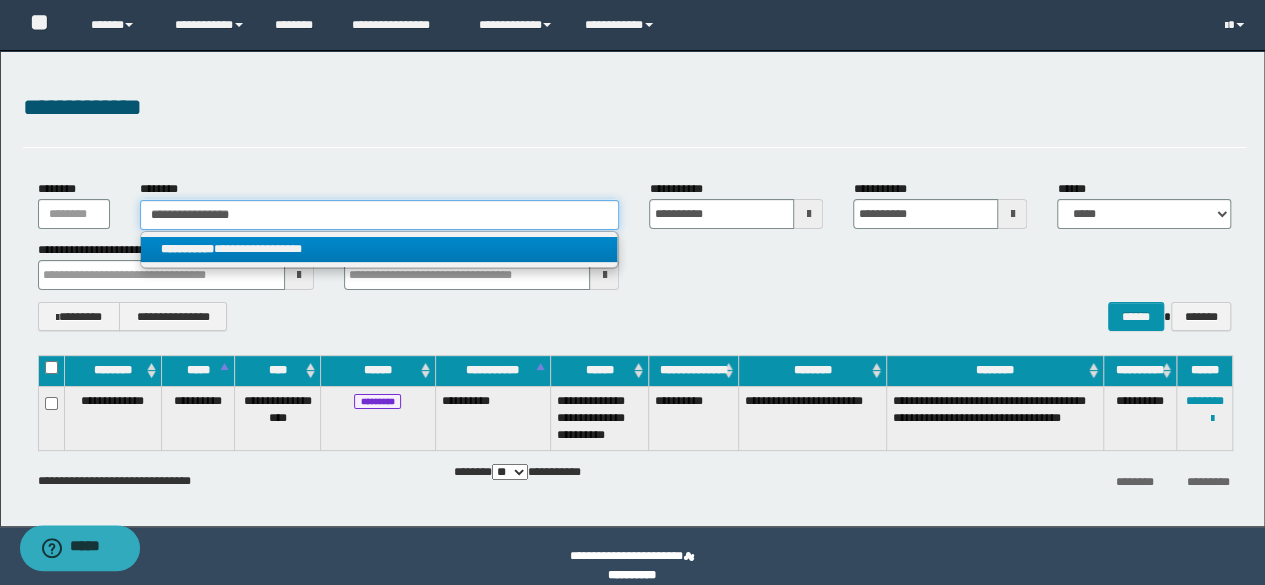 type on "**********" 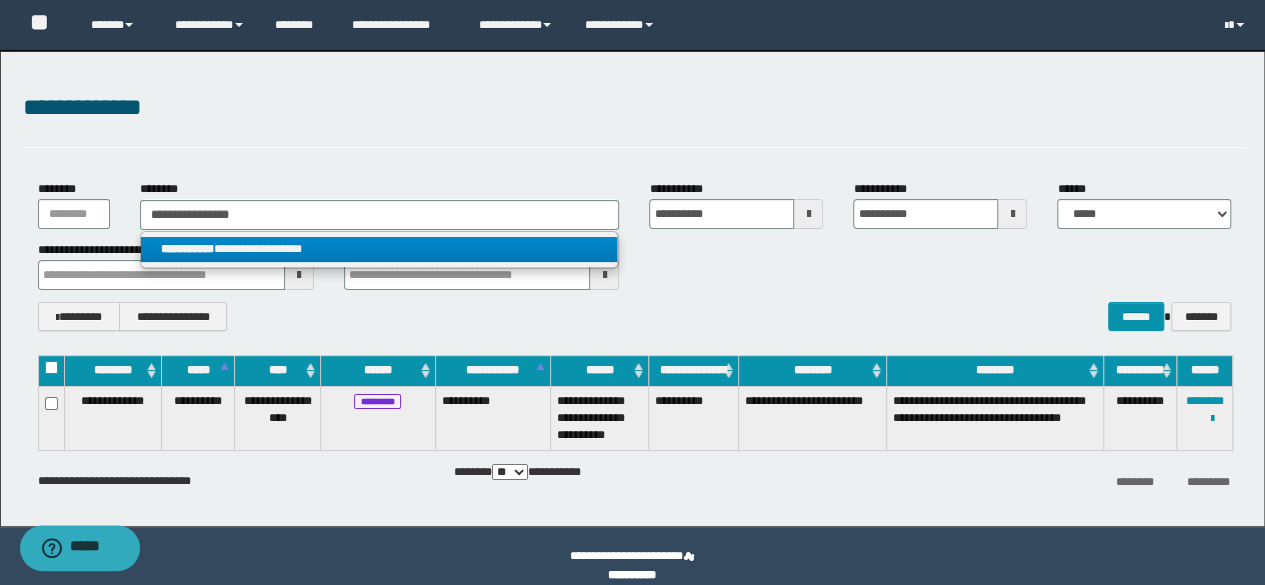 click on "**********" at bounding box center [380, 250] 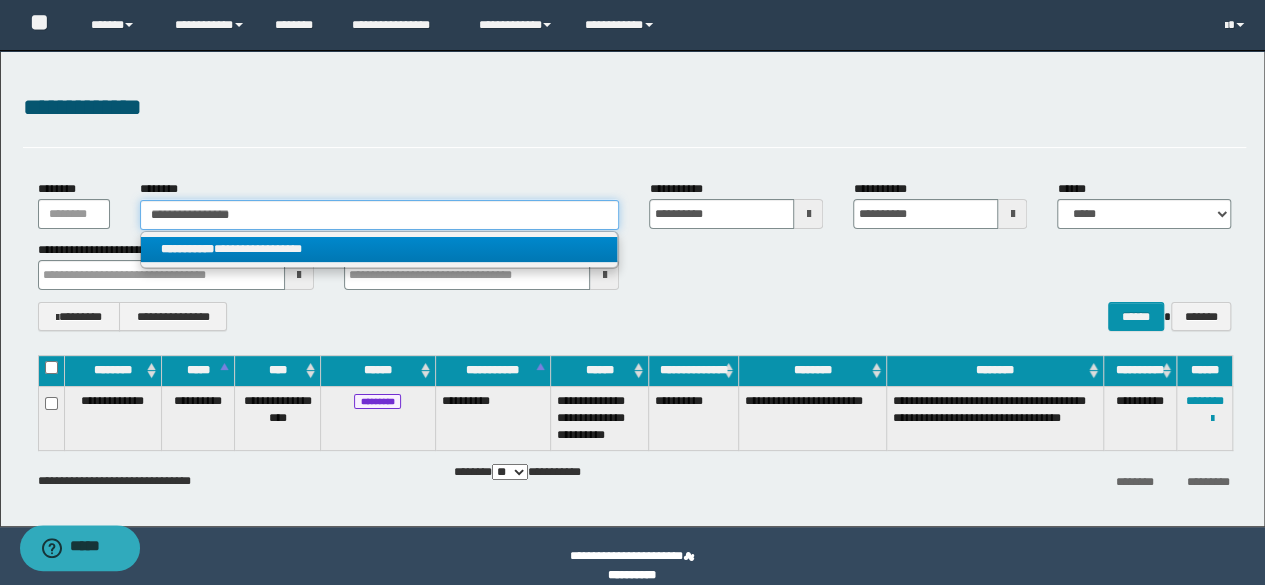 type 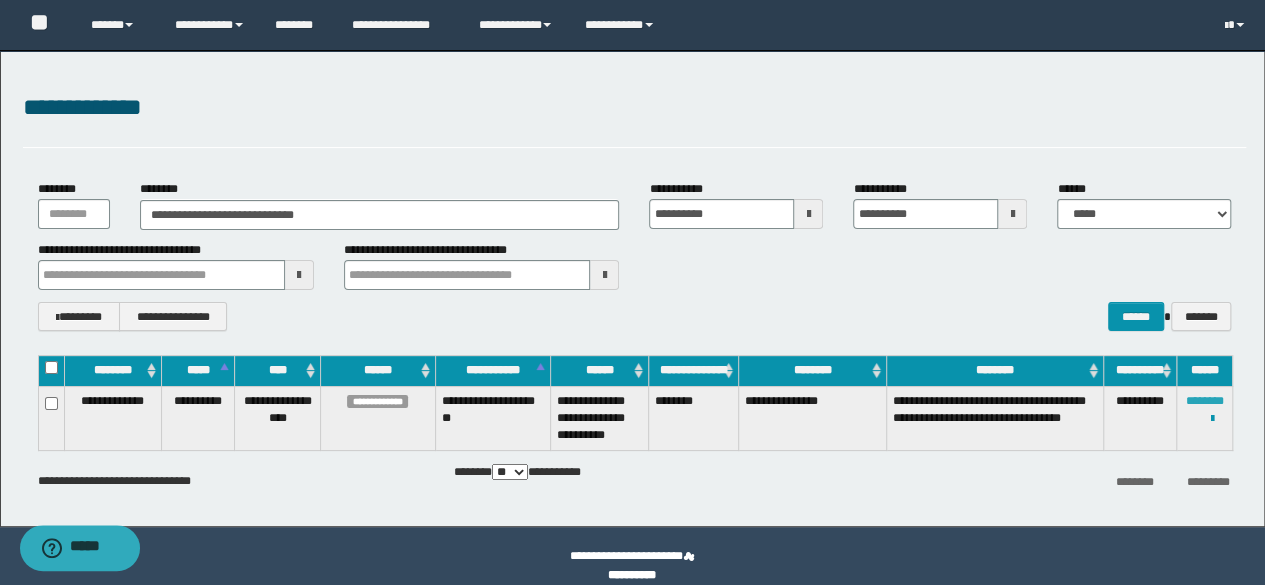 click on "********" at bounding box center [1205, 401] 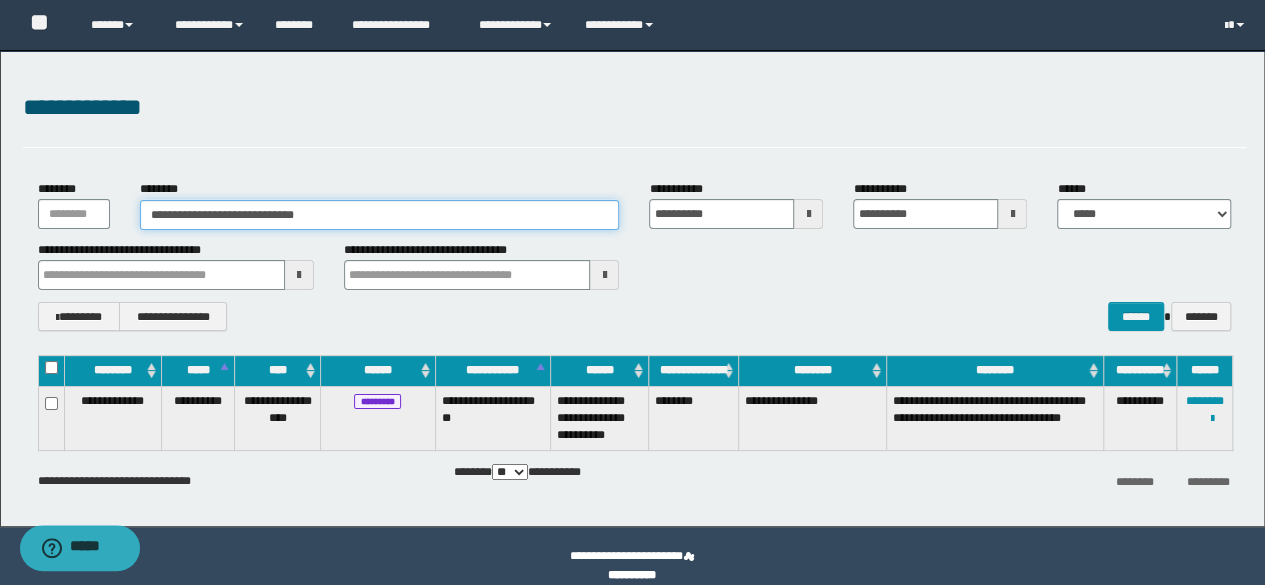 drag, startPoint x: 380, startPoint y: 214, endPoint x: 28, endPoint y: 219, distance: 352.03552 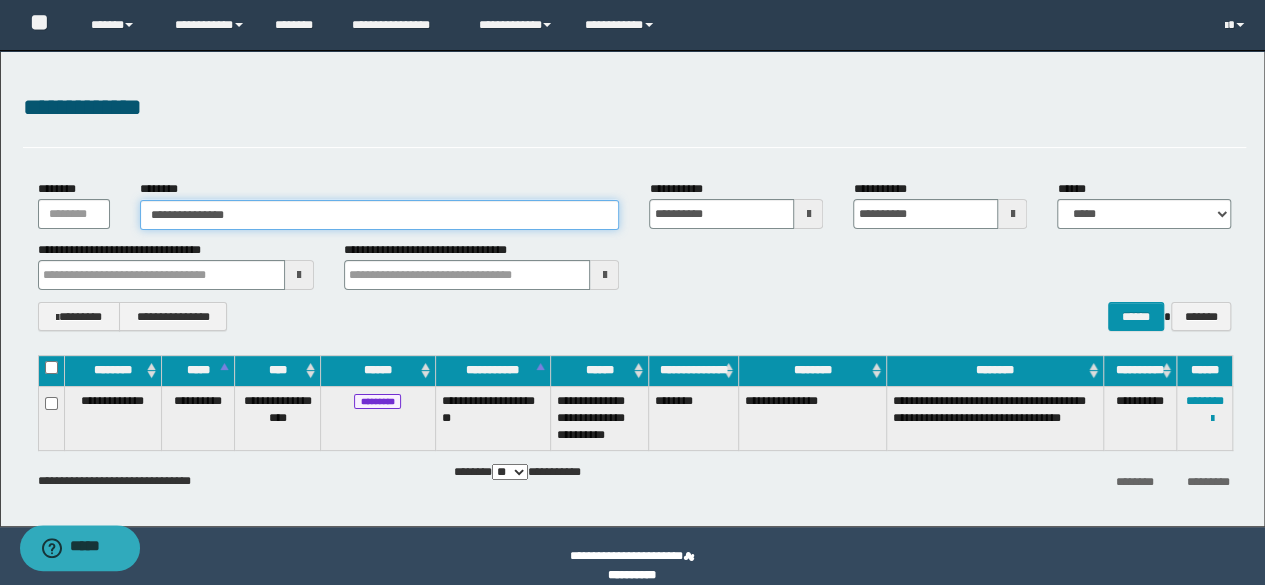 type on "**********" 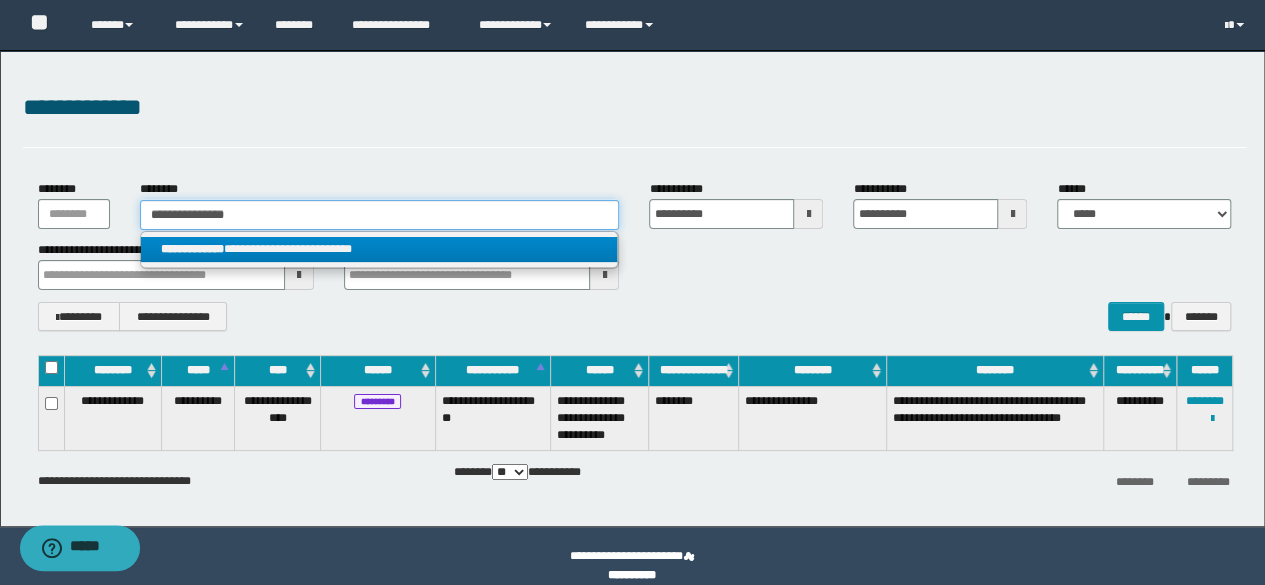 type on "**********" 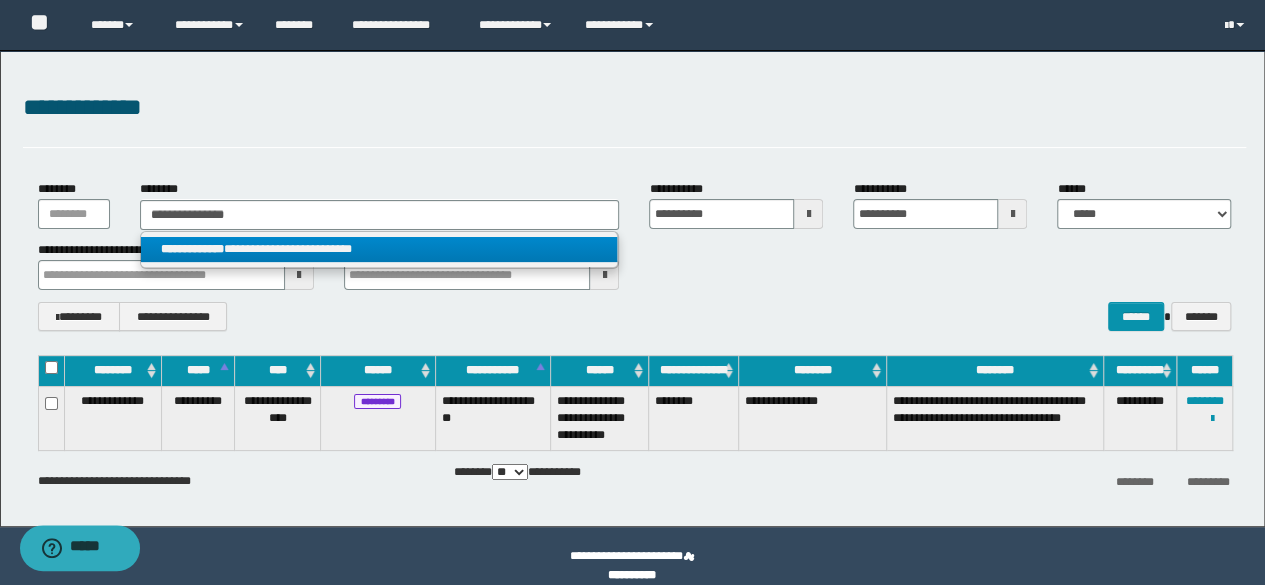 click on "**********" at bounding box center [379, 249] 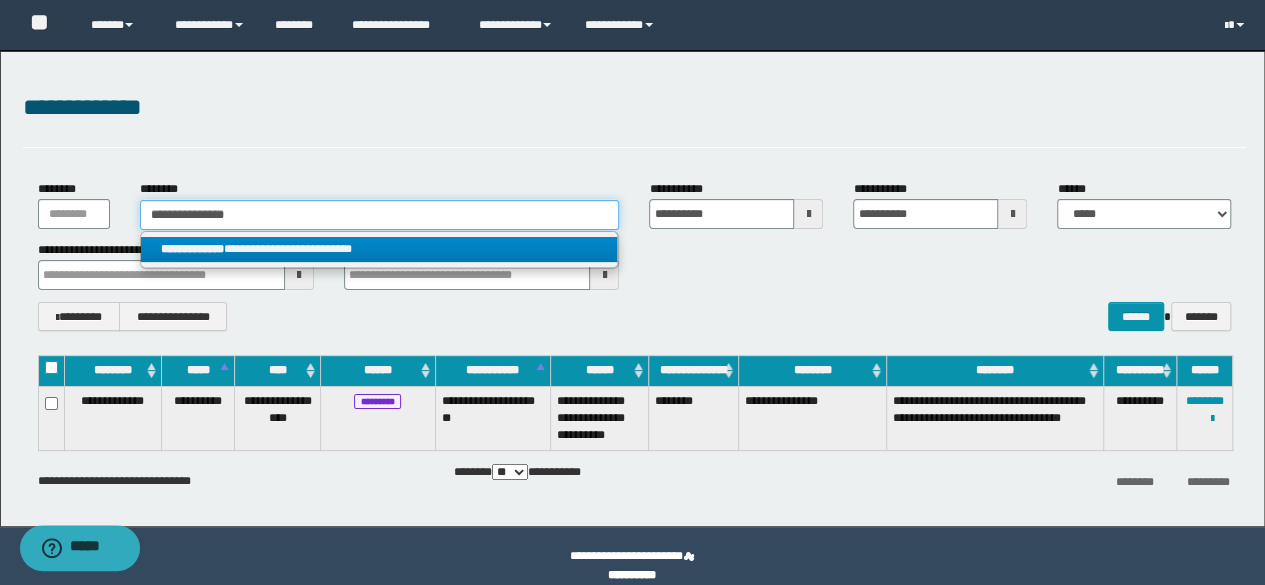 type 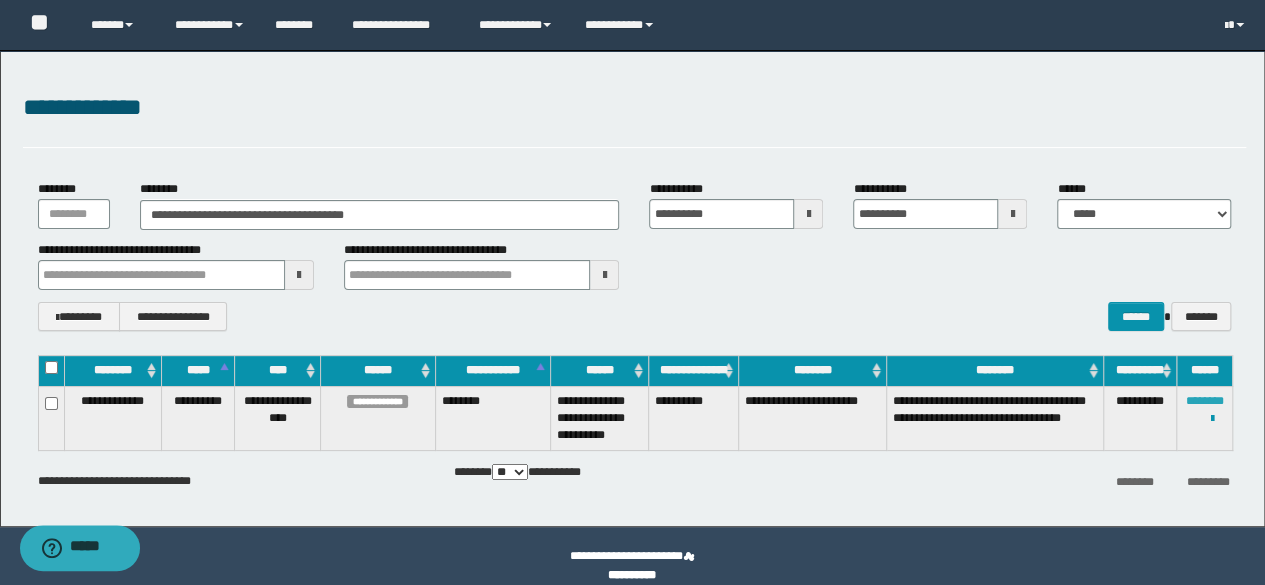 click on "********" at bounding box center (1205, 401) 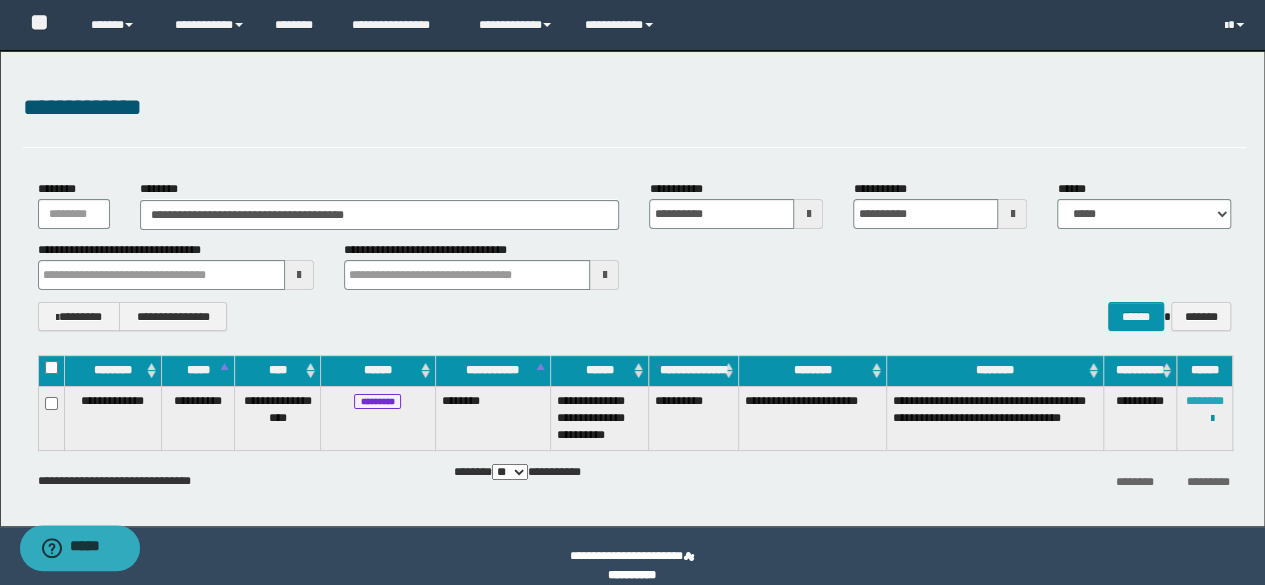click on "********" at bounding box center [1205, 401] 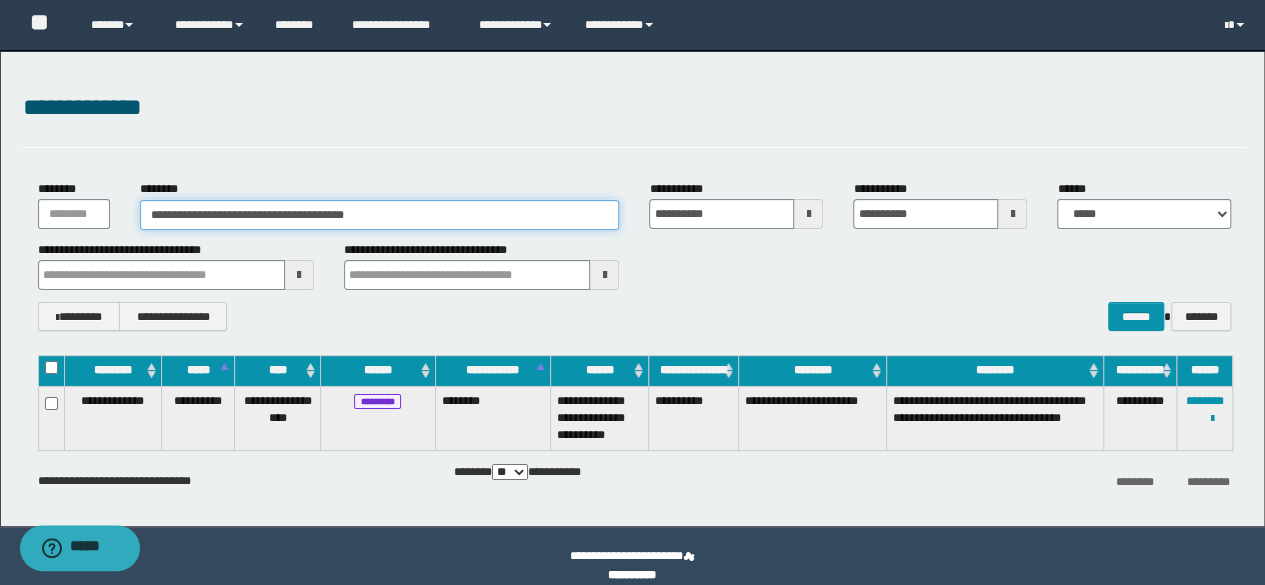 drag, startPoint x: 465, startPoint y: 211, endPoint x: 0, endPoint y: 209, distance: 465.0043 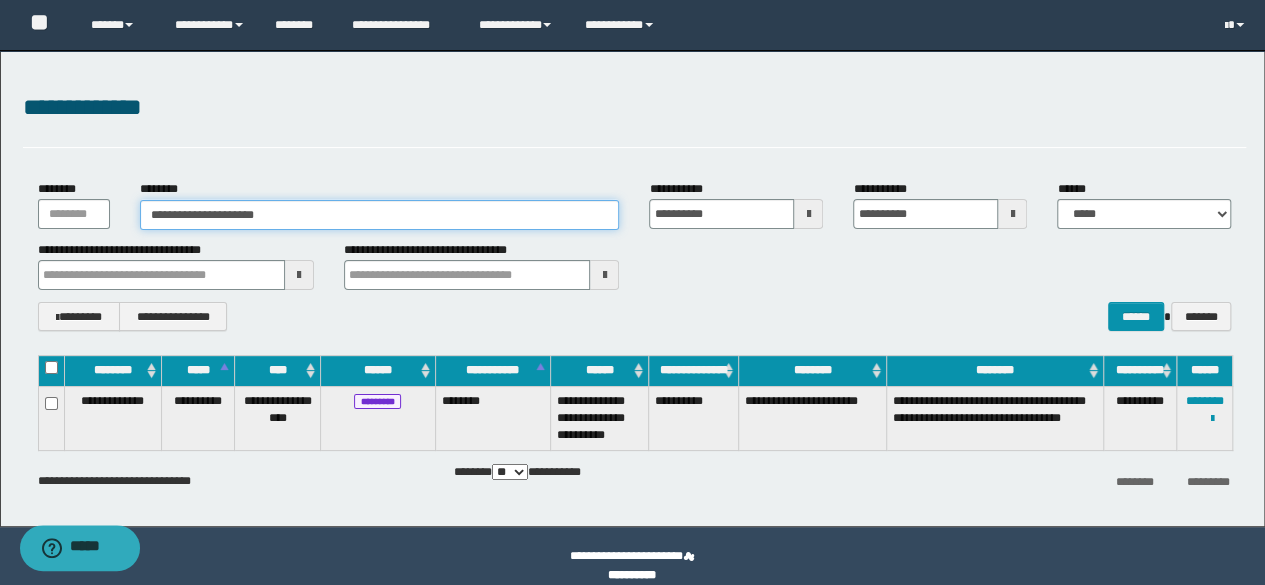 type on "**********" 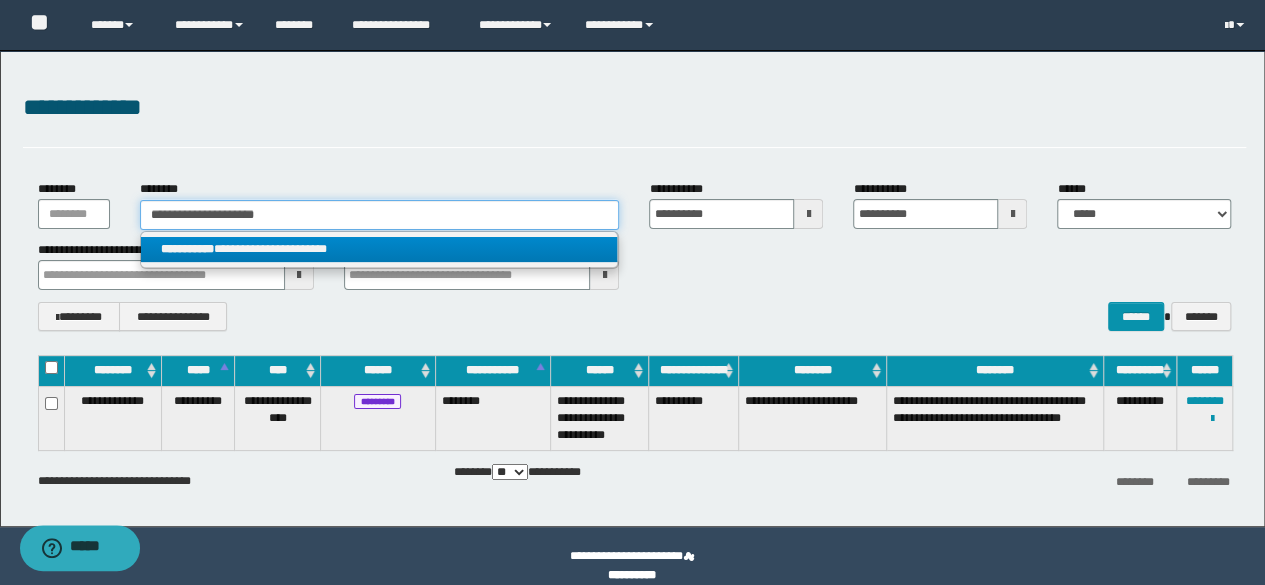 type on "**********" 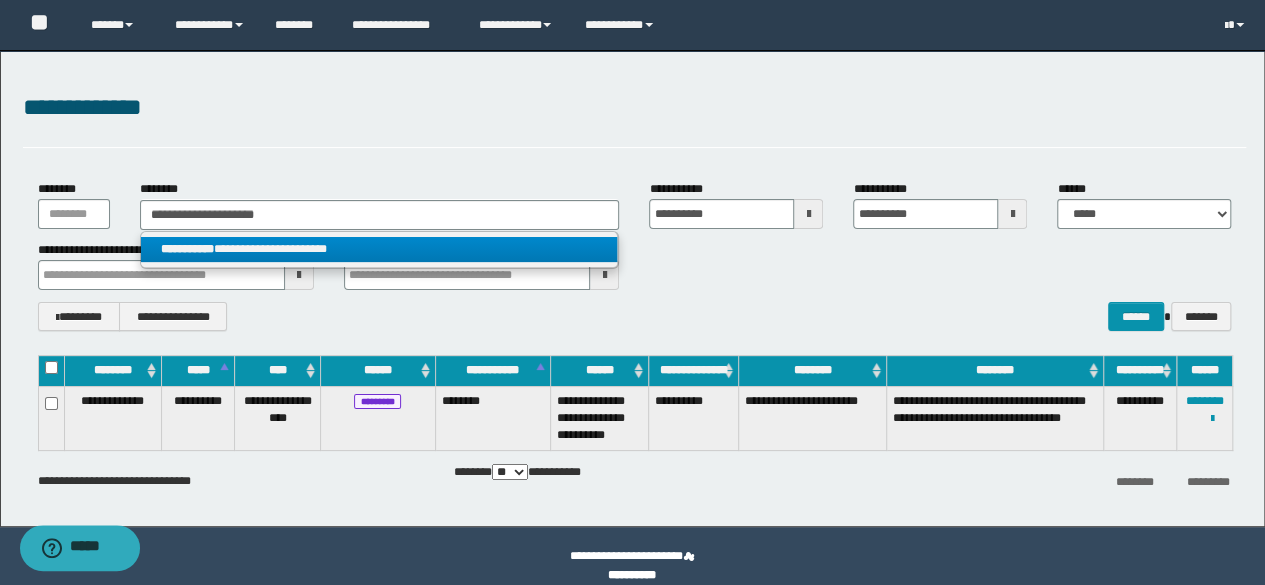 click on "**********" at bounding box center (379, 249) 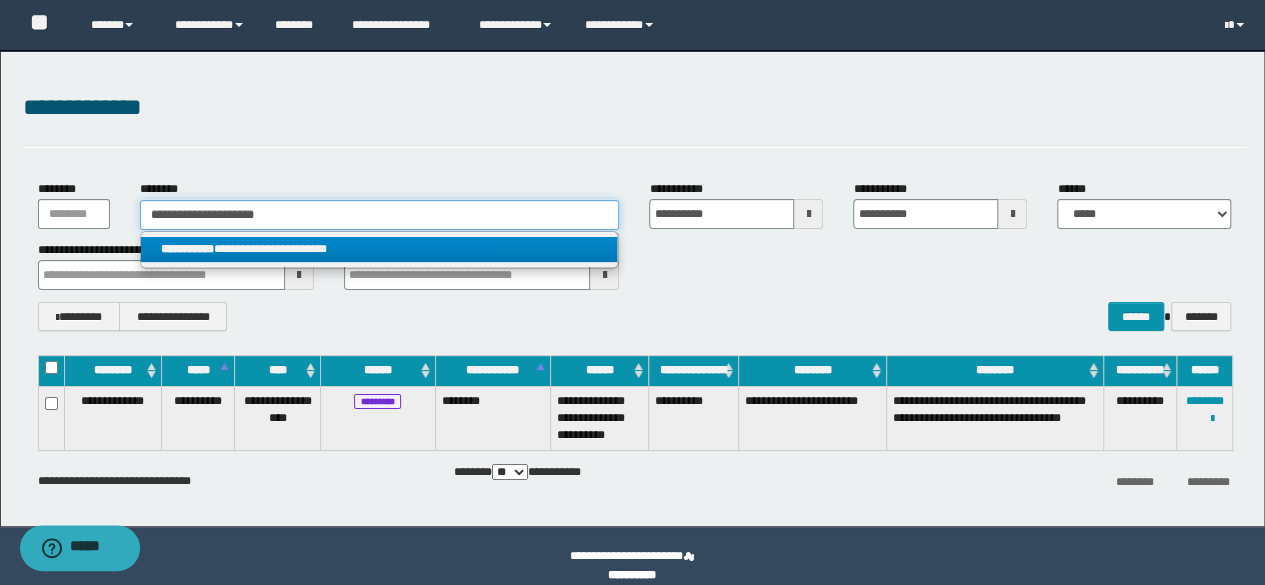 type 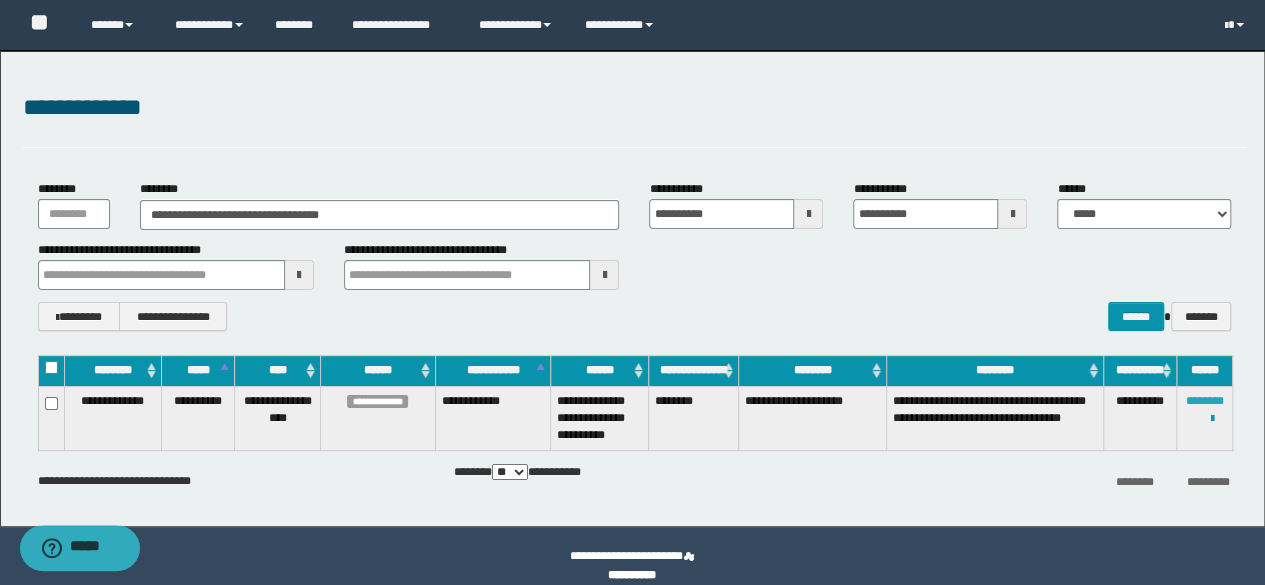 click on "********" at bounding box center (1205, 401) 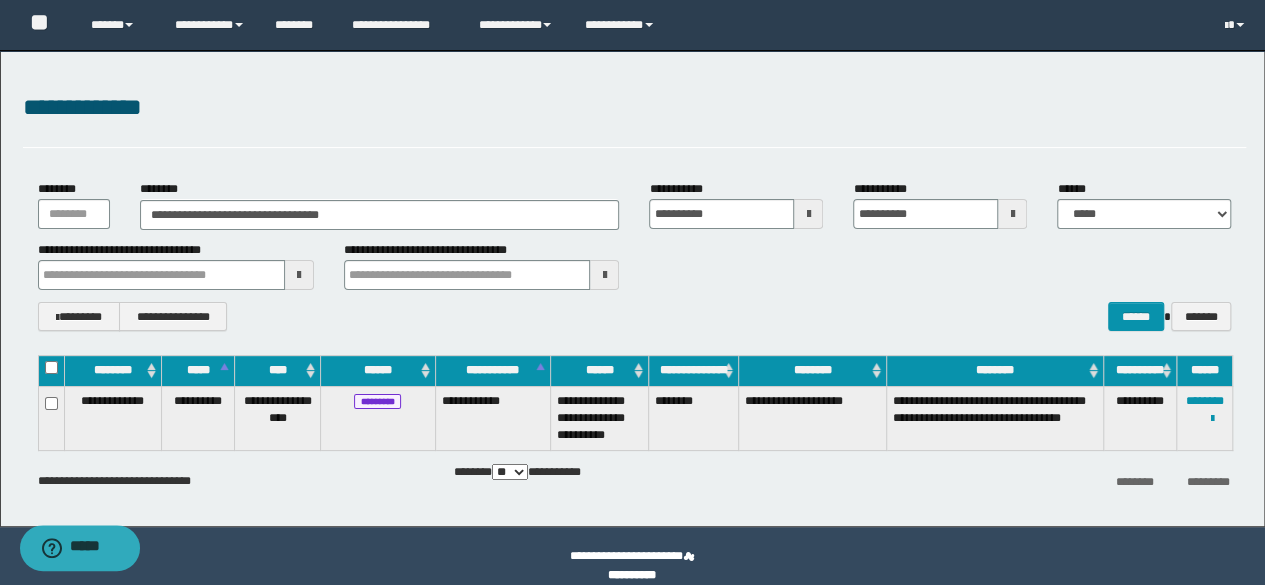 click on "**********" at bounding box center (1205, 418) 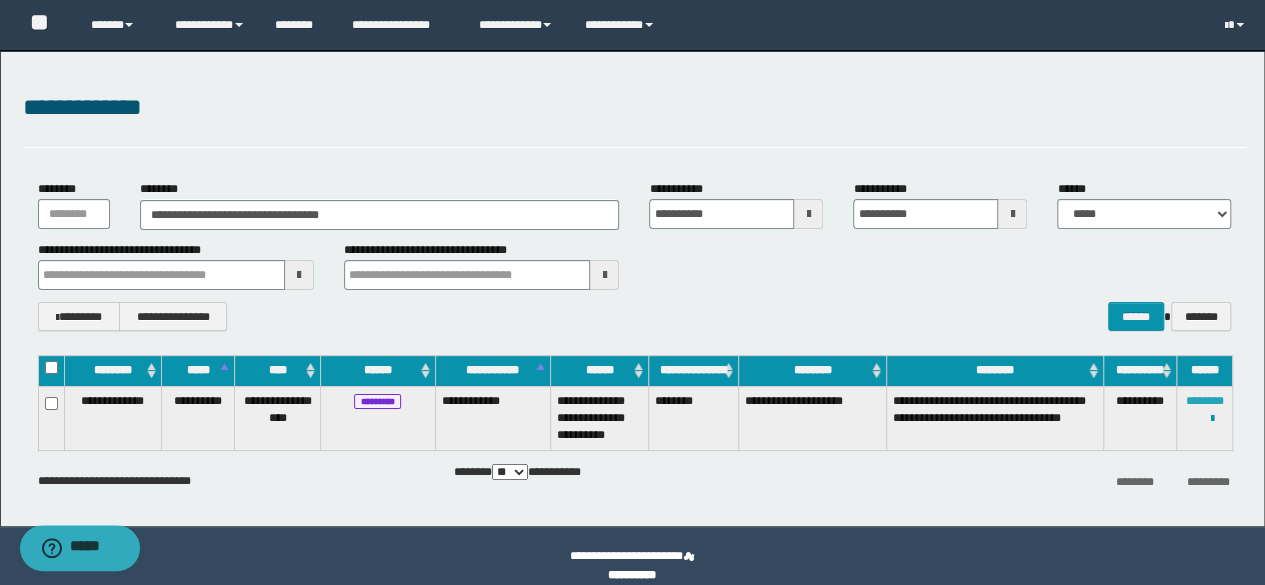 click on "********" at bounding box center (1205, 401) 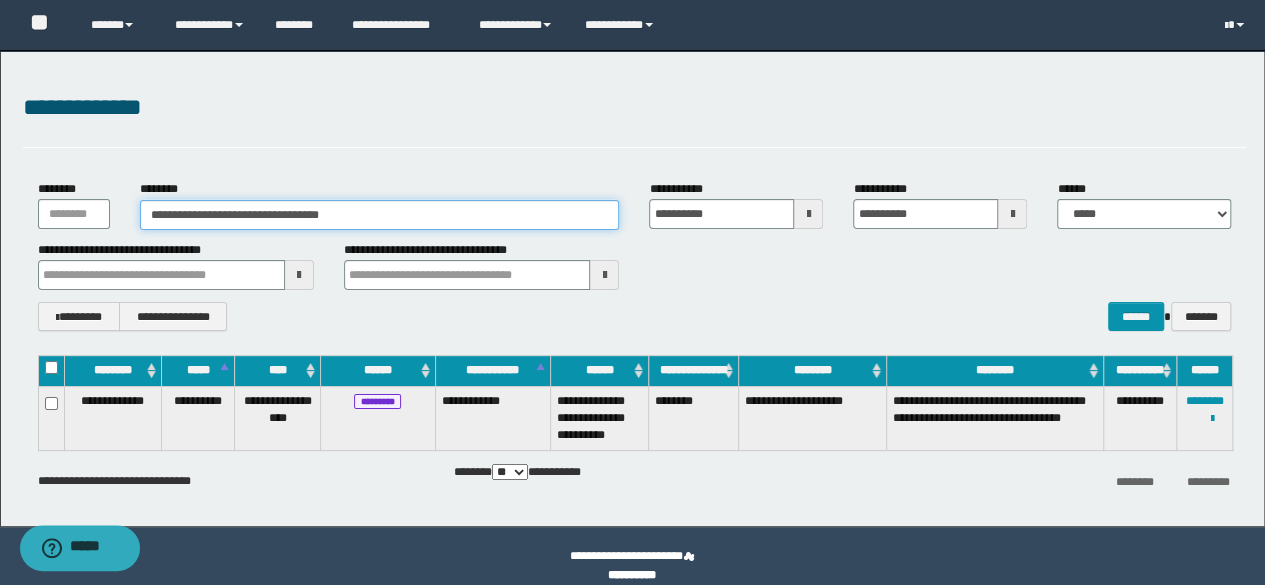 paste 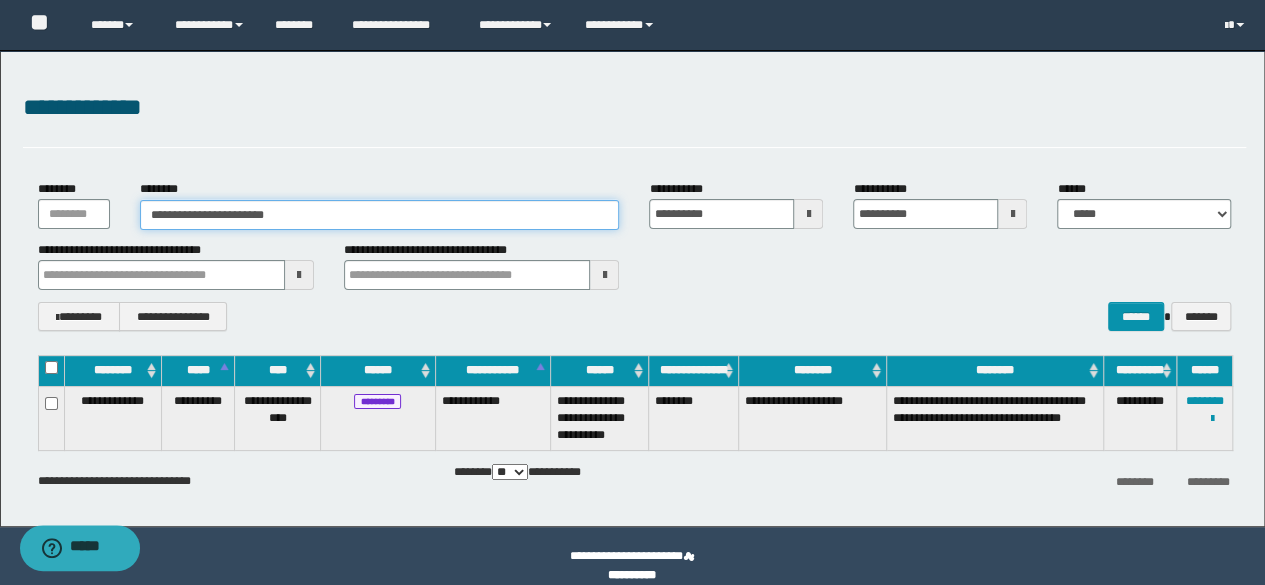 type on "**********" 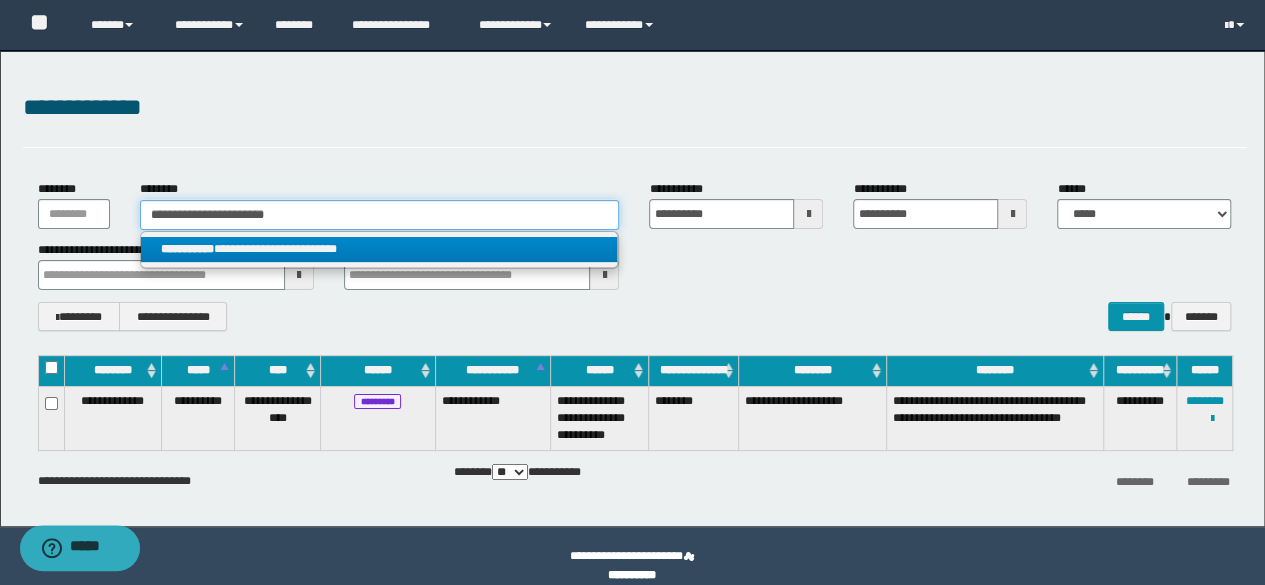 type on "**********" 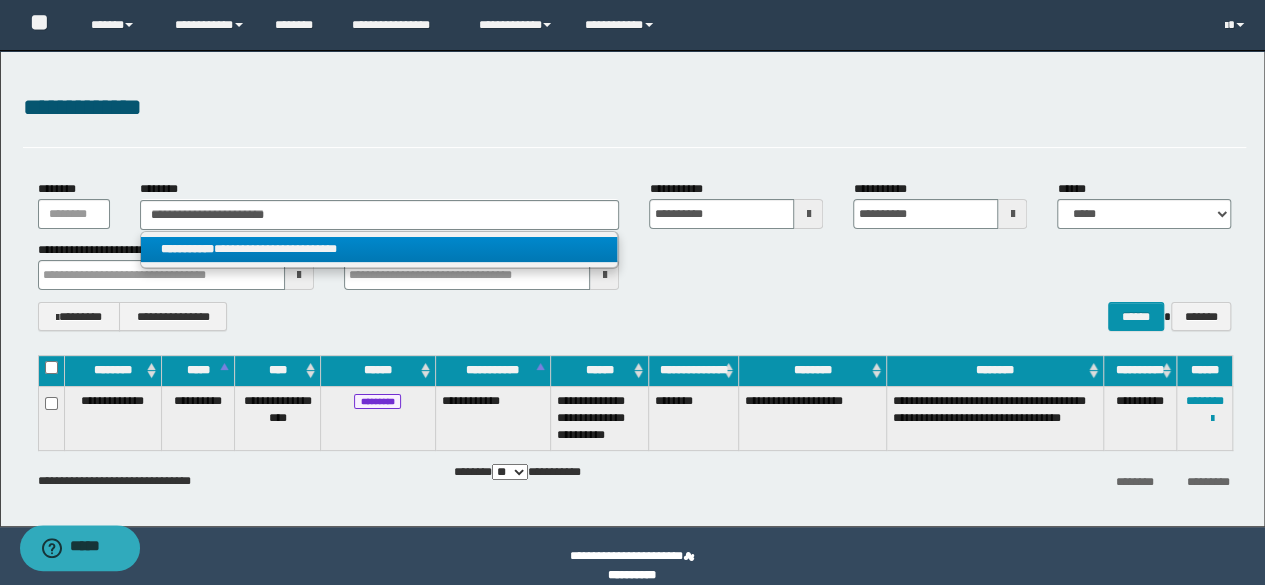 click on "**********" at bounding box center [379, 249] 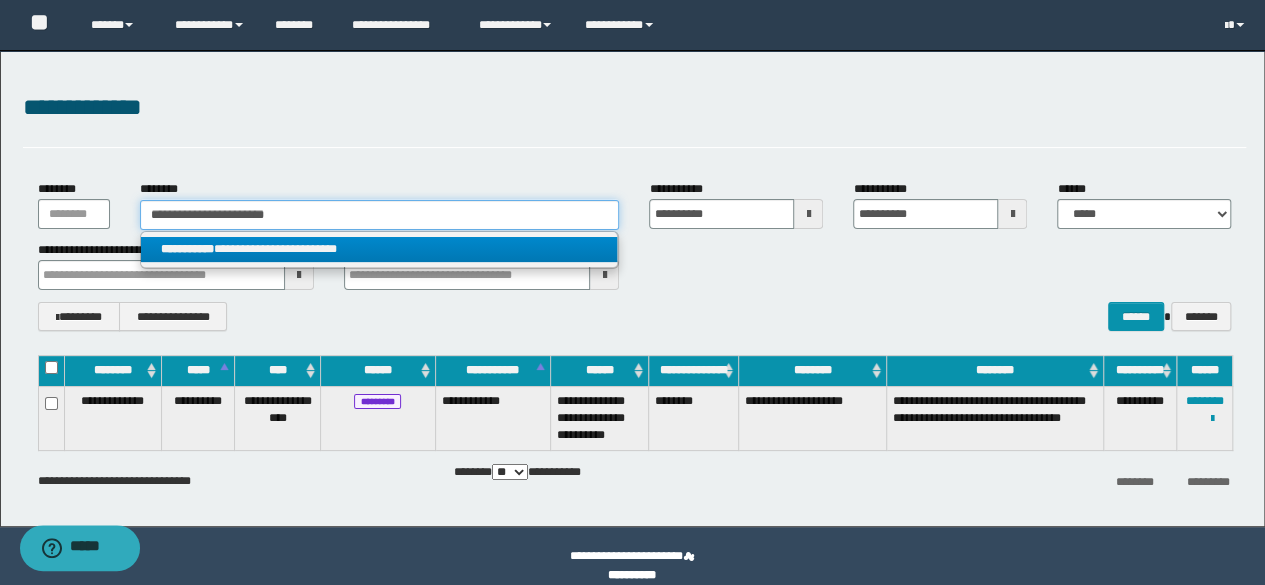 type 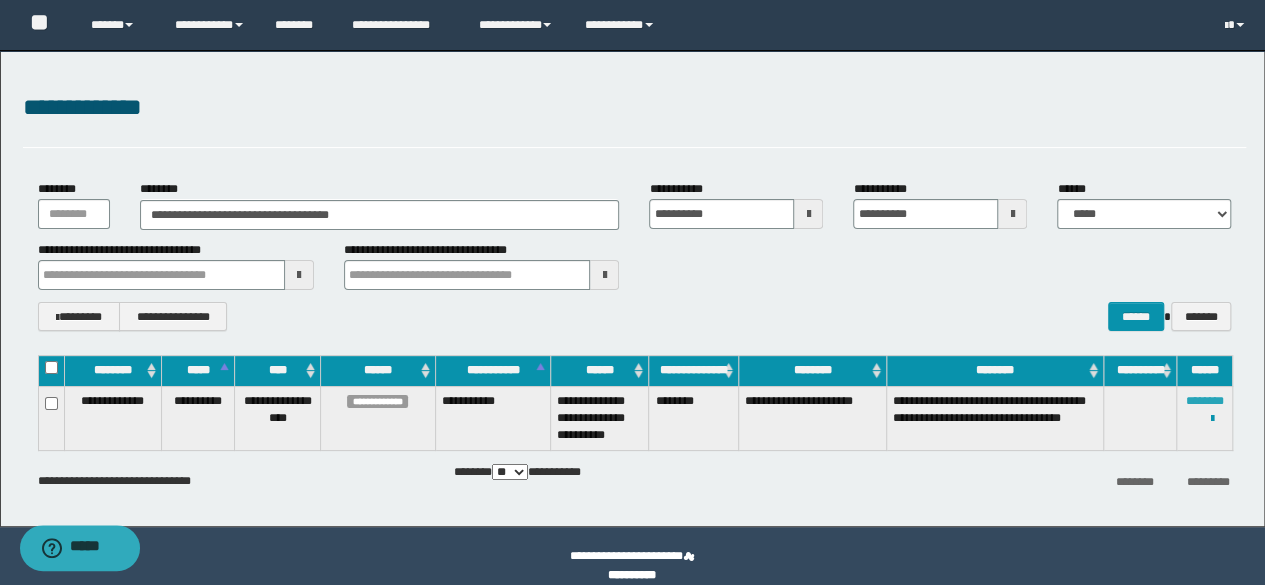 click on "********" at bounding box center [1205, 401] 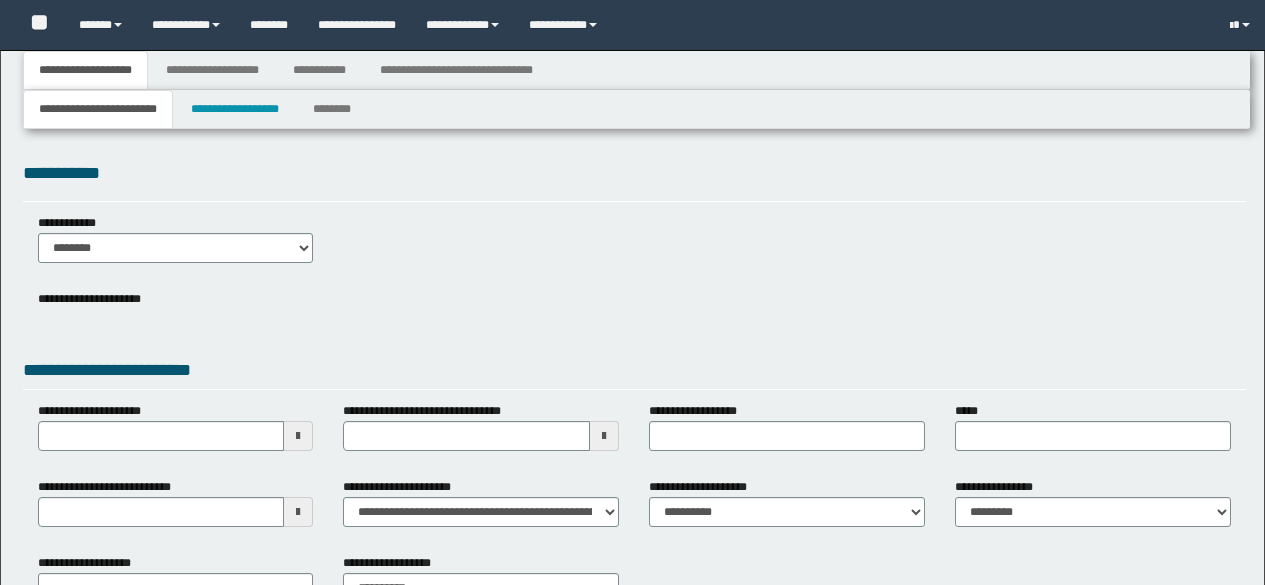 type 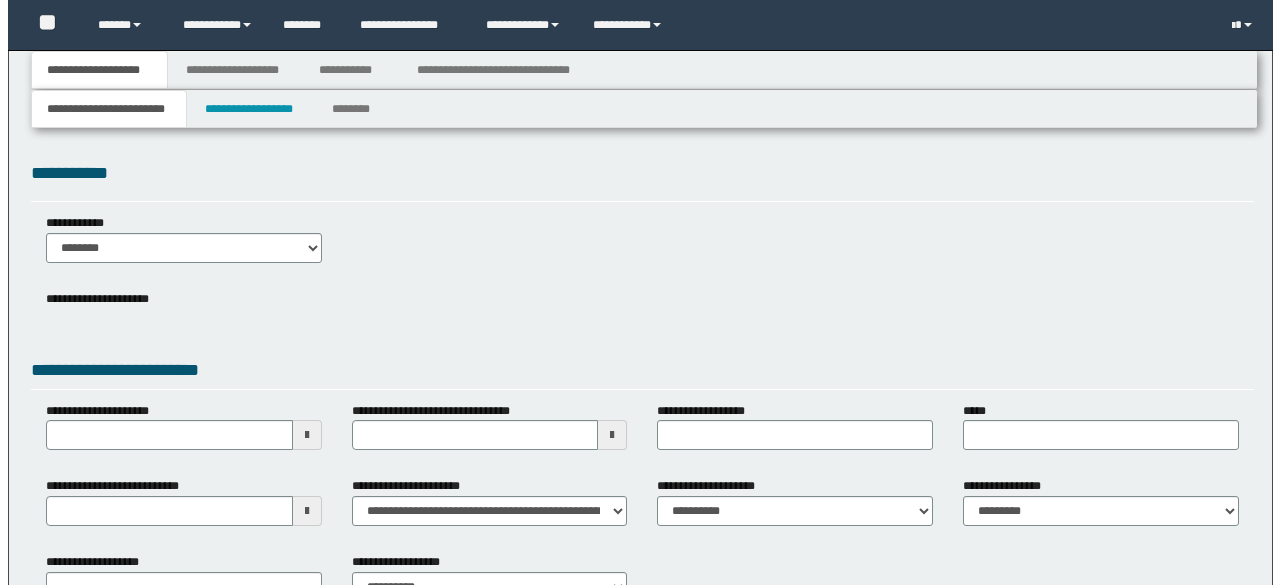 scroll, scrollTop: 0, scrollLeft: 0, axis: both 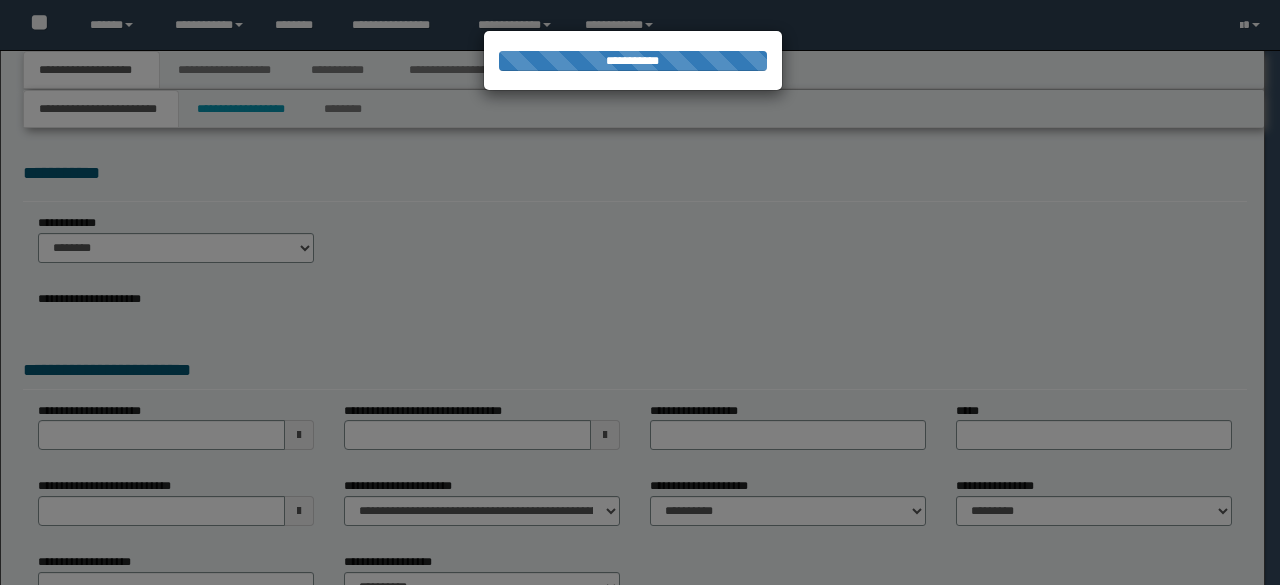 type on "**********" 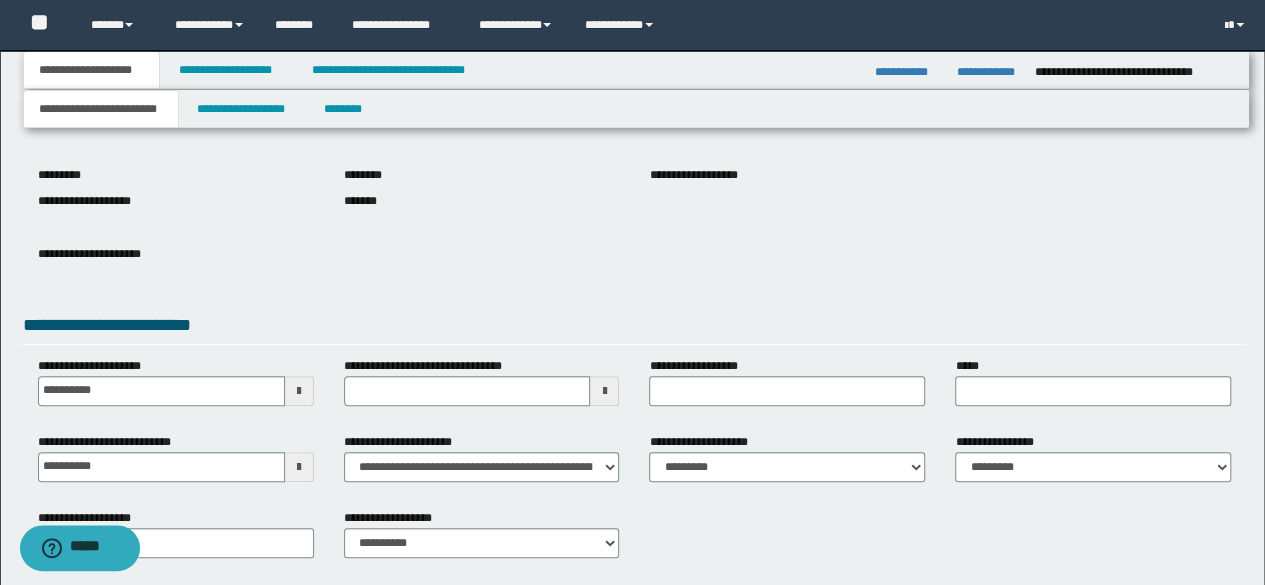 scroll, scrollTop: 297, scrollLeft: 0, axis: vertical 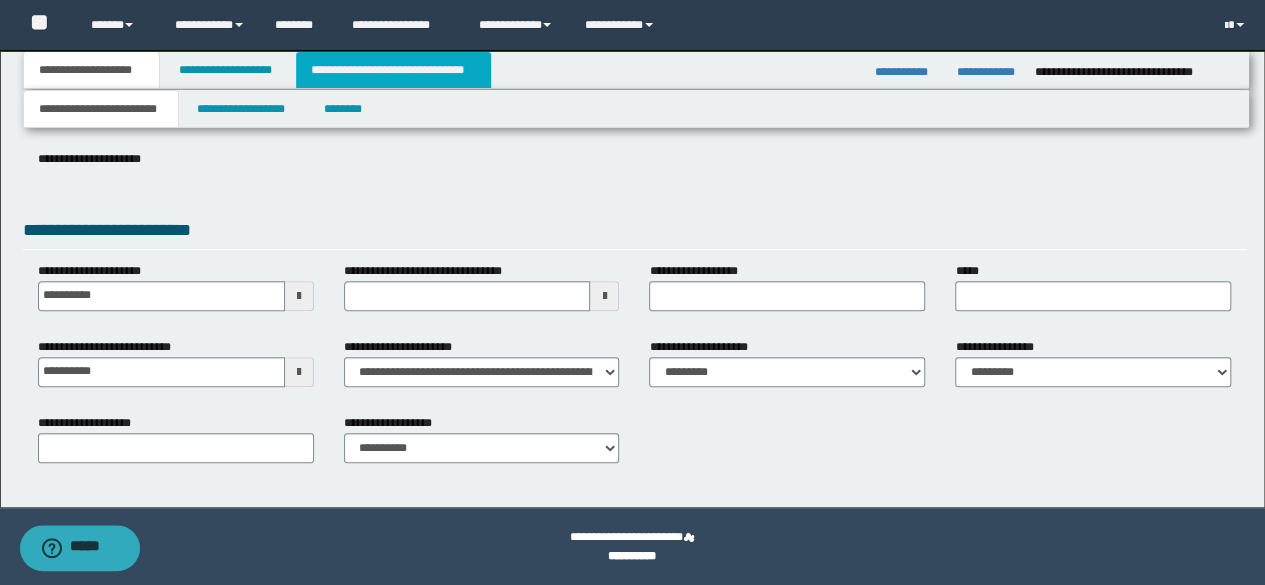 click on "**********" at bounding box center (393, 70) 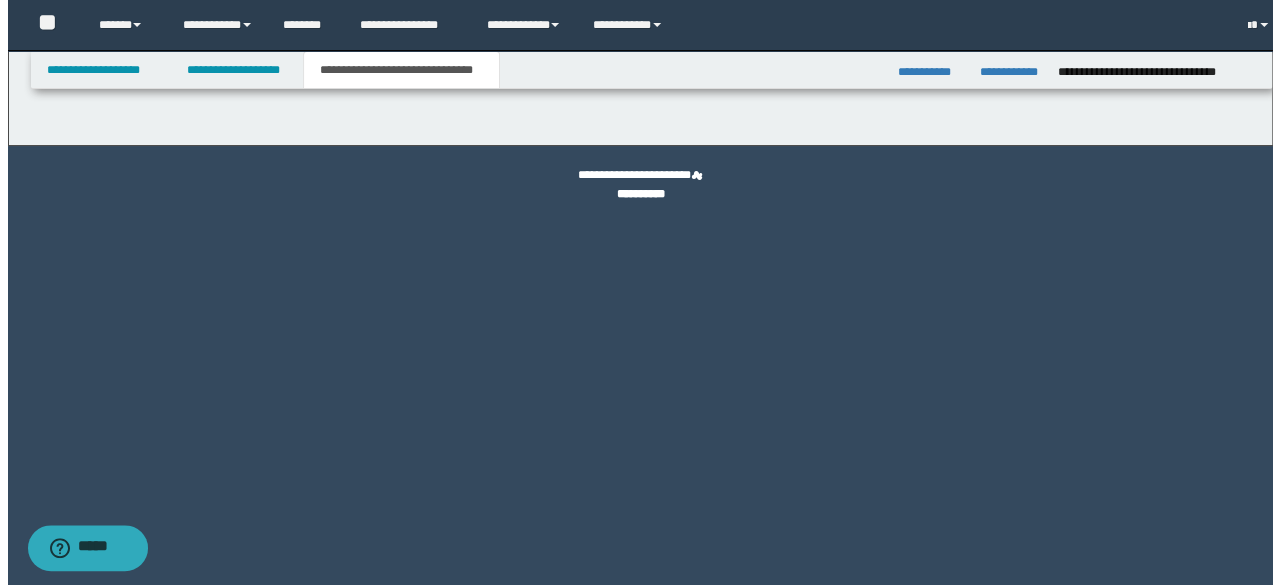 scroll, scrollTop: 0, scrollLeft: 0, axis: both 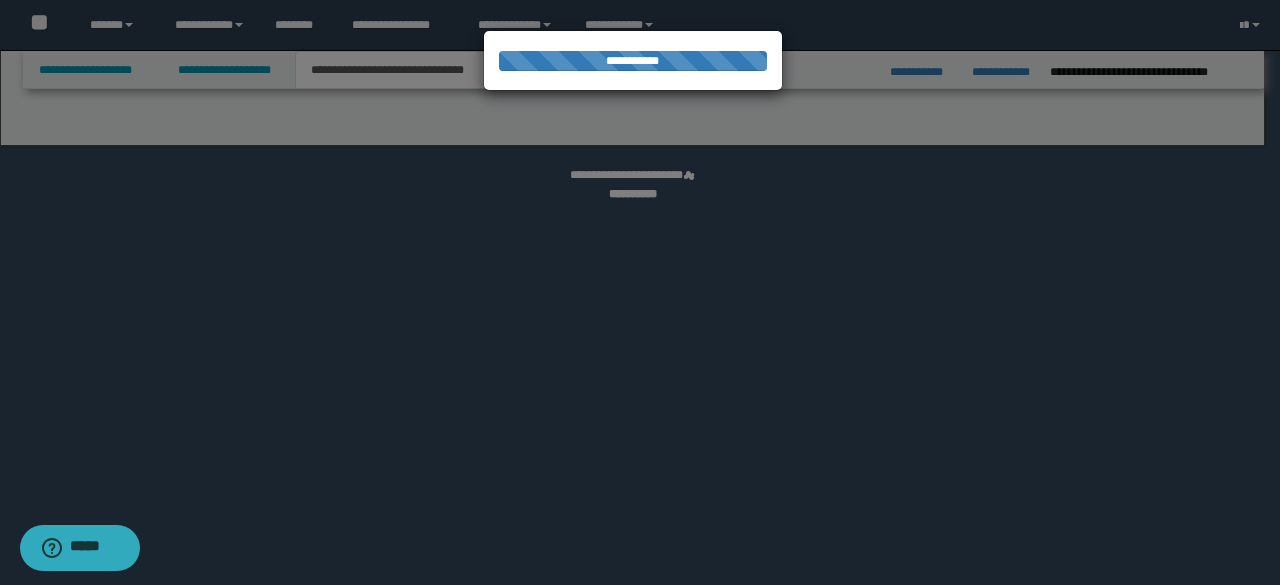 select on "*" 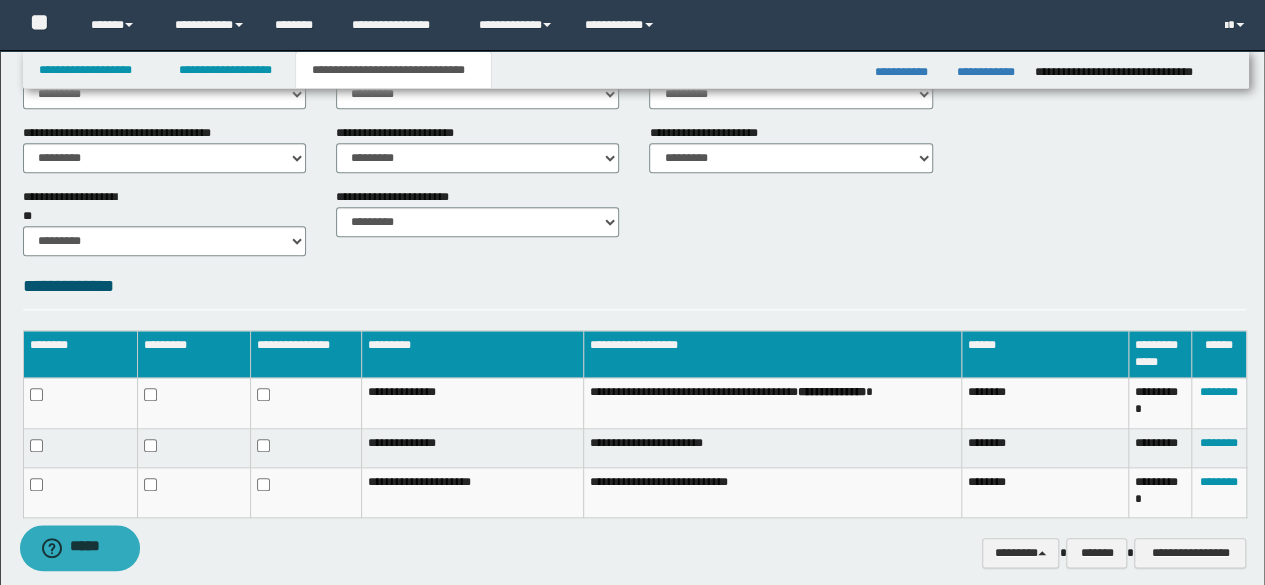 scroll, scrollTop: 942, scrollLeft: 0, axis: vertical 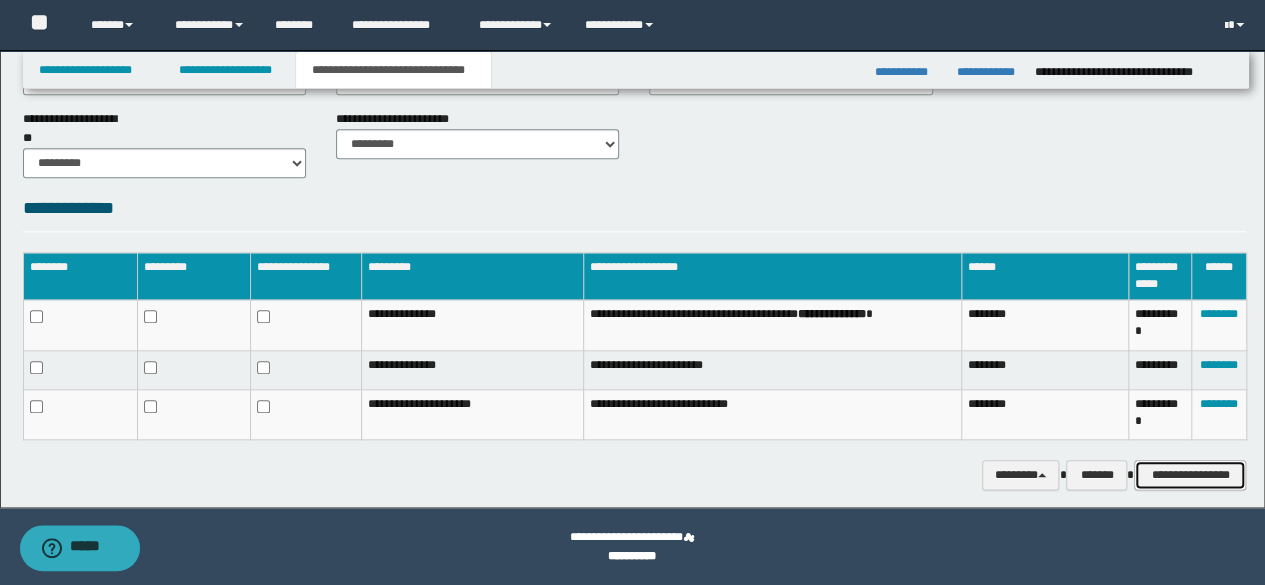 click on "**********" at bounding box center [1190, 474] 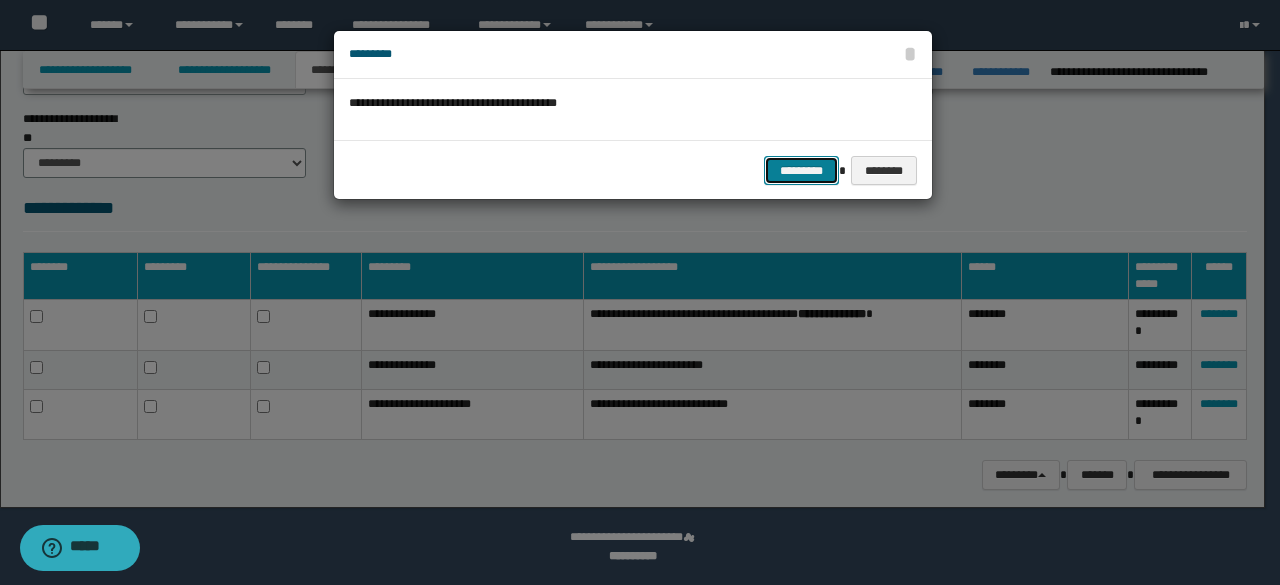 click on "*********" at bounding box center (801, 170) 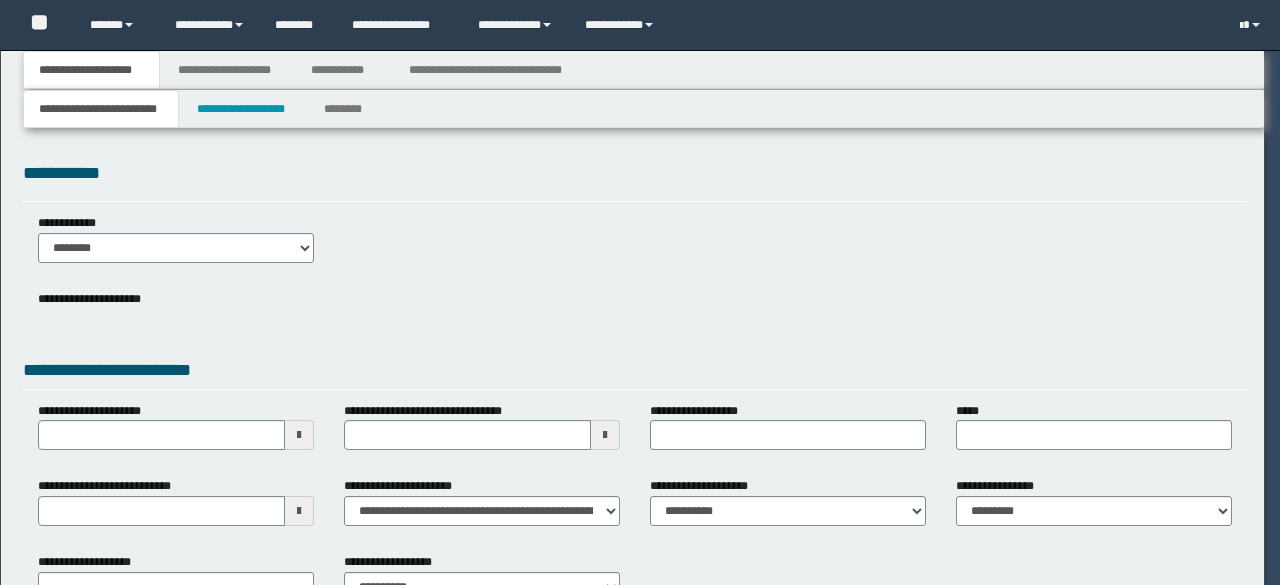 scroll, scrollTop: 0, scrollLeft: 0, axis: both 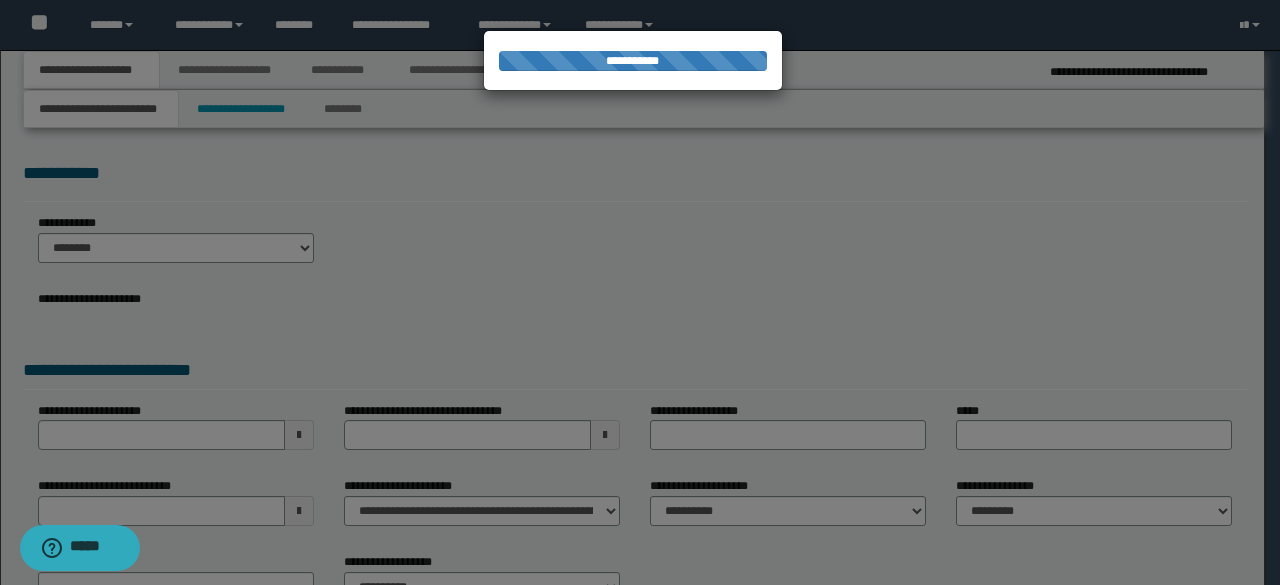 select on "*" 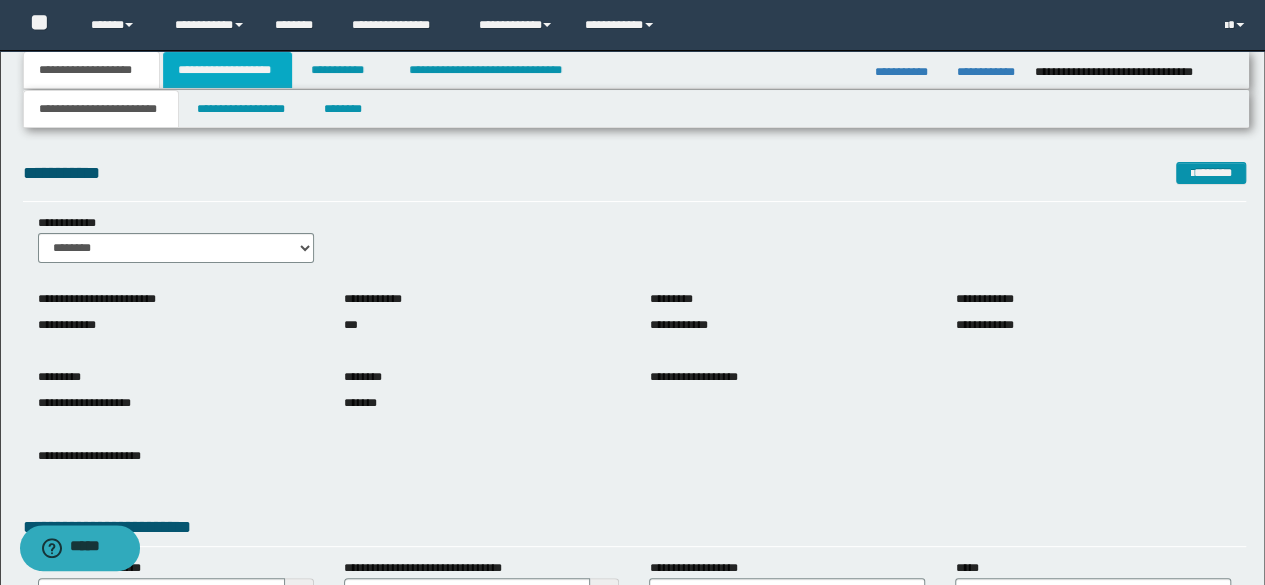 click on "**********" at bounding box center (227, 70) 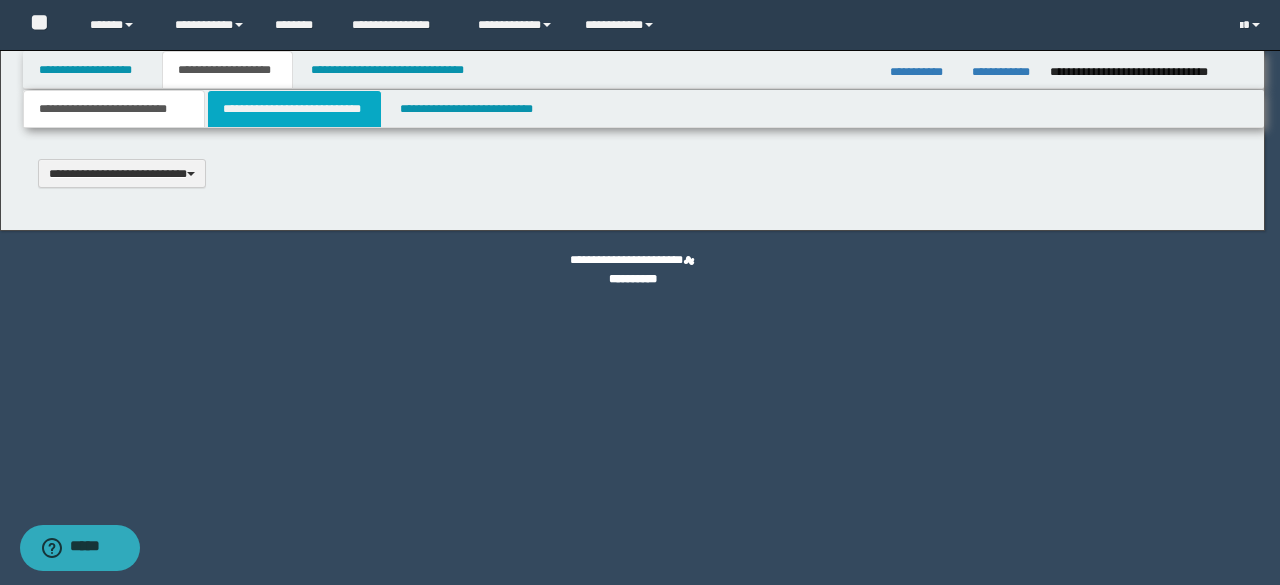 scroll, scrollTop: 0, scrollLeft: 0, axis: both 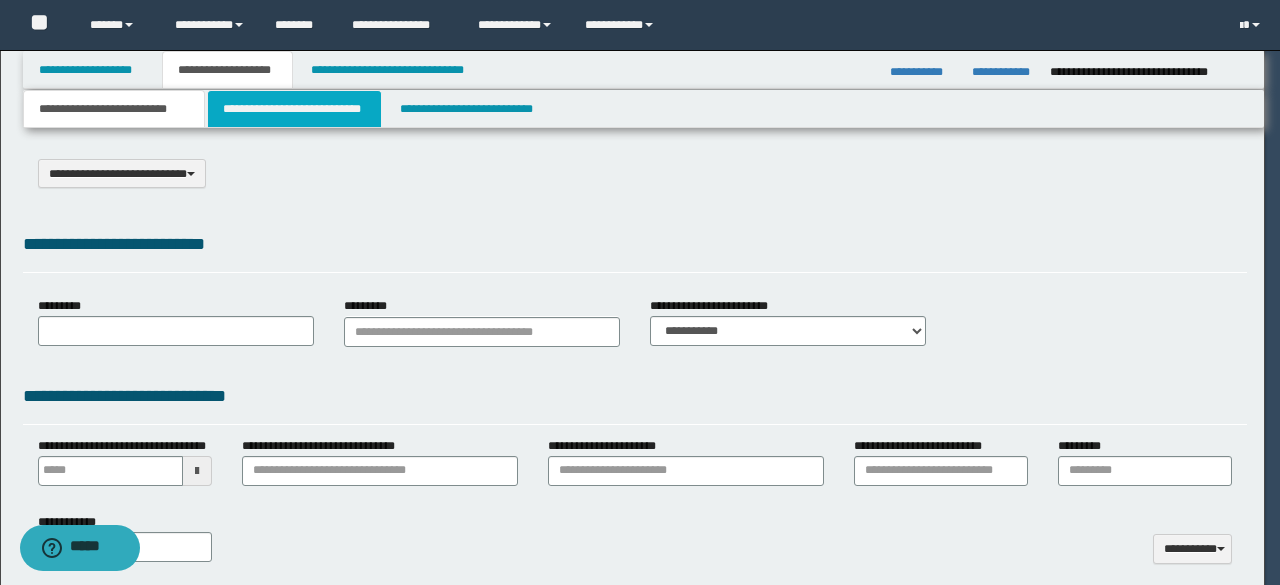 select on "*" 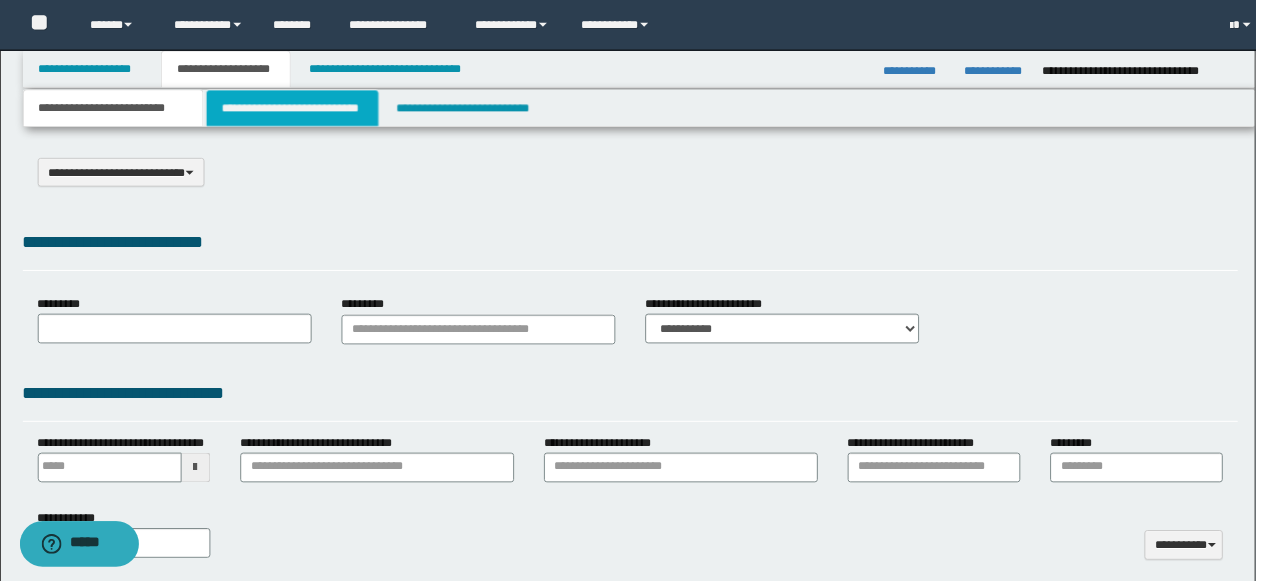 click on "**********" at bounding box center (294, 109) 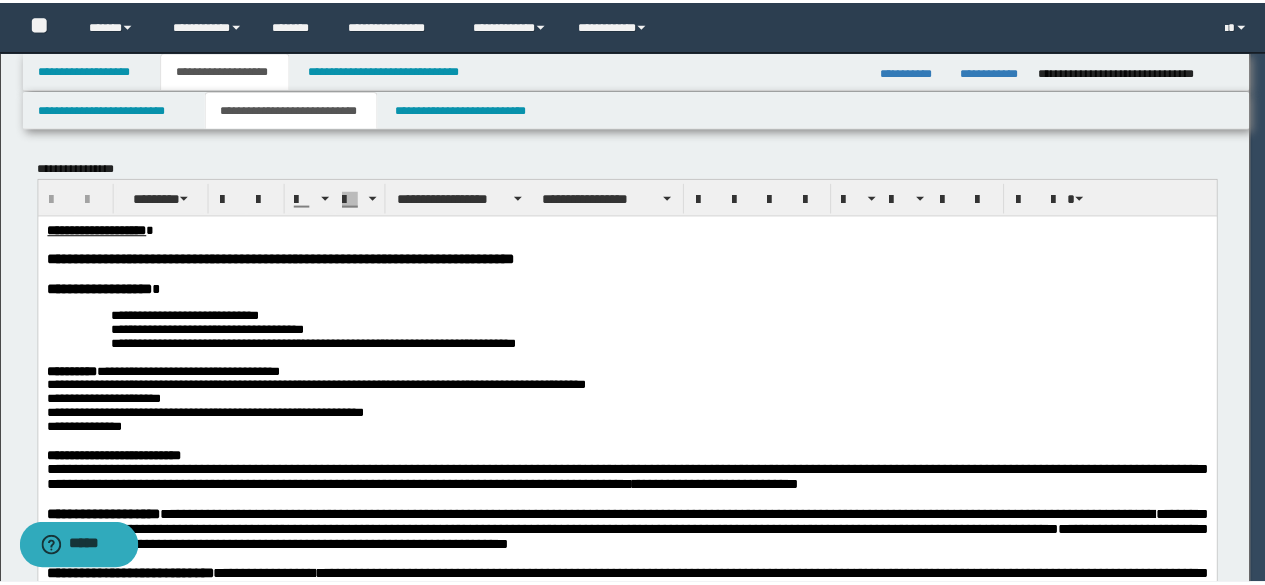 scroll, scrollTop: 0, scrollLeft: 0, axis: both 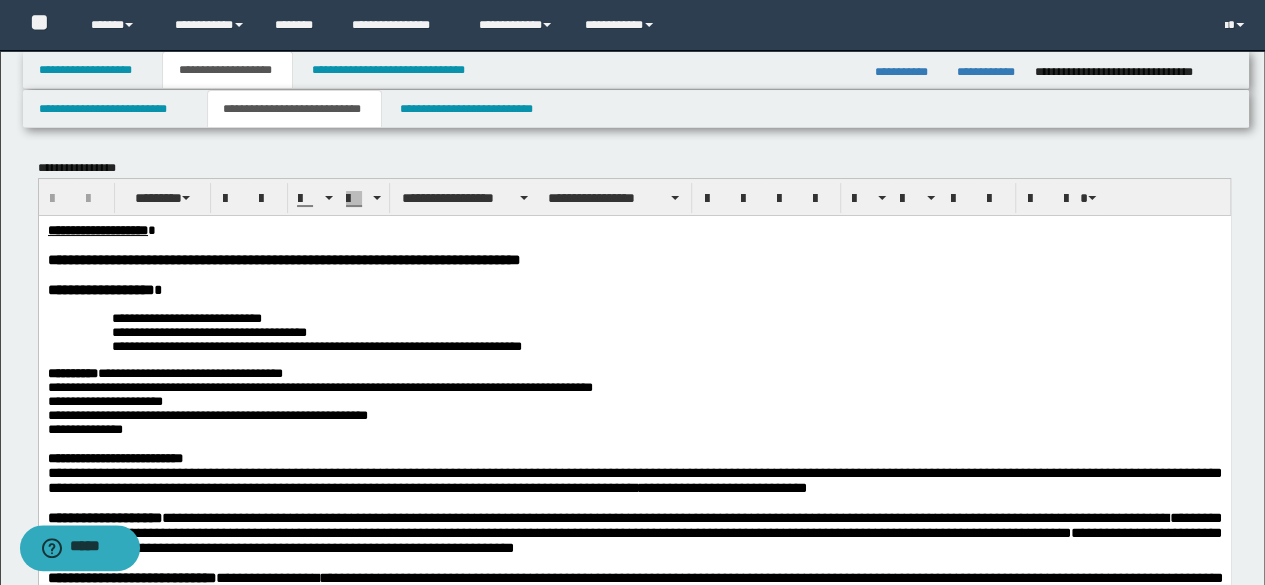 click at bounding box center [634, 244] 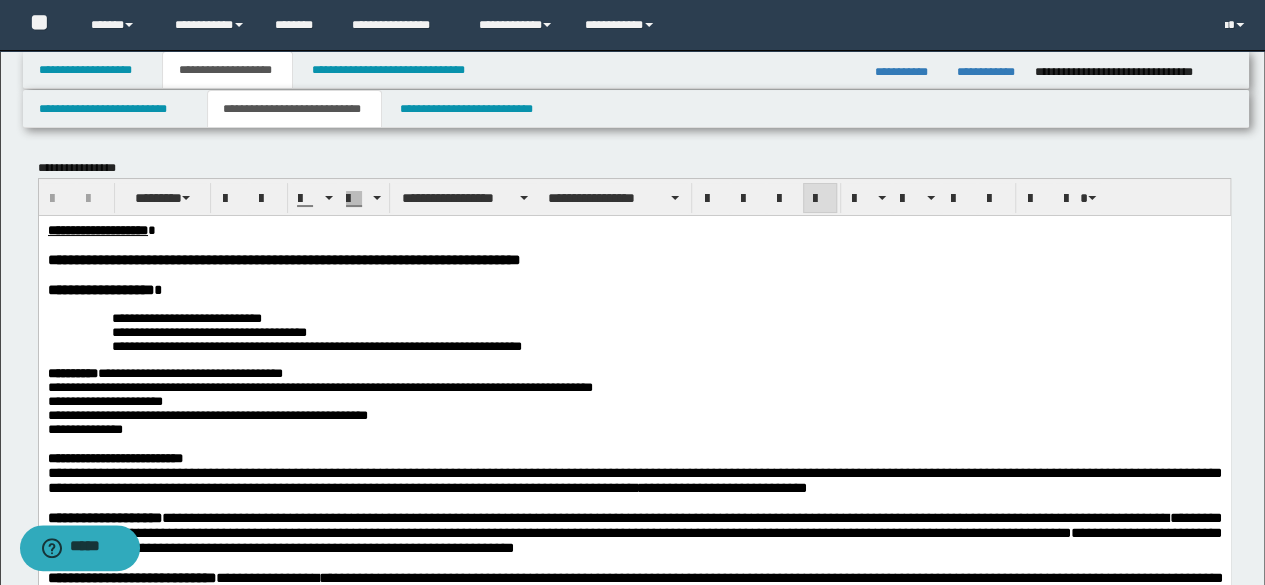 type 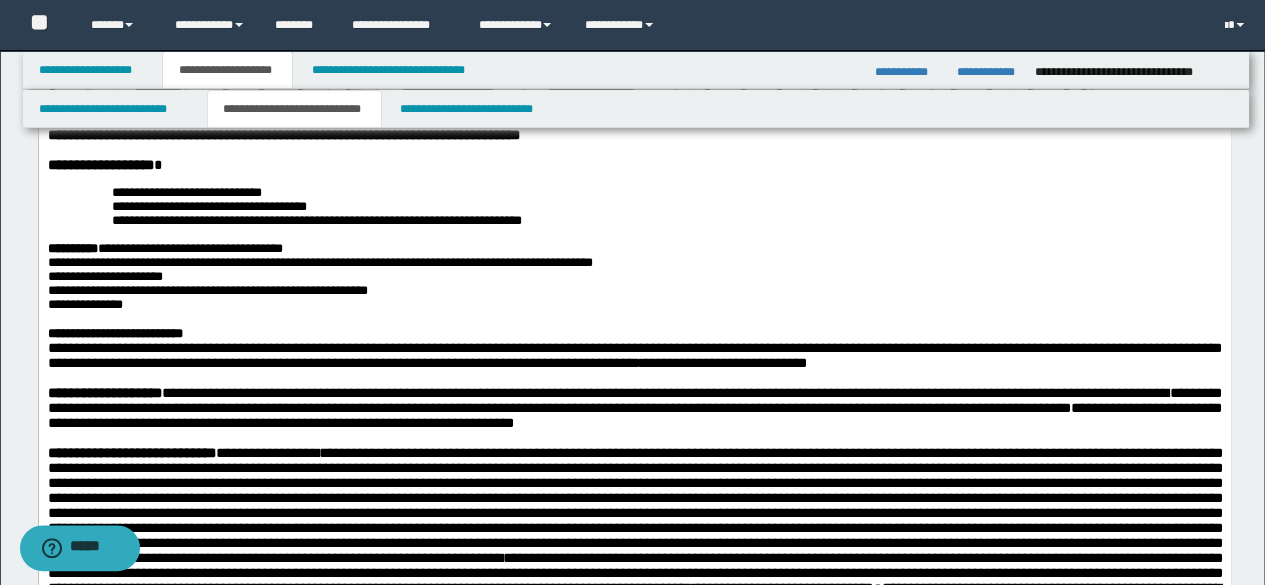 scroll, scrollTop: 200, scrollLeft: 0, axis: vertical 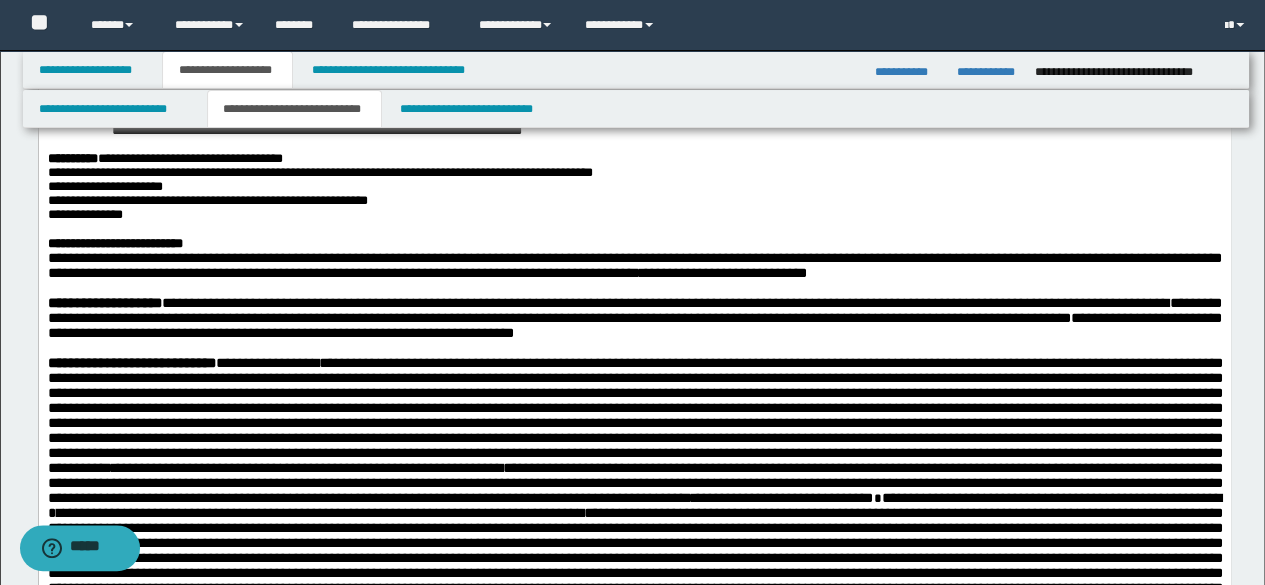 click on "*" at bounding box center (806, 272) 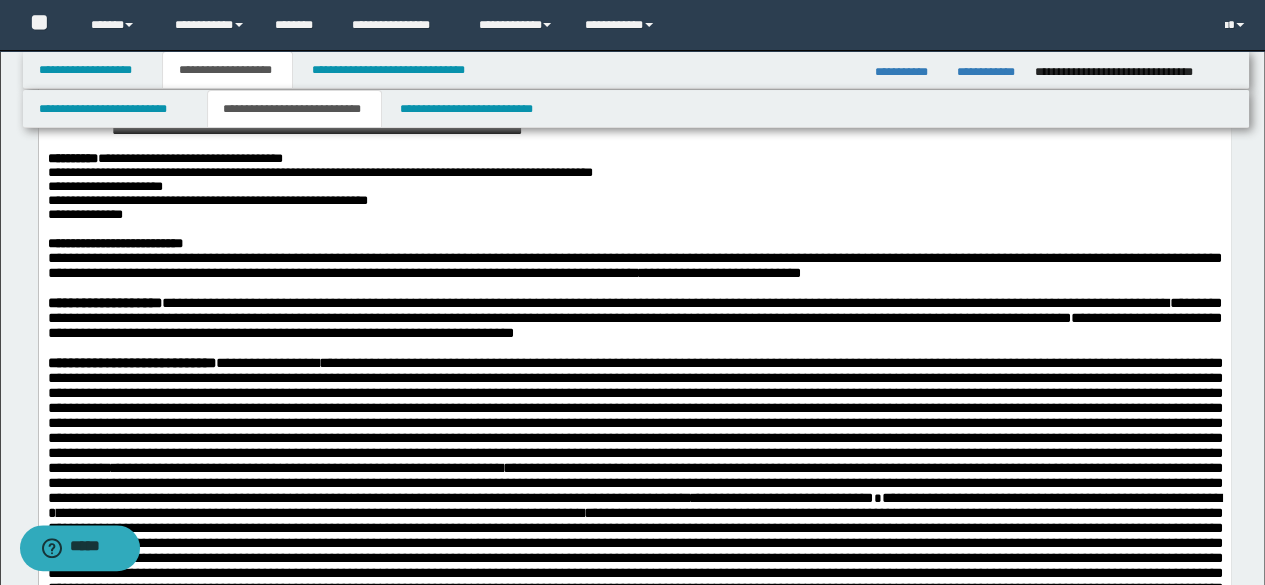 click on "**********" at bounding box center [634, 264] 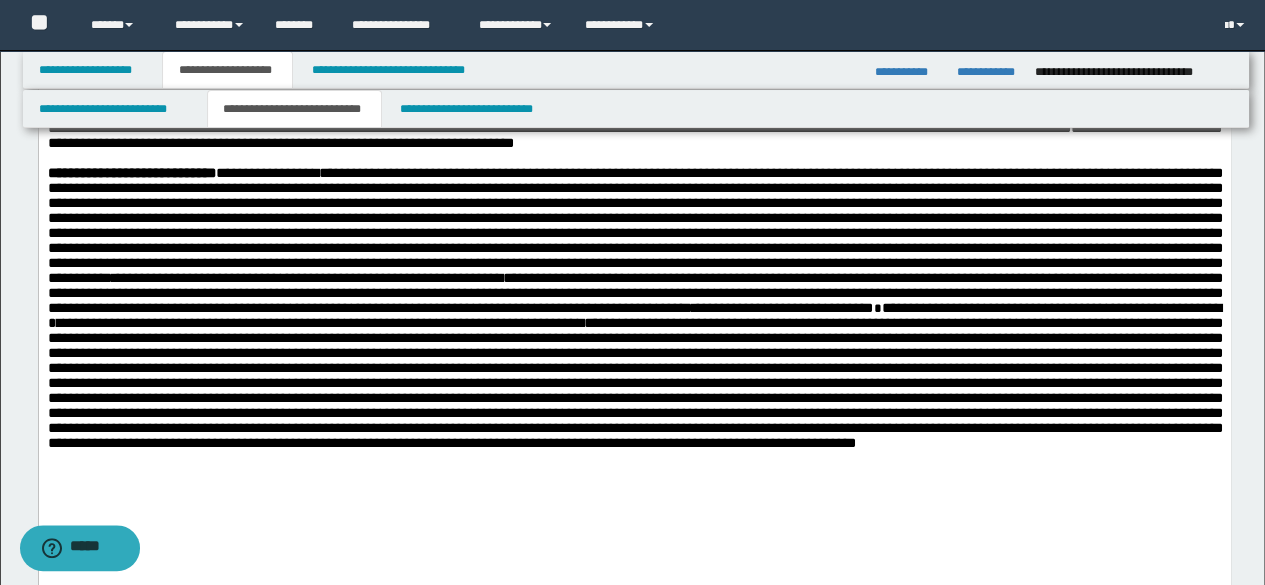 scroll, scrollTop: 600, scrollLeft: 0, axis: vertical 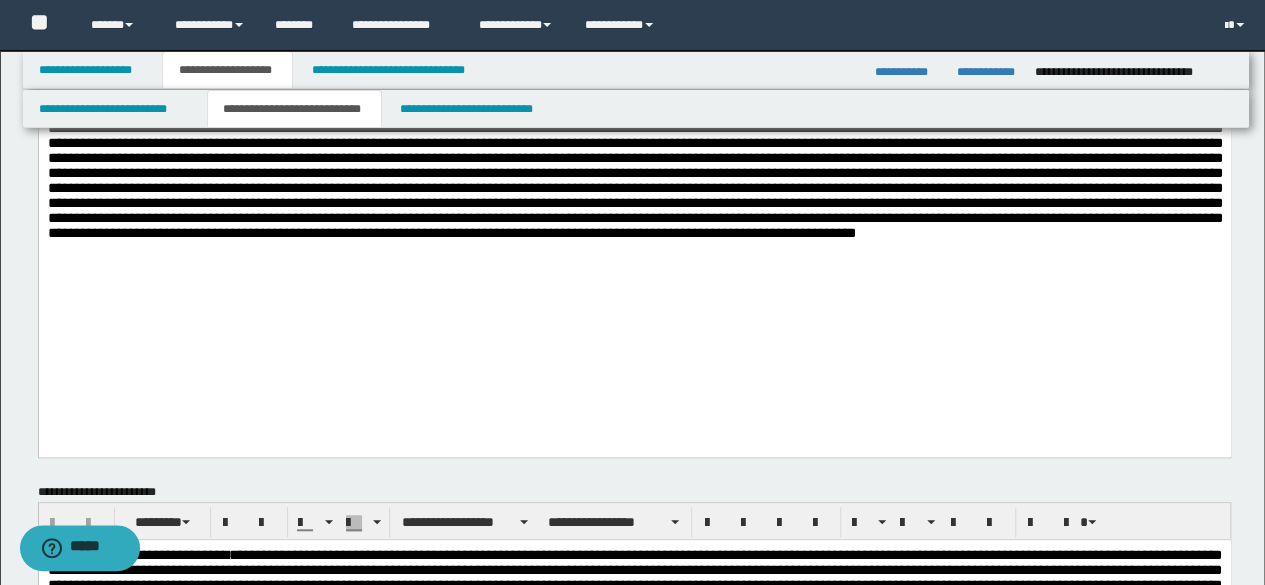 click on "**********" at bounding box center (634, -8) 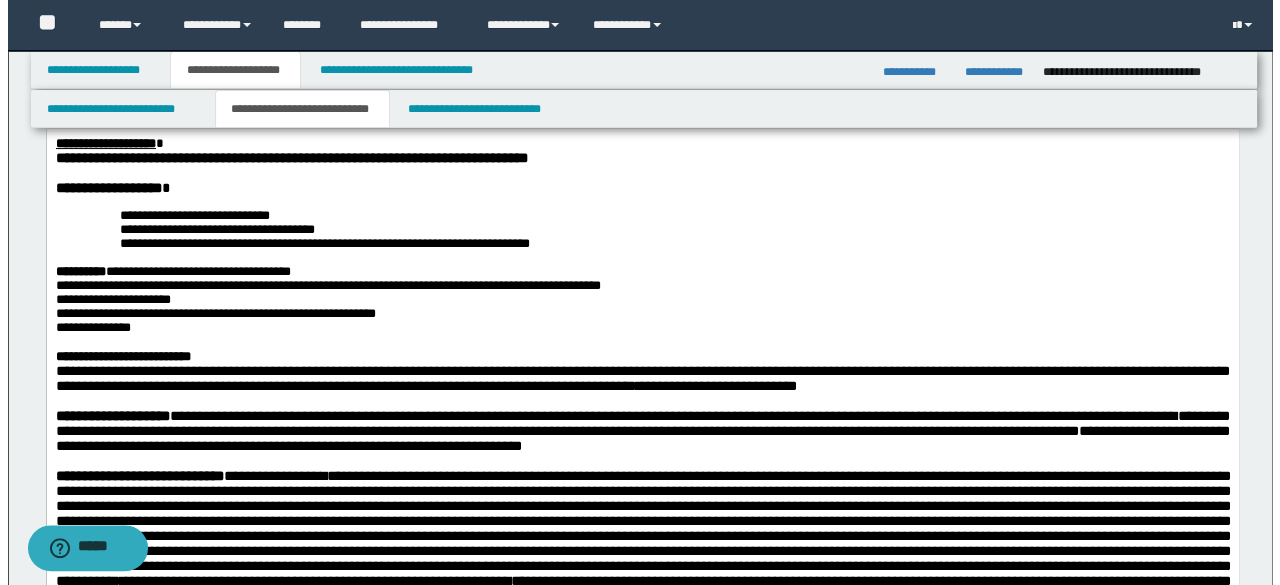 scroll, scrollTop: 0, scrollLeft: 0, axis: both 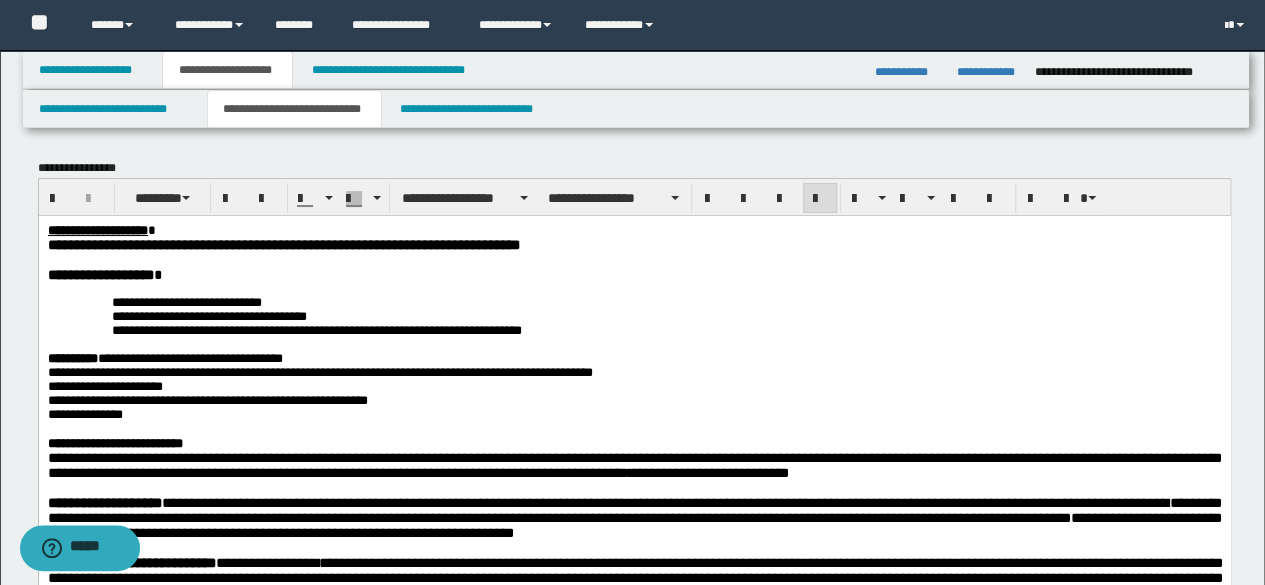 click on "**********" at bounding box center (634, 386) 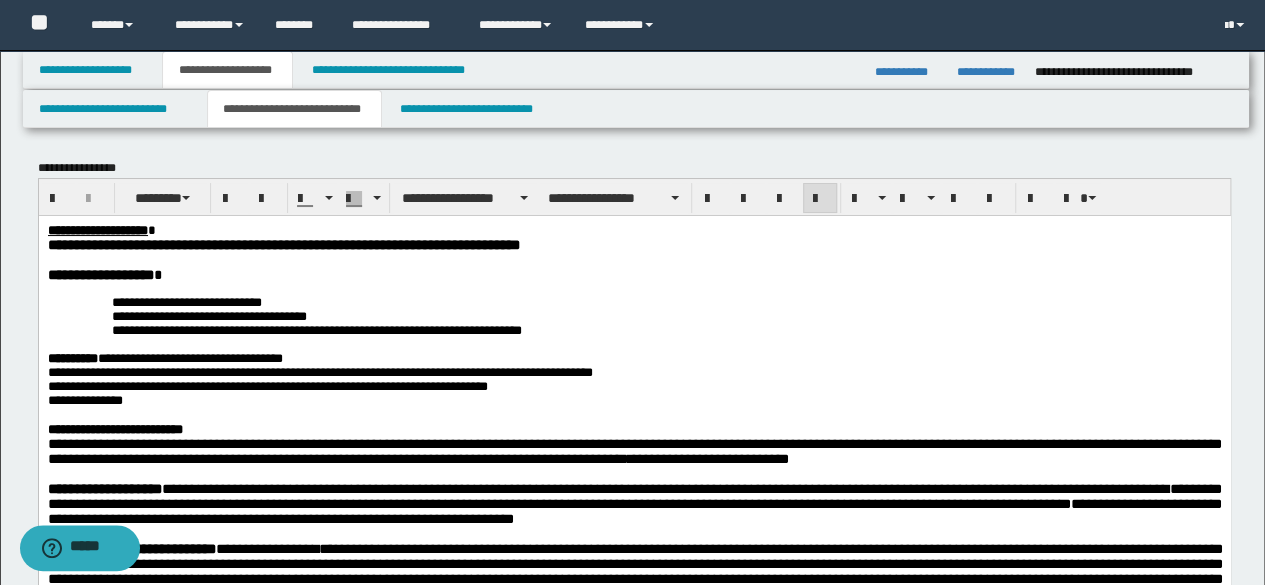 drag, startPoint x: 548, startPoint y: 398, endPoint x: 560, endPoint y: 407, distance: 15 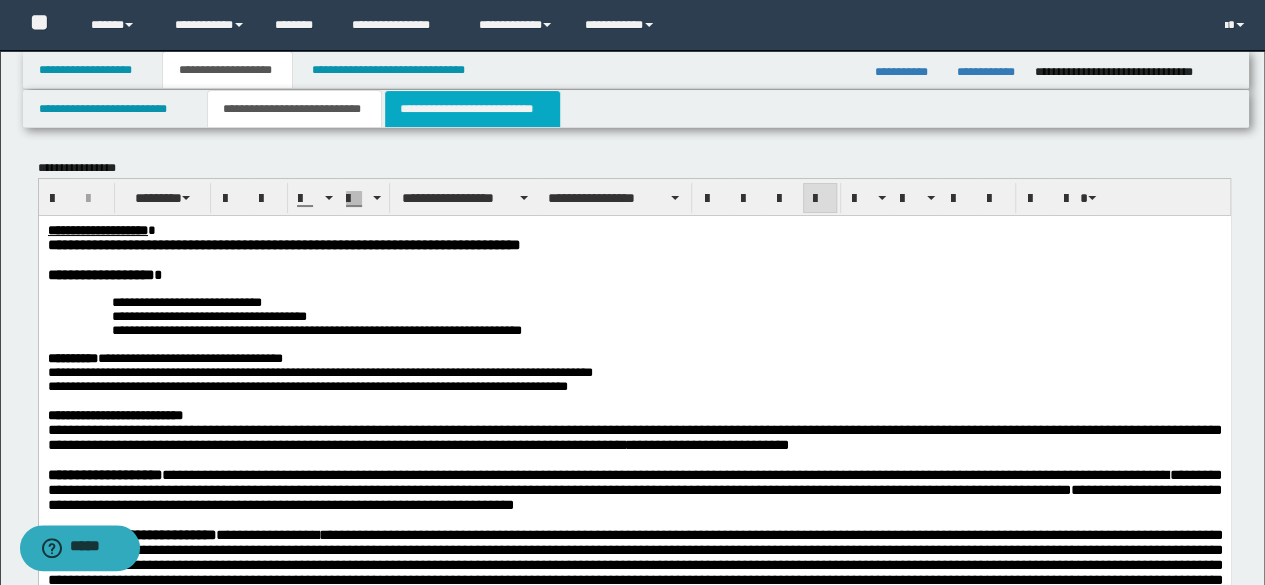 click on "**********" at bounding box center [472, 109] 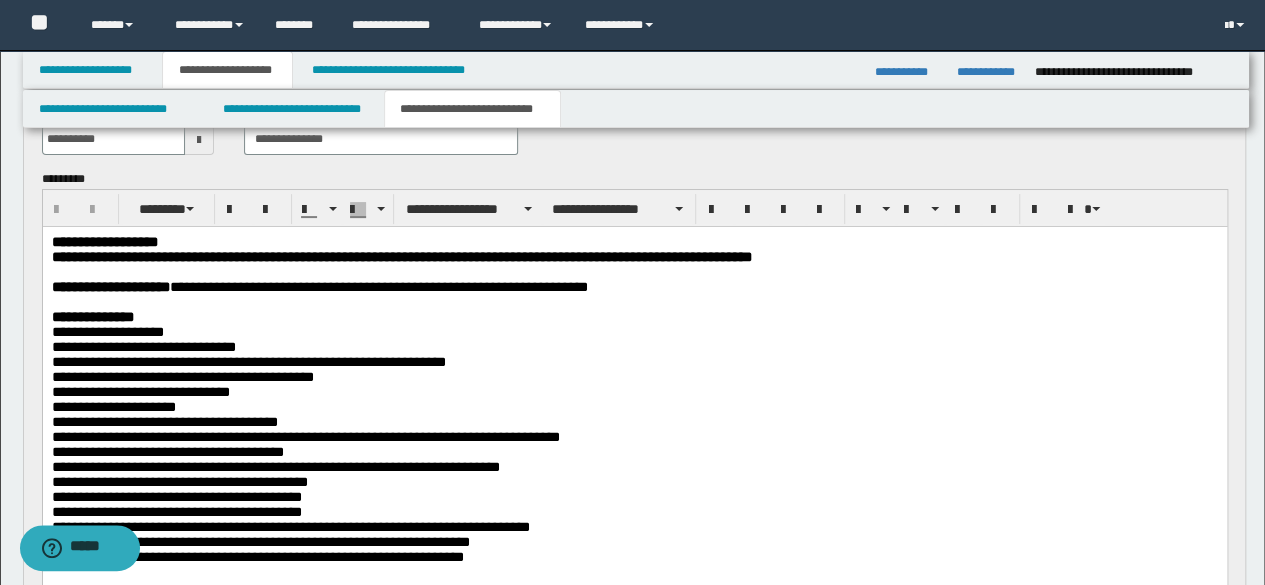 scroll, scrollTop: 200, scrollLeft: 0, axis: vertical 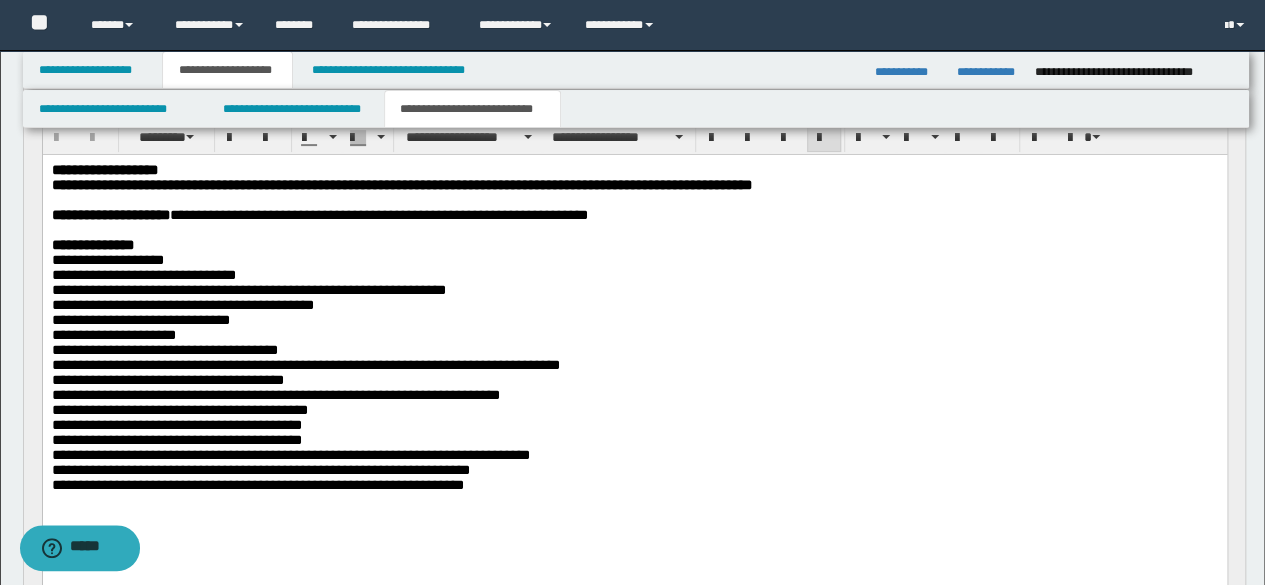 click on "**********" at bounding box center [634, 469] 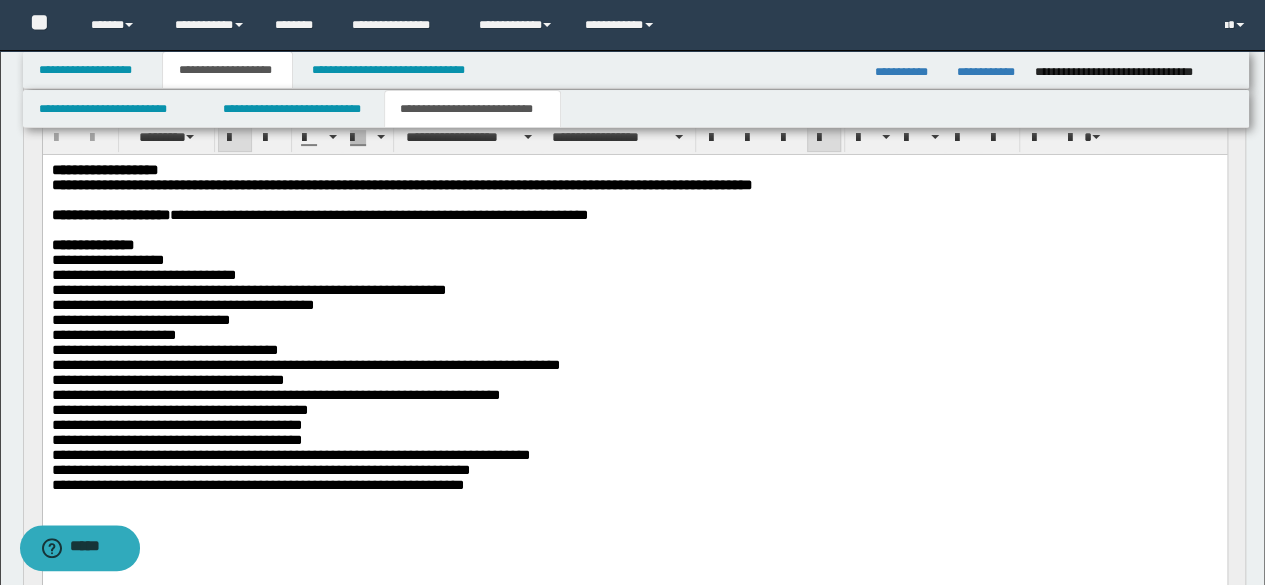 drag, startPoint x: 215, startPoint y: 155, endPoint x: 118, endPoint y: 163, distance: 97.32934 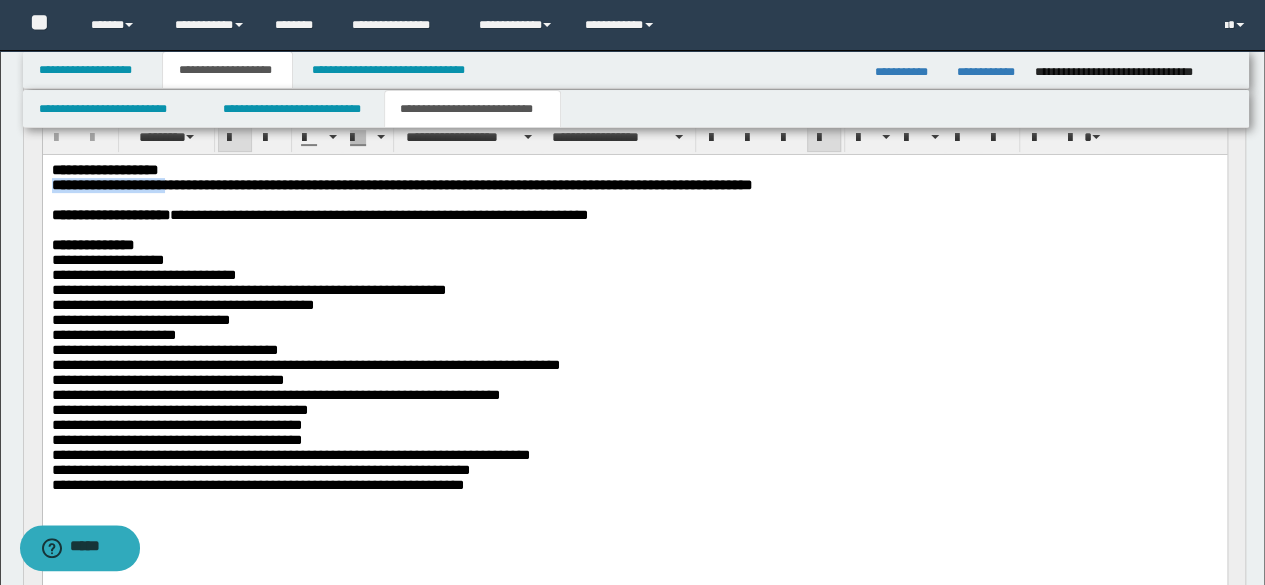 click on "**********" at bounding box center [634, 169] 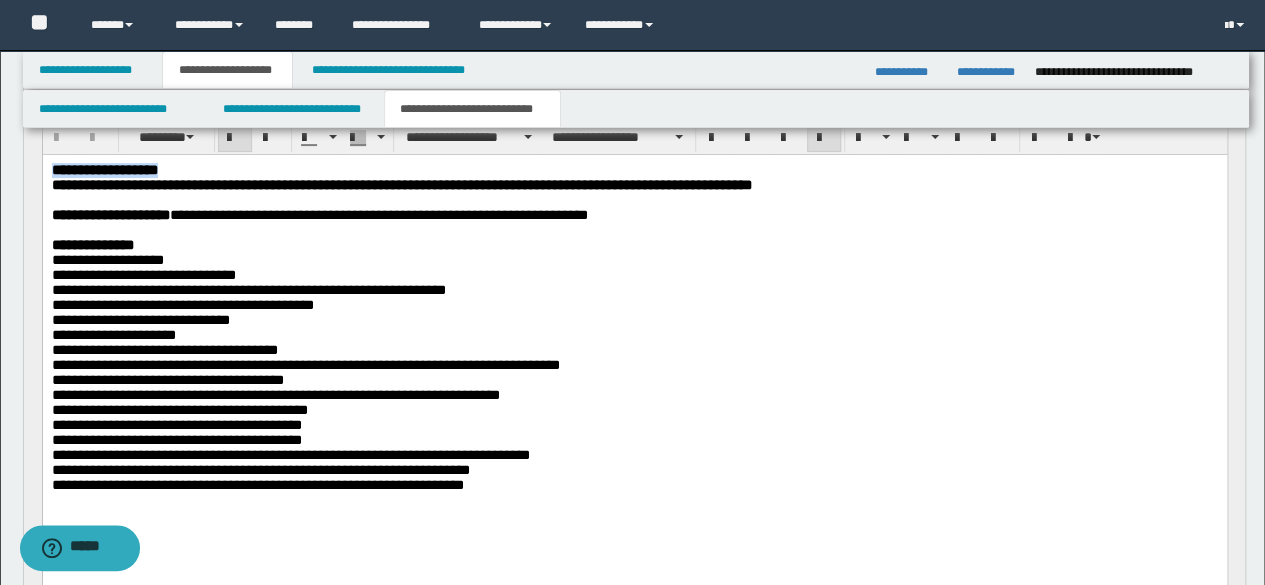 drag, startPoint x: 203, startPoint y: 169, endPoint x: 1, endPoint y: 160, distance: 202.2004 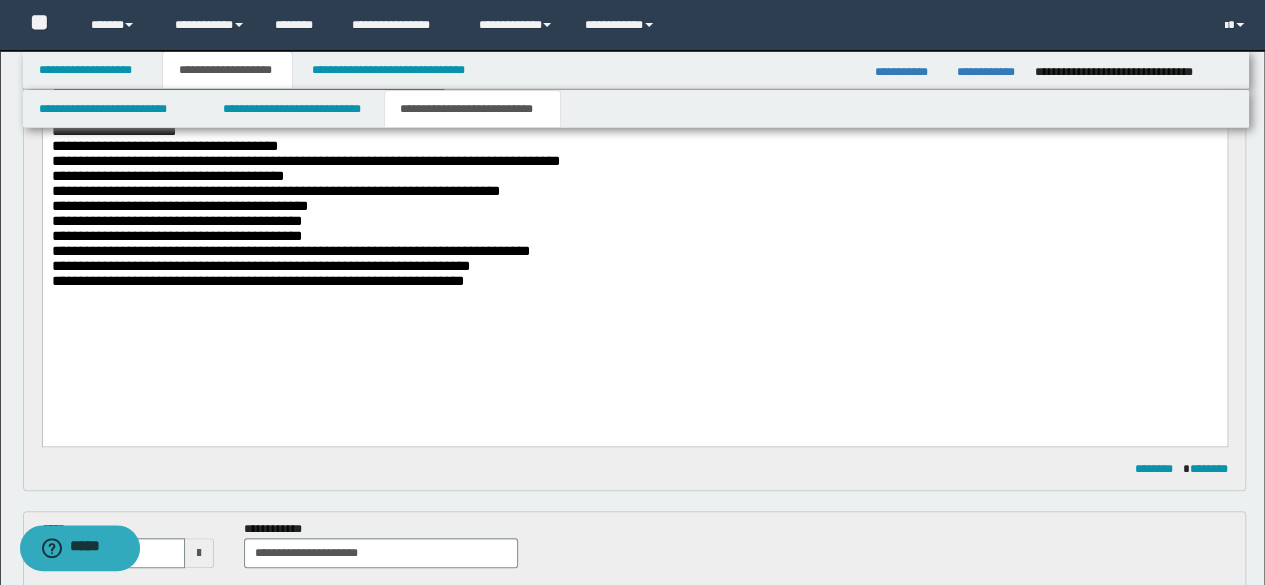 scroll, scrollTop: 500, scrollLeft: 0, axis: vertical 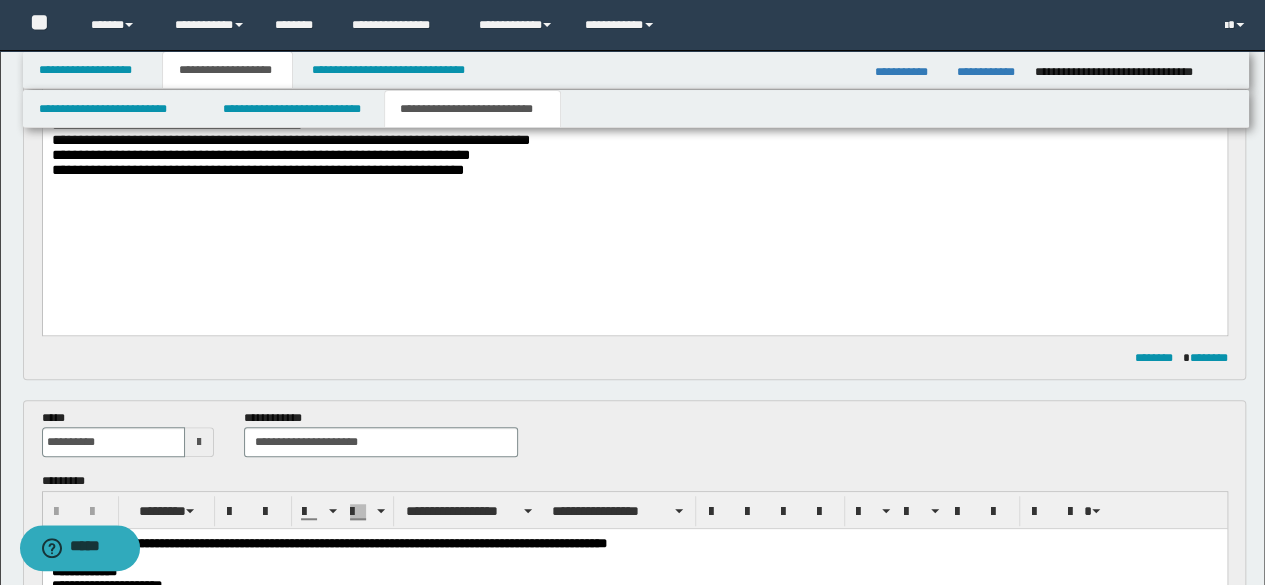 click on "**********" at bounding box center (634, 45) 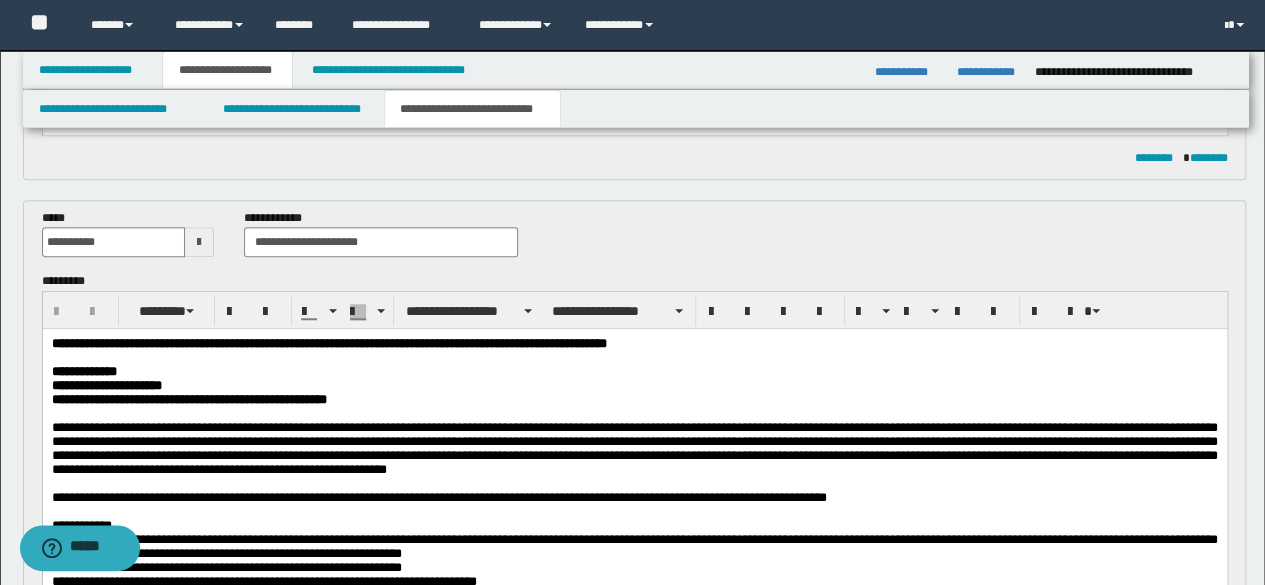scroll, scrollTop: 800, scrollLeft: 0, axis: vertical 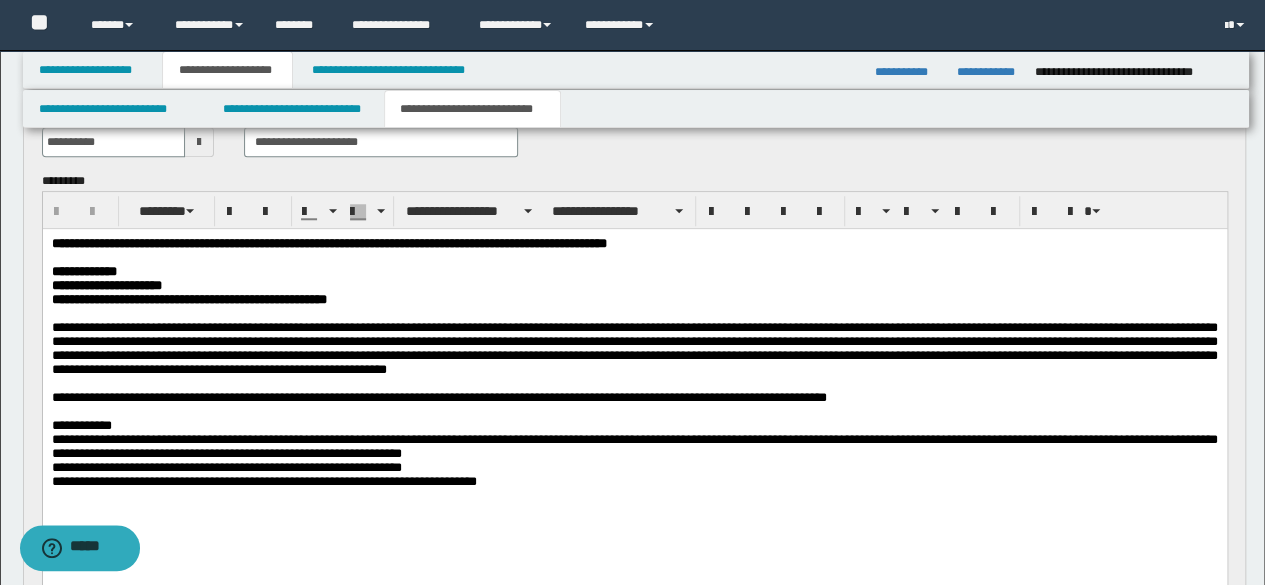 click at bounding box center [634, 258] 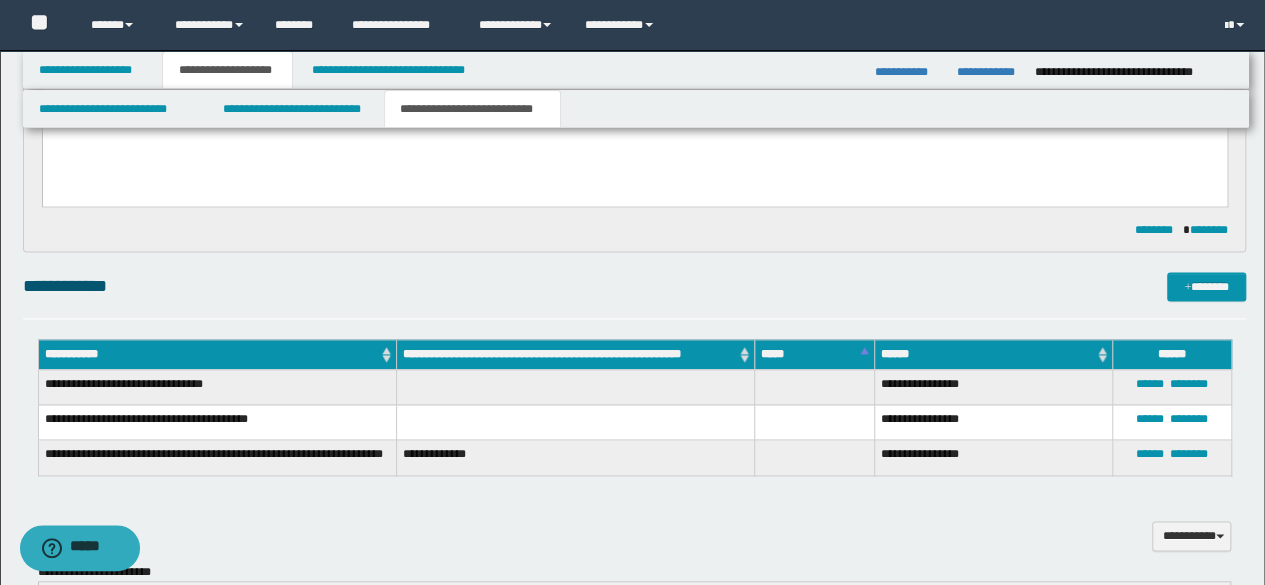 drag, startPoint x: 567, startPoint y: 195, endPoint x: 618, endPoint y: 40, distance: 163.17476 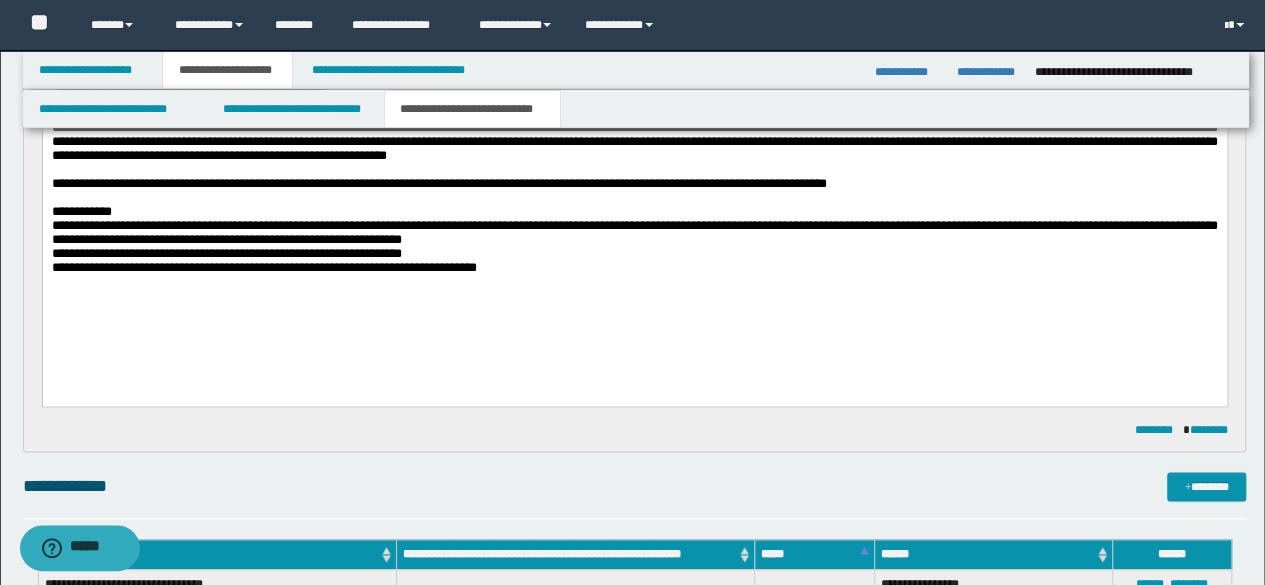 click on "**********" at bounding box center (634, 181) 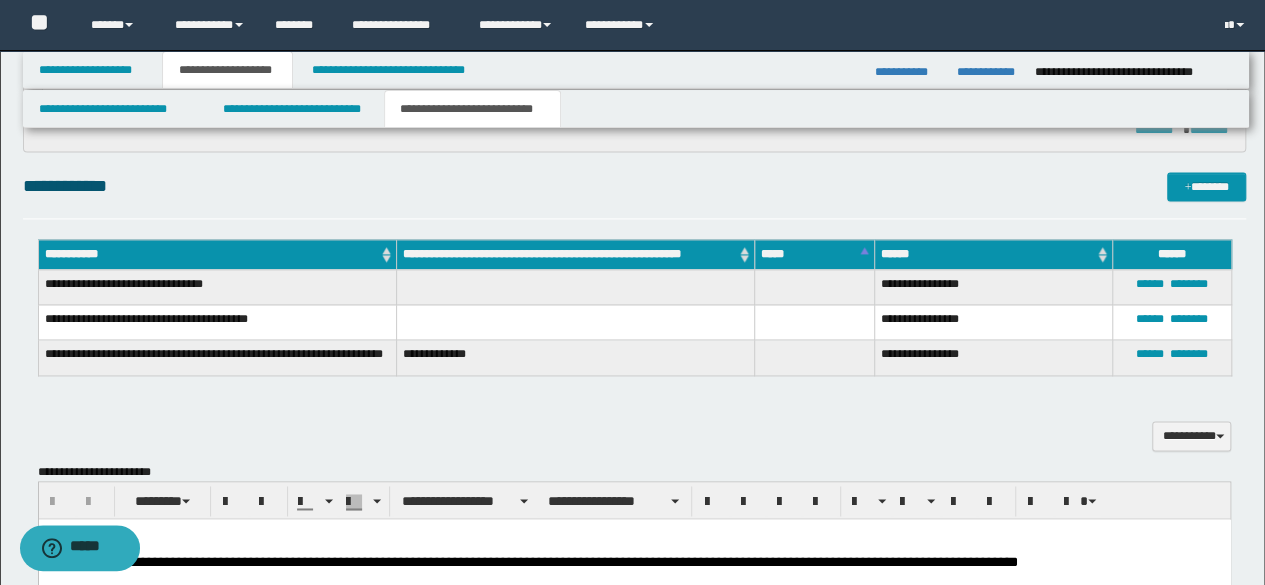 scroll, scrollTop: 1500, scrollLeft: 0, axis: vertical 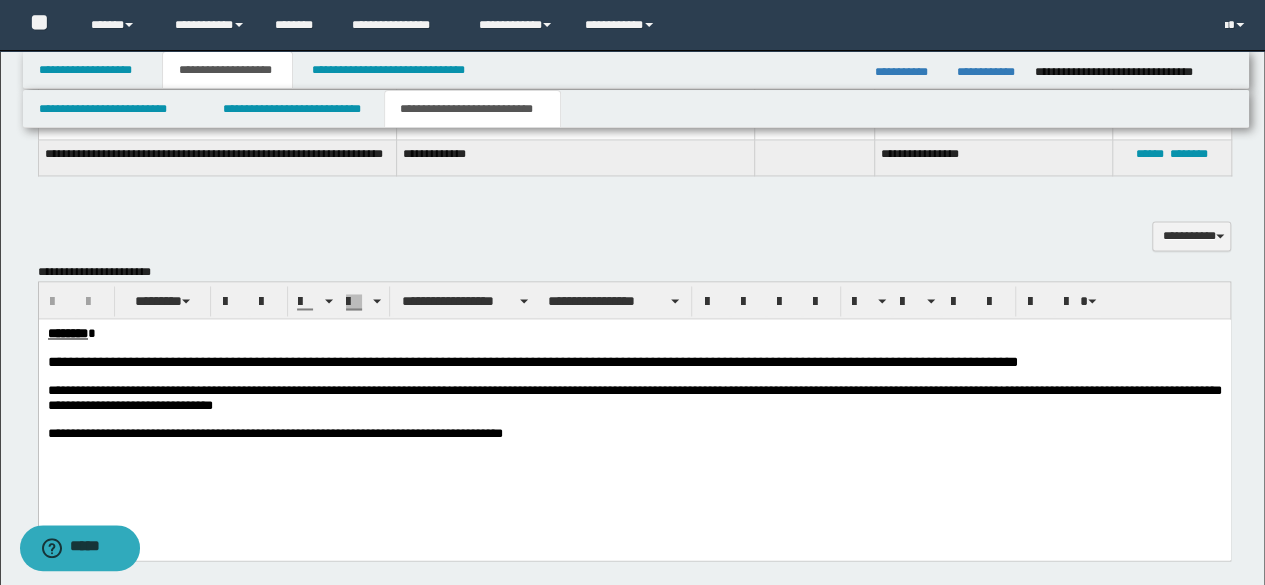 click on "**********" at bounding box center (634, 408) 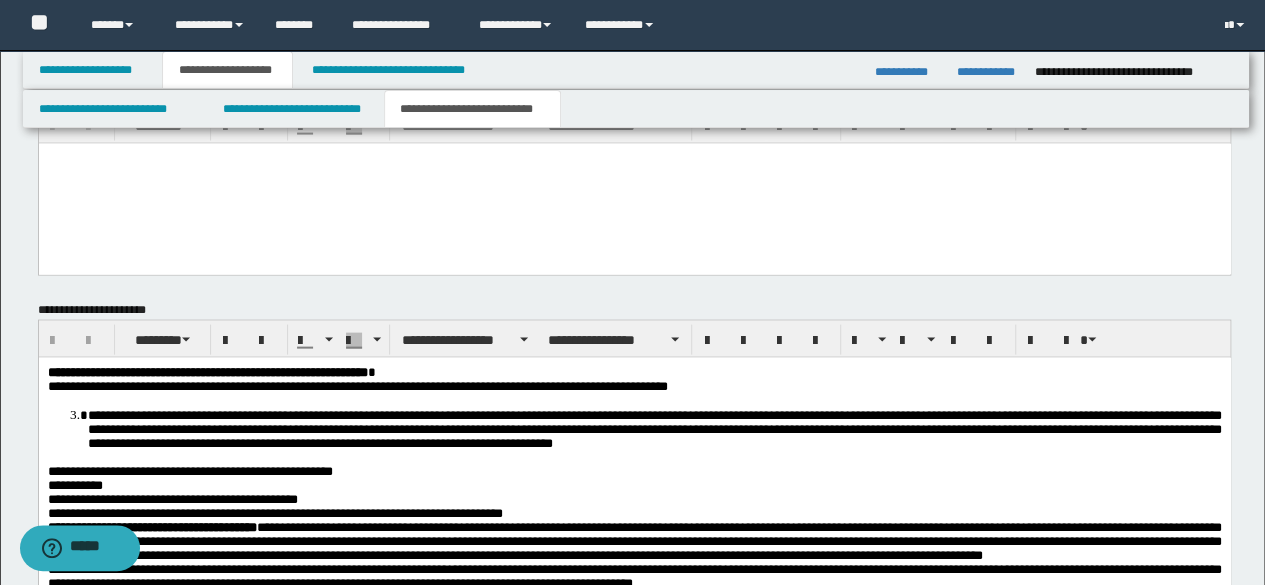 scroll, scrollTop: 2300, scrollLeft: 0, axis: vertical 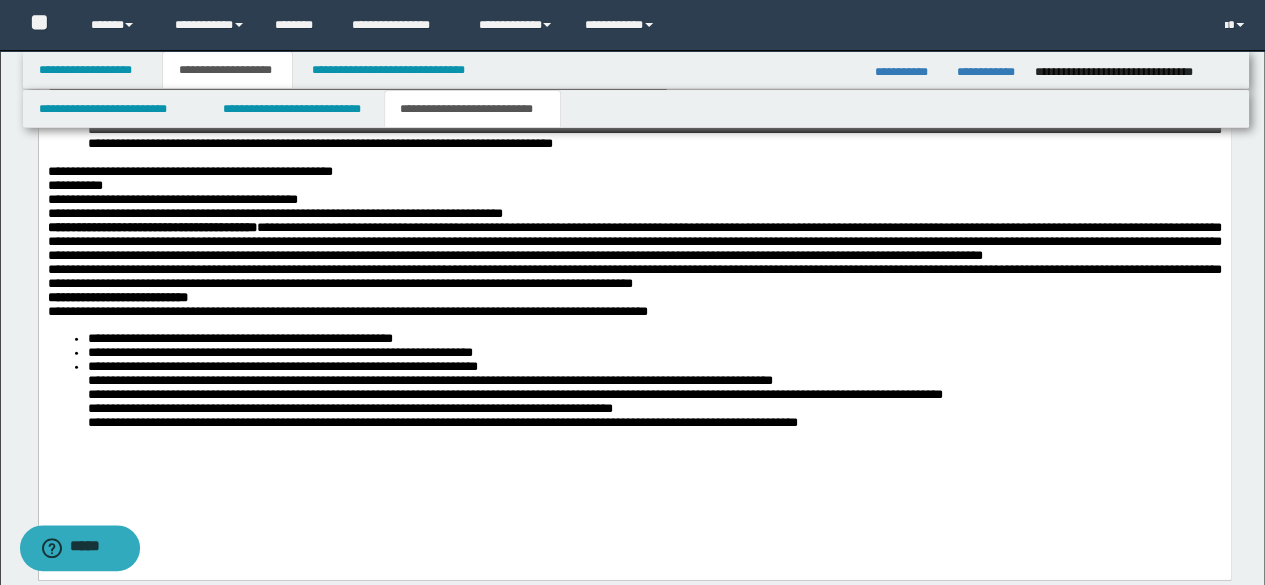 click on "**********" at bounding box center (634, 278) 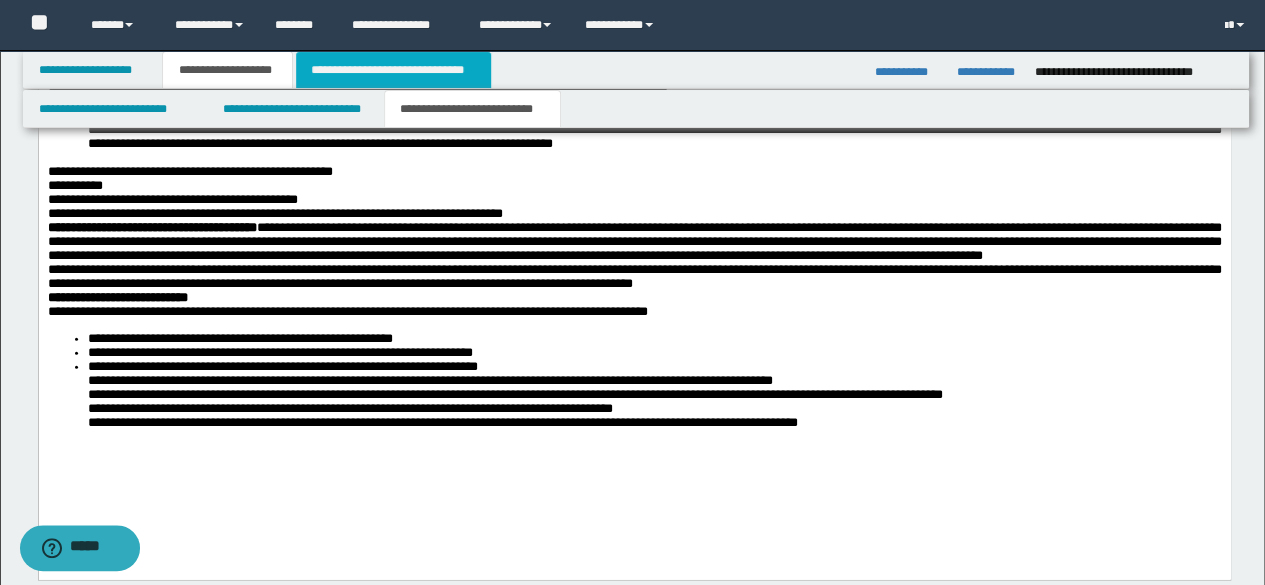 click on "**********" at bounding box center (393, 70) 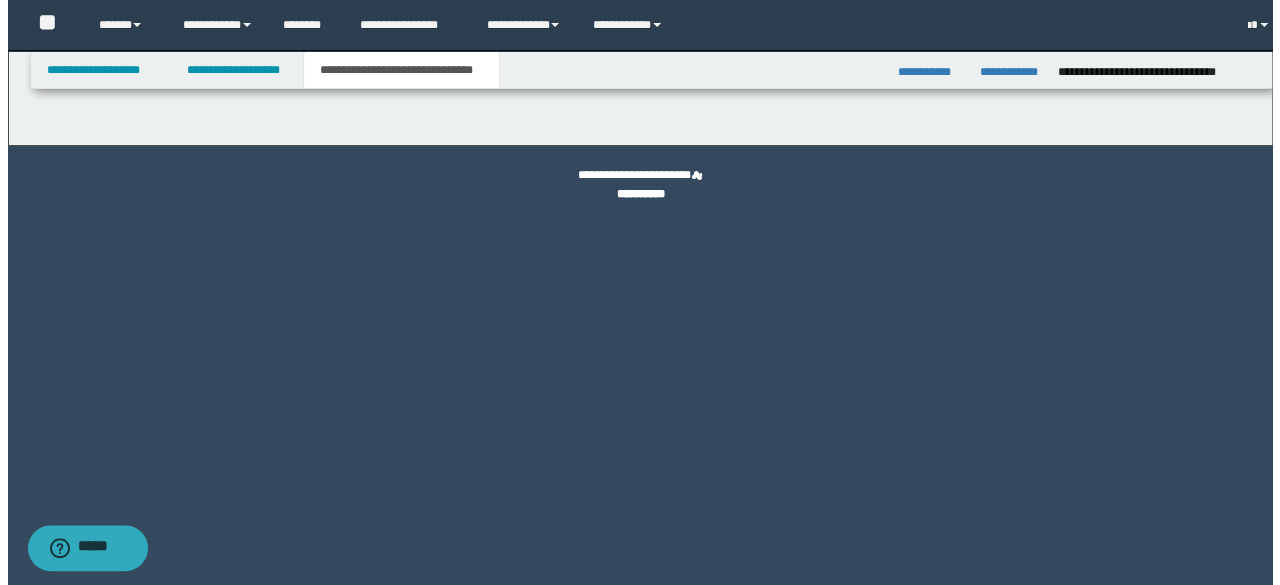 scroll, scrollTop: 0, scrollLeft: 0, axis: both 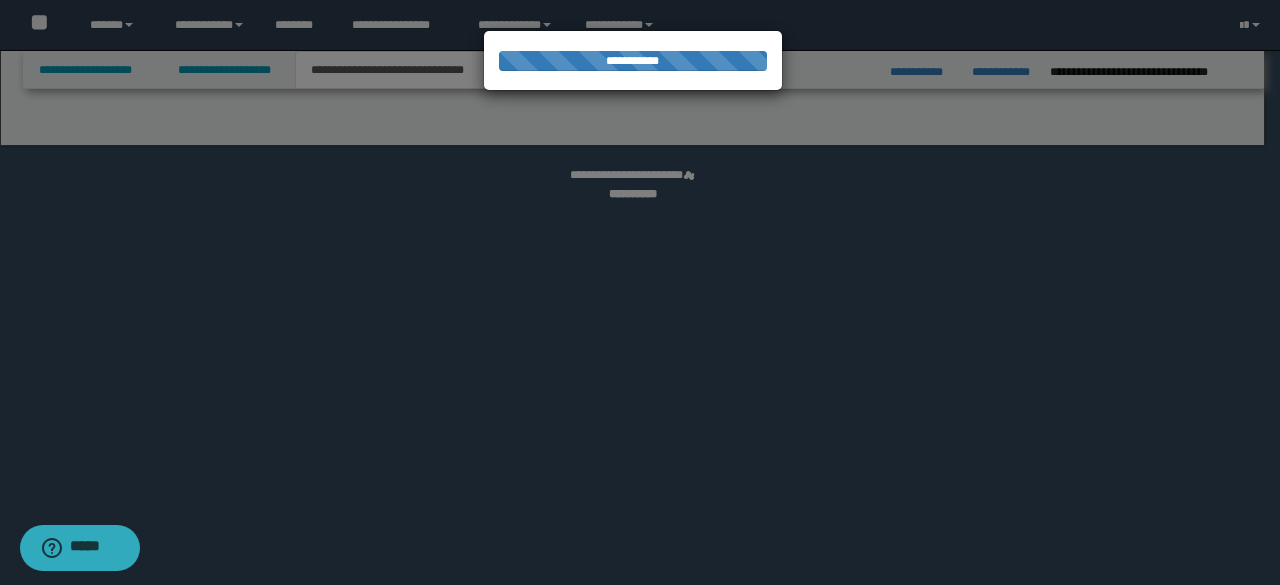 select on "*" 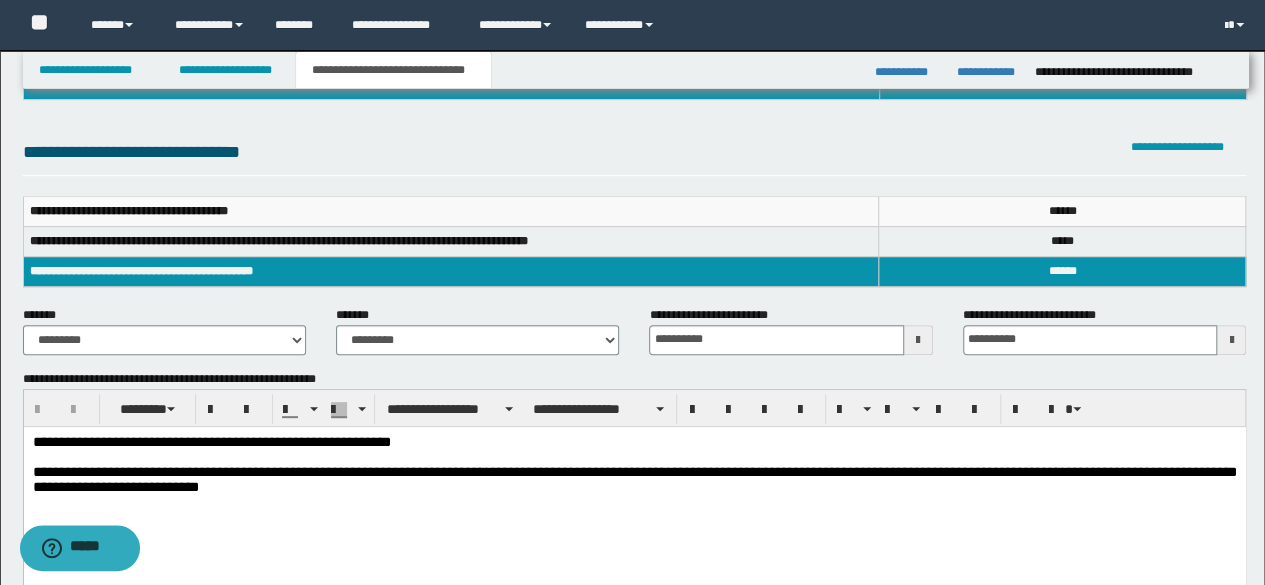 scroll, scrollTop: 400, scrollLeft: 0, axis: vertical 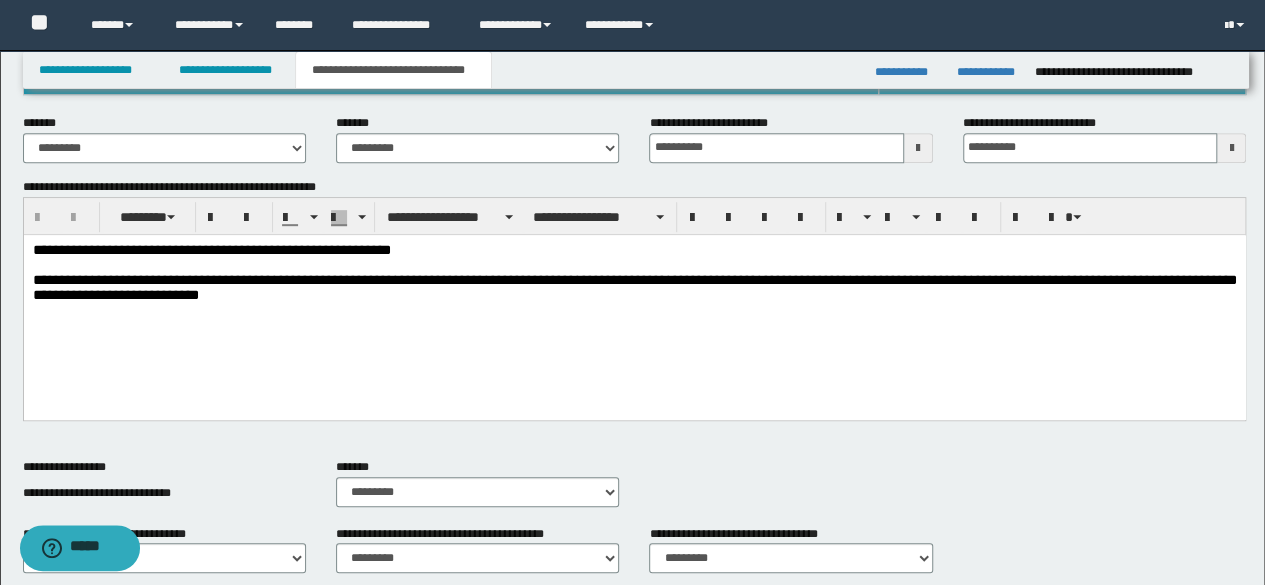 click at bounding box center (634, 264) 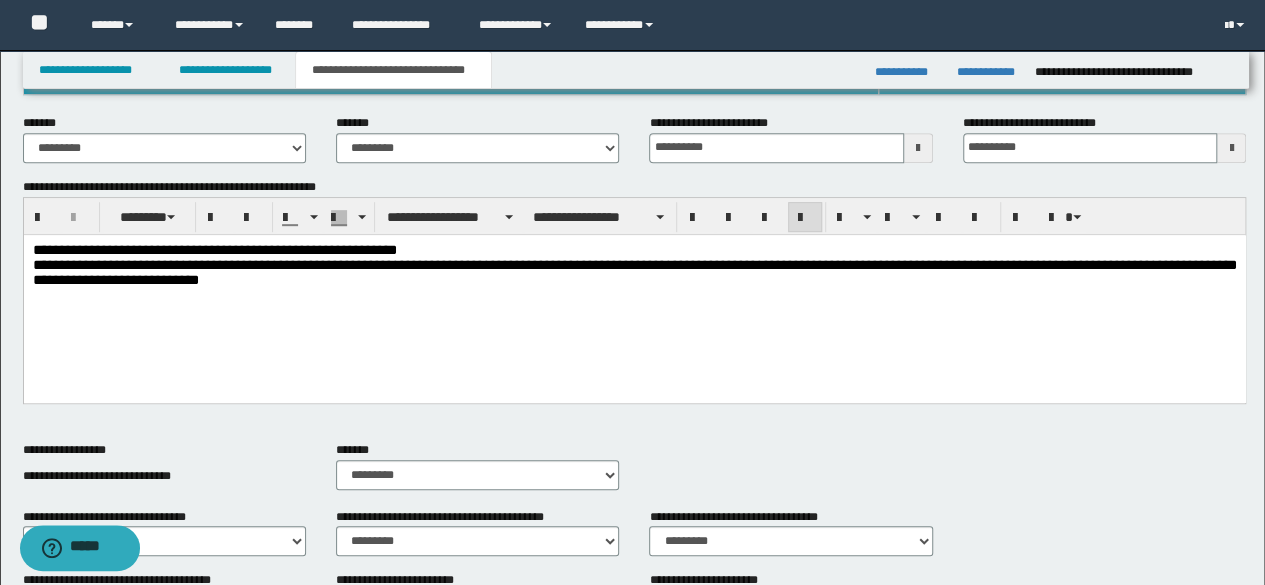 click on "**********" at bounding box center [634, 289] 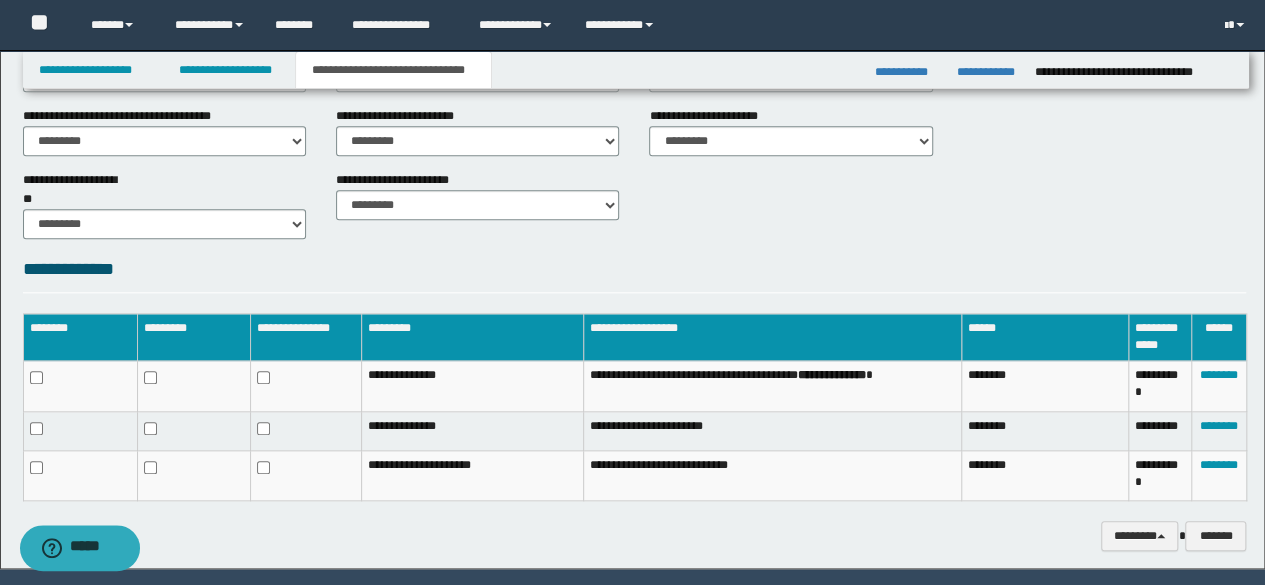 scroll, scrollTop: 925, scrollLeft: 0, axis: vertical 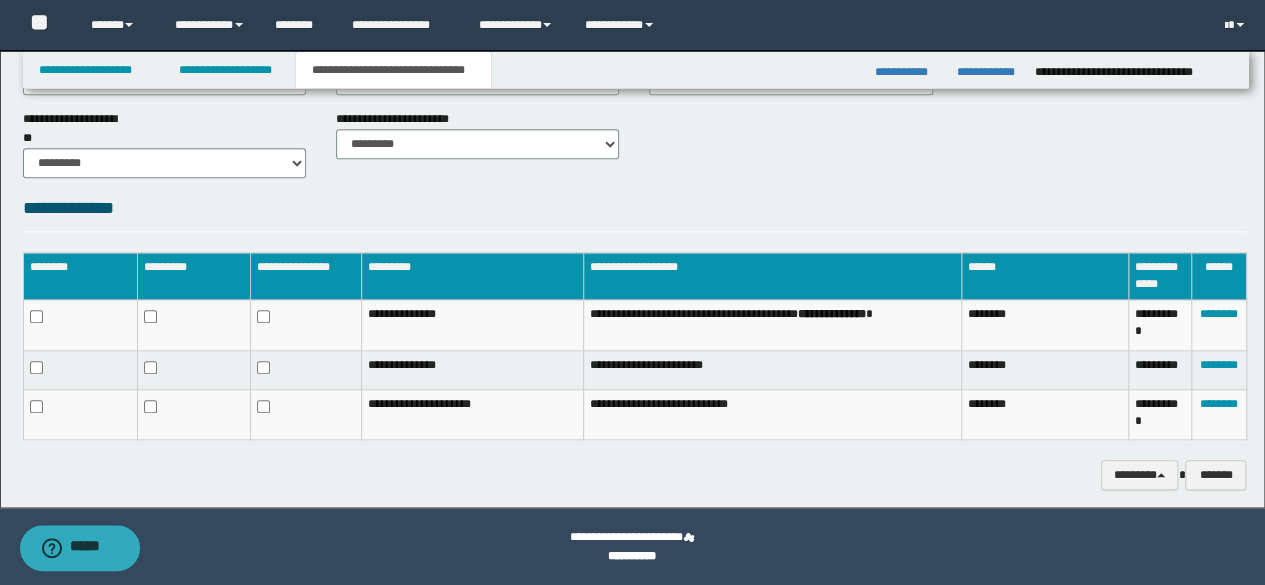 click on "**********" at bounding box center [632, -184] 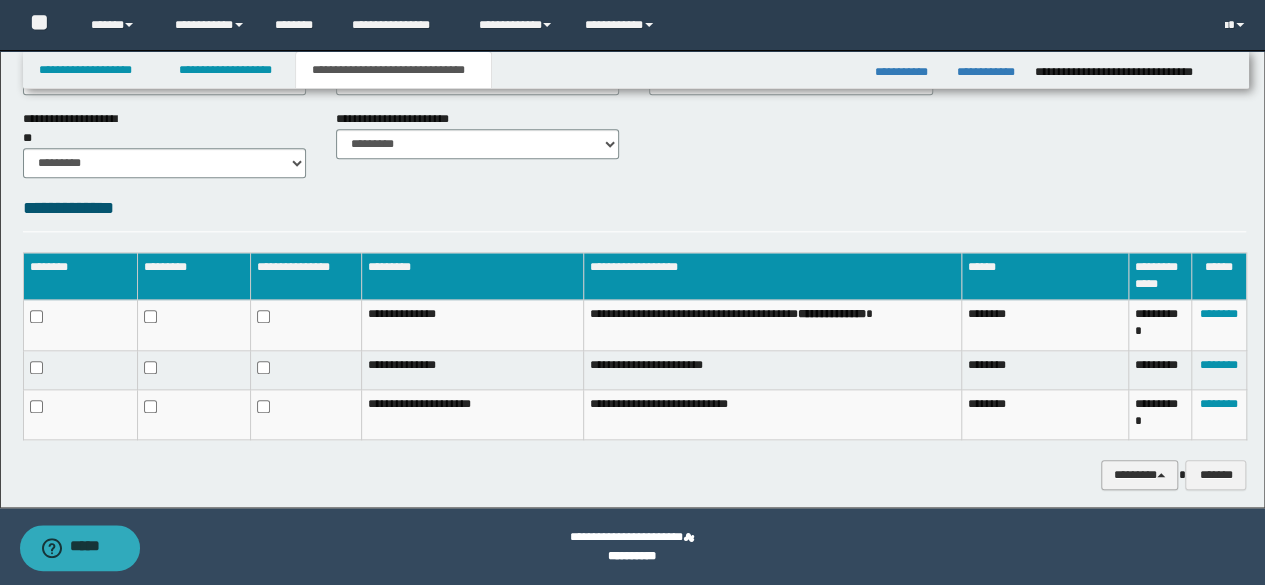 click on "********" at bounding box center (1140, 474) 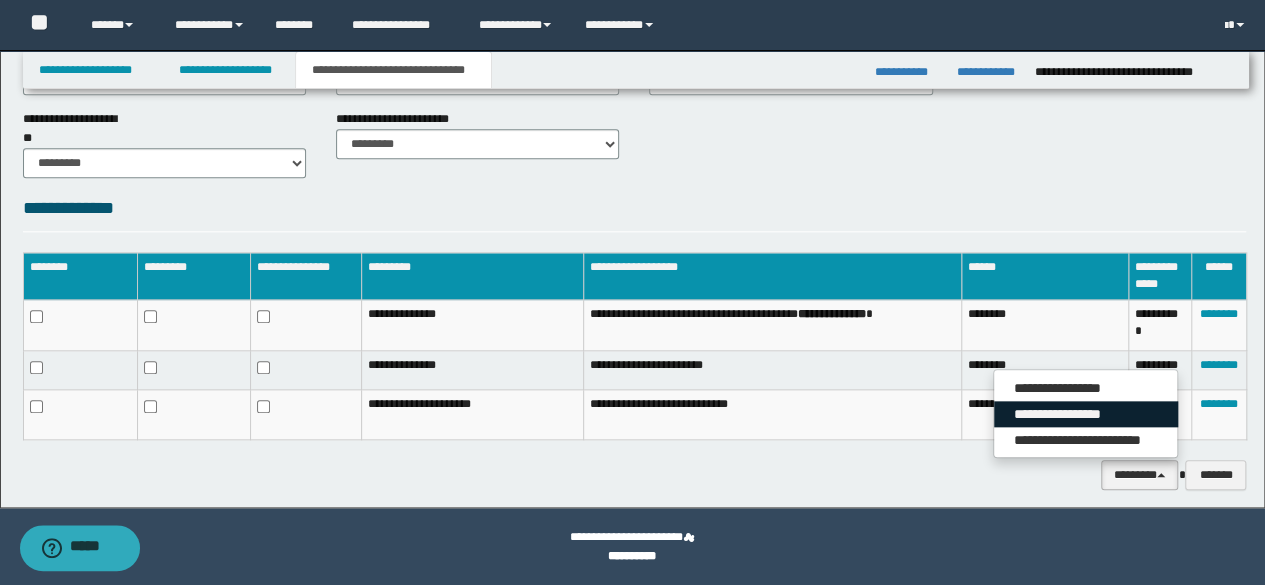 click on "**********" at bounding box center (1086, 414) 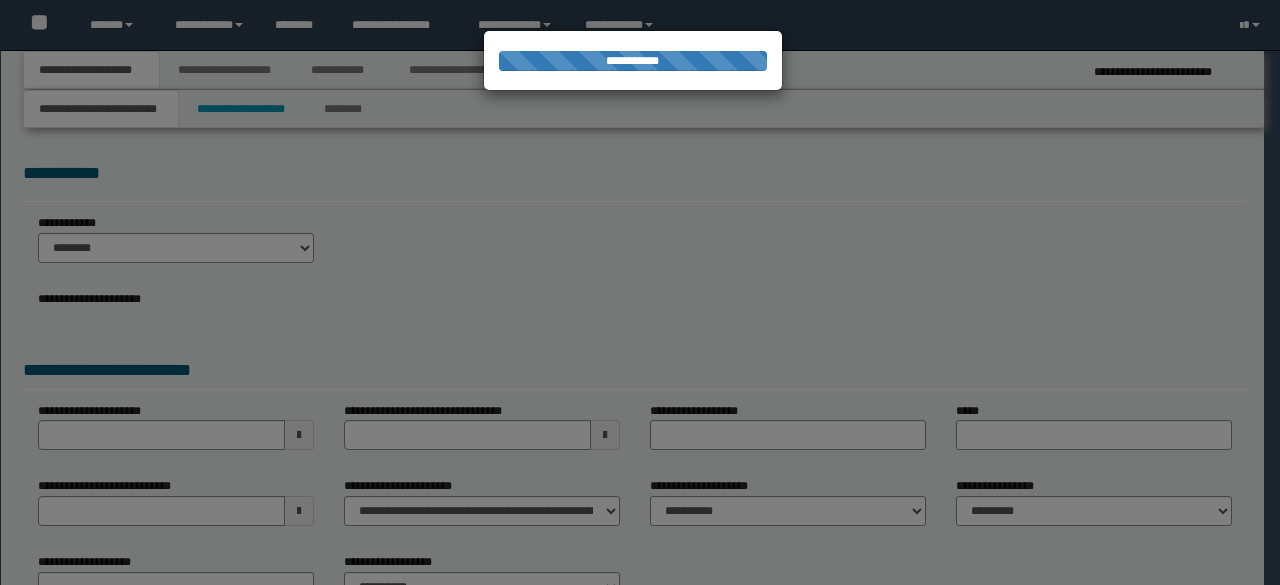 scroll, scrollTop: 0, scrollLeft: 0, axis: both 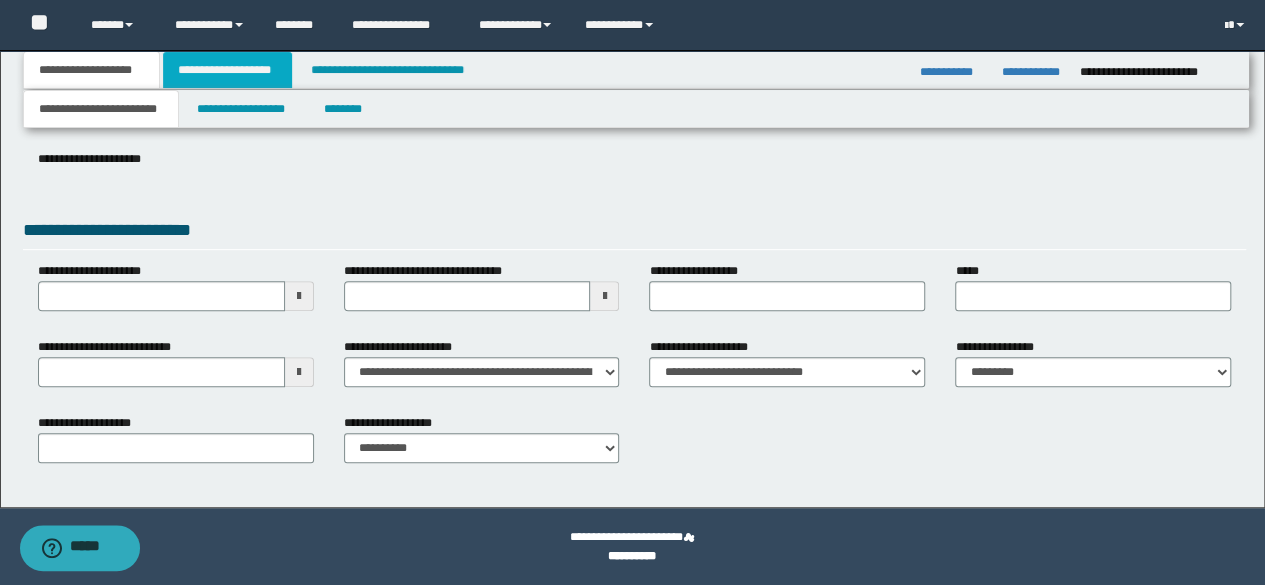click on "**********" at bounding box center (227, 70) 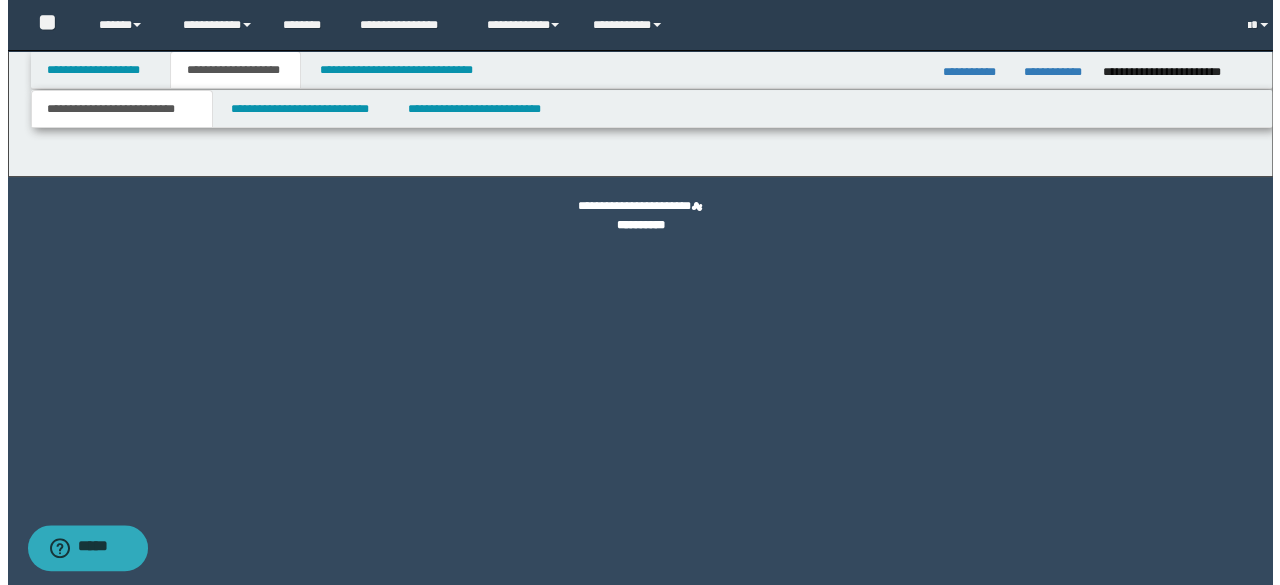 scroll, scrollTop: 0, scrollLeft: 0, axis: both 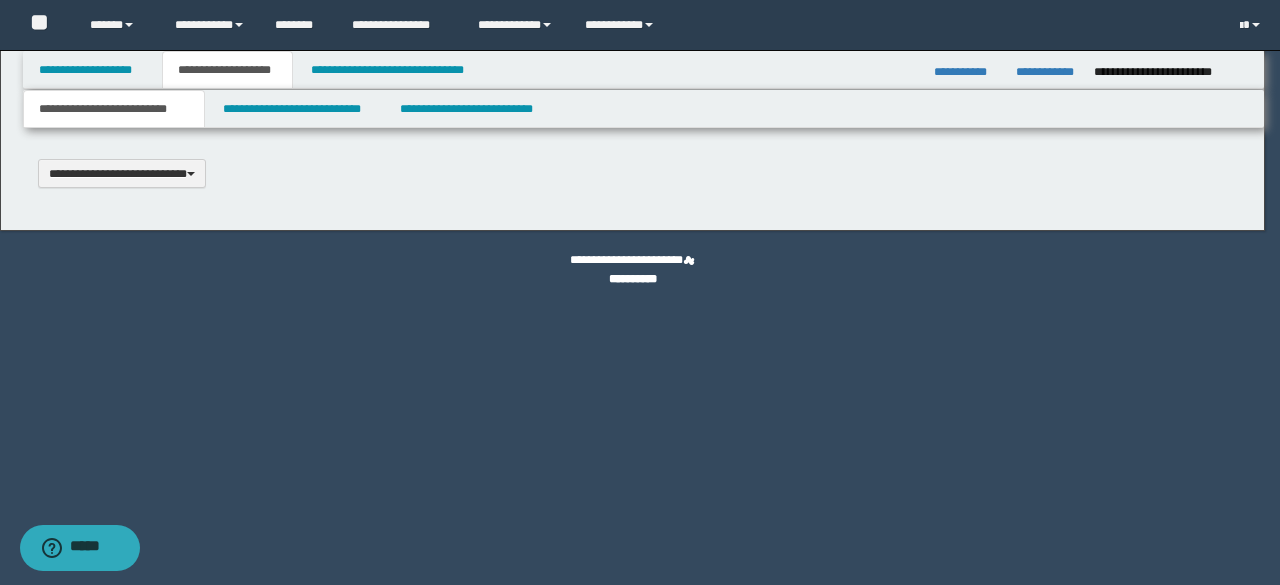 type 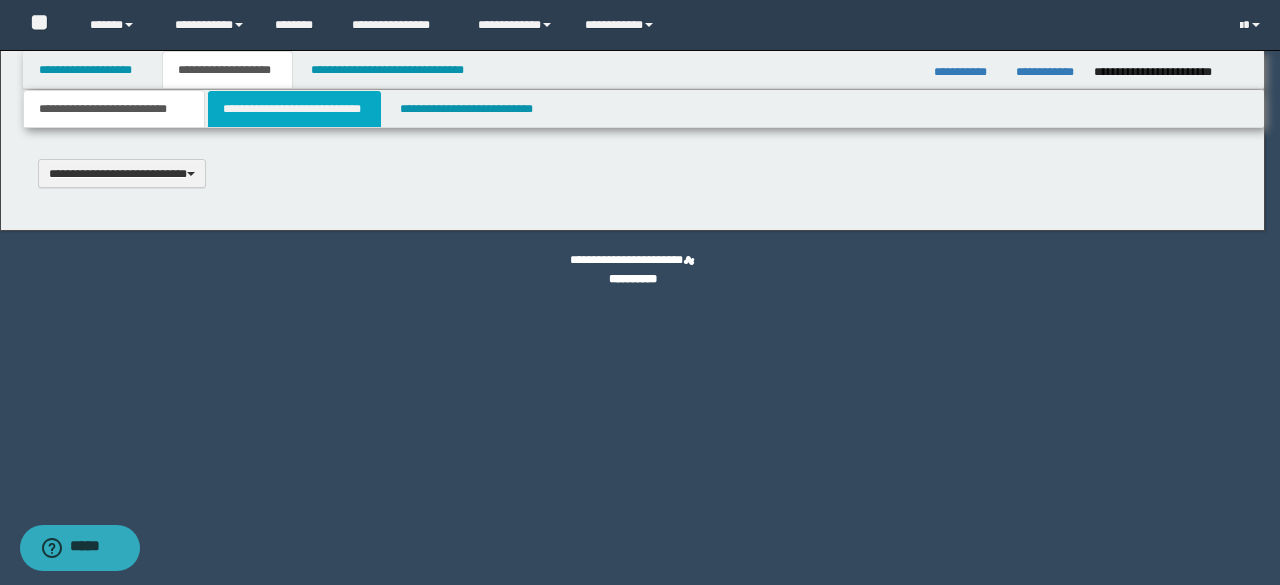 select on "*" 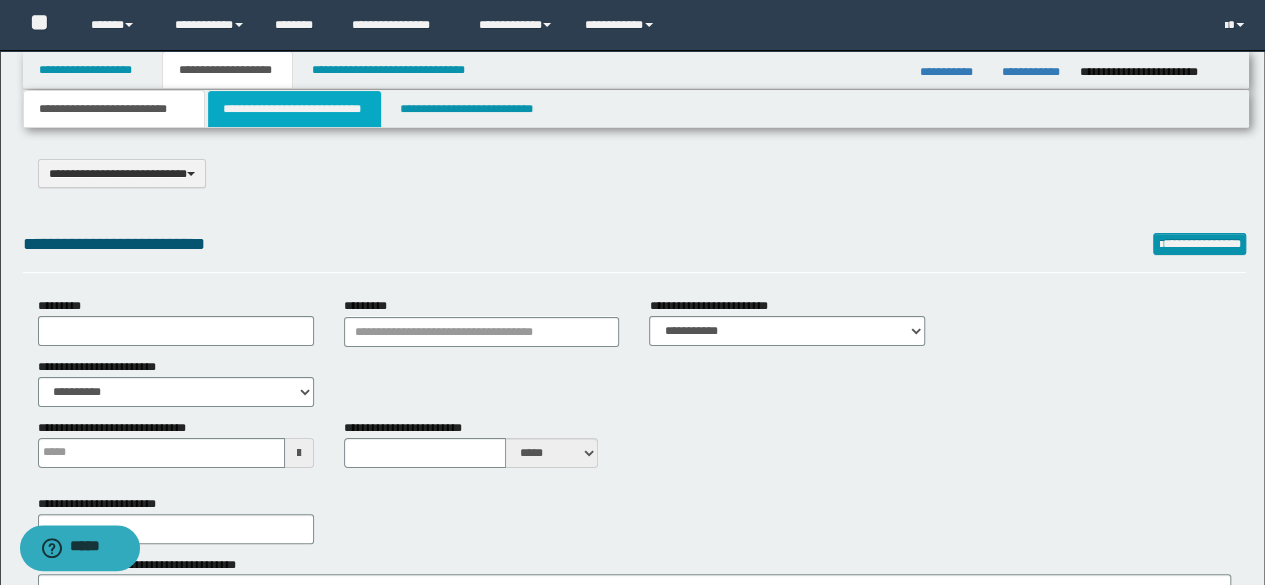 click on "**********" at bounding box center (294, 109) 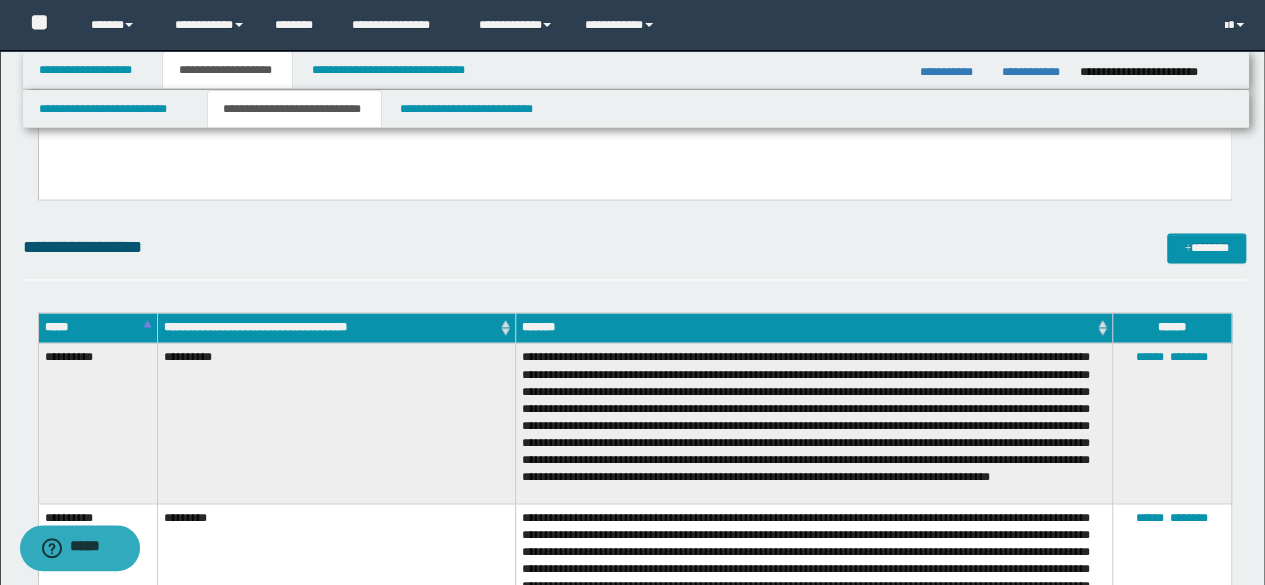 scroll, scrollTop: 1500, scrollLeft: 0, axis: vertical 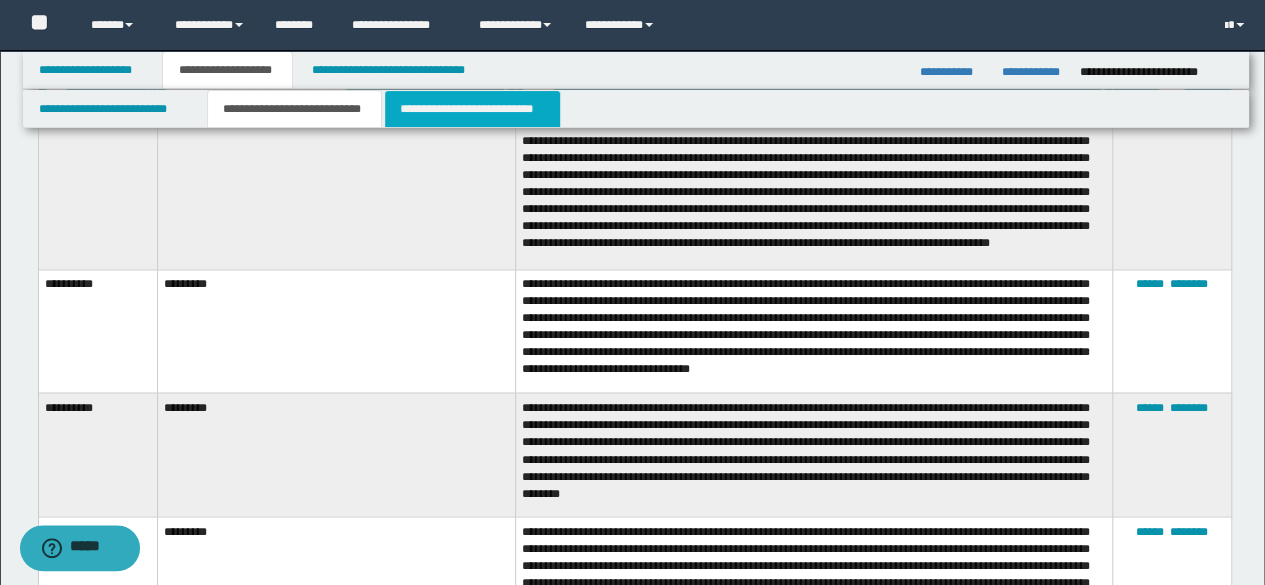 click on "**********" at bounding box center (472, 109) 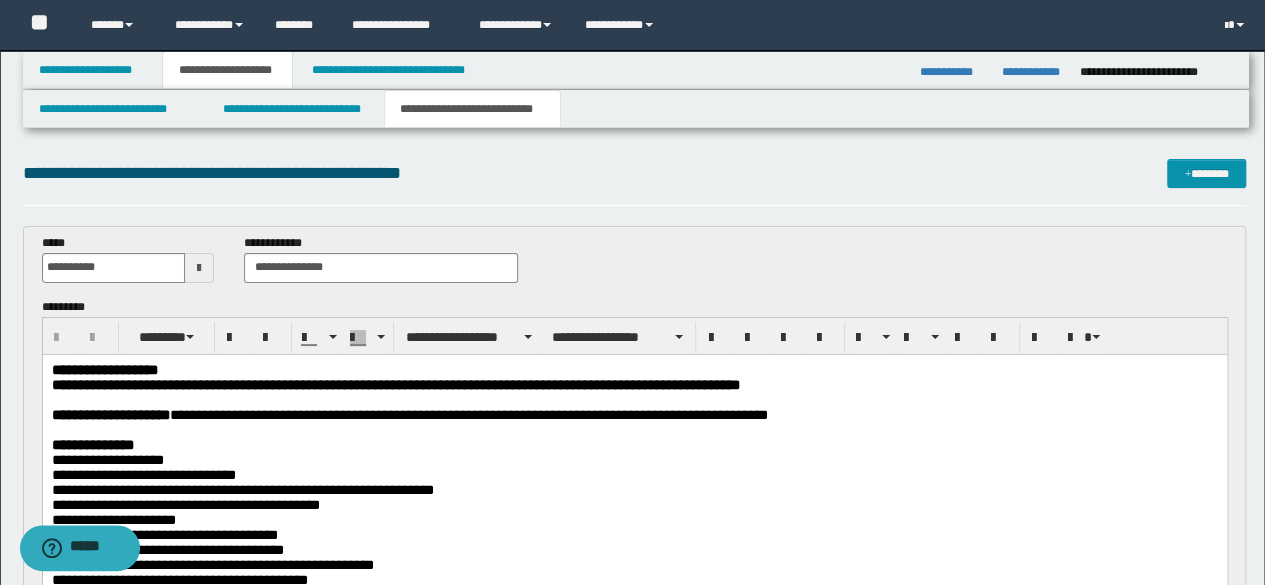 scroll, scrollTop: 0, scrollLeft: 0, axis: both 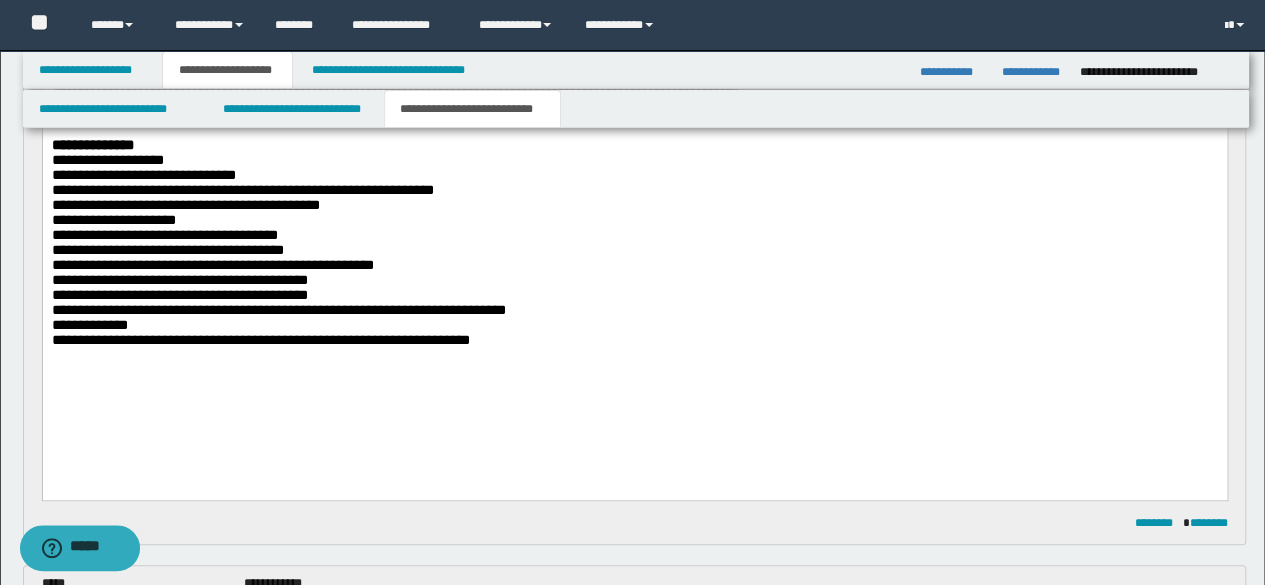 click on "**********" at bounding box center [634, 229] 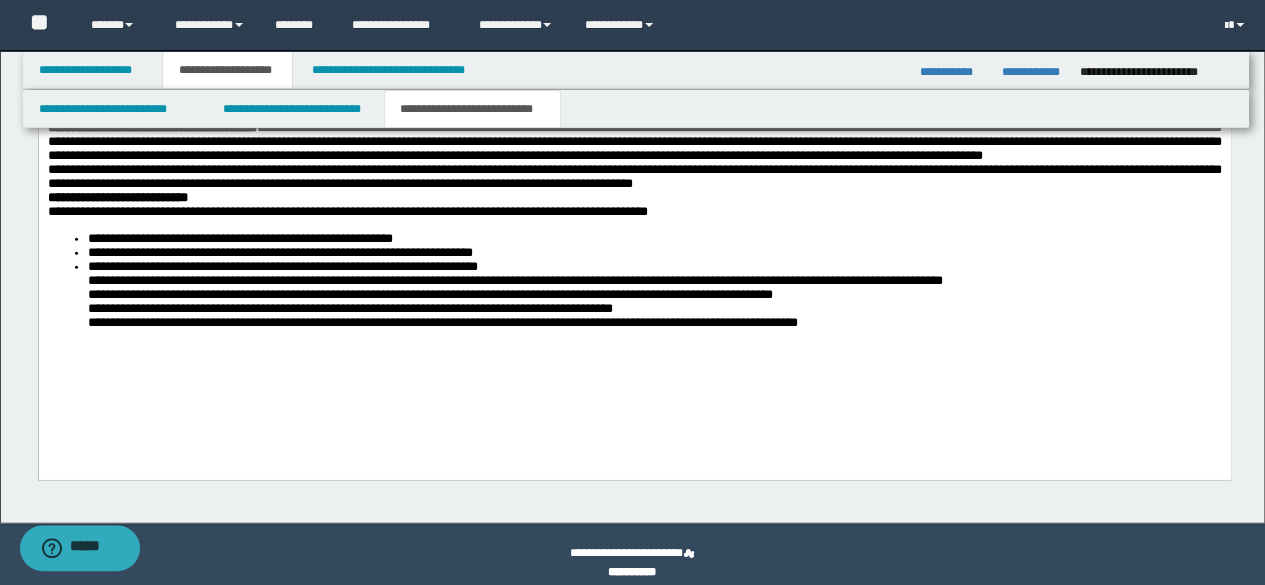 scroll, scrollTop: 2258, scrollLeft: 0, axis: vertical 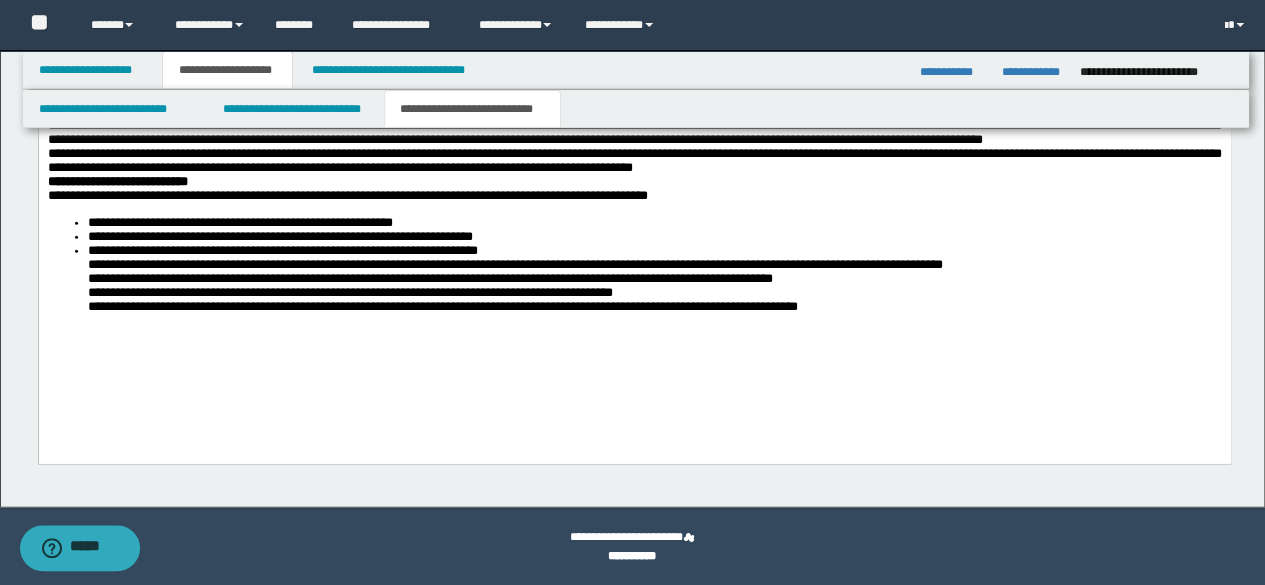 click on "**********" at bounding box center [634, 164] 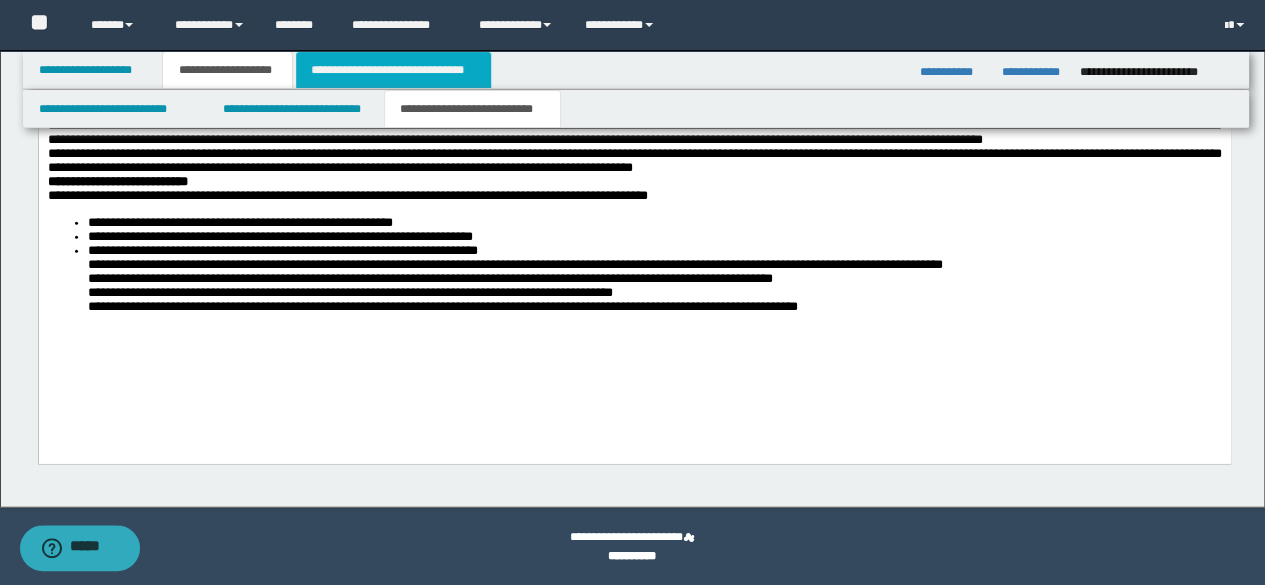 click on "**********" at bounding box center (393, 70) 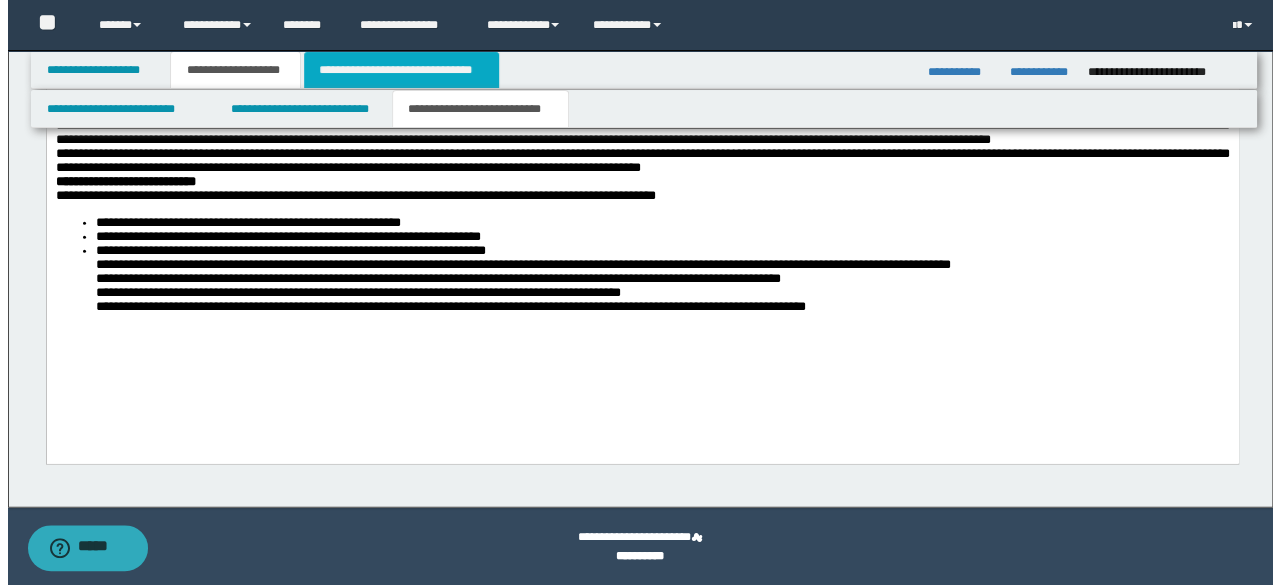 scroll, scrollTop: 0, scrollLeft: 0, axis: both 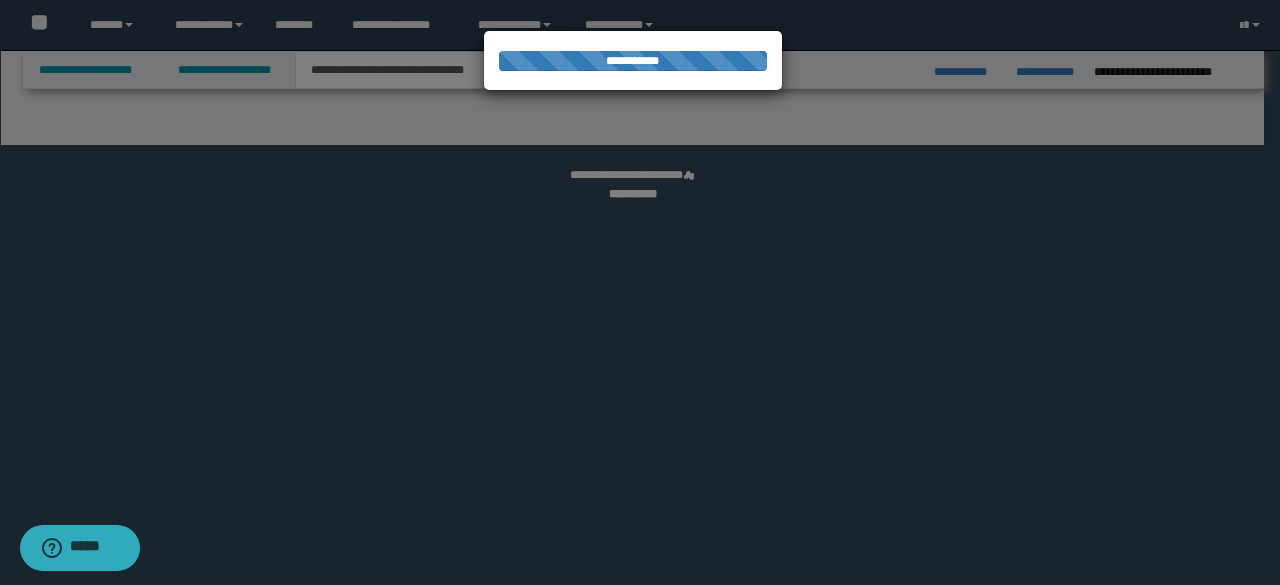 select on "*" 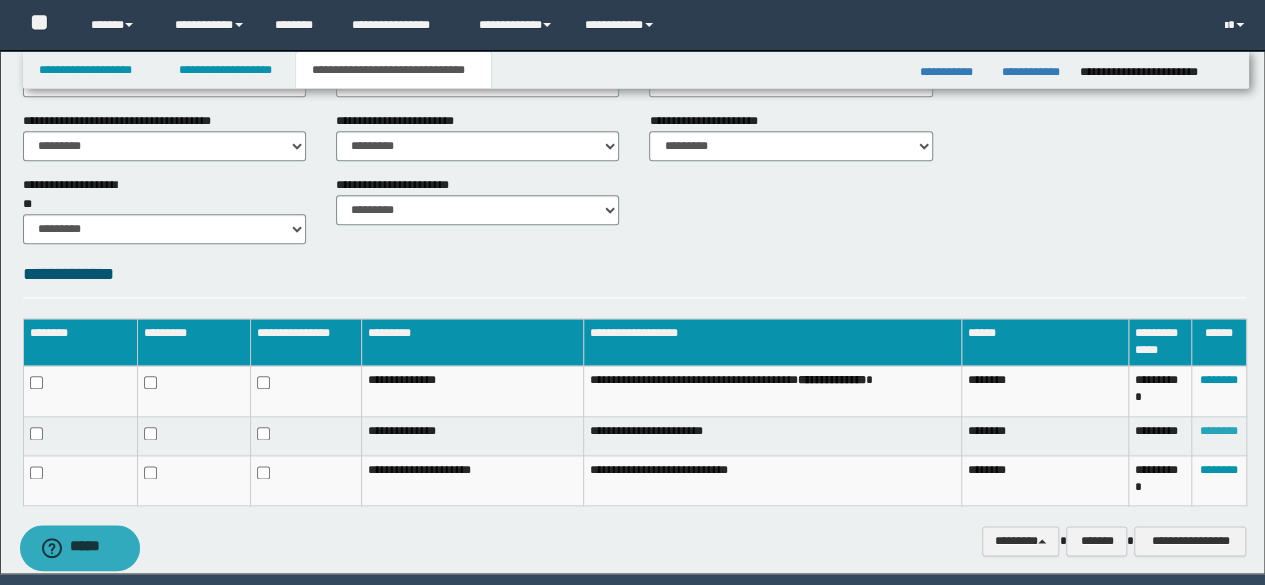 scroll, scrollTop: 1060, scrollLeft: 0, axis: vertical 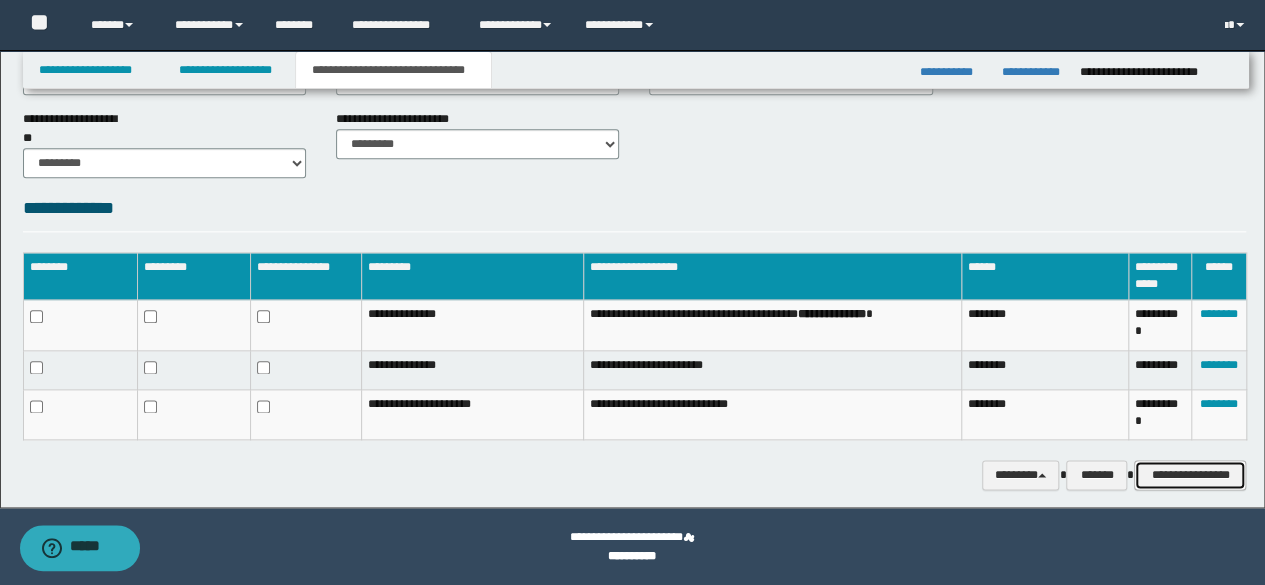 click on "**********" at bounding box center (1190, 474) 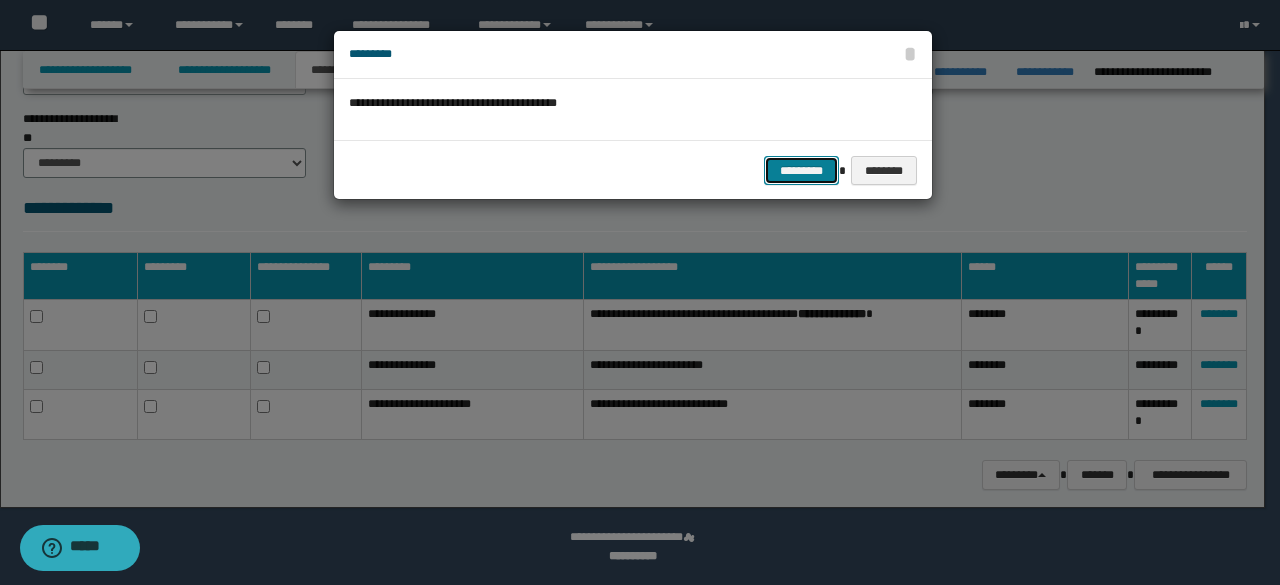 click on "*********" at bounding box center [801, 170] 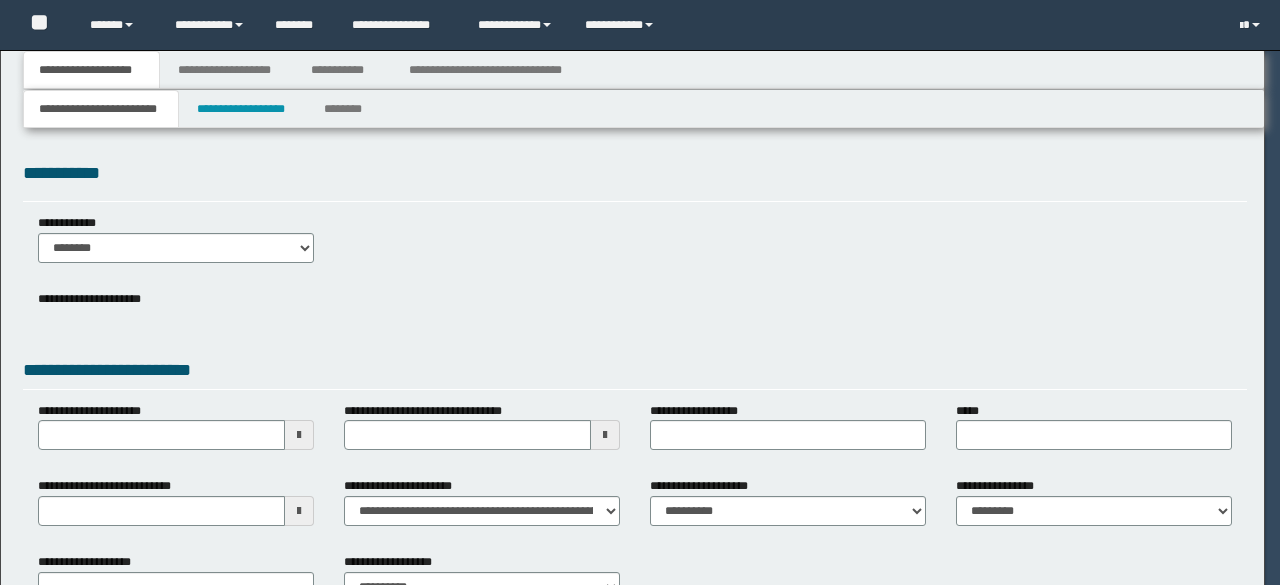 scroll, scrollTop: 0, scrollLeft: 0, axis: both 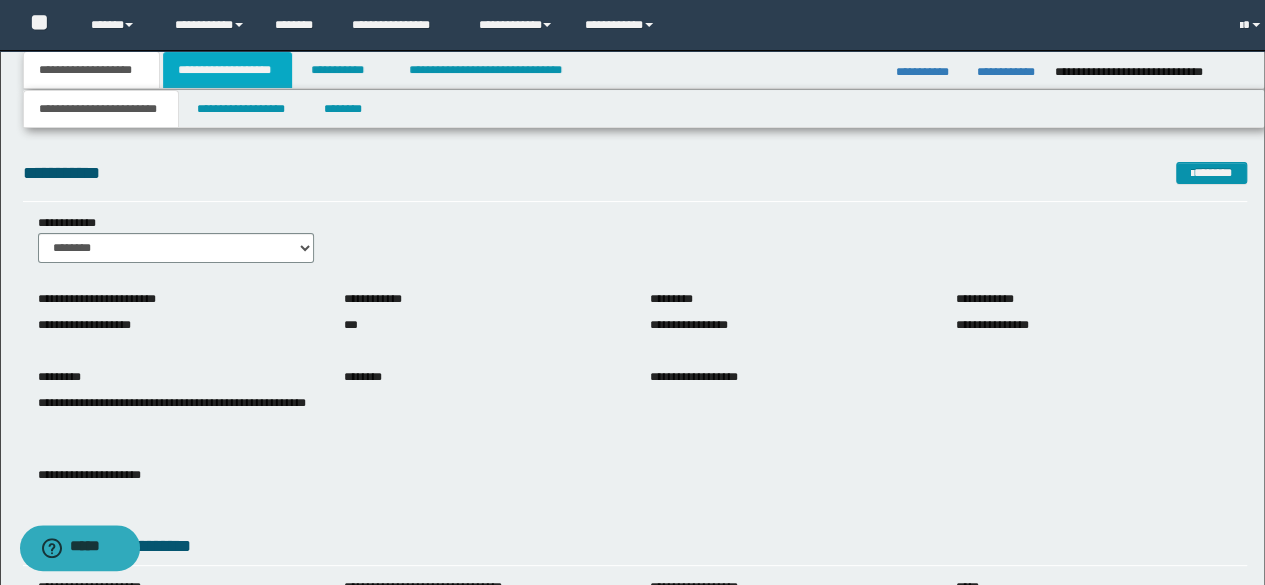 click on "**********" at bounding box center [227, 70] 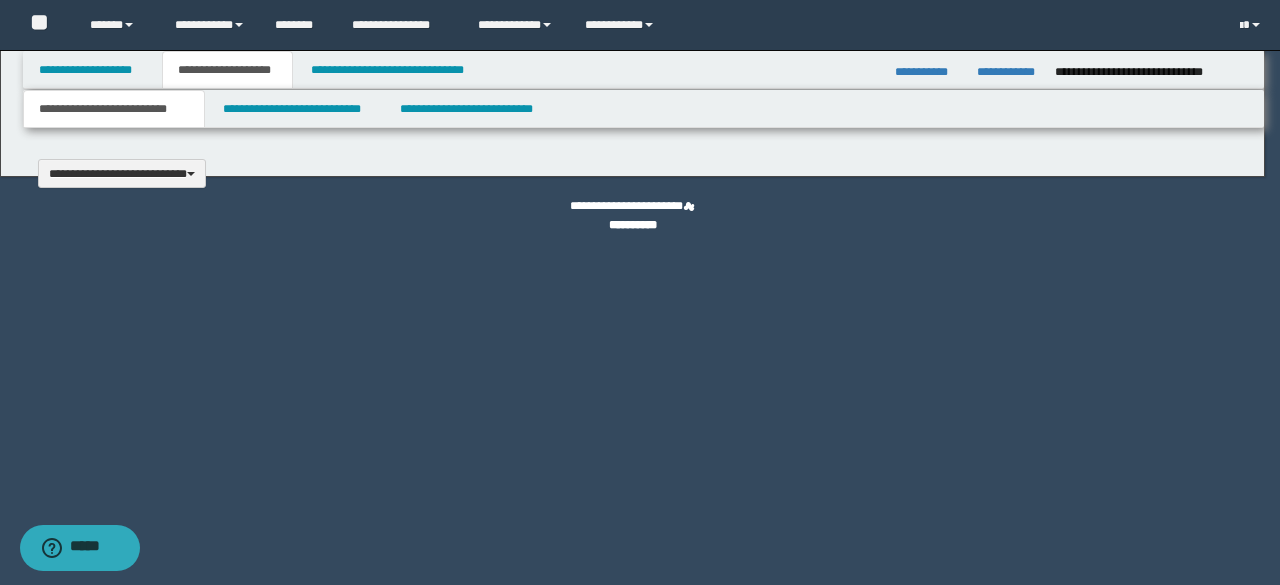 type 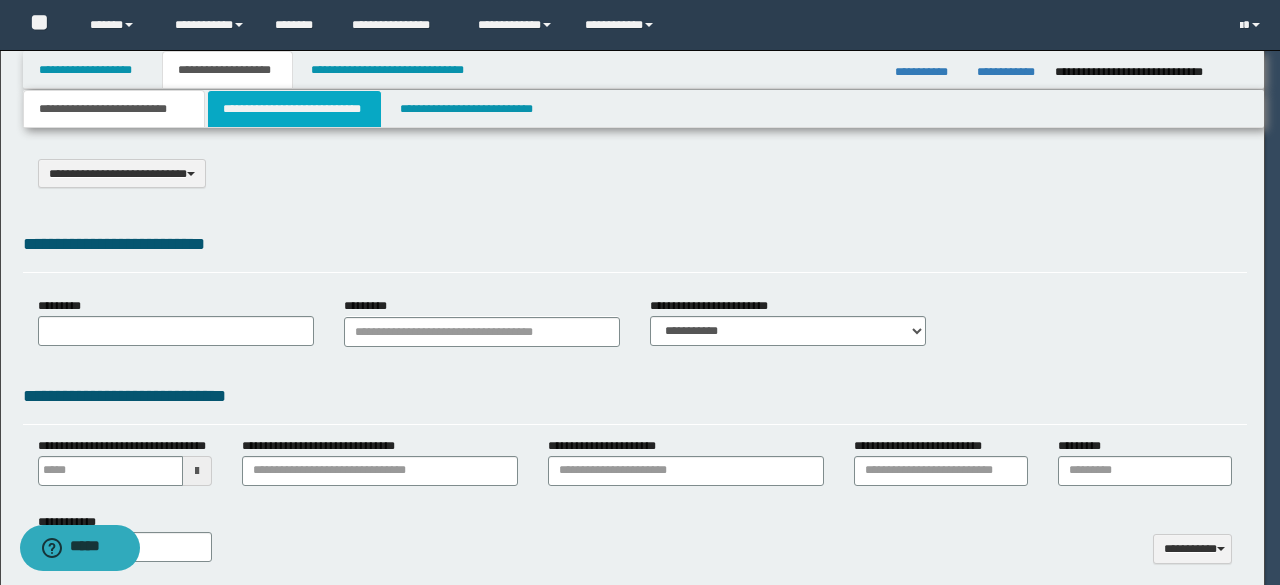 select on "*" 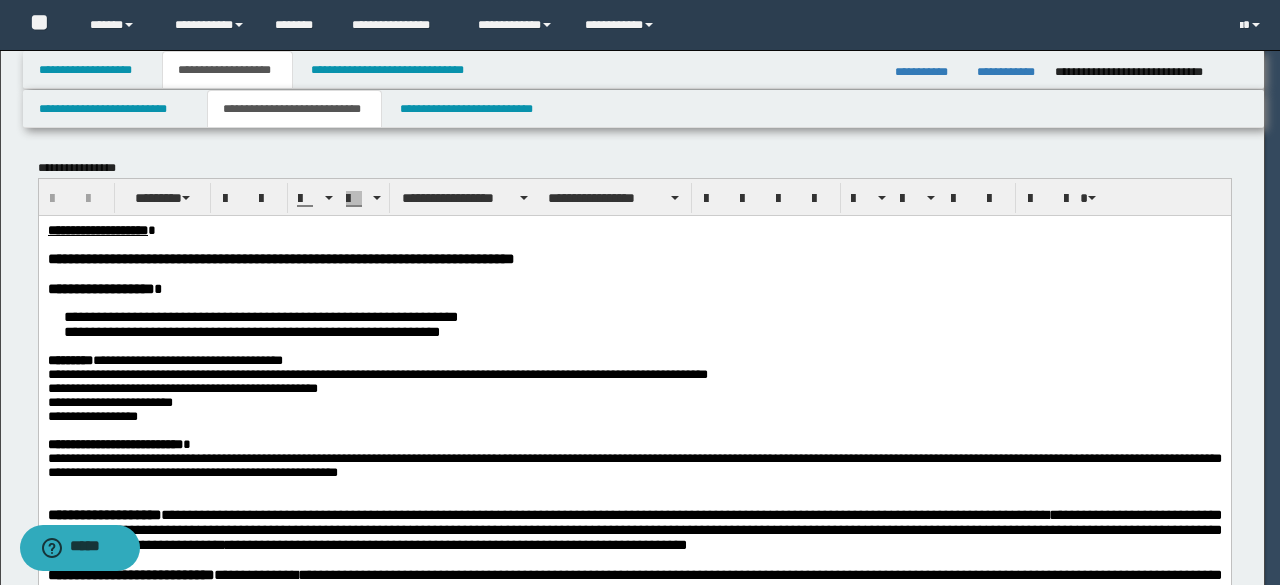 scroll, scrollTop: 0, scrollLeft: 0, axis: both 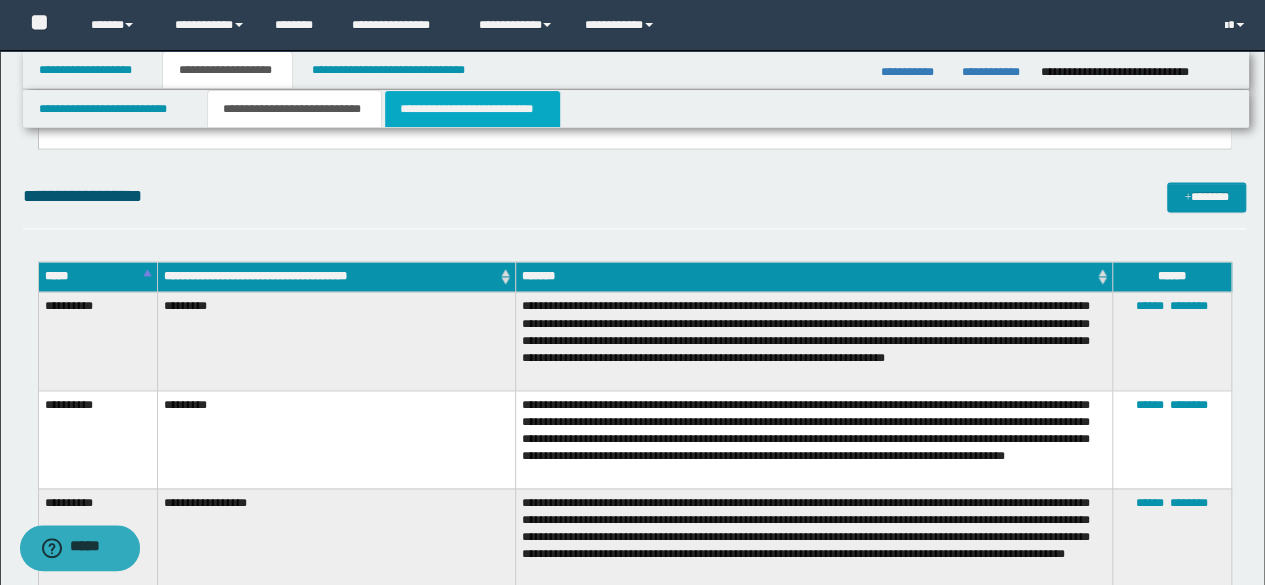 click on "**********" at bounding box center [472, 109] 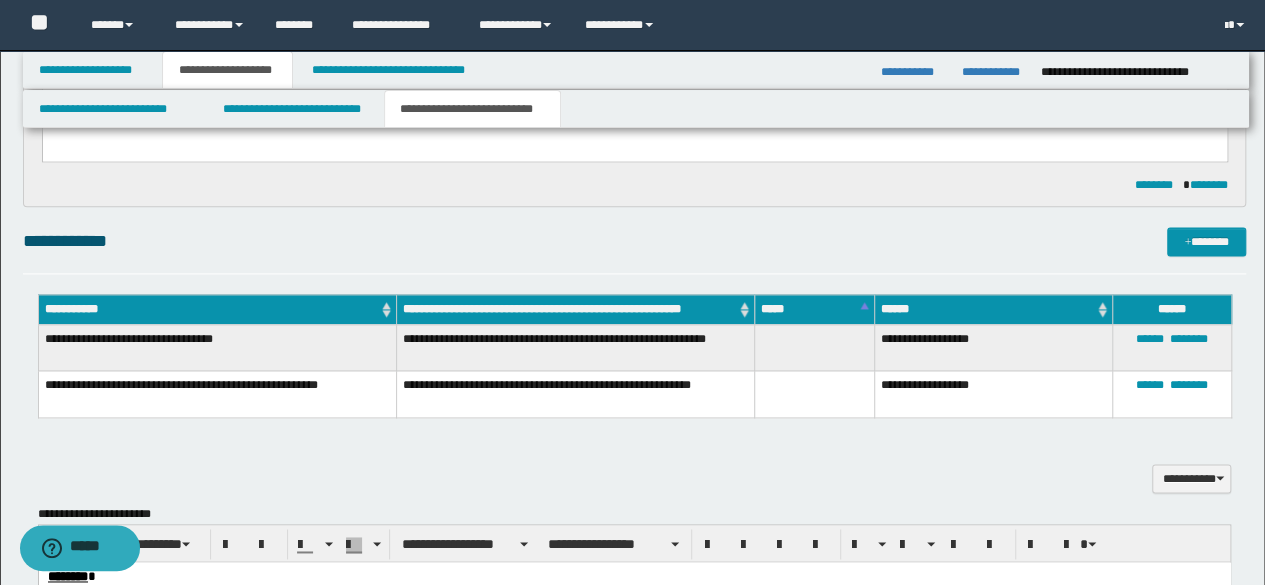 scroll, scrollTop: 1300, scrollLeft: 0, axis: vertical 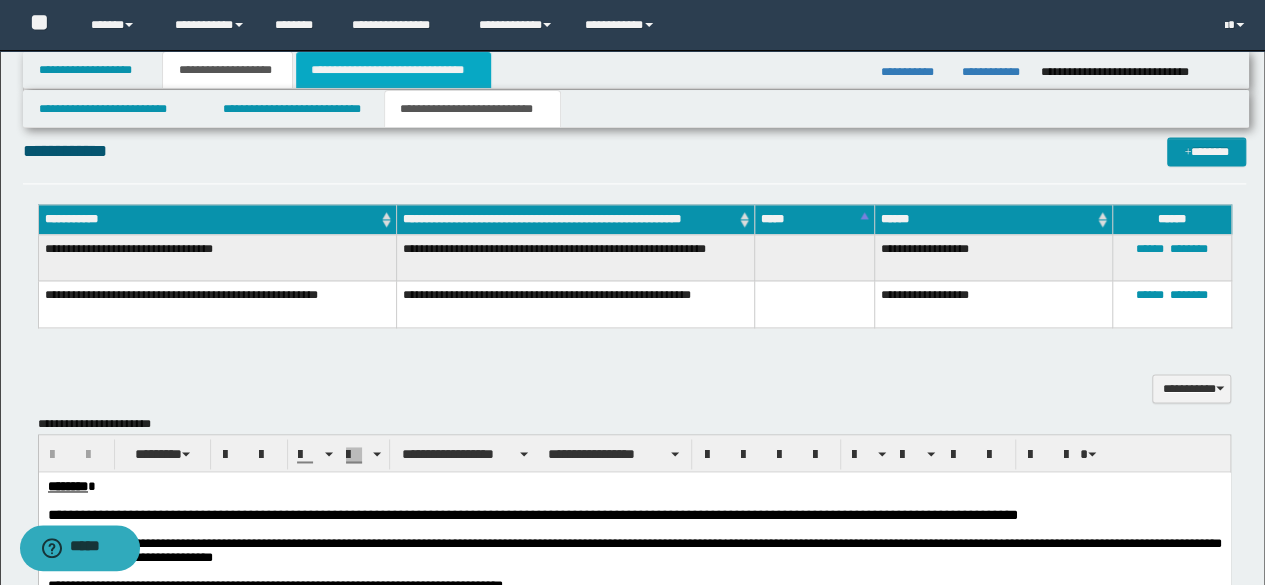 click on "**********" at bounding box center (393, 70) 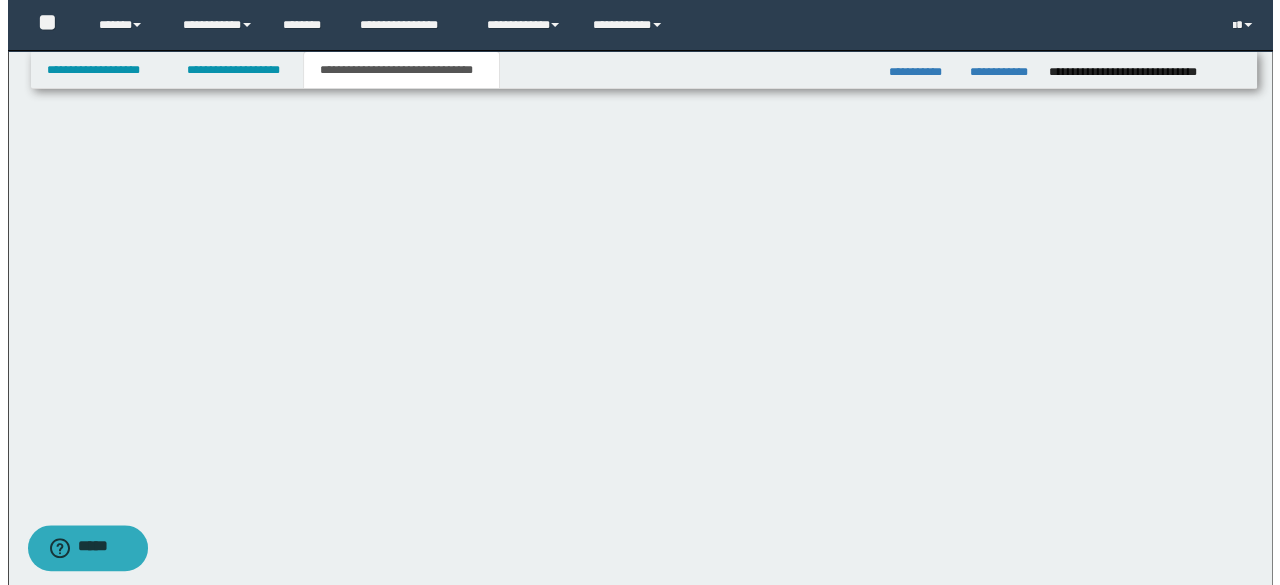 scroll, scrollTop: 0, scrollLeft: 0, axis: both 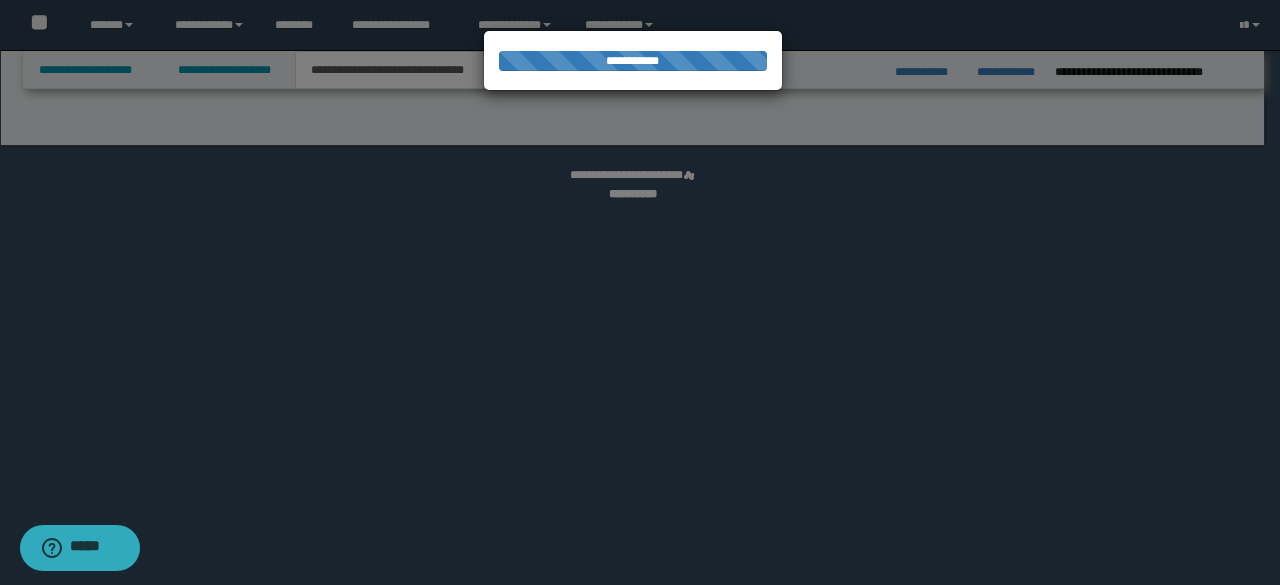 select on "*" 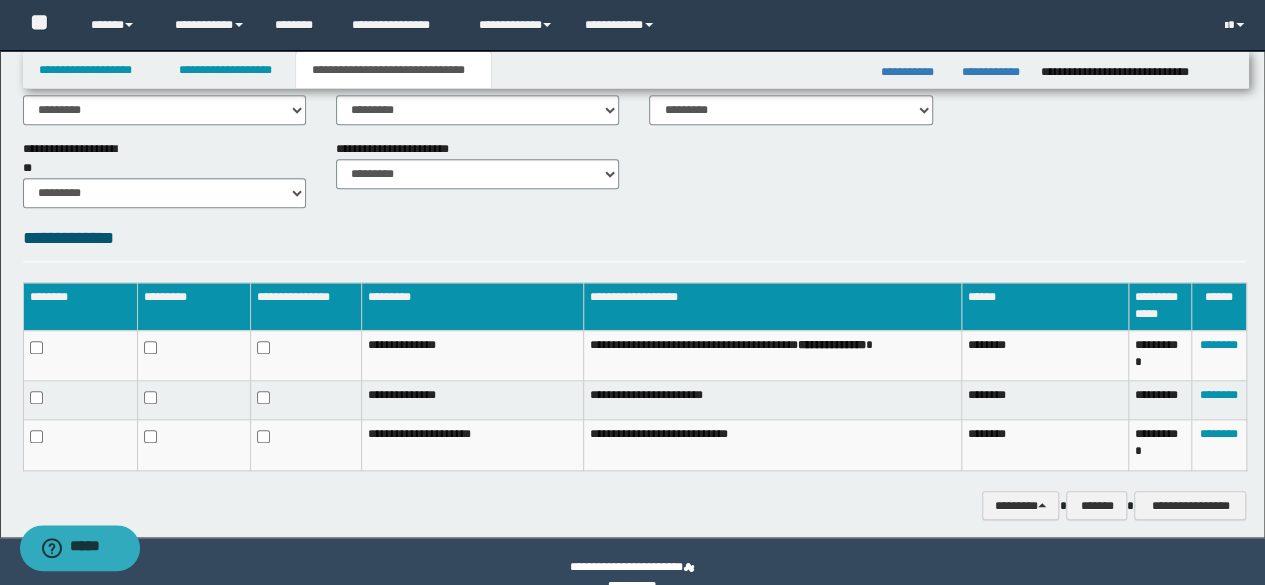 scroll, scrollTop: 896, scrollLeft: 0, axis: vertical 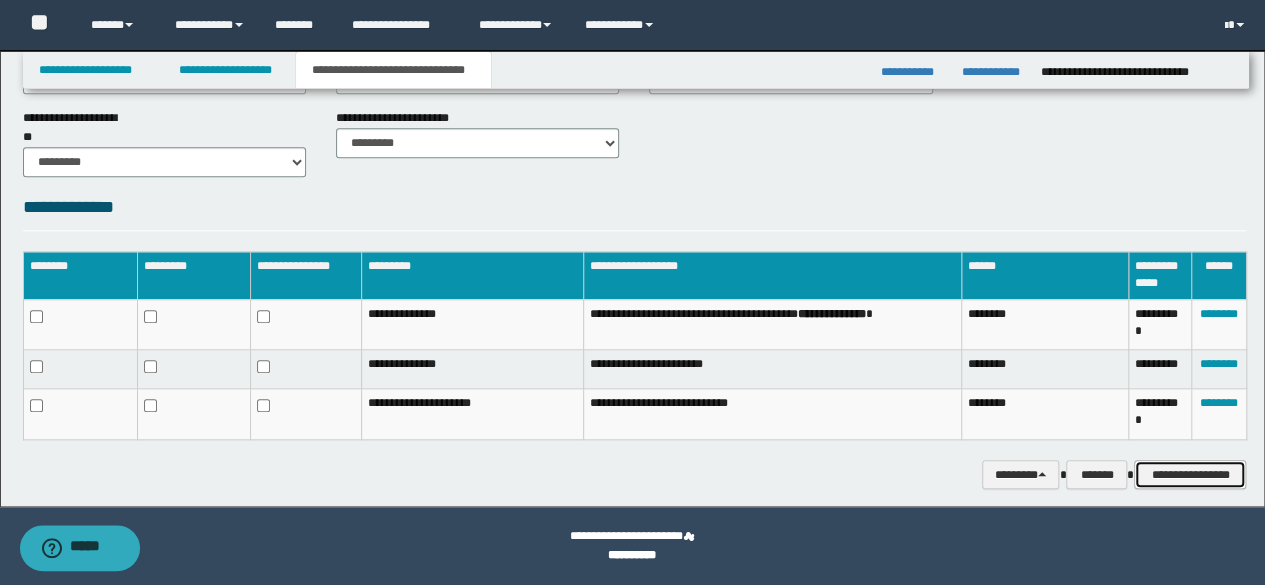 click on "**********" at bounding box center [1190, 474] 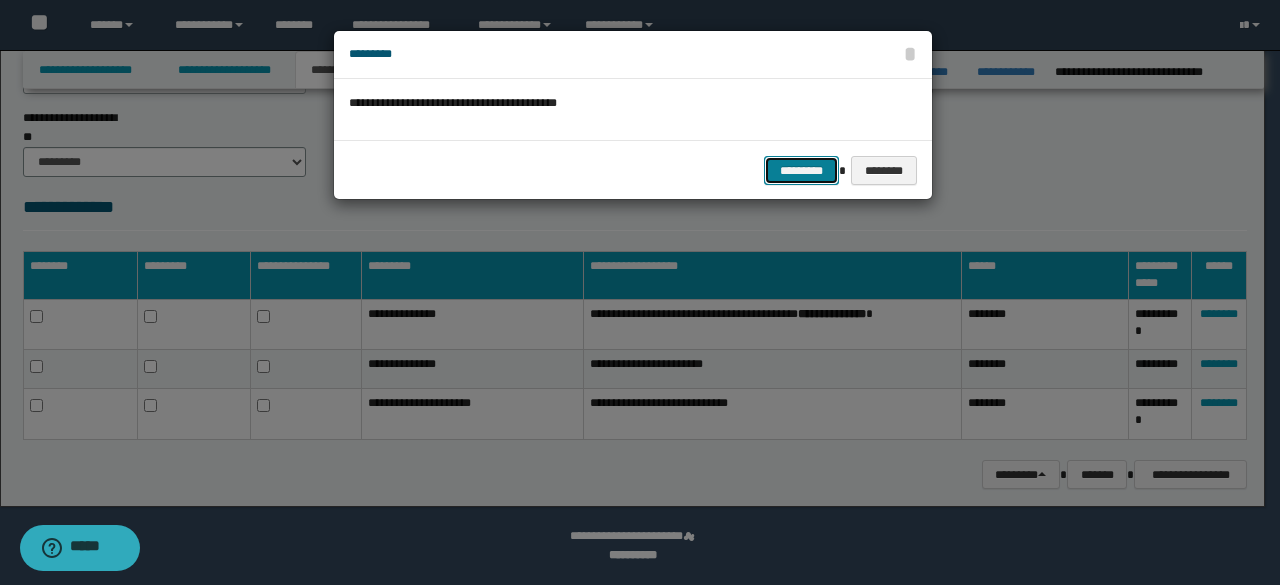 click on "*********" at bounding box center [801, 170] 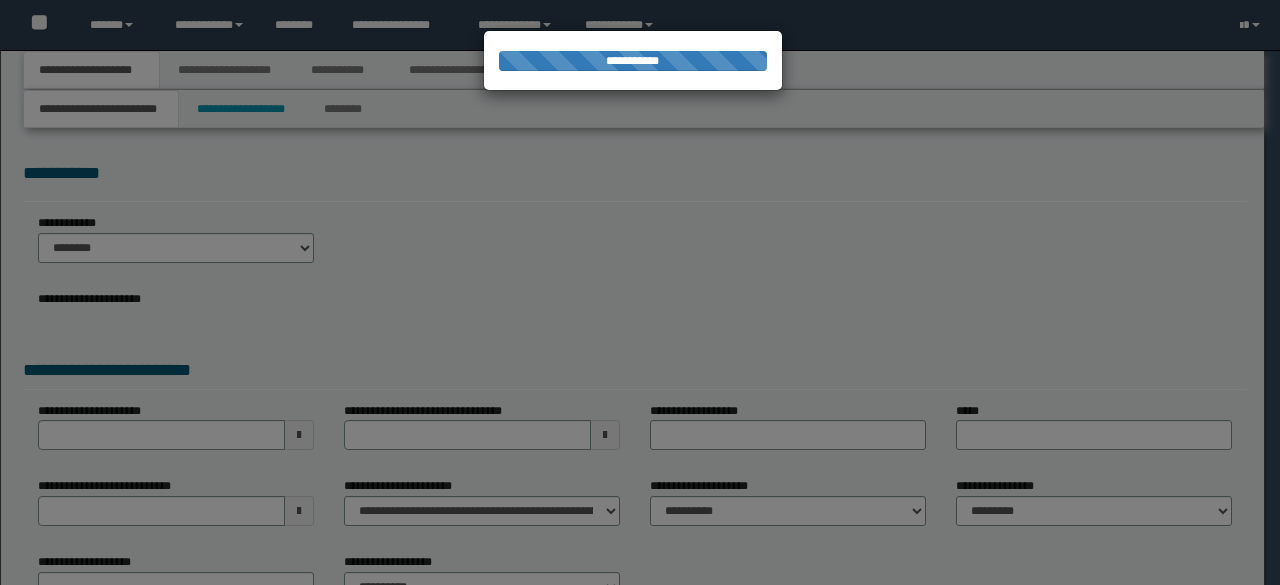 scroll, scrollTop: 0, scrollLeft: 0, axis: both 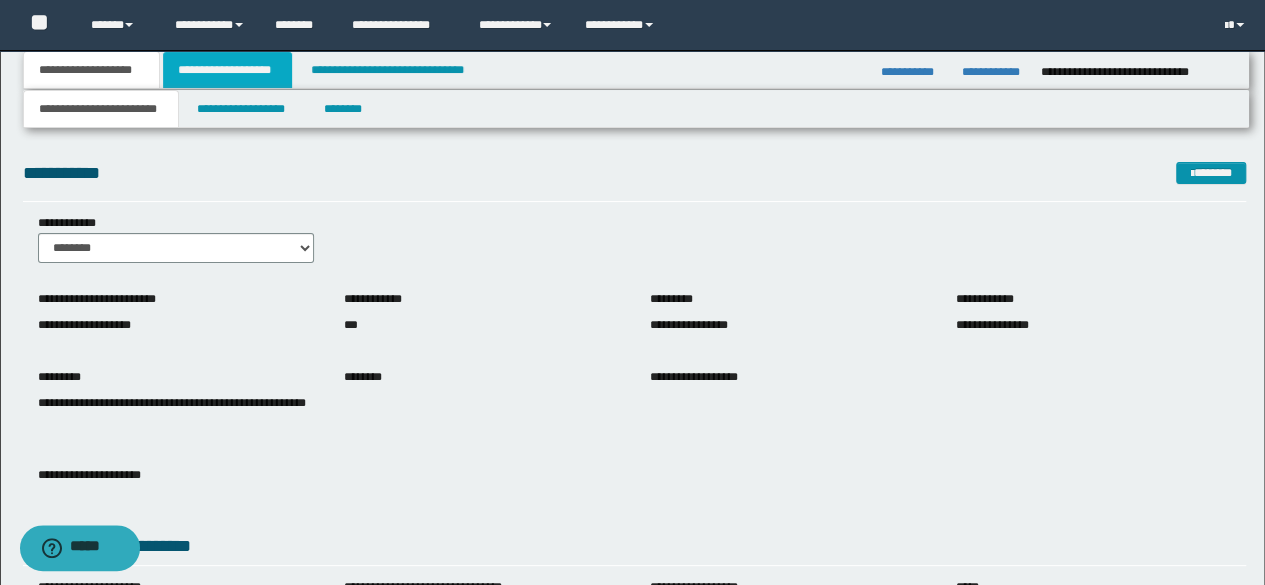 click on "**********" at bounding box center [227, 70] 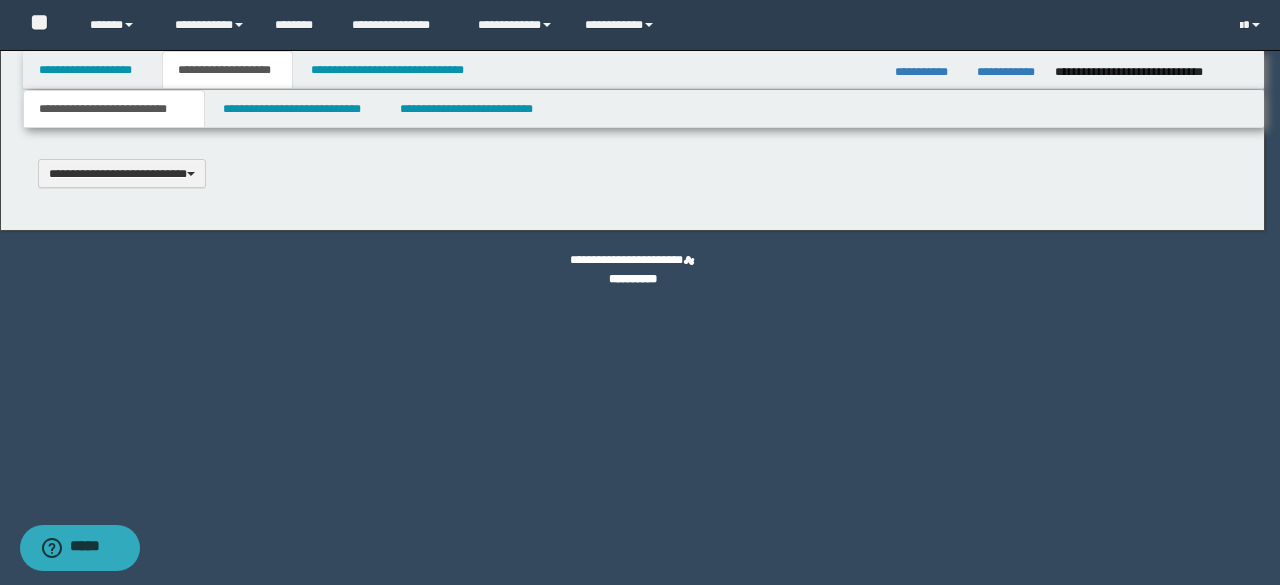 scroll, scrollTop: 0, scrollLeft: 0, axis: both 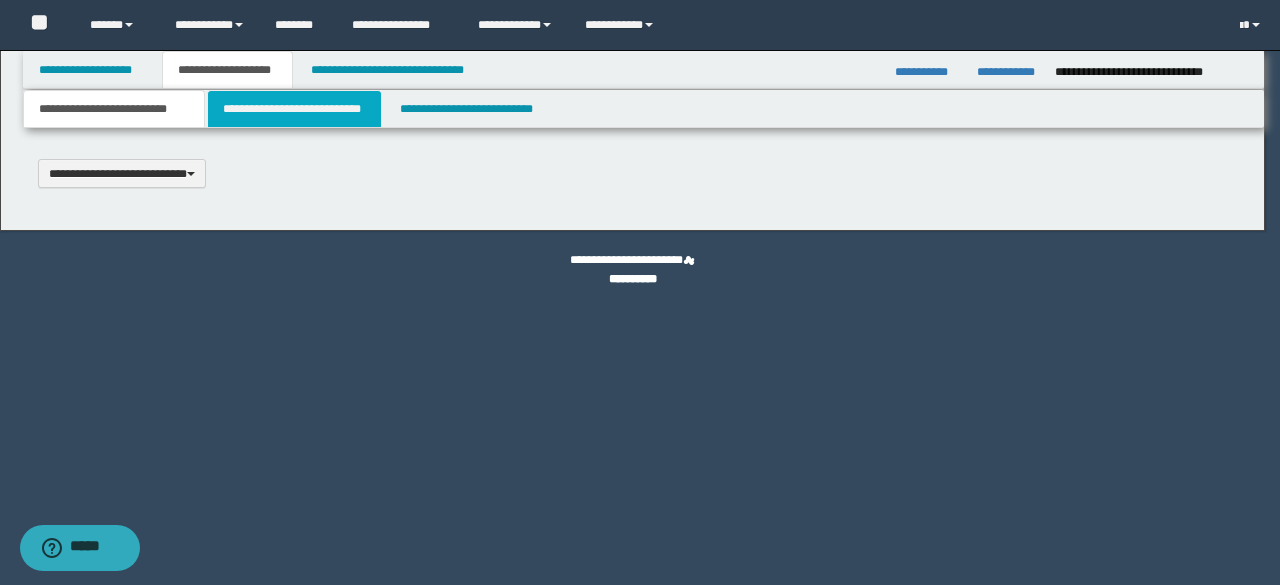 select on "*" 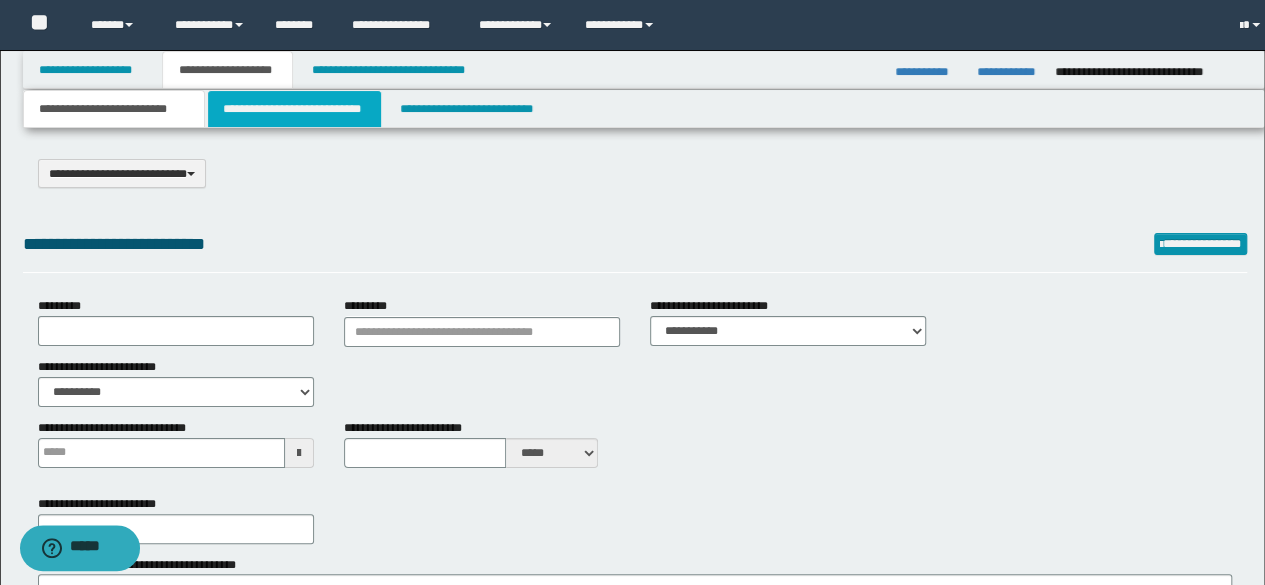 click on "**********" at bounding box center [294, 109] 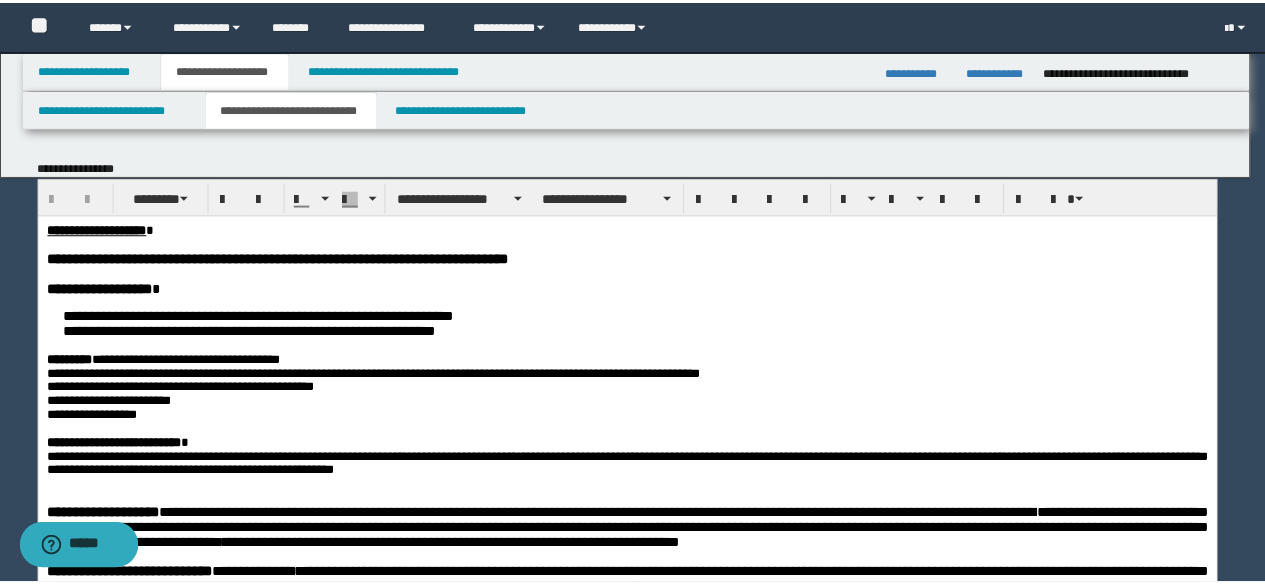 scroll, scrollTop: 0, scrollLeft: 0, axis: both 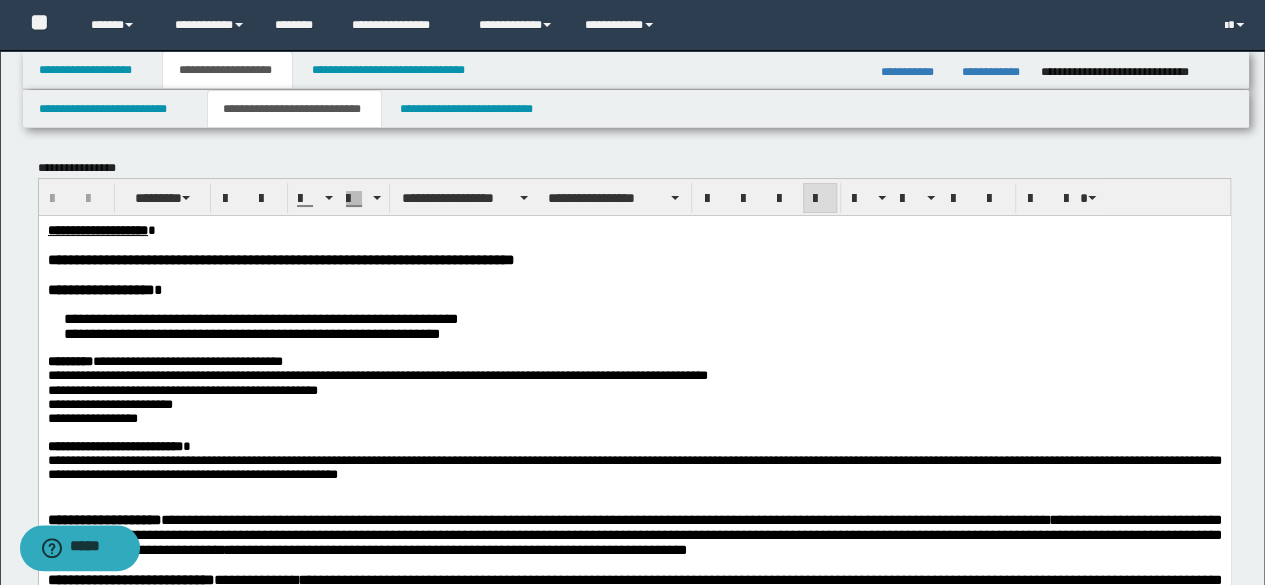 click at bounding box center [634, 244] 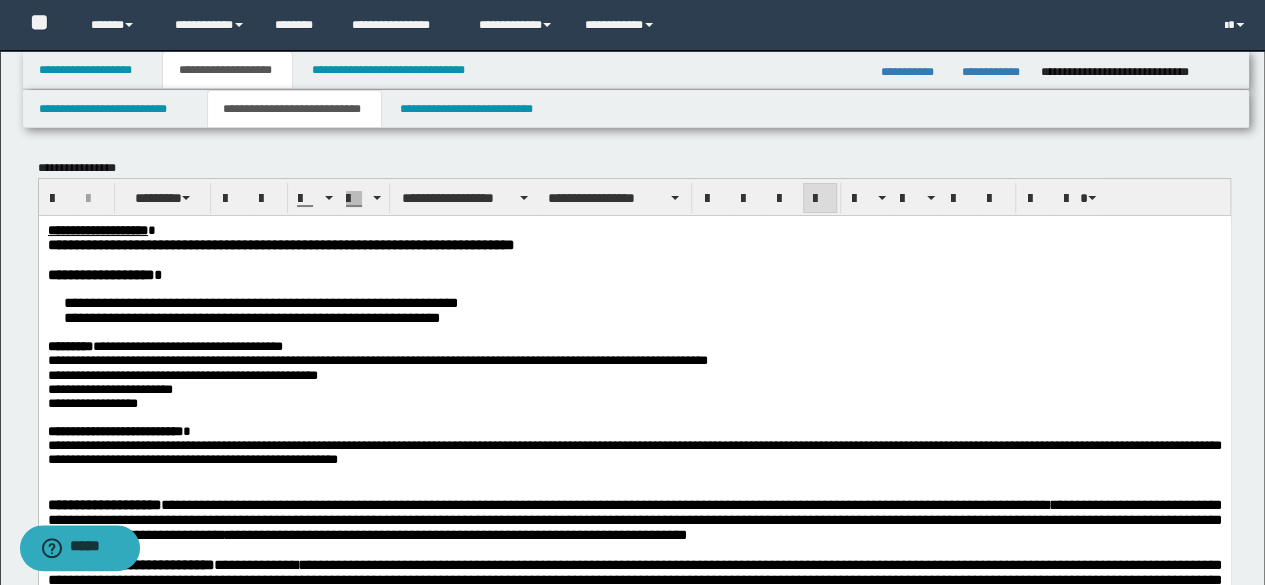 click on "**********" at bounding box center (634, 389) 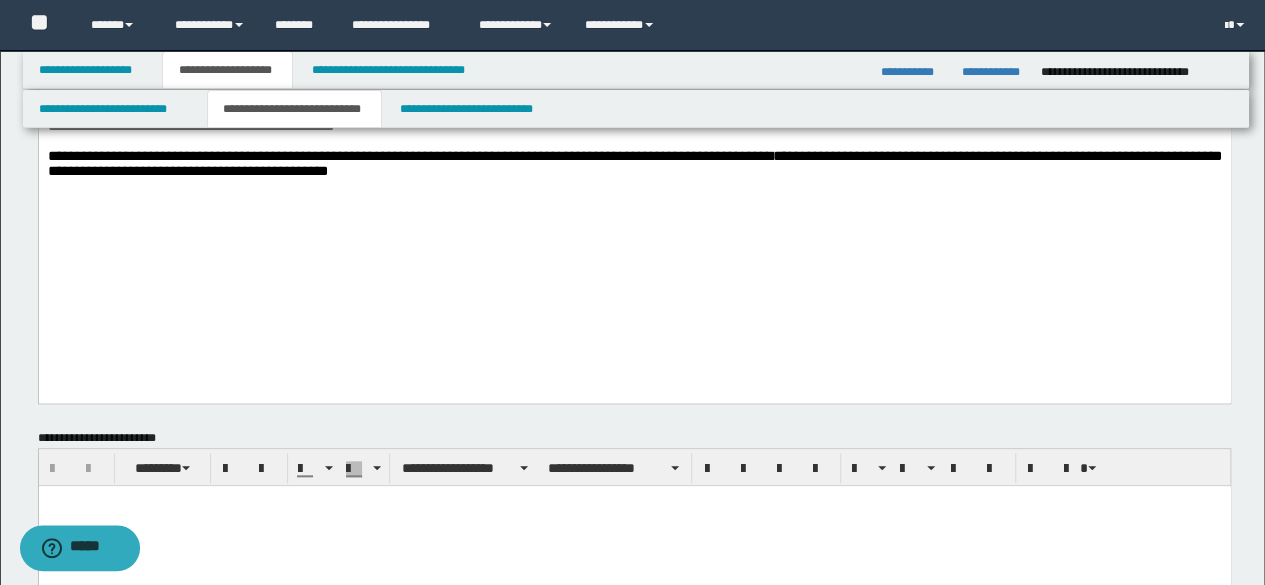 click on "**********" at bounding box center (634, -174) 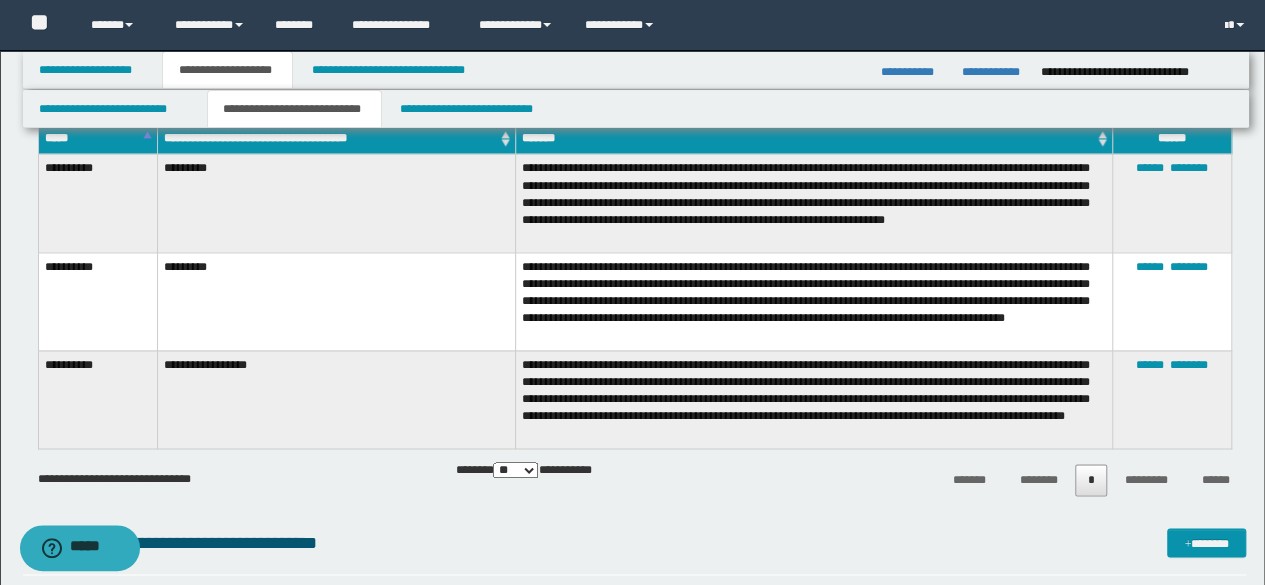 scroll, scrollTop: 1600, scrollLeft: 0, axis: vertical 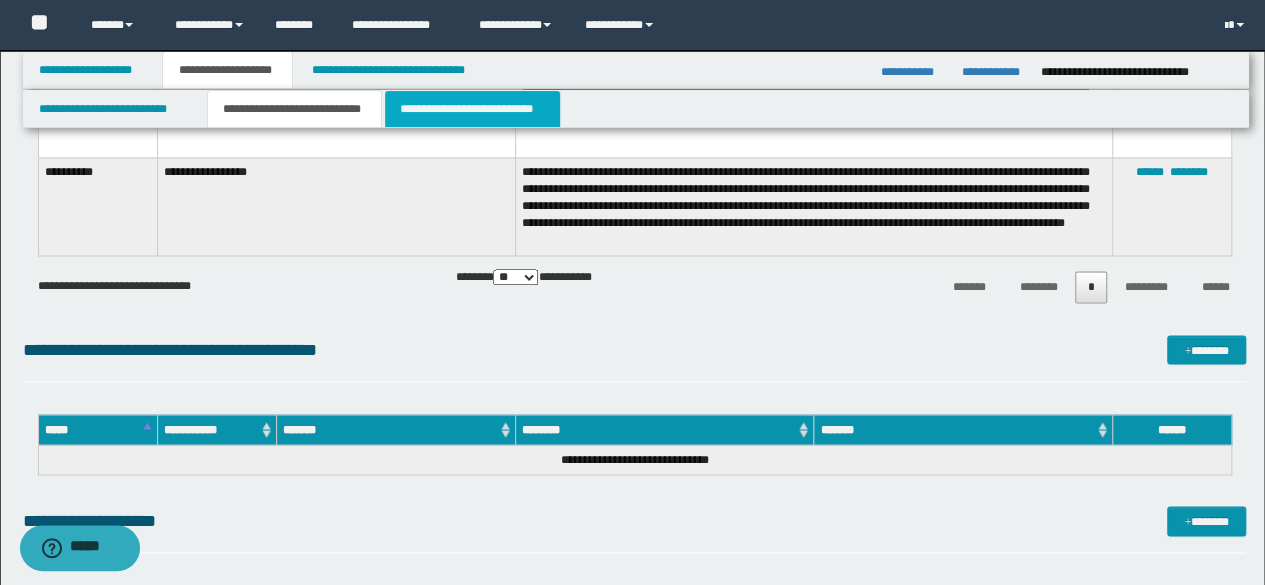 click on "**********" at bounding box center (472, 109) 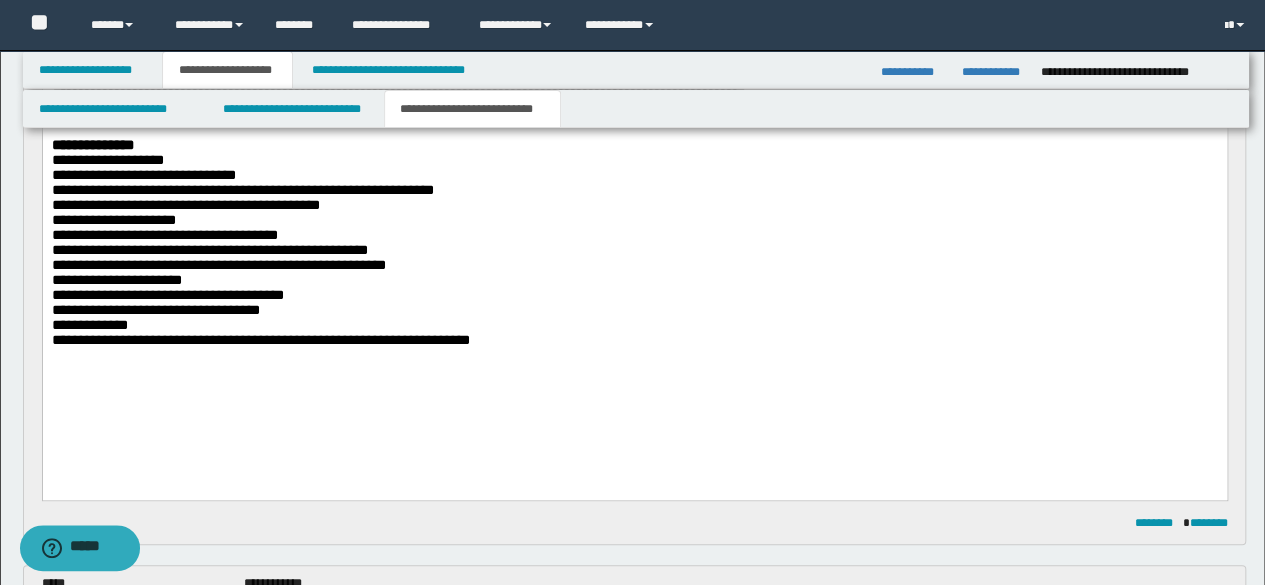 scroll, scrollTop: 0, scrollLeft: 0, axis: both 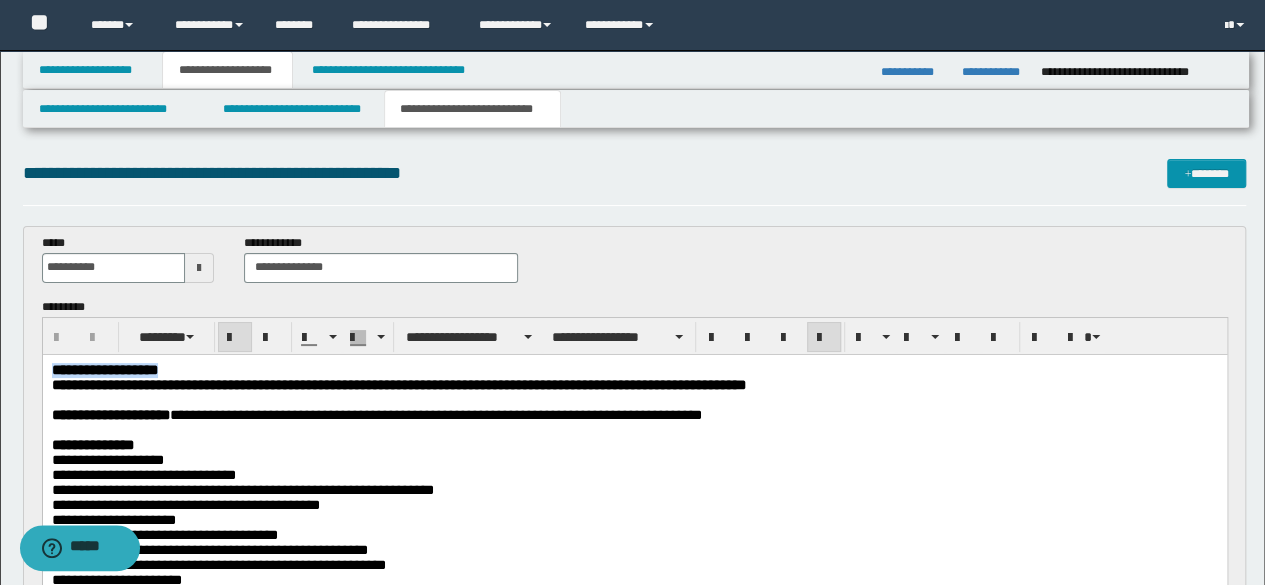 drag, startPoint x: 196, startPoint y: 365, endPoint x: 62, endPoint y: 366, distance: 134.00374 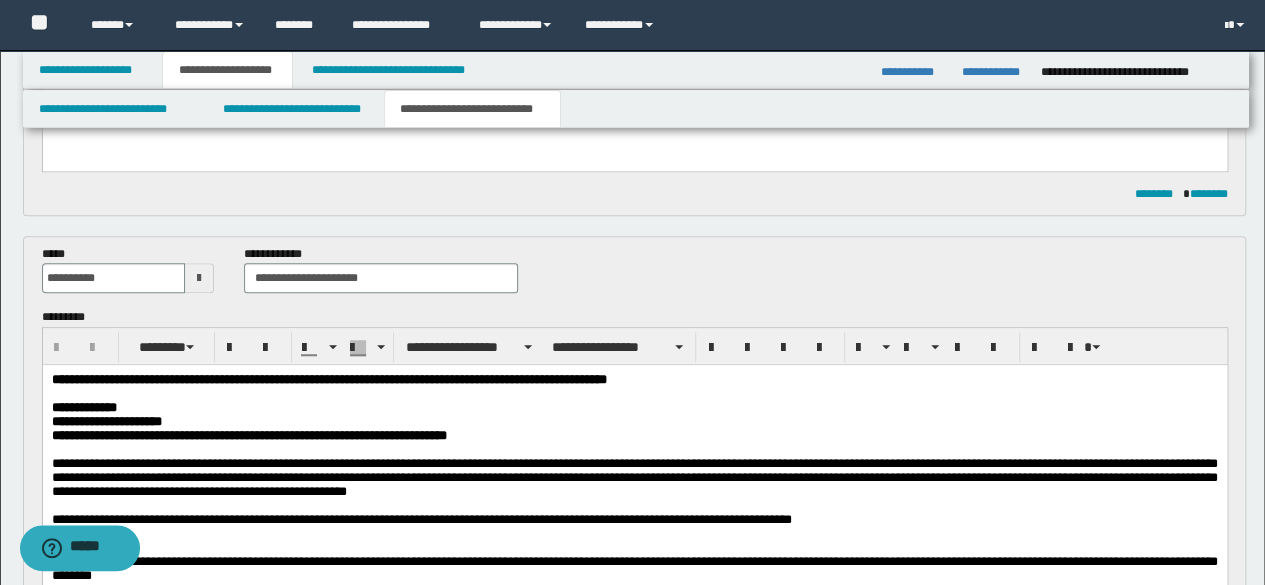 scroll, scrollTop: 700, scrollLeft: 0, axis: vertical 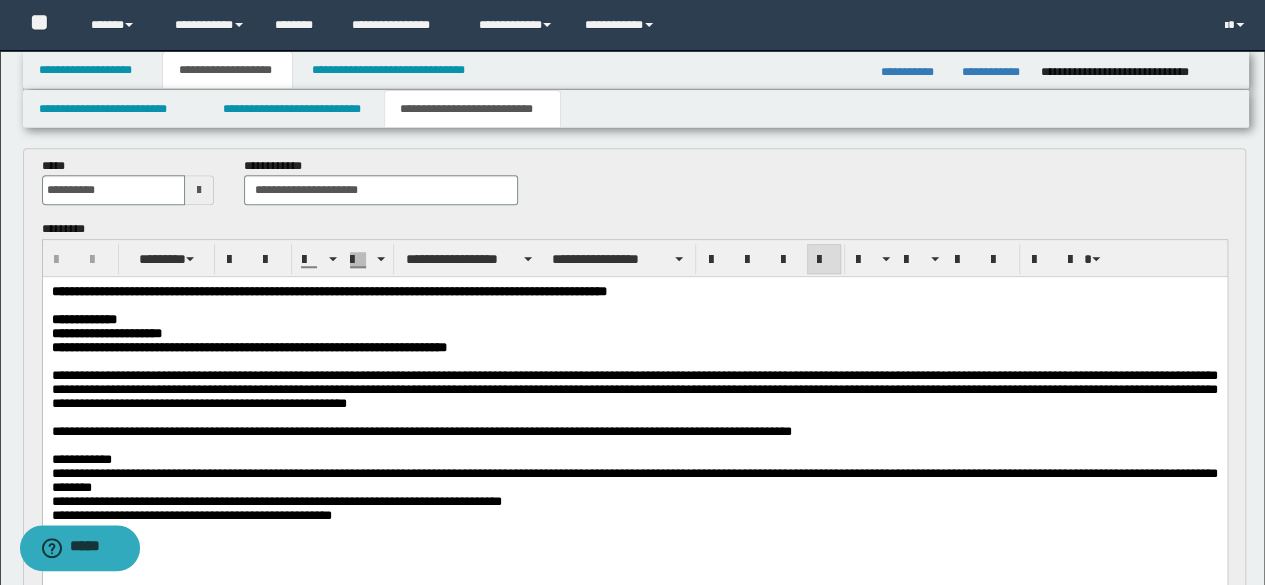 click at bounding box center (634, 306) 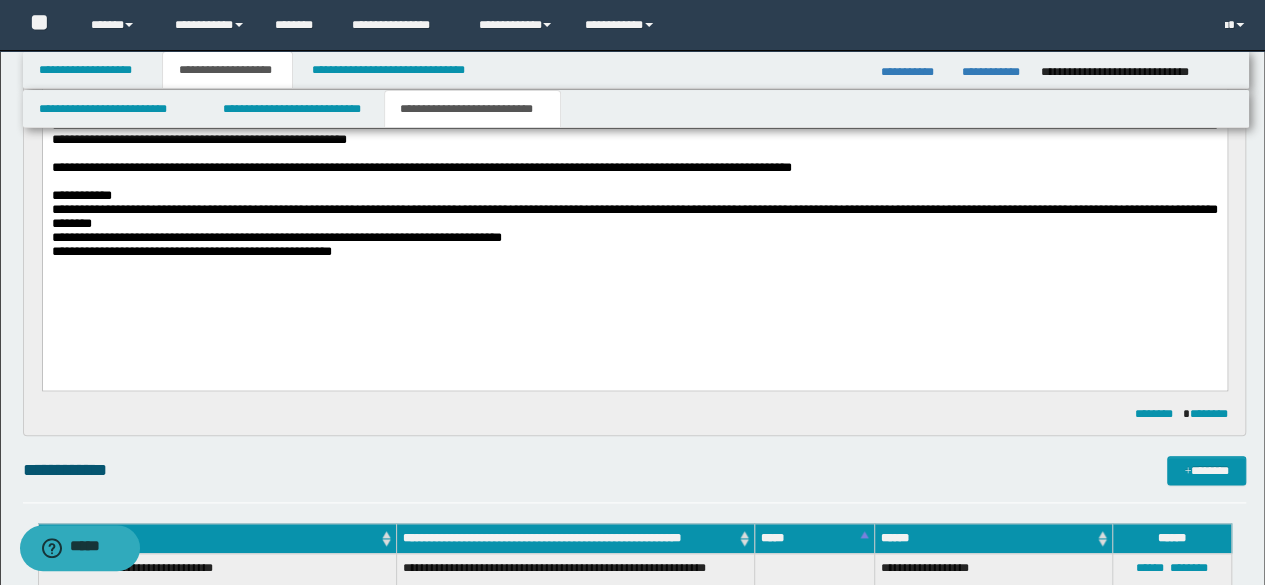 scroll, scrollTop: 900, scrollLeft: 0, axis: vertical 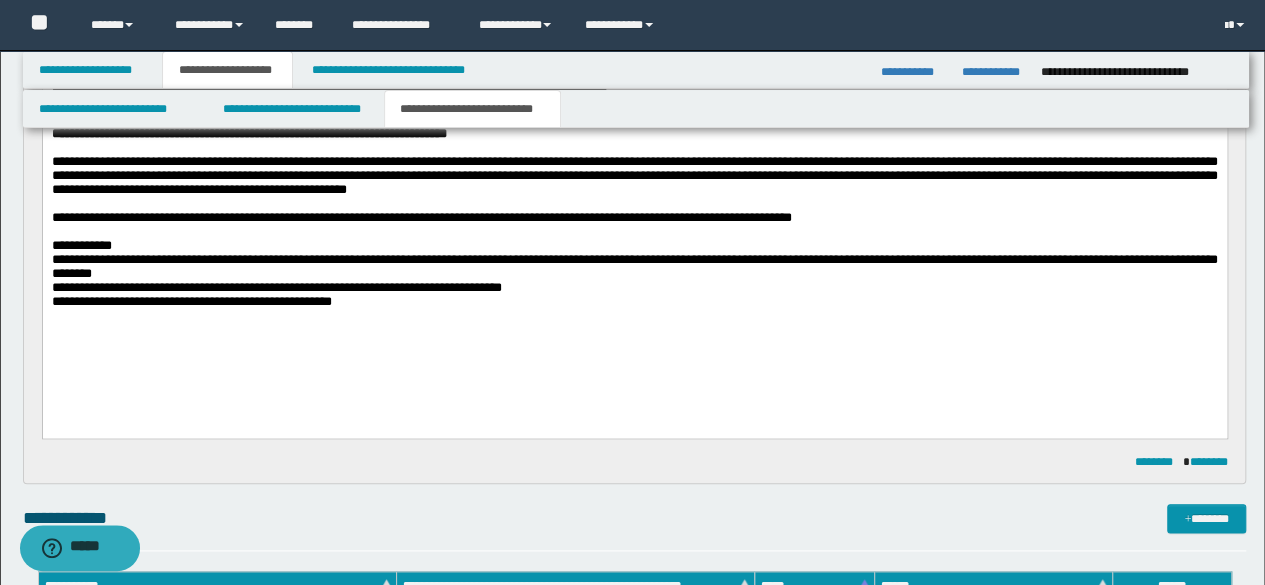 type 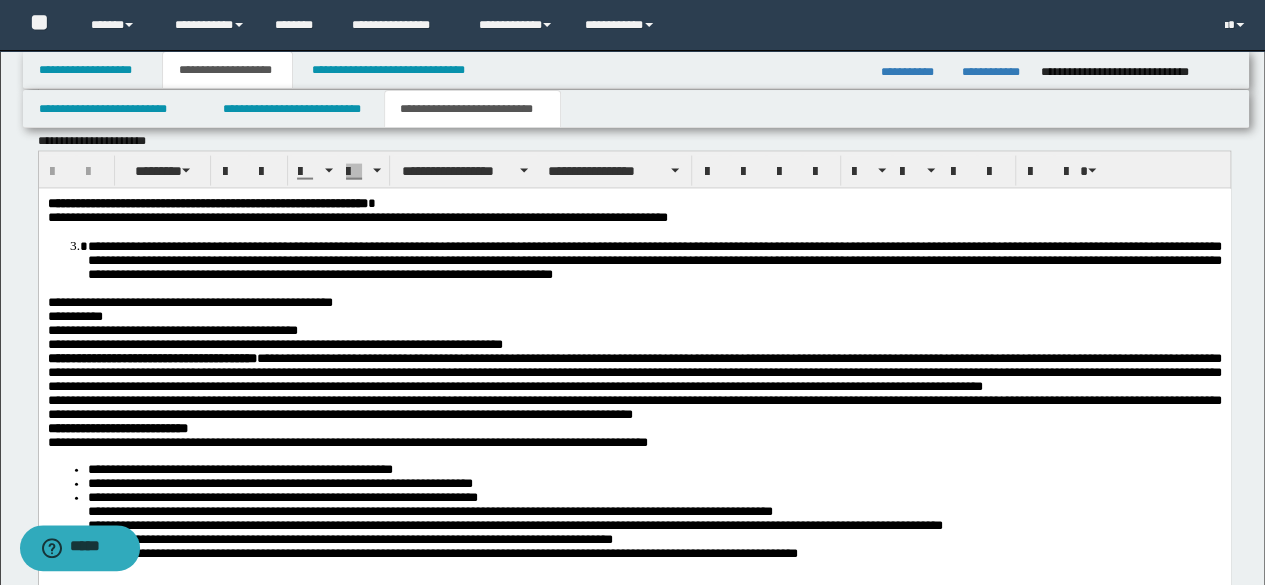 scroll, scrollTop: 2200, scrollLeft: 0, axis: vertical 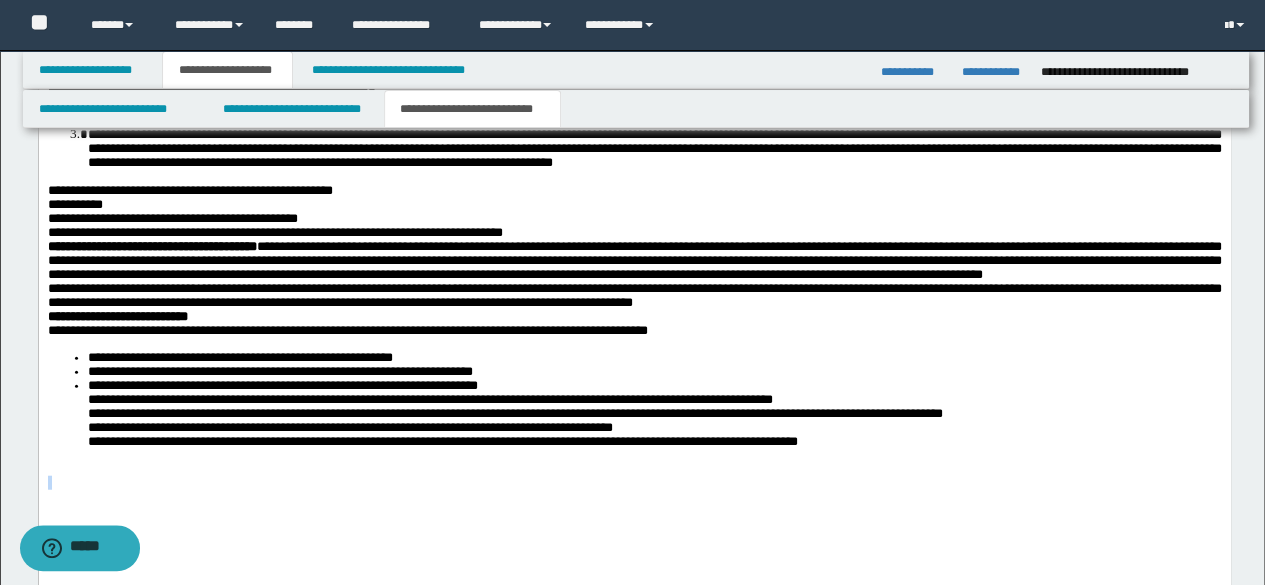 click on "**********" at bounding box center (634, 313) 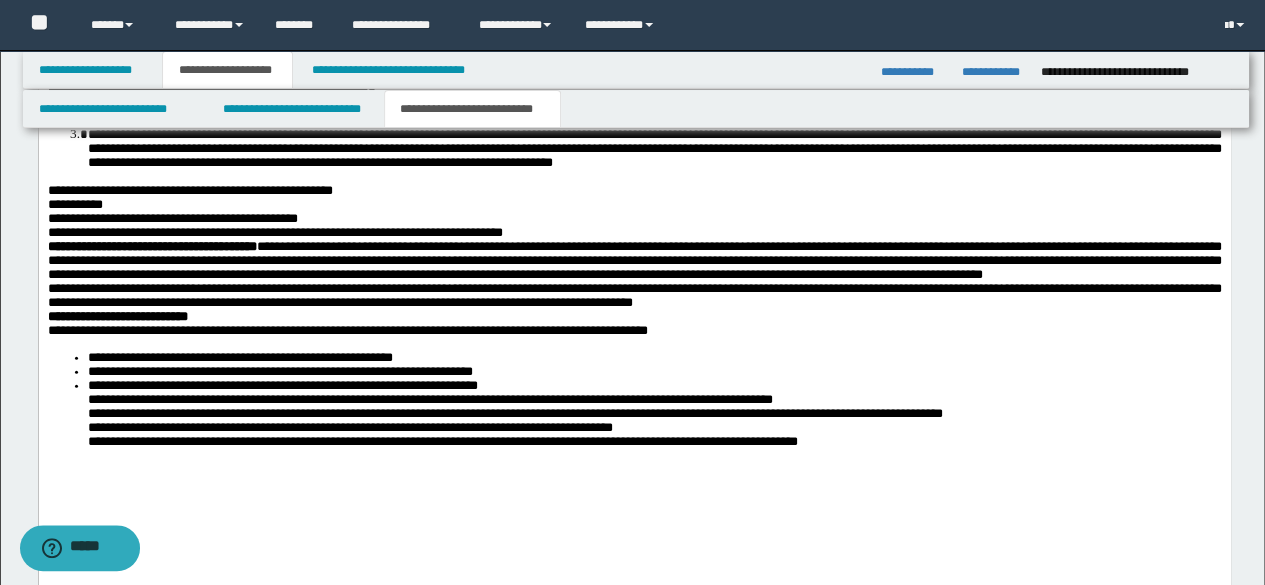 type 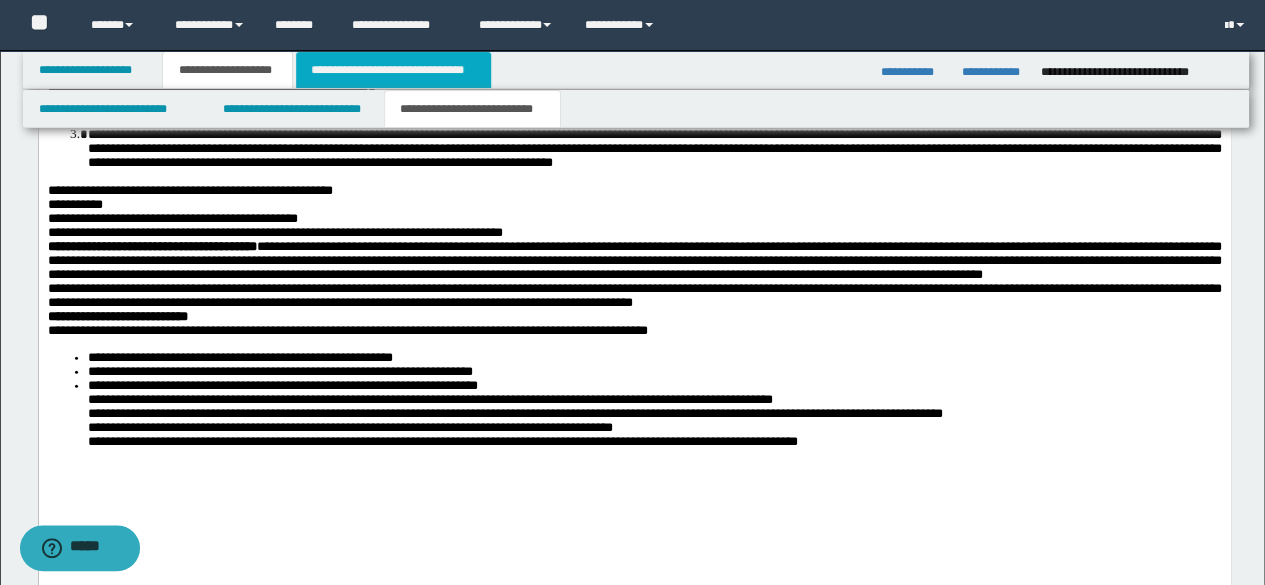 click on "**********" at bounding box center (393, 70) 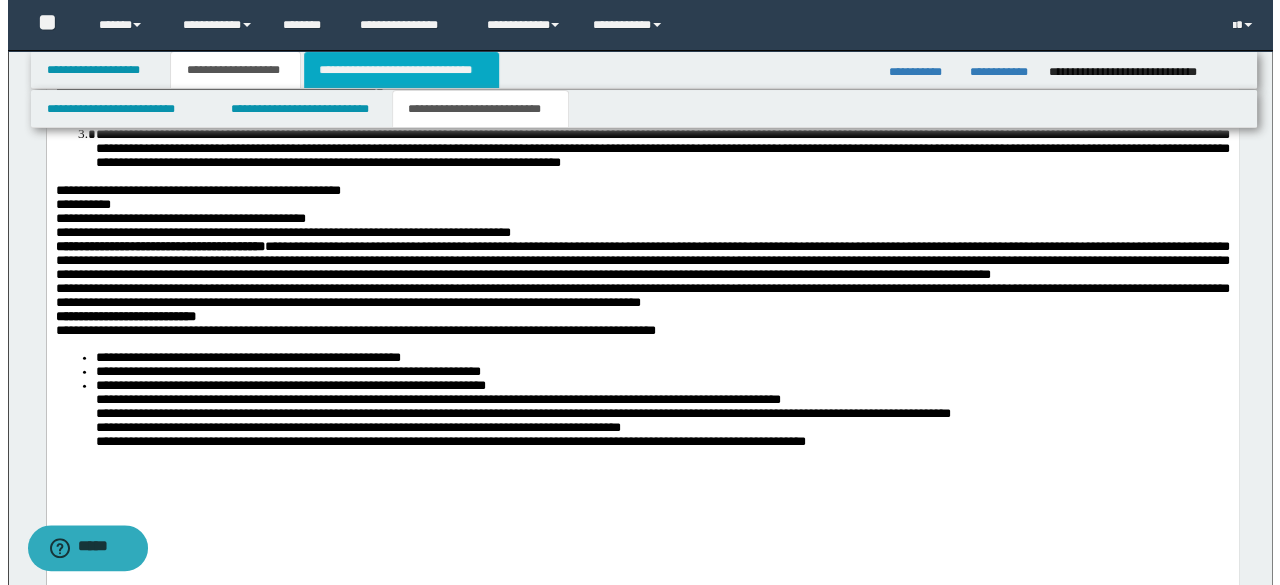scroll, scrollTop: 0, scrollLeft: 0, axis: both 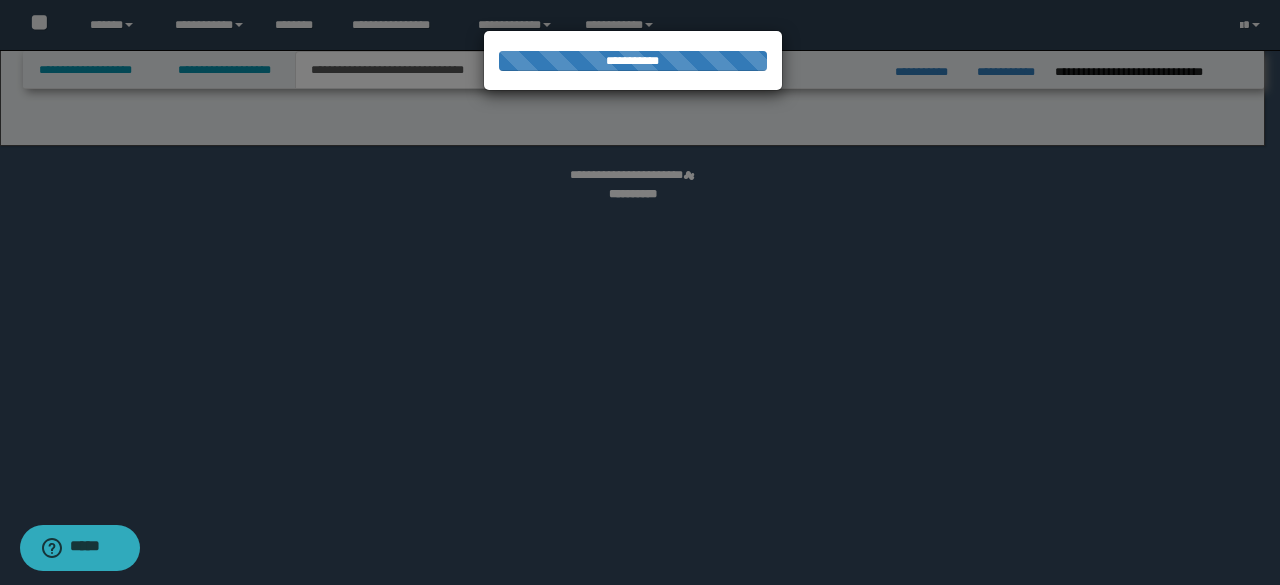 select on "*" 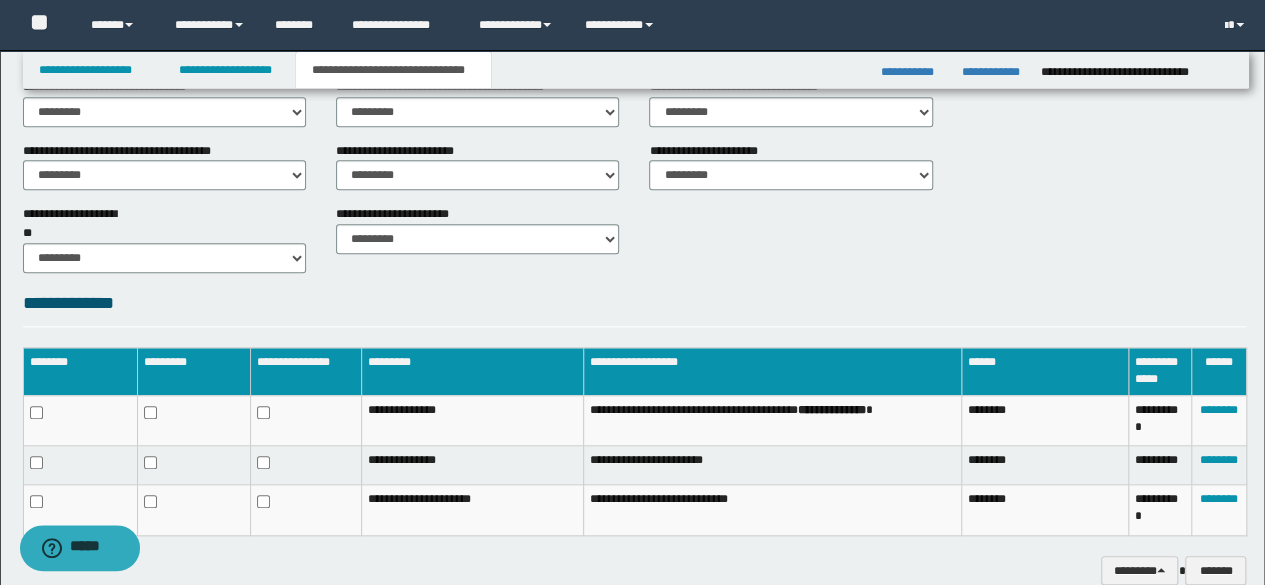 scroll, scrollTop: 896, scrollLeft: 0, axis: vertical 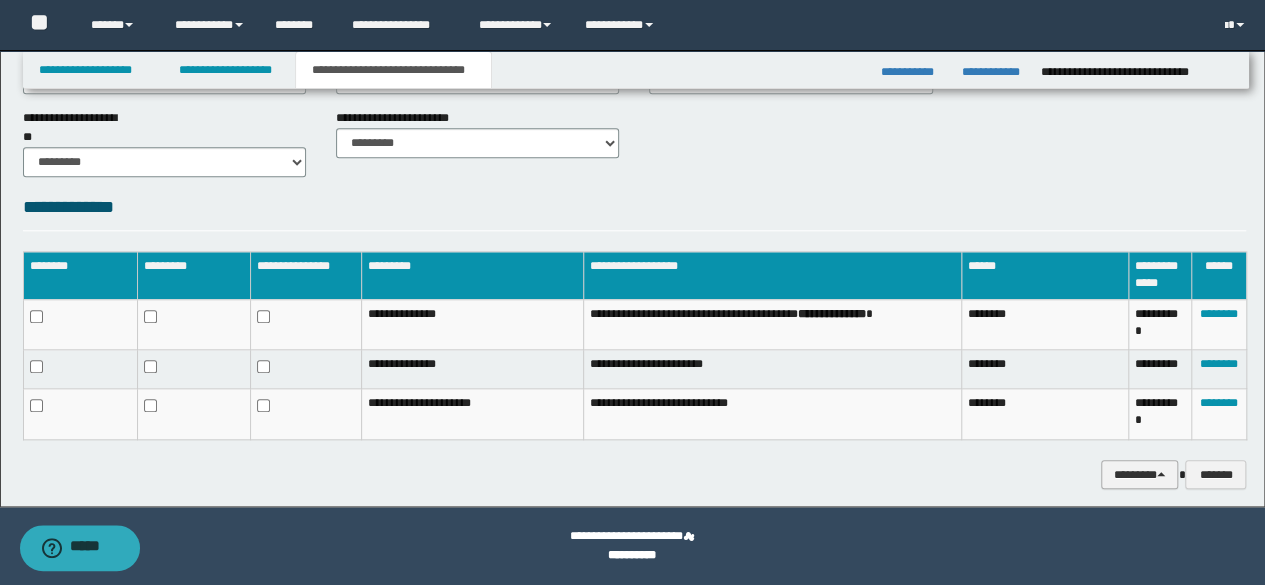 click on "********" at bounding box center (1140, 474) 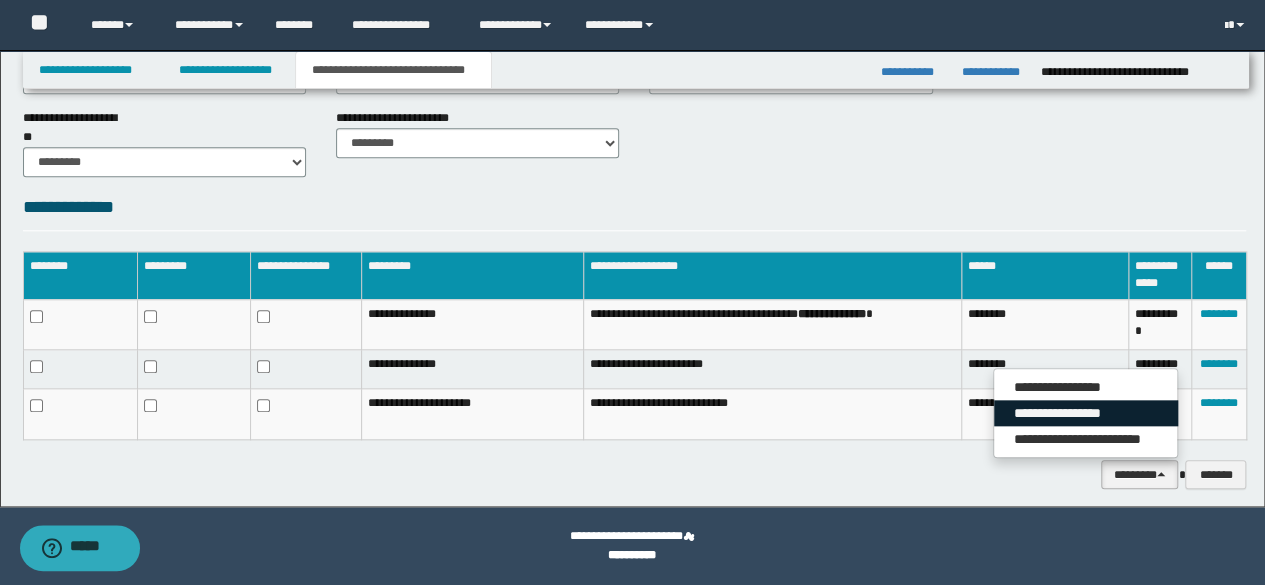 click on "**********" at bounding box center [1086, 413] 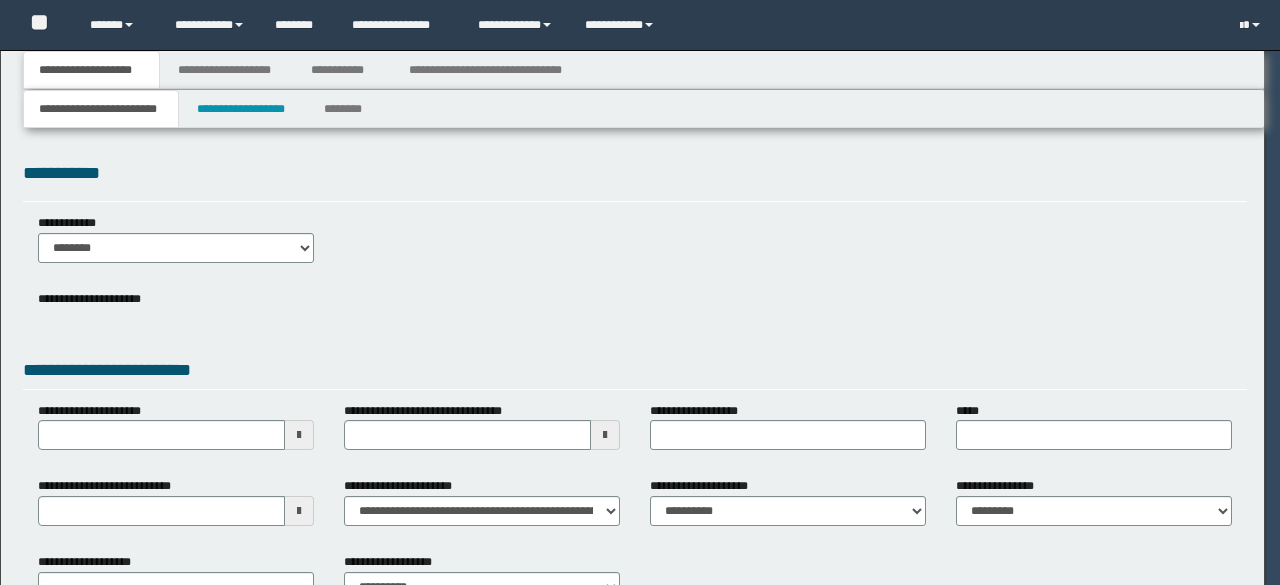 scroll, scrollTop: 0, scrollLeft: 0, axis: both 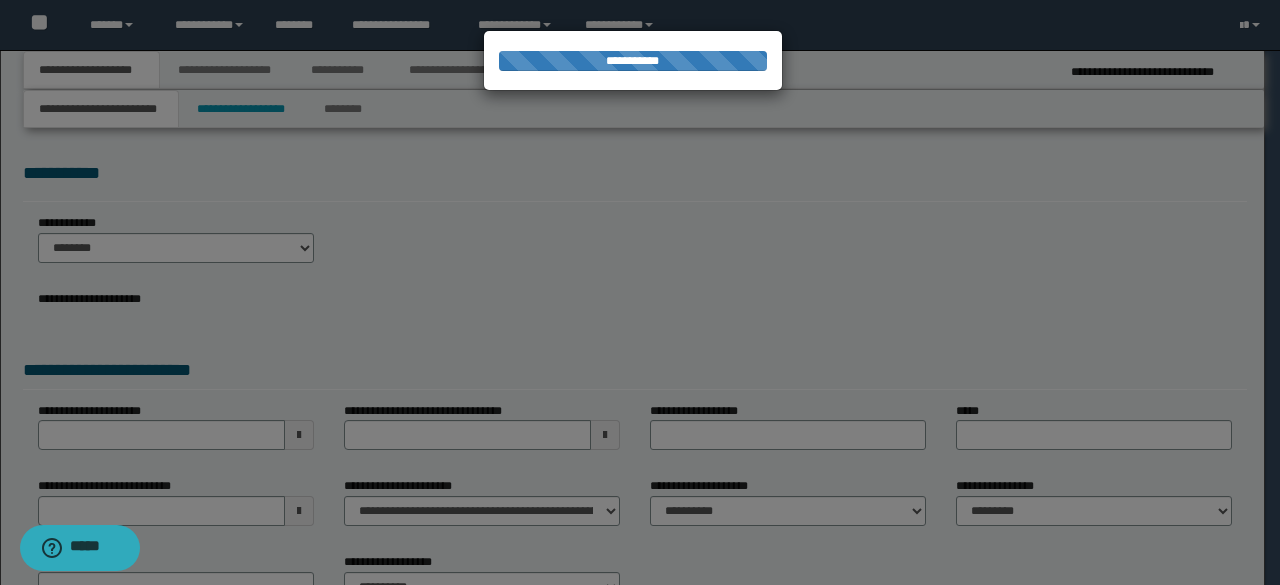 select on "*" 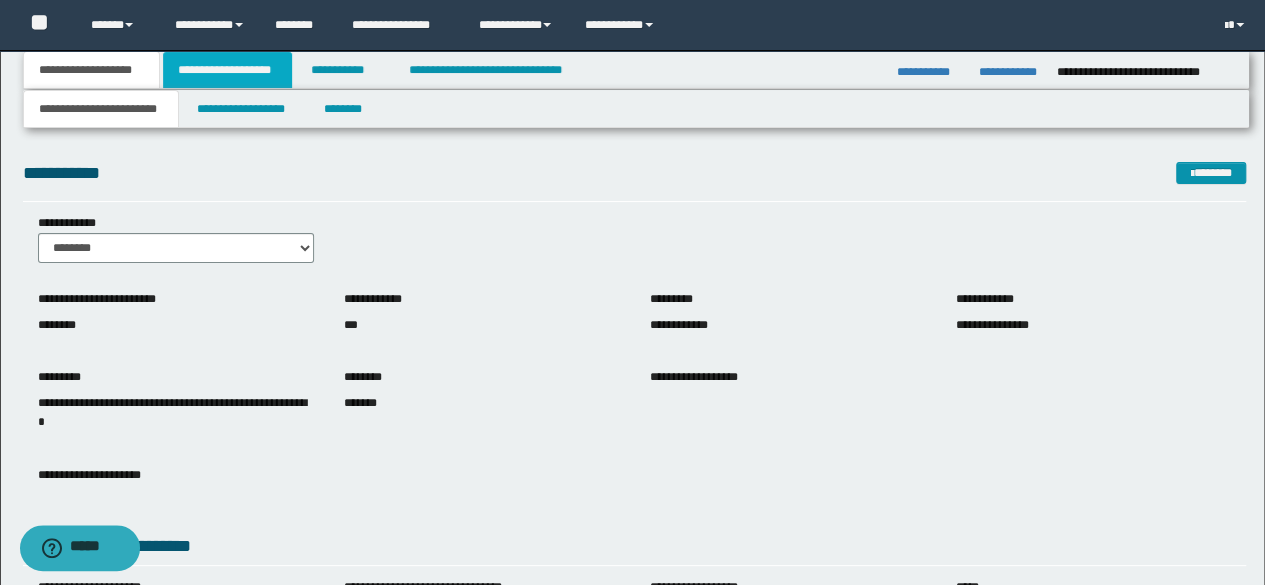 click on "**********" at bounding box center (227, 70) 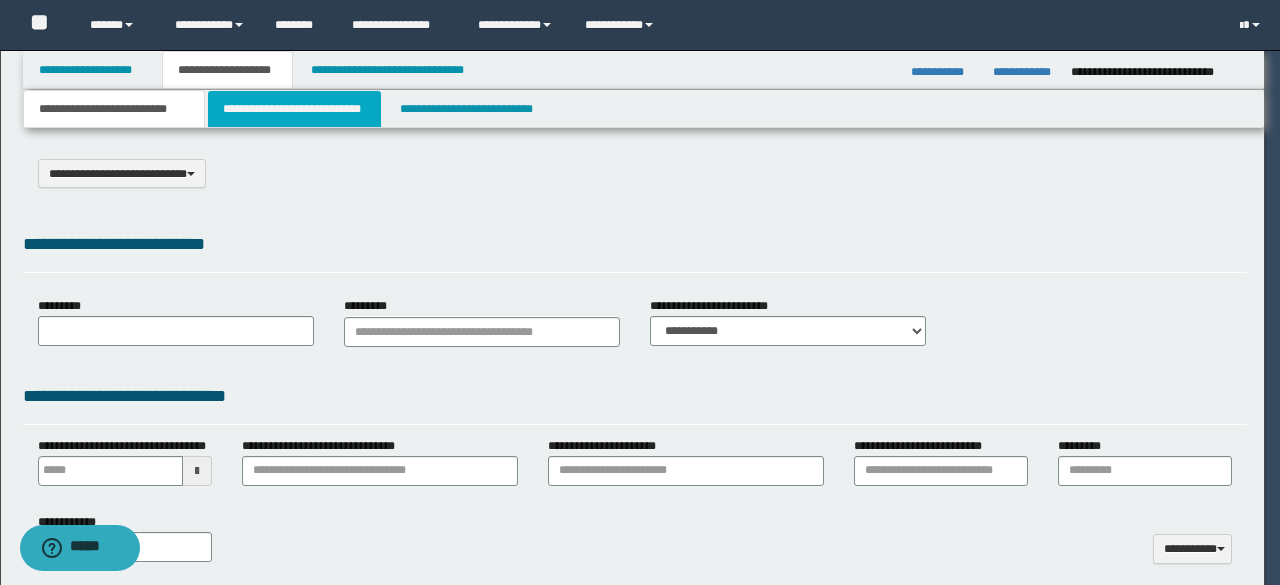 scroll, scrollTop: 0, scrollLeft: 0, axis: both 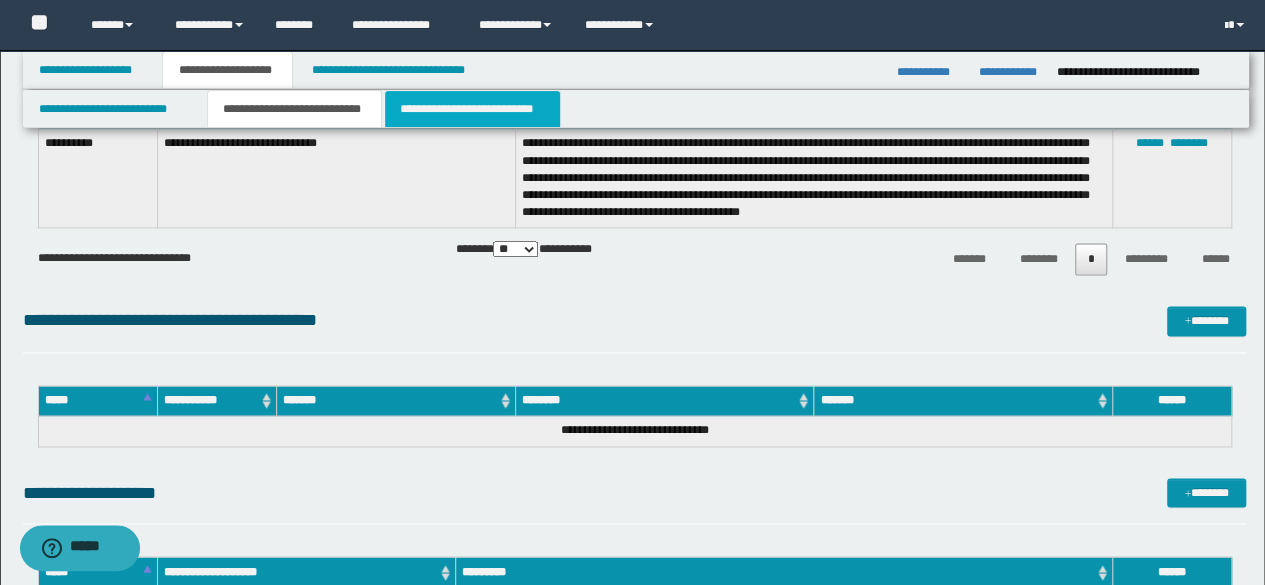 click on "**********" at bounding box center [472, 109] 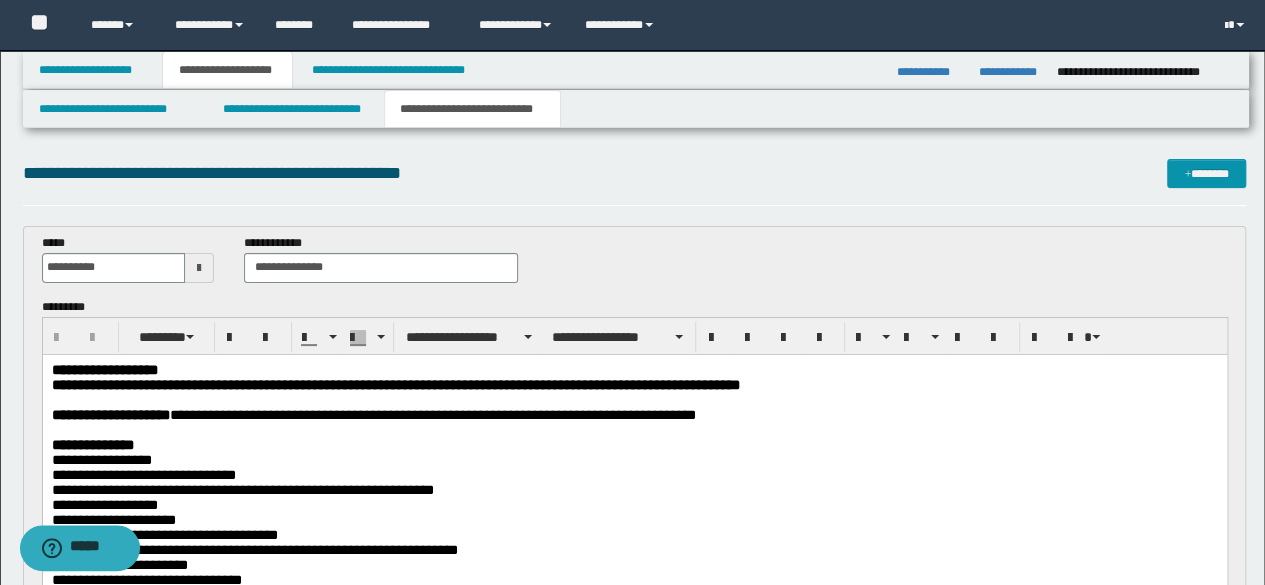 scroll, scrollTop: 0, scrollLeft: 0, axis: both 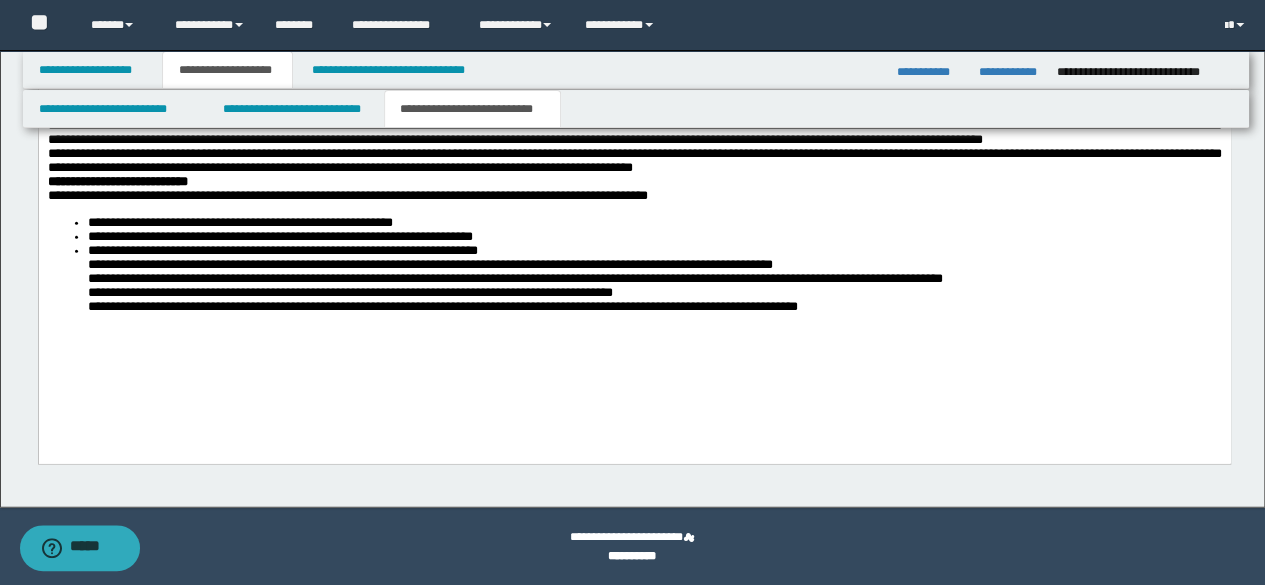click on "**********" at bounding box center (632, 547) 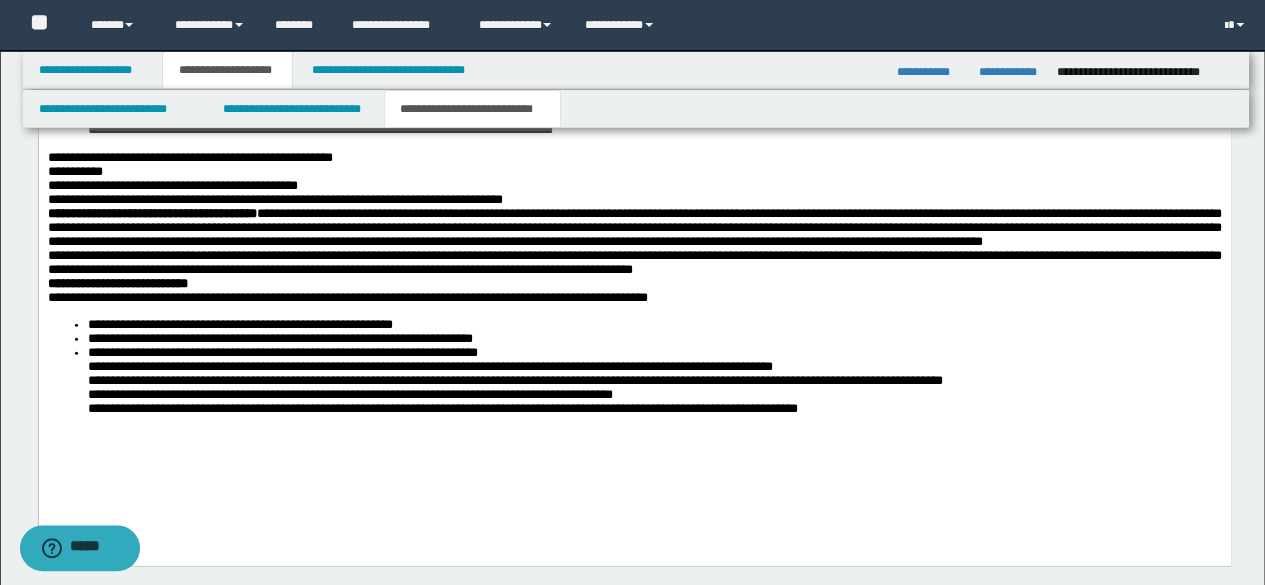 scroll, scrollTop: 2304, scrollLeft: 0, axis: vertical 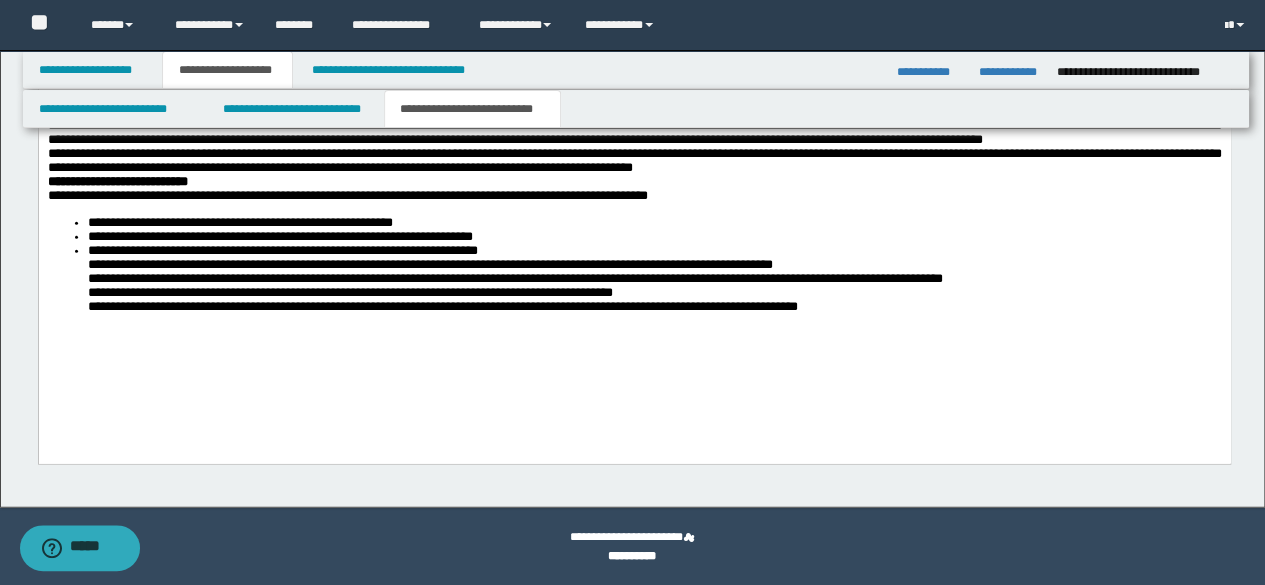 click on "**********" at bounding box center [634, 164] 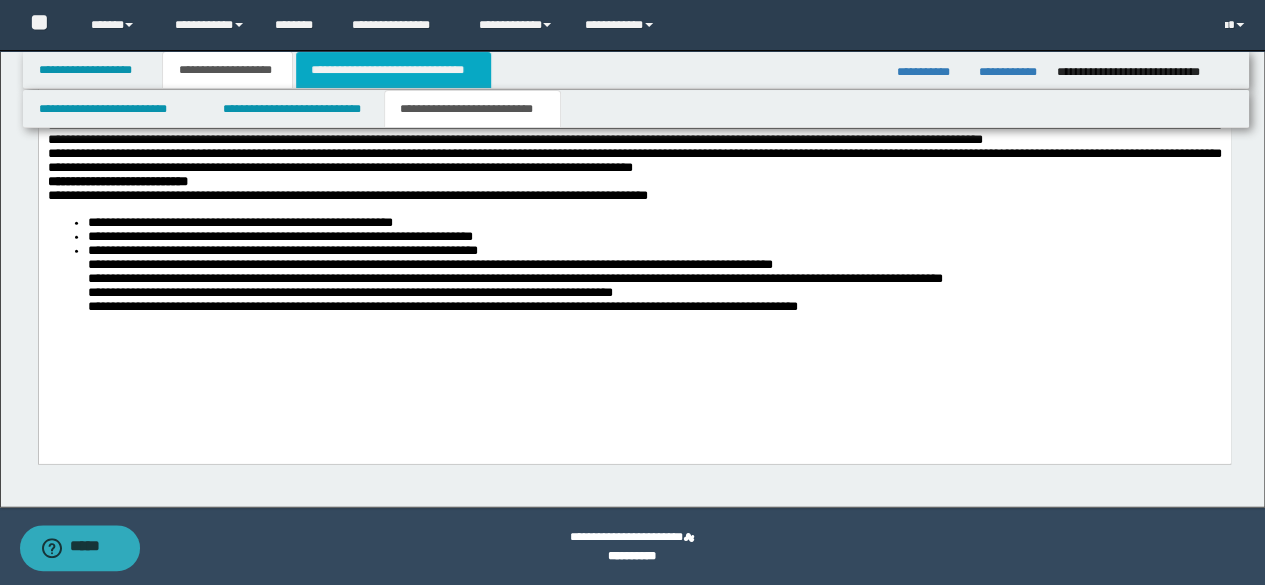 click on "**********" at bounding box center (393, 70) 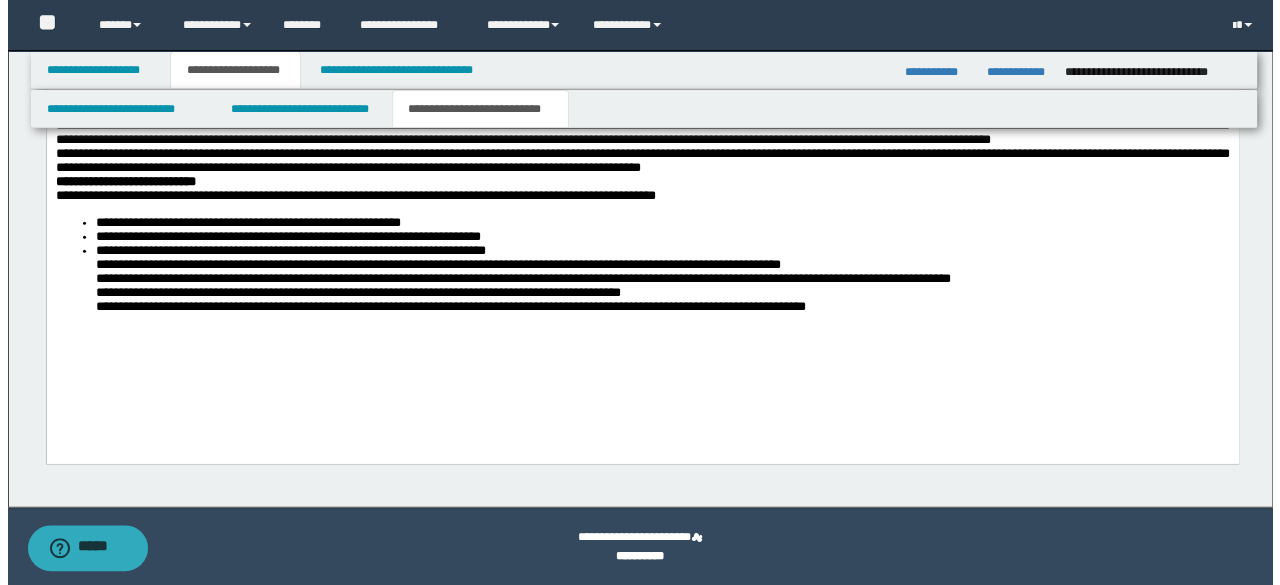 scroll, scrollTop: 0, scrollLeft: 0, axis: both 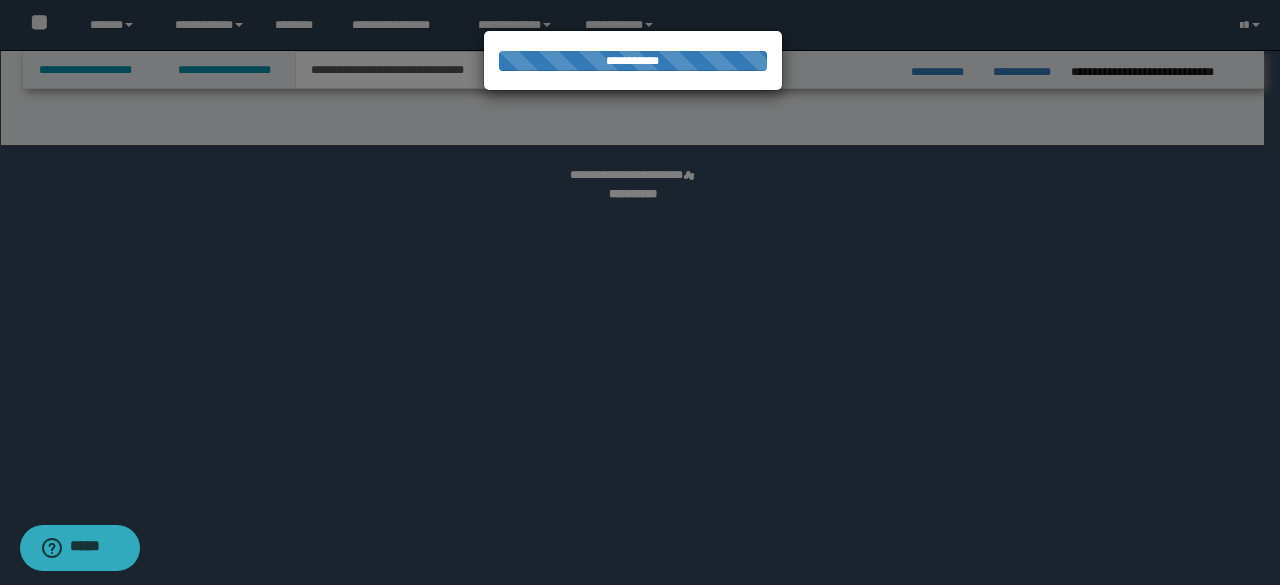 select on "*" 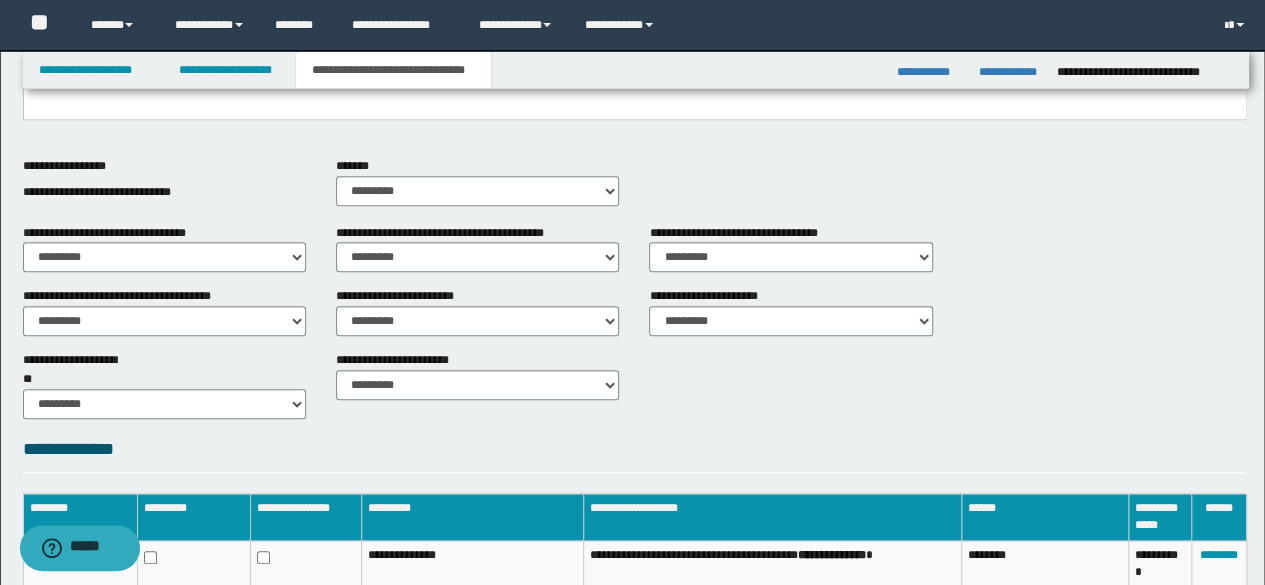 scroll, scrollTop: 942, scrollLeft: 0, axis: vertical 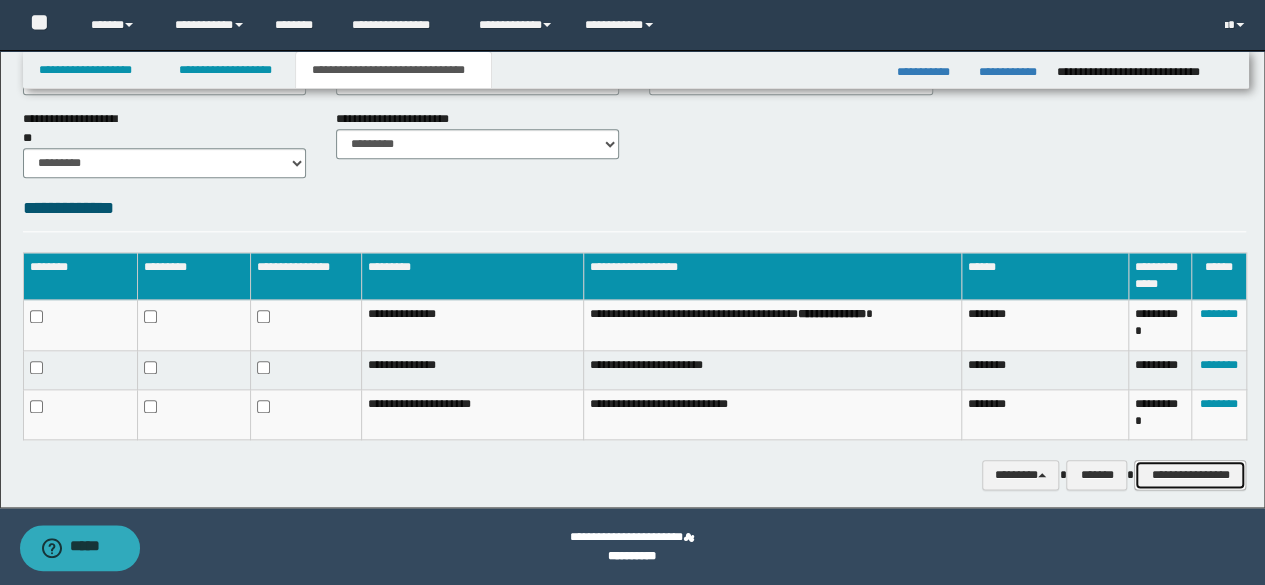 click on "**********" at bounding box center (1190, 474) 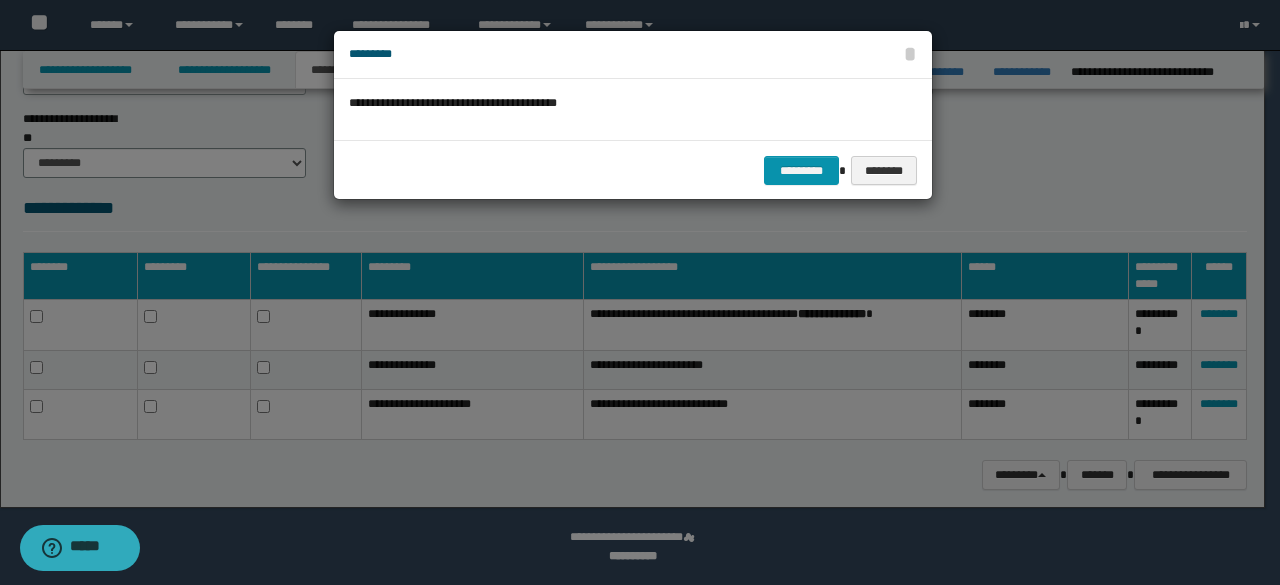 click on "*********
********" at bounding box center [633, 170] 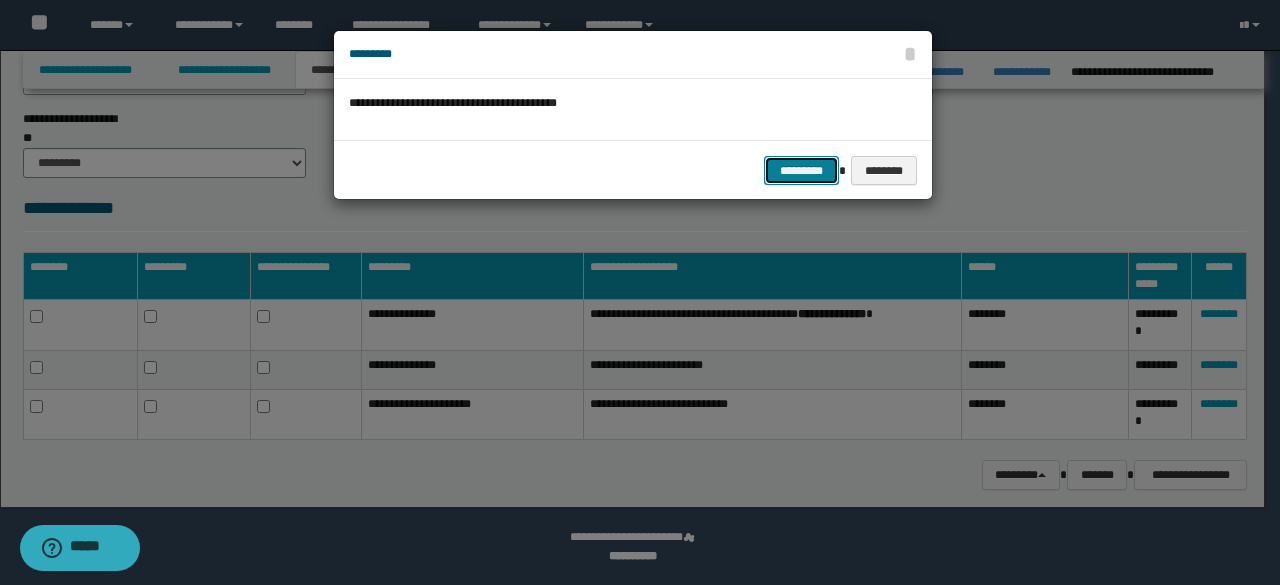 click on "*********" at bounding box center [801, 170] 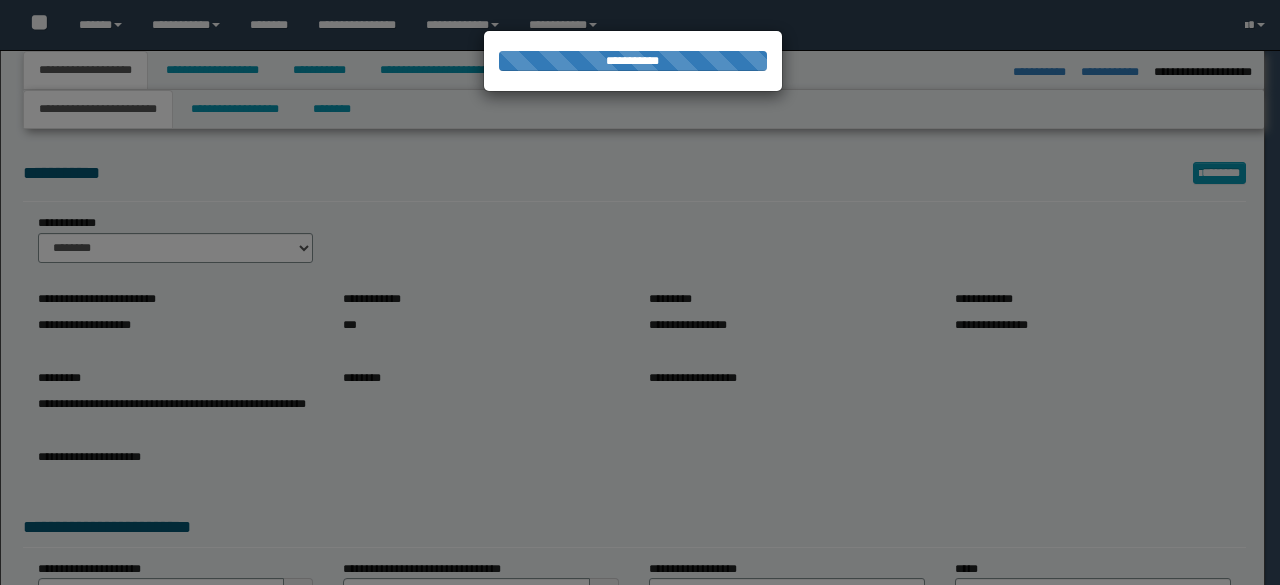 select on "*" 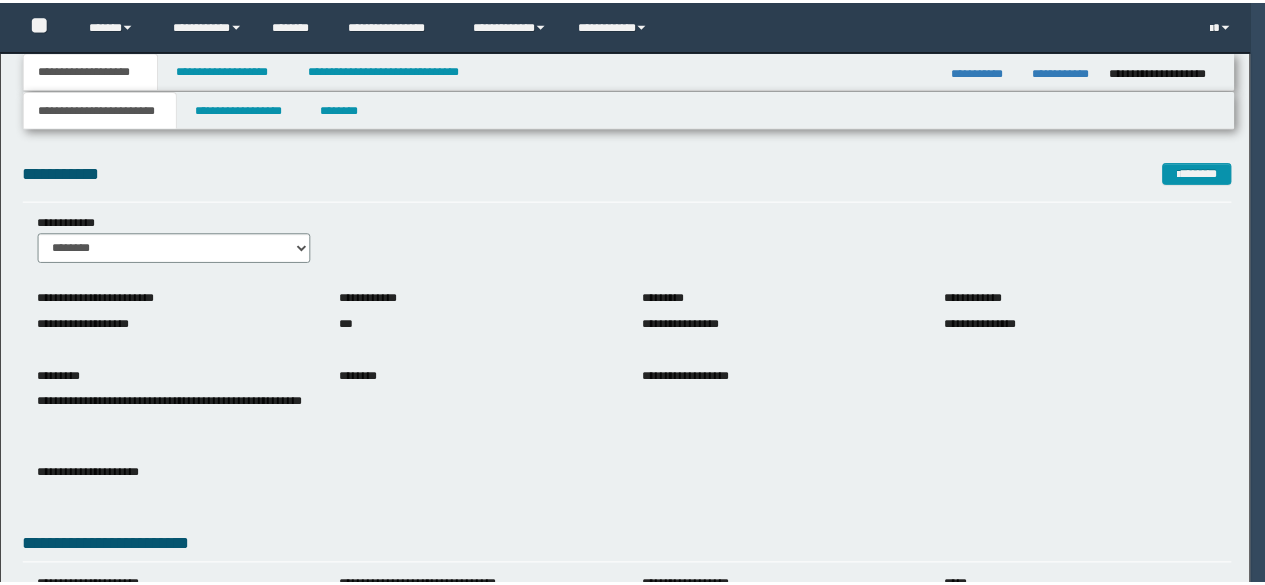 scroll, scrollTop: 0, scrollLeft: 0, axis: both 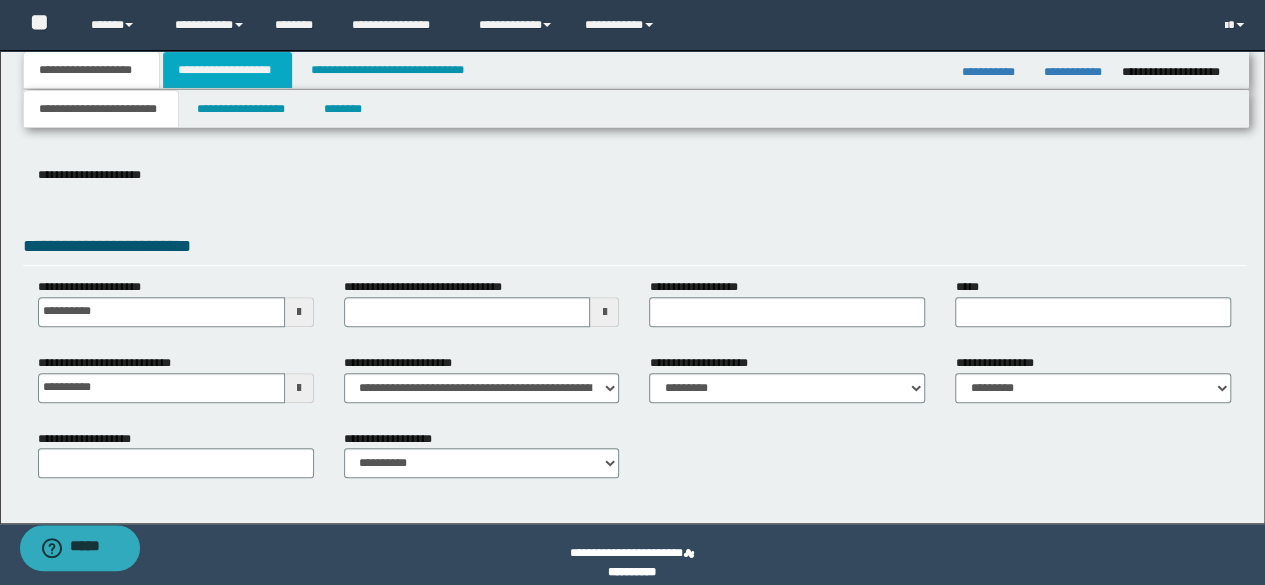 click on "**********" at bounding box center [227, 70] 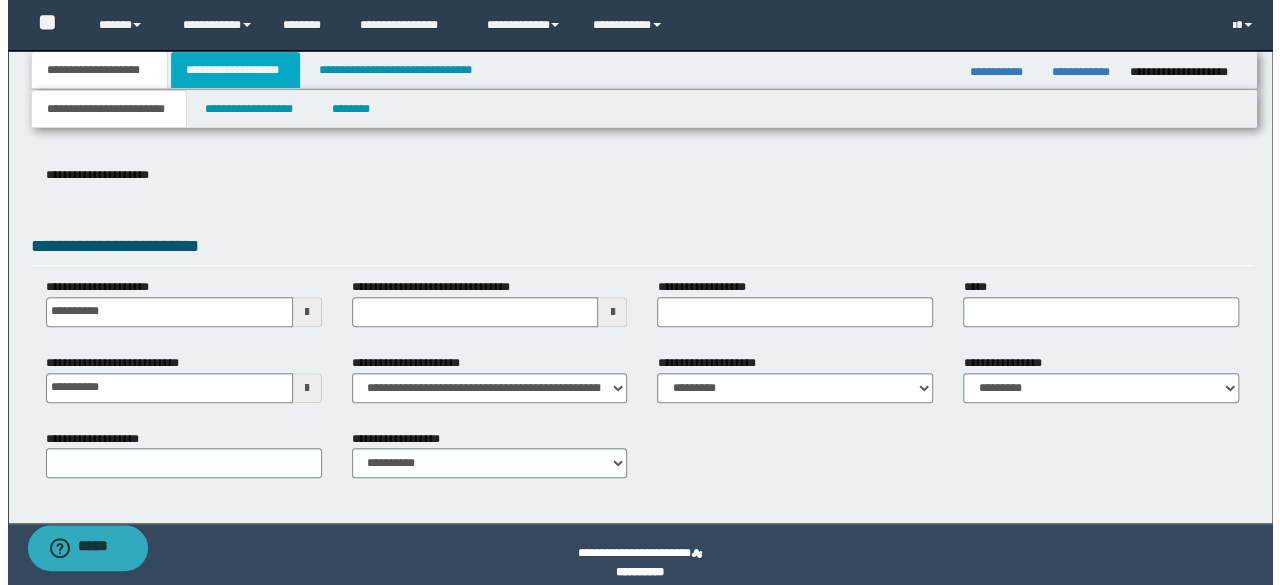 scroll, scrollTop: 0, scrollLeft: 0, axis: both 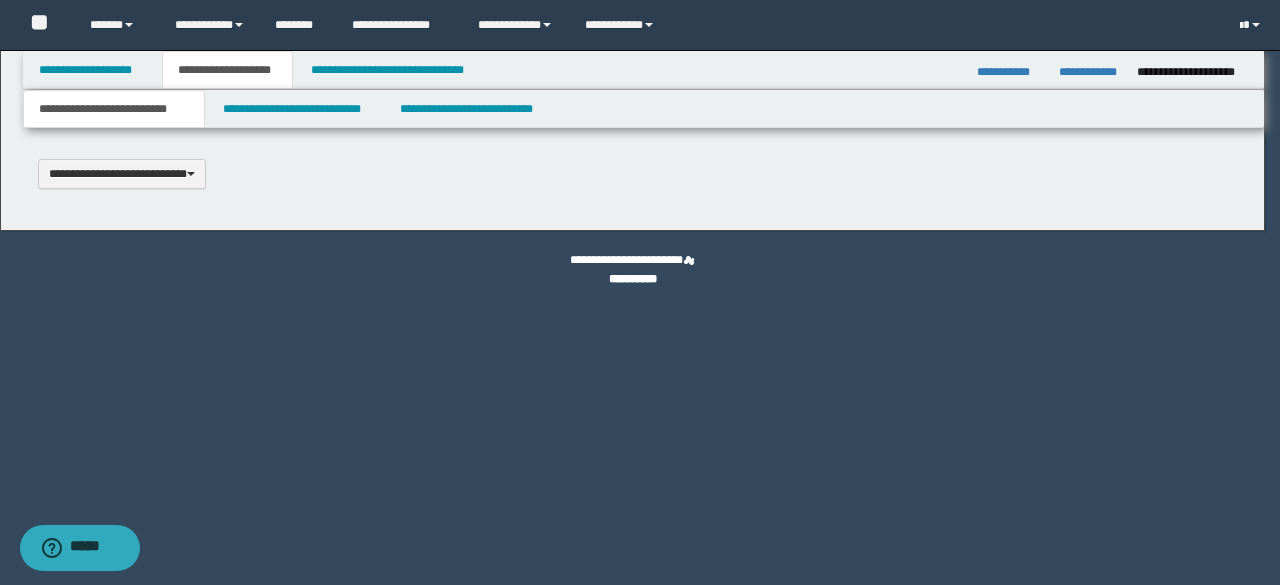 type 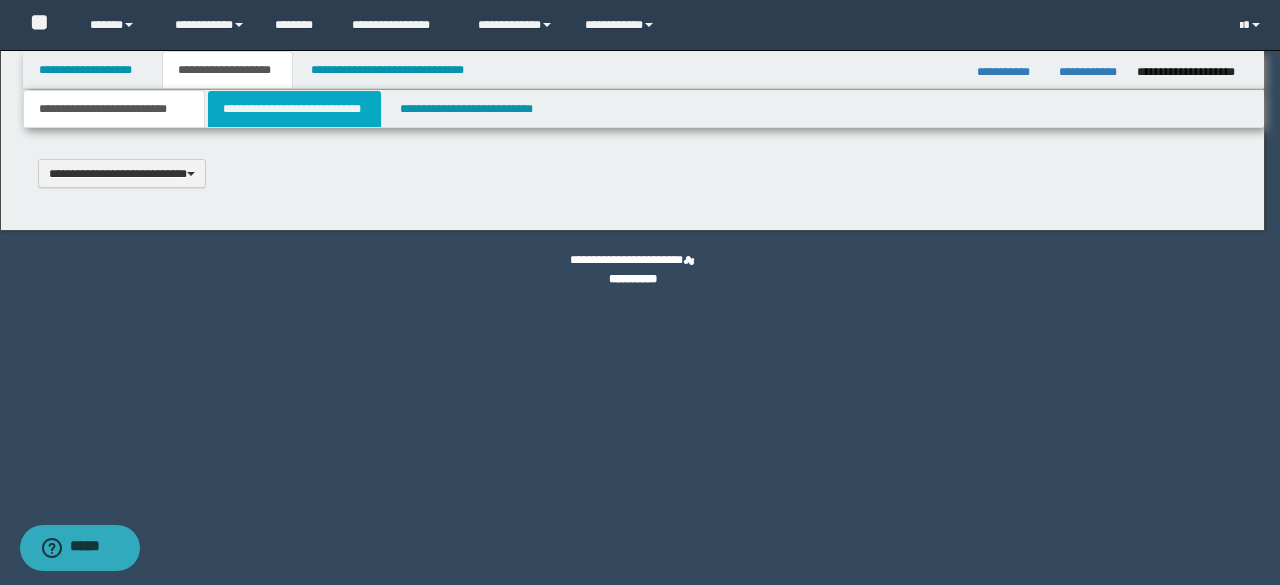scroll, scrollTop: 0, scrollLeft: 0, axis: both 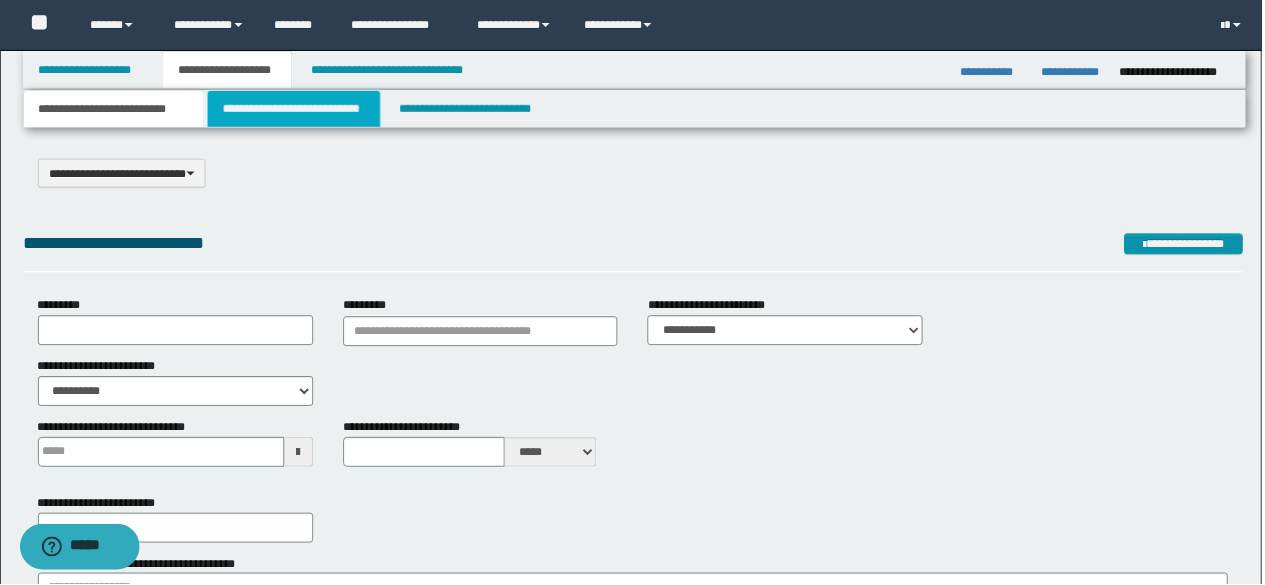click on "**********" at bounding box center (294, 109) 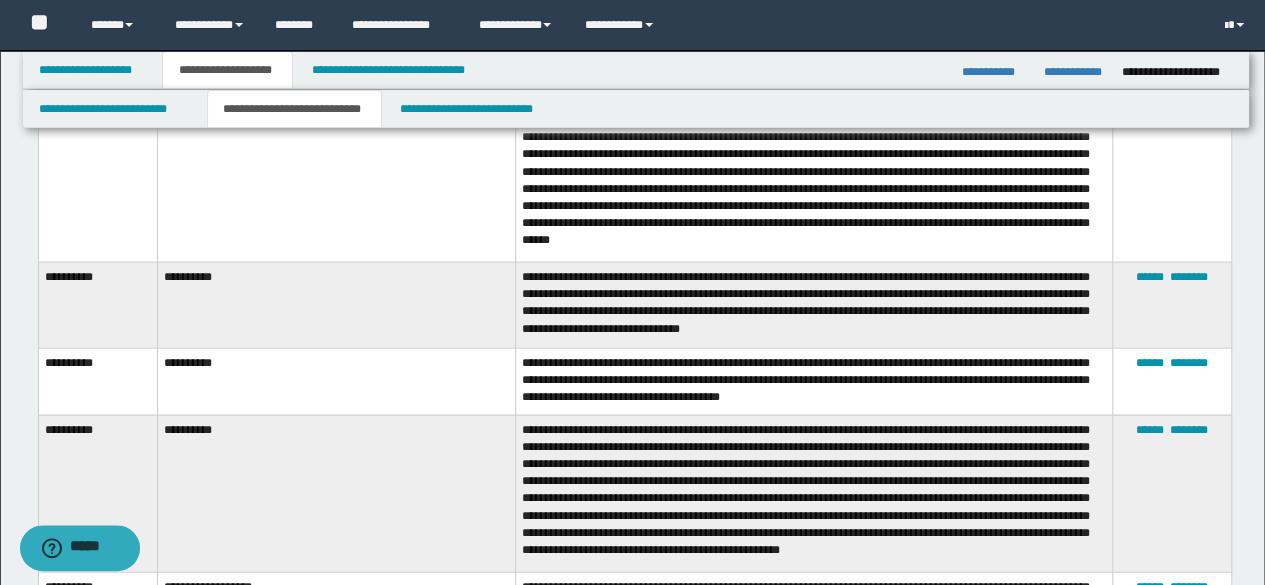 scroll, scrollTop: 2000, scrollLeft: 0, axis: vertical 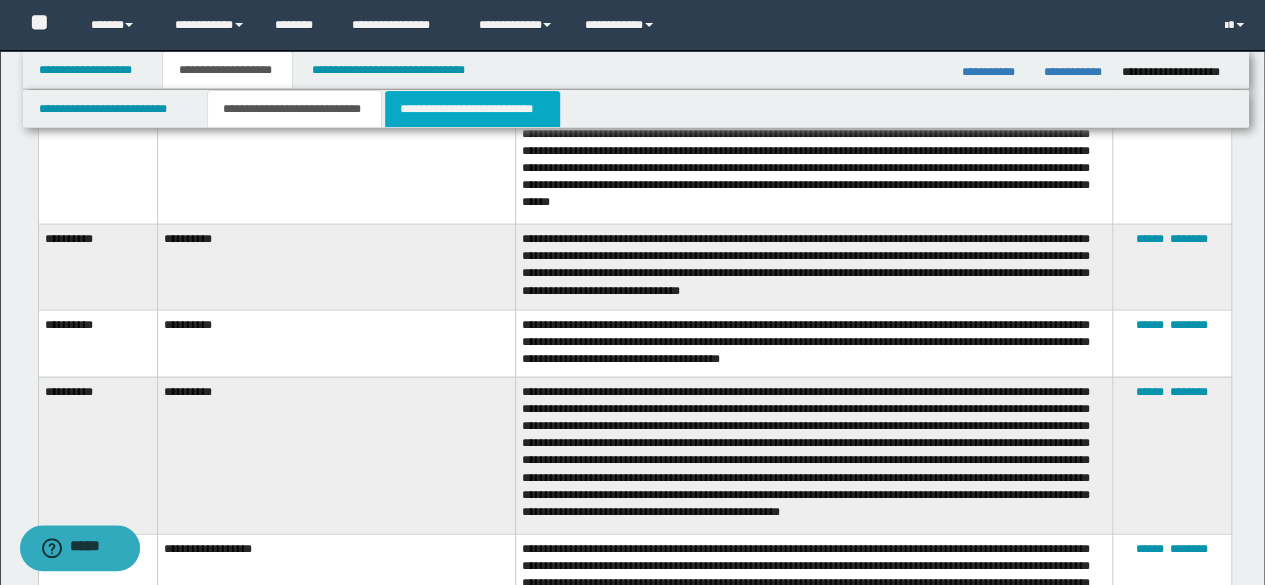 click on "**********" at bounding box center (472, 109) 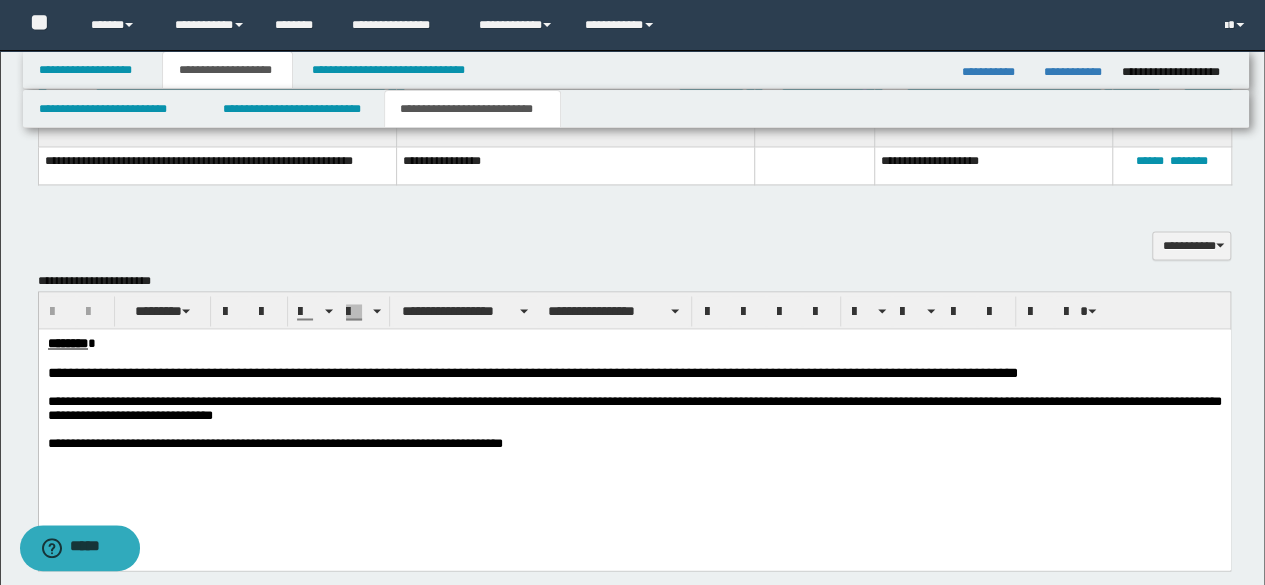 scroll, scrollTop: 1600, scrollLeft: 0, axis: vertical 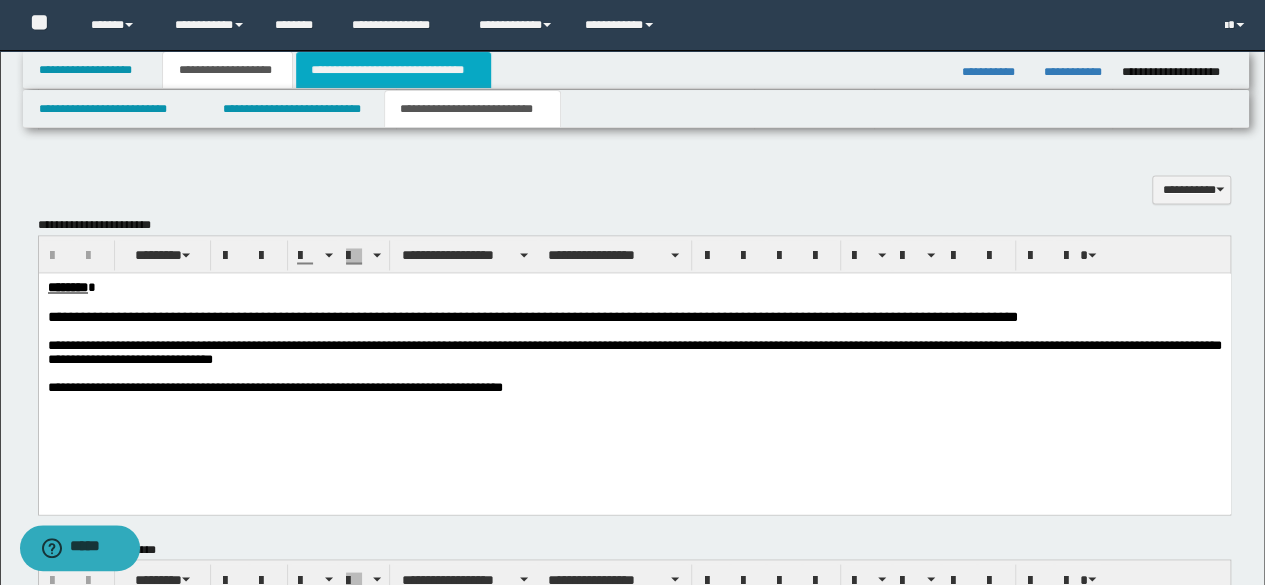 click on "**********" at bounding box center [393, 70] 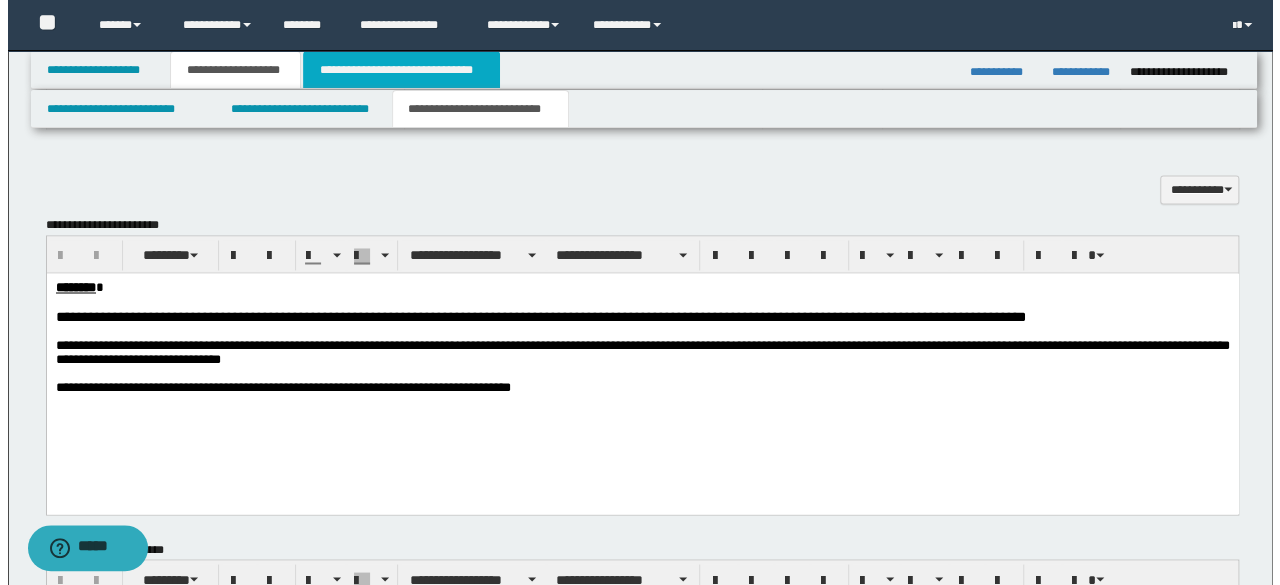 scroll, scrollTop: 0, scrollLeft: 0, axis: both 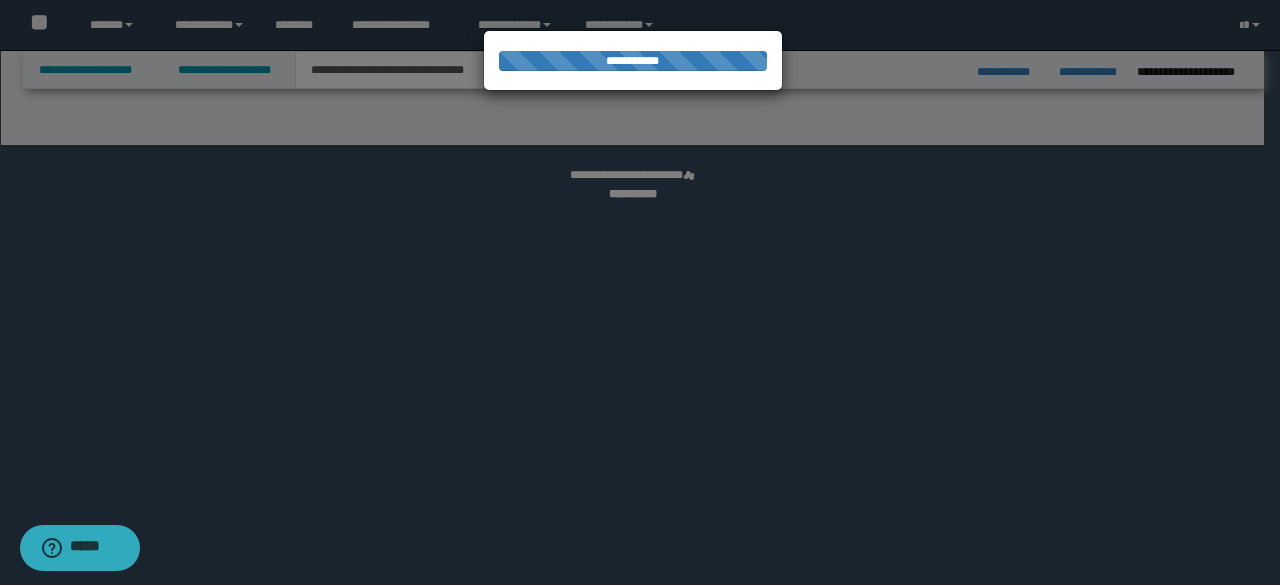 select on "*" 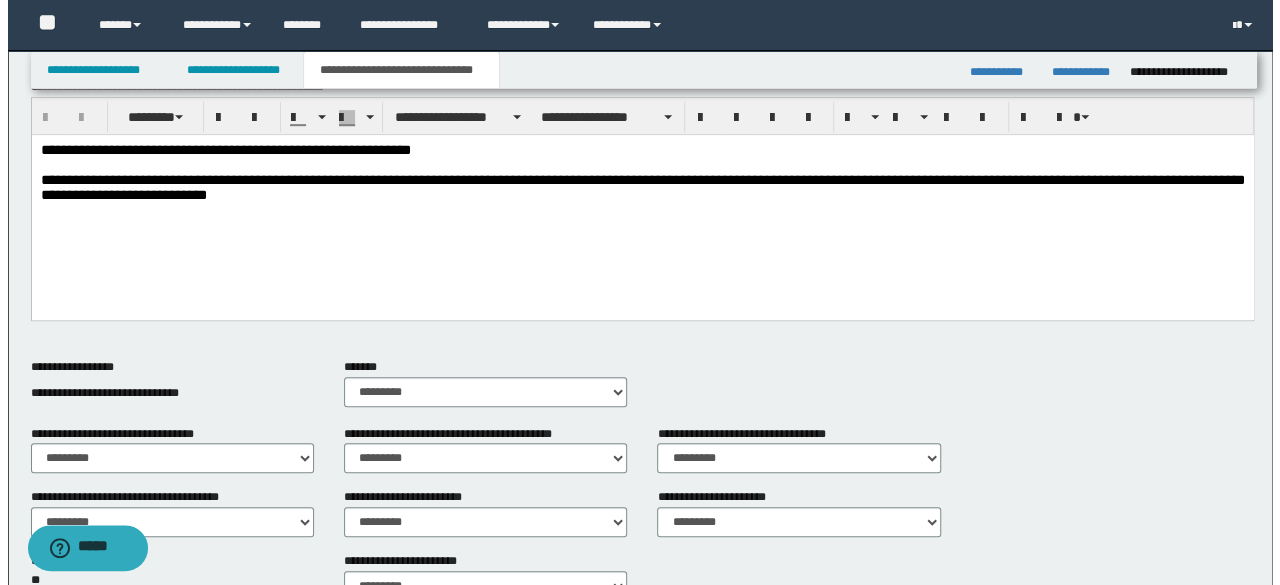 scroll, scrollTop: 942, scrollLeft: 0, axis: vertical 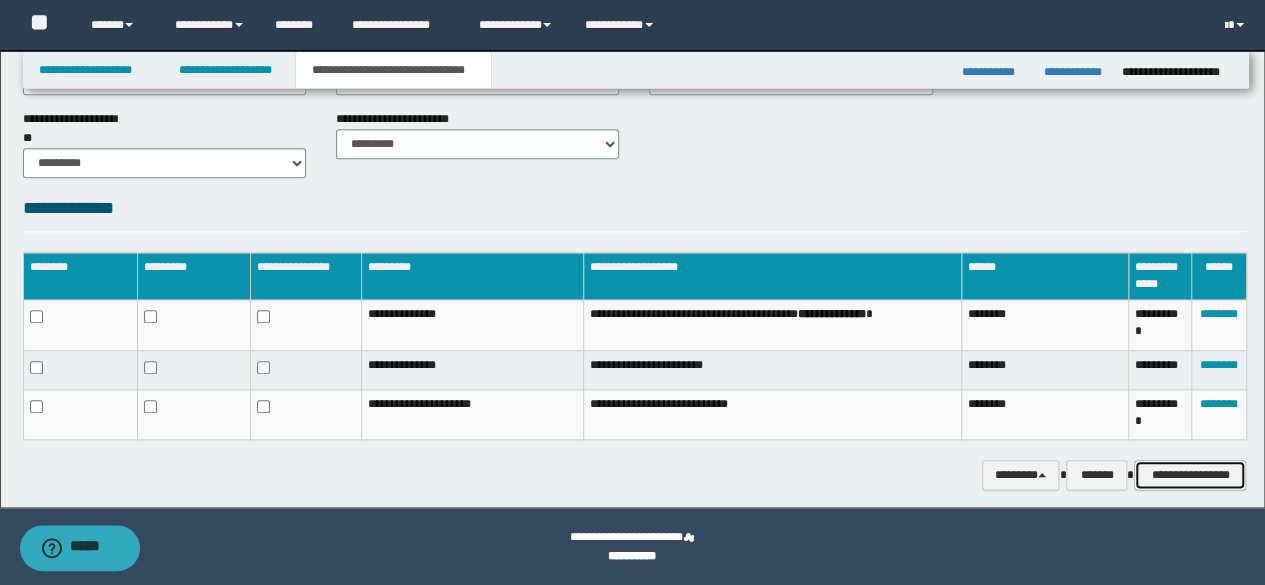 click on "**********" at bounding box center [1190, 474] 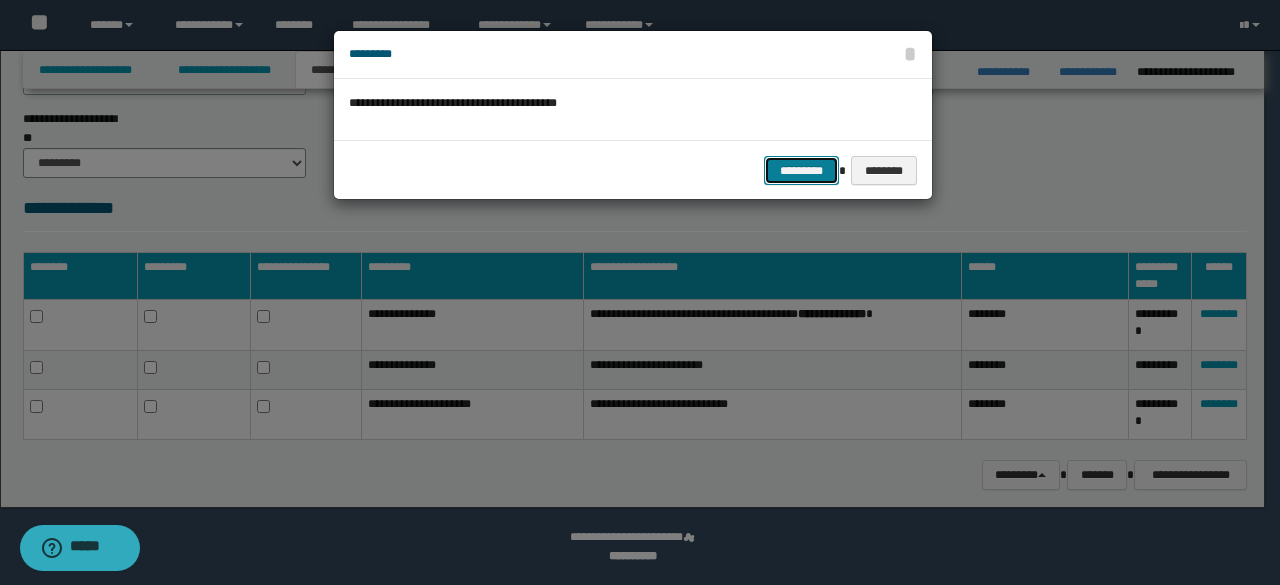 click on "*********" at bounding box center (801, 170) 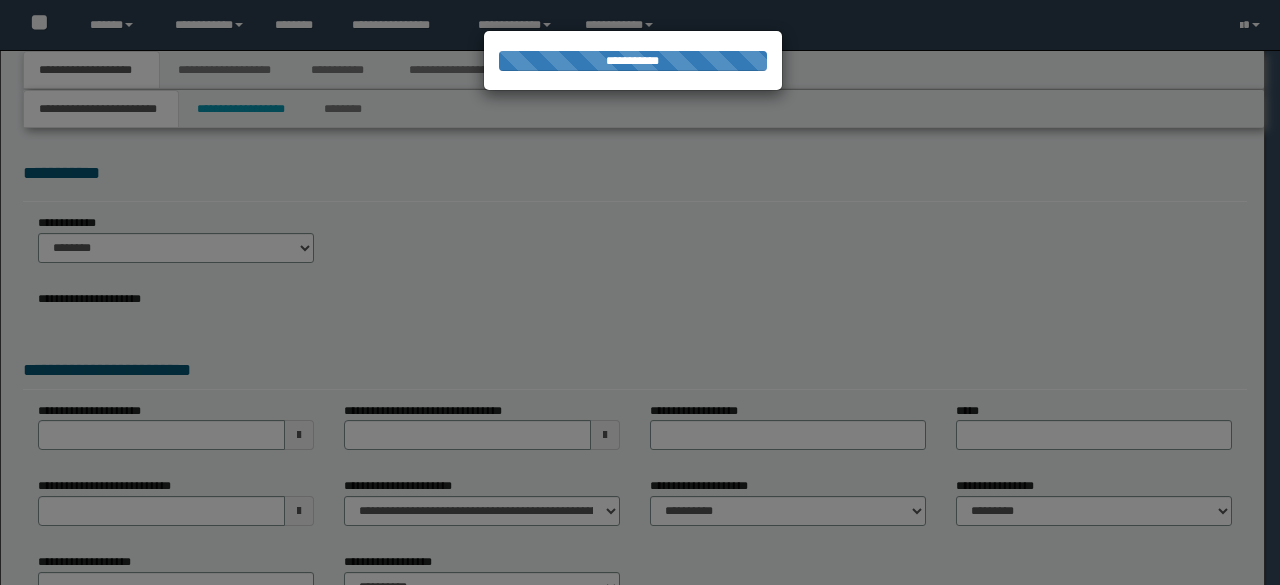 scroll, scrollTop: 0, scrollLeft: 0, axis: both 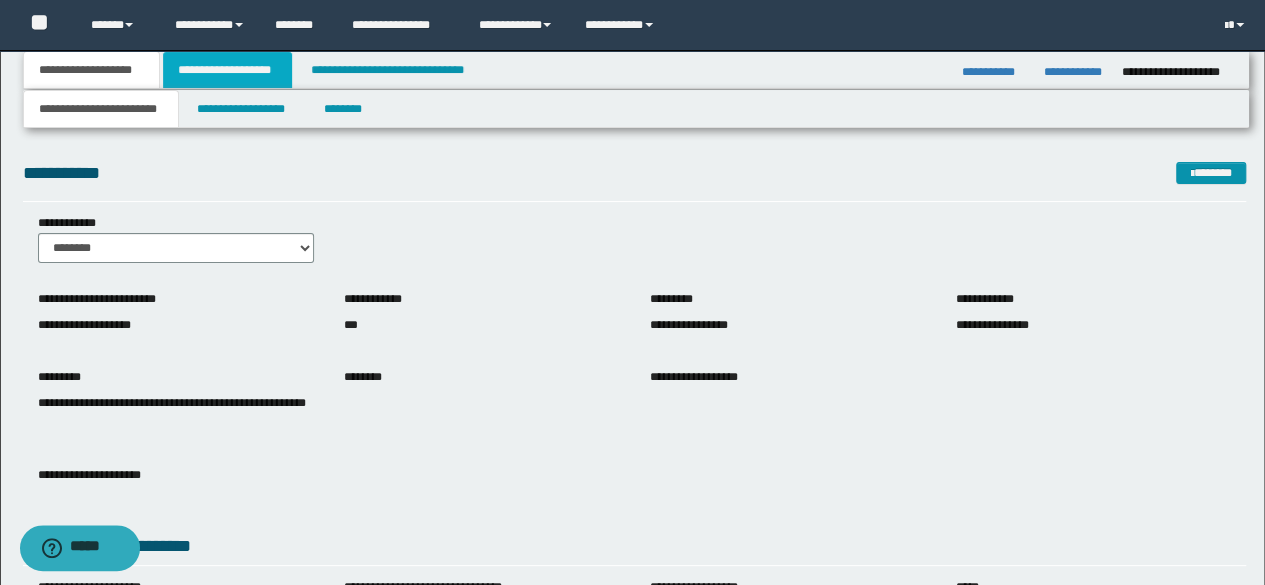 click on "**********" at bounding box center (227, 70) 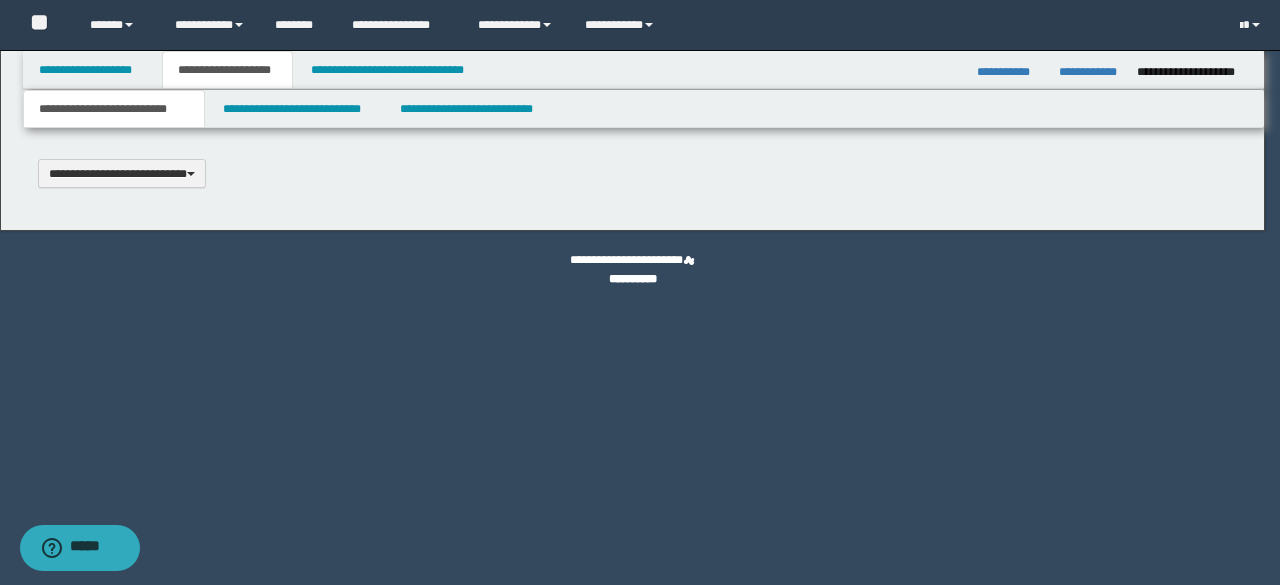 scroll, scrollTop: 0, scrollLeft: 0, axis: both 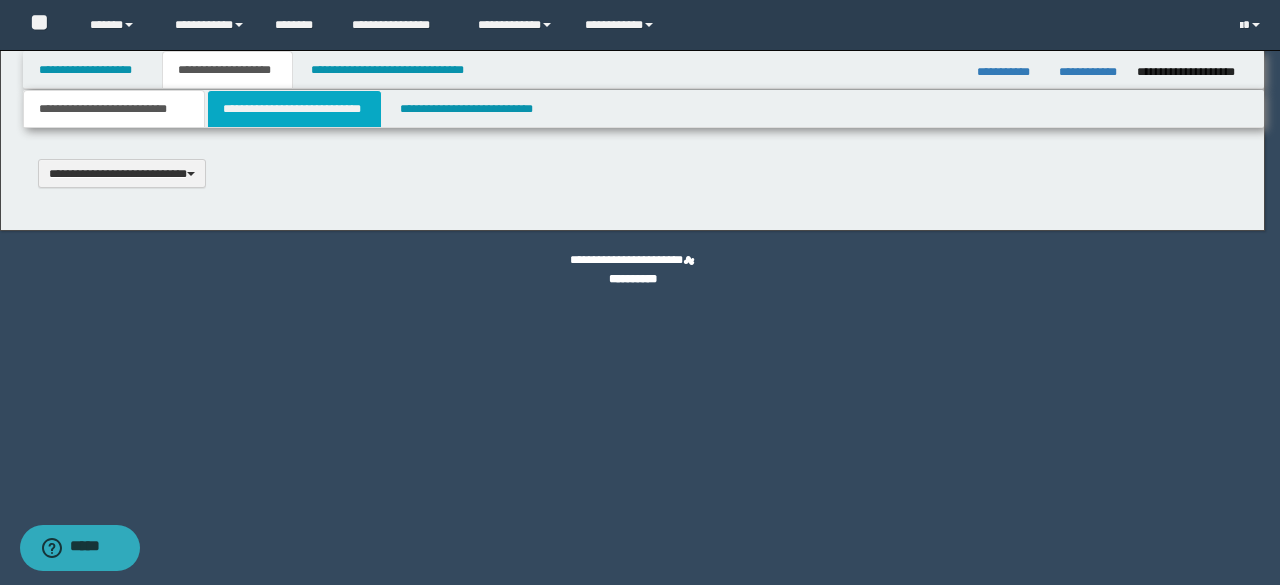 select on "*" 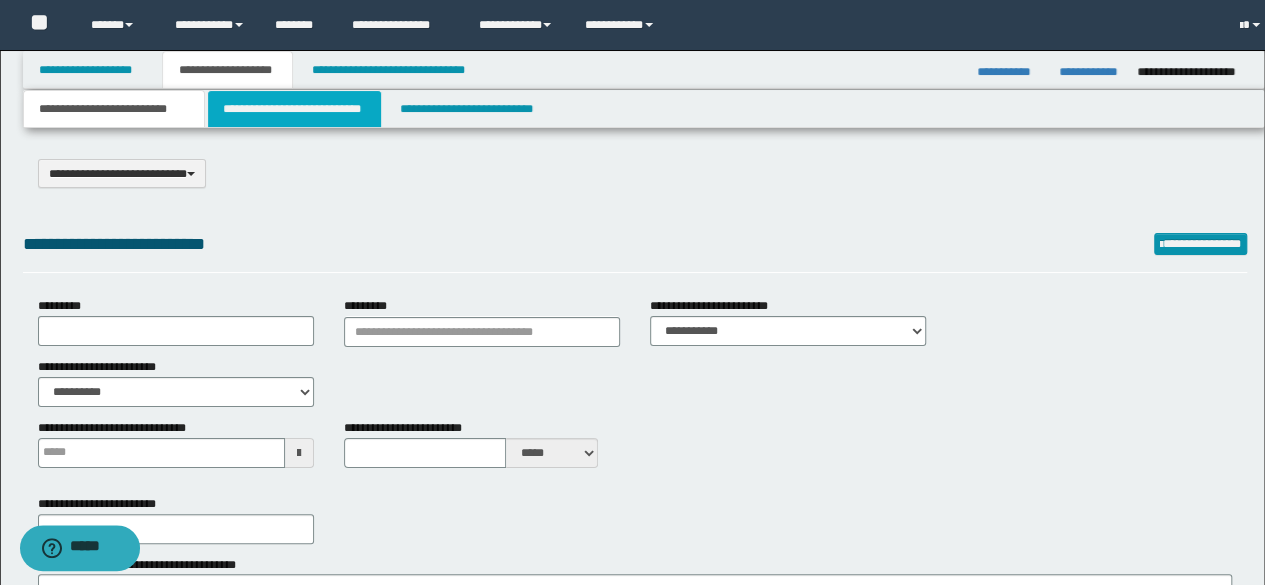 click on "**********" at bounding box center (294, 109) 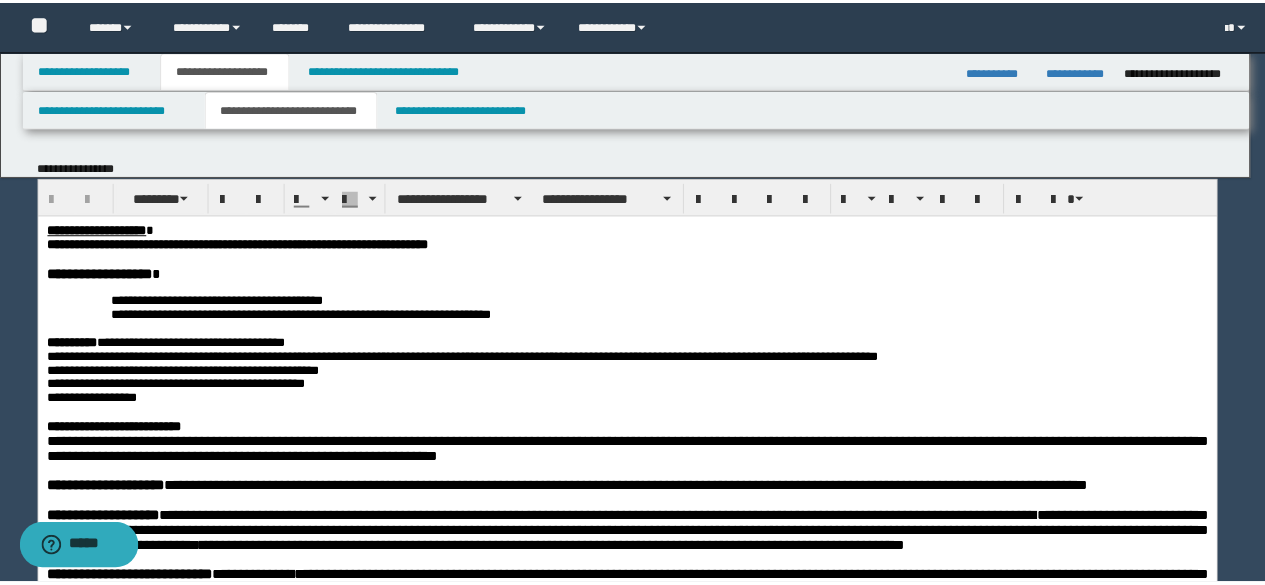 scroll, scrollTop: 0, scrollLeft: 0, axis: both 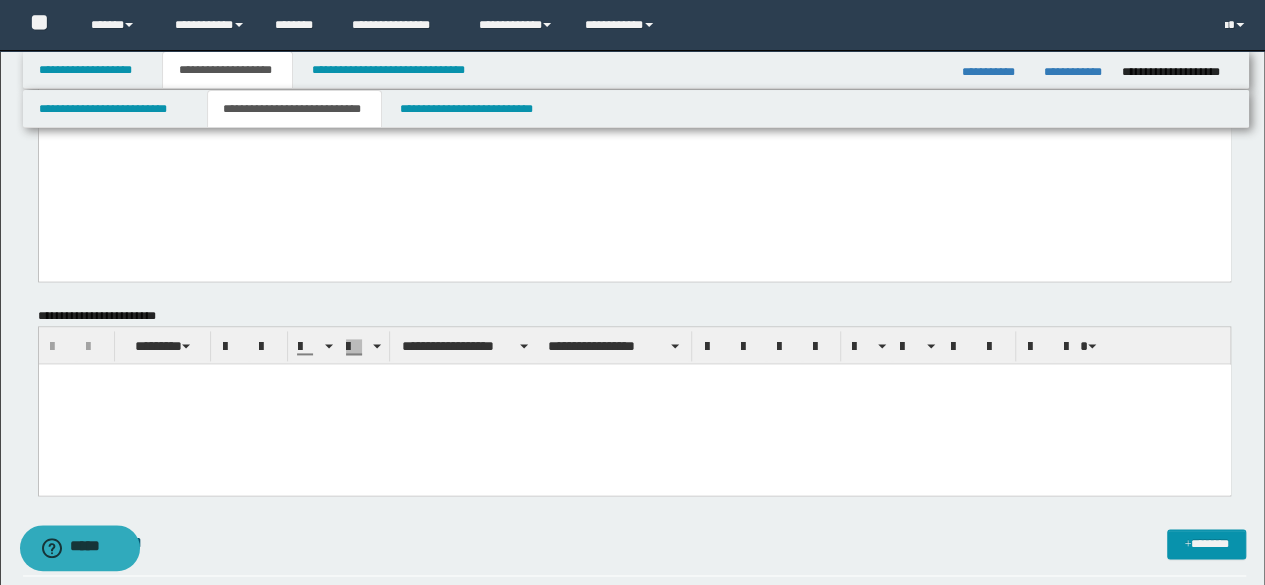 click on "**********" at bounding box center [634, -448] 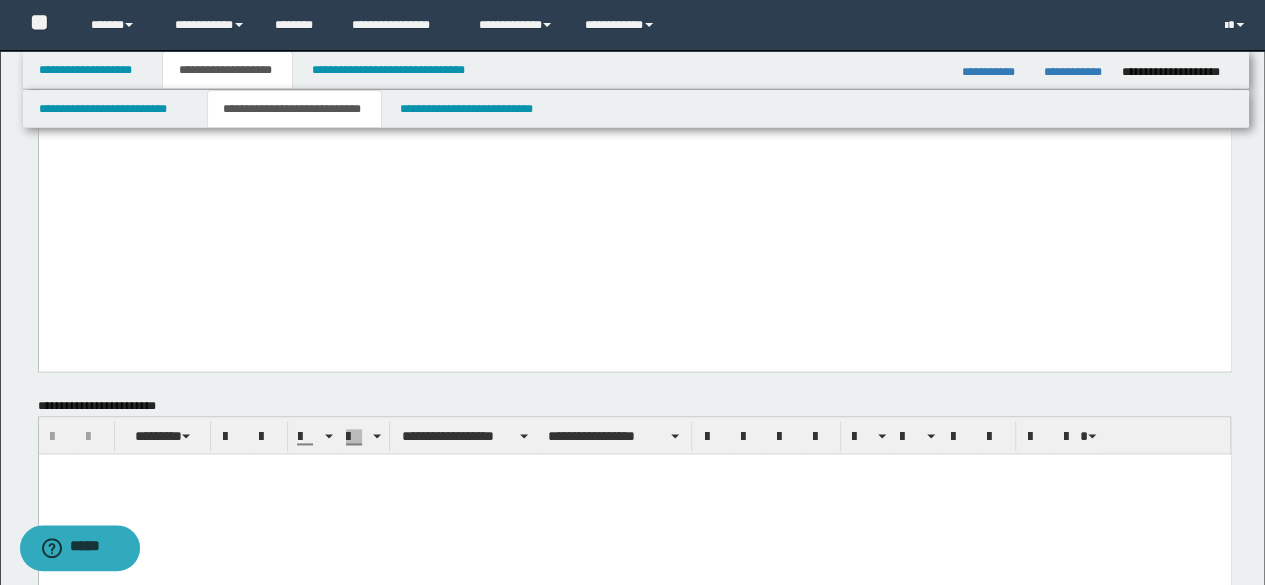 scroll, scrollTop: 1000, scrollLeft: 0, axis: vertical 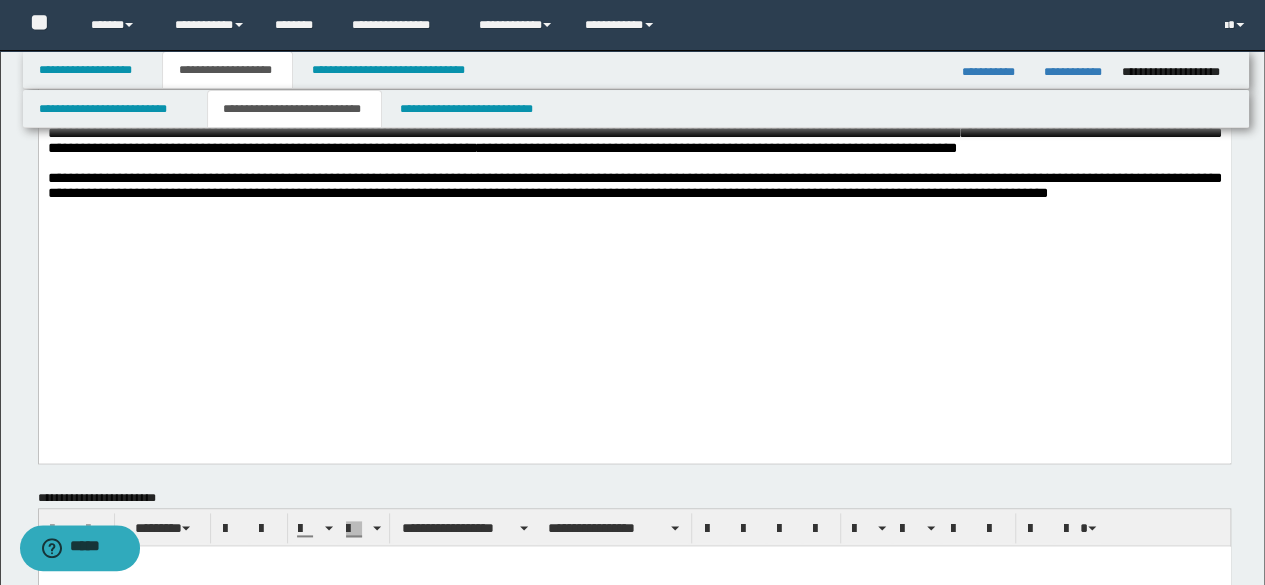 type 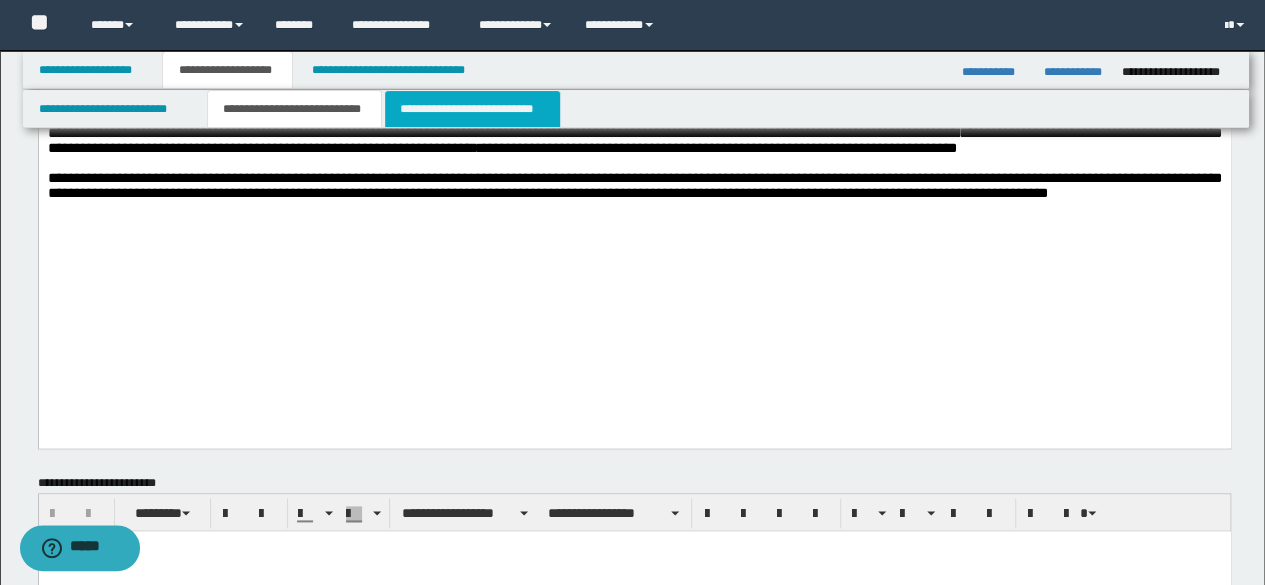 click on "**********" at bounding box center (472, 109) 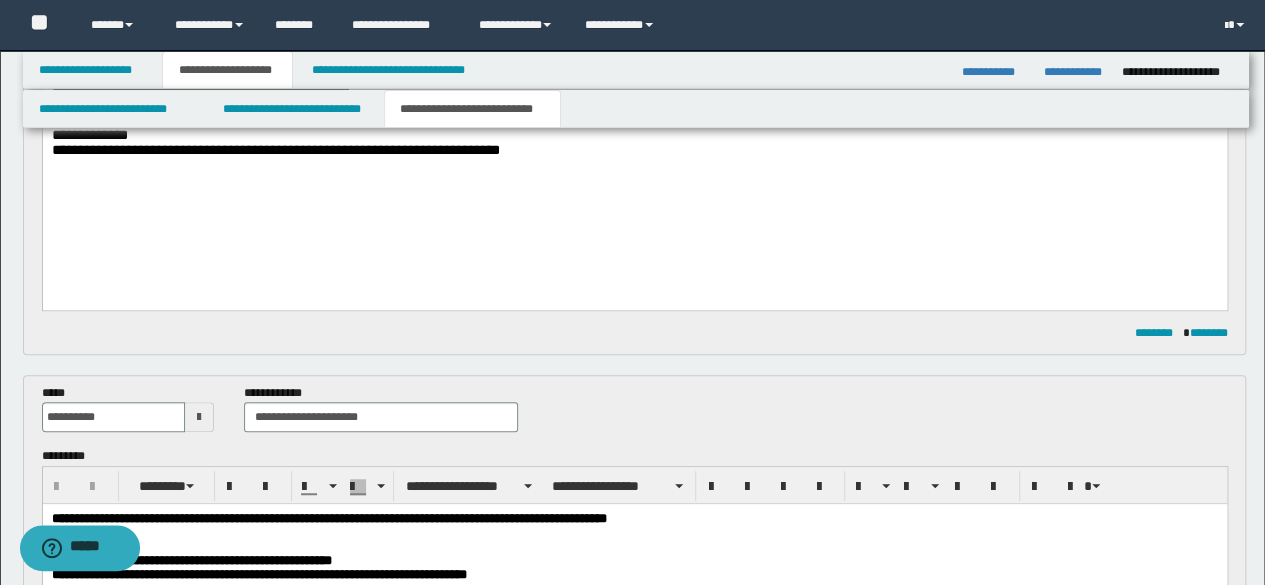 scroll, scrollTop: 800, scrollLeft: 0, axis: vertical 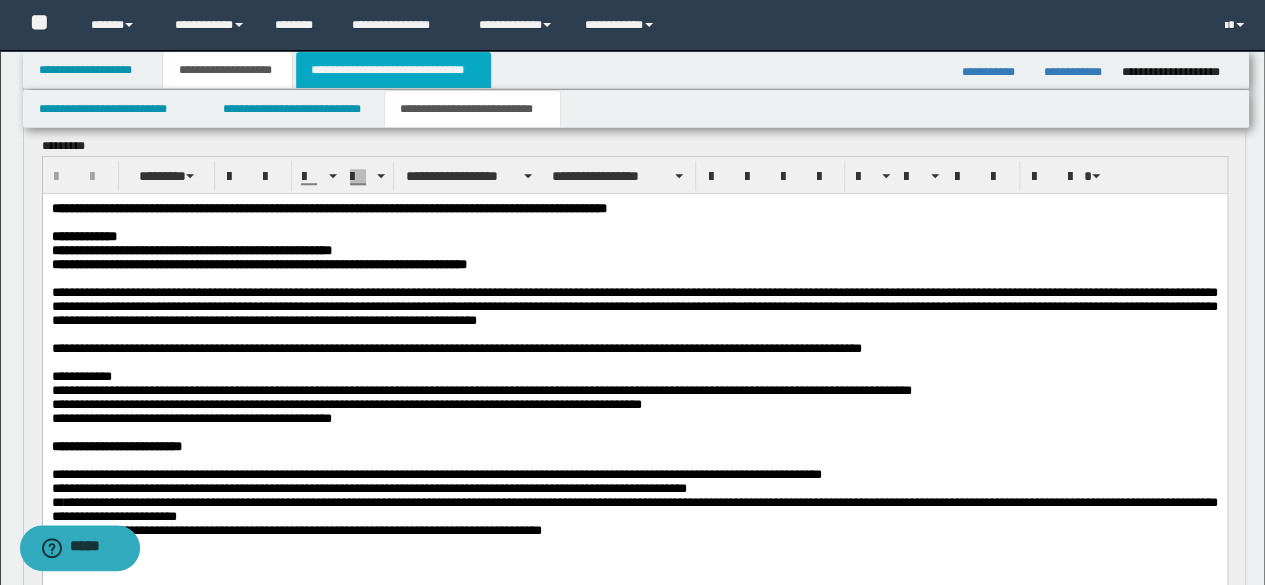click on "**********" at bounding box center (393, 70) 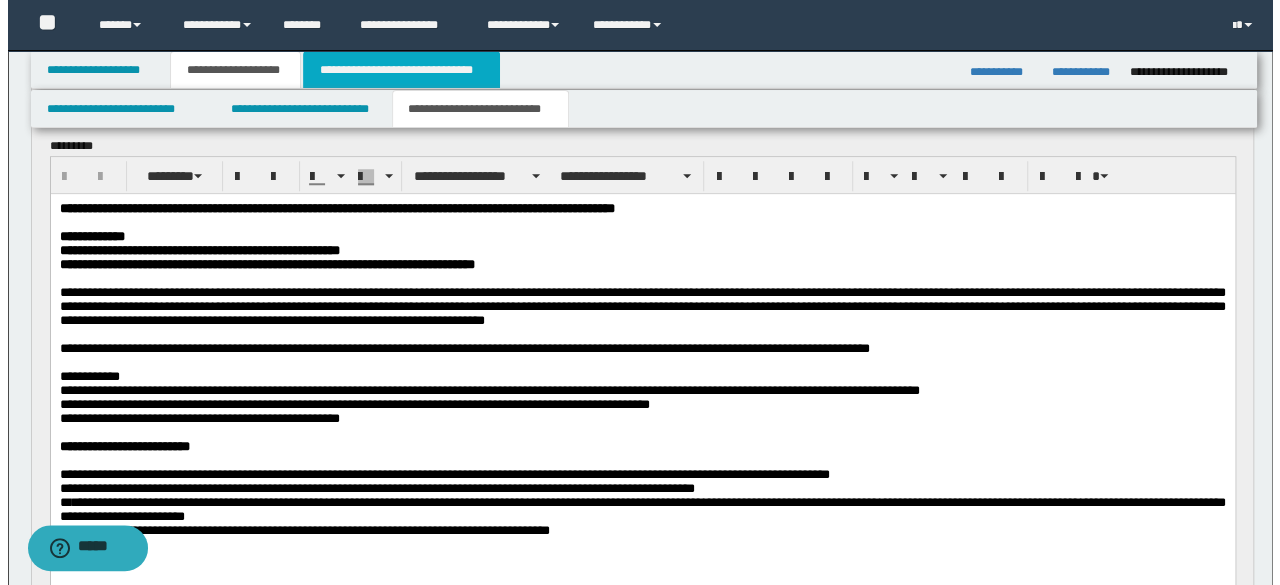 scroll, scrollTop: 0, scrollLeft: 0, axis: both 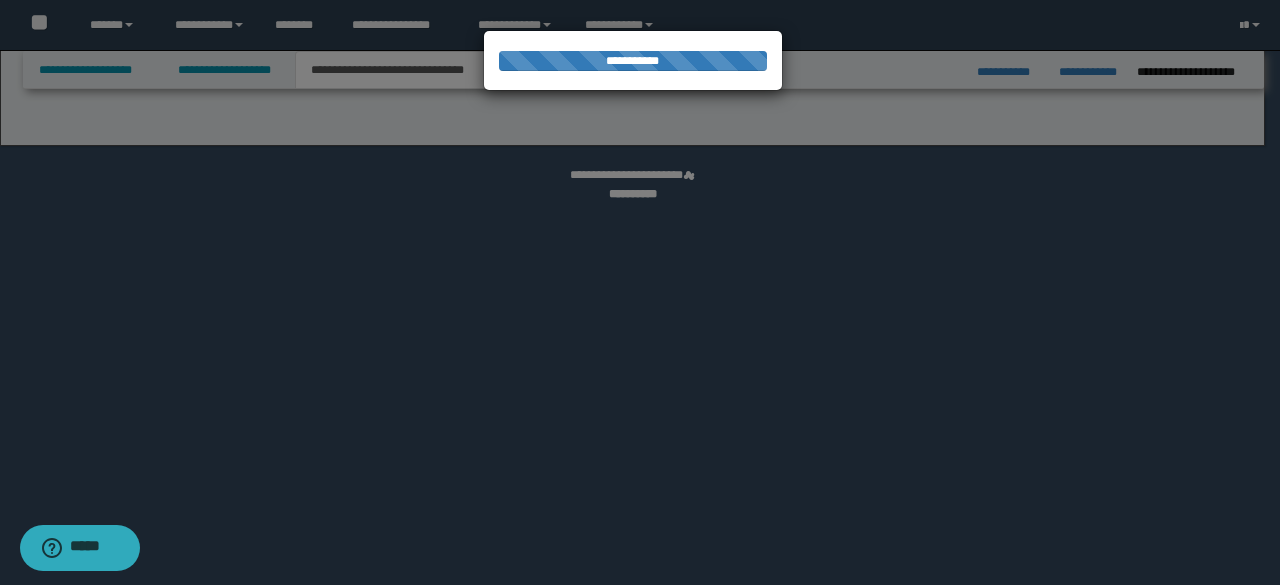 select on "*" 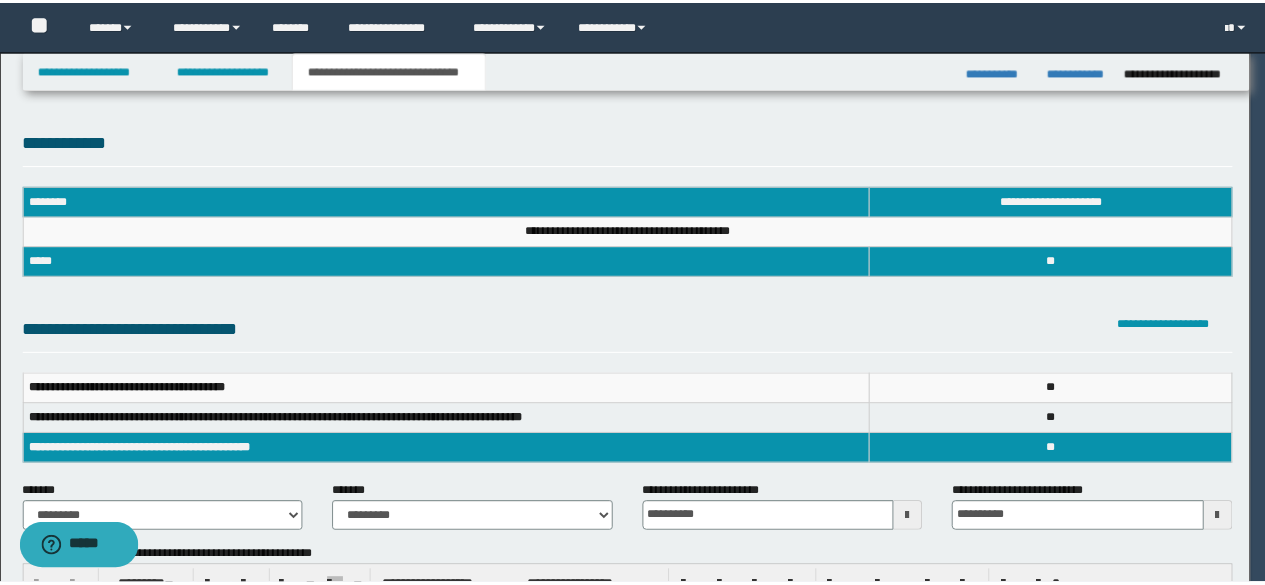 scroll, scrollTop: 0, scrollLeft: 0, axis: both 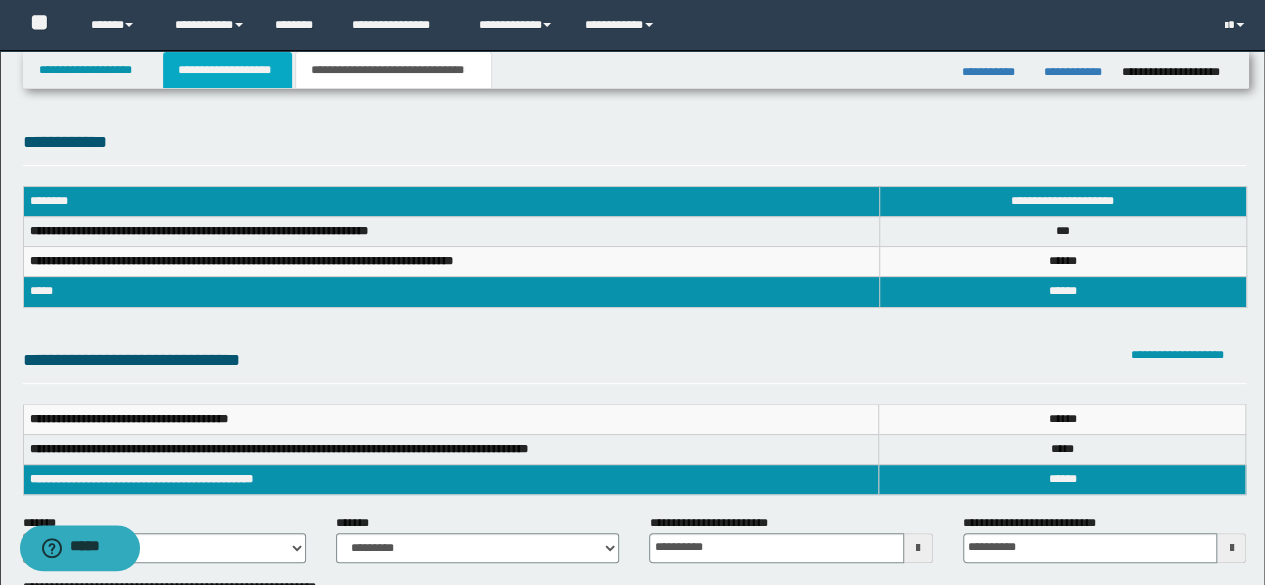 click on "**********" at bounding box center [227, 70] 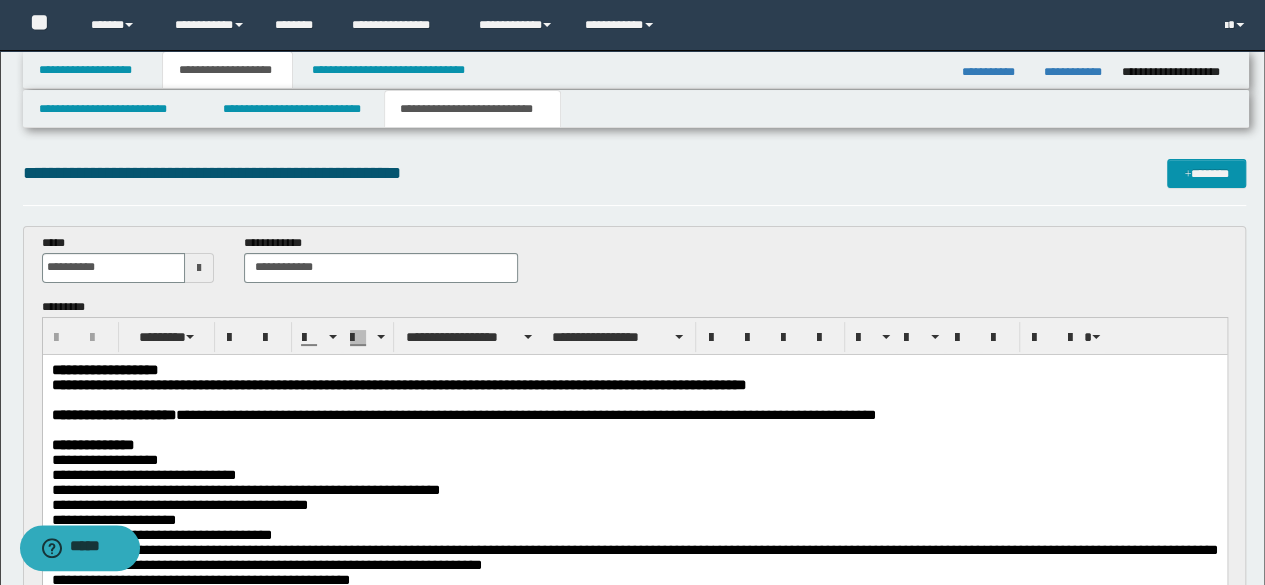 scroll, scrollTop: 200, scrollLeft: 0, axis: vertical 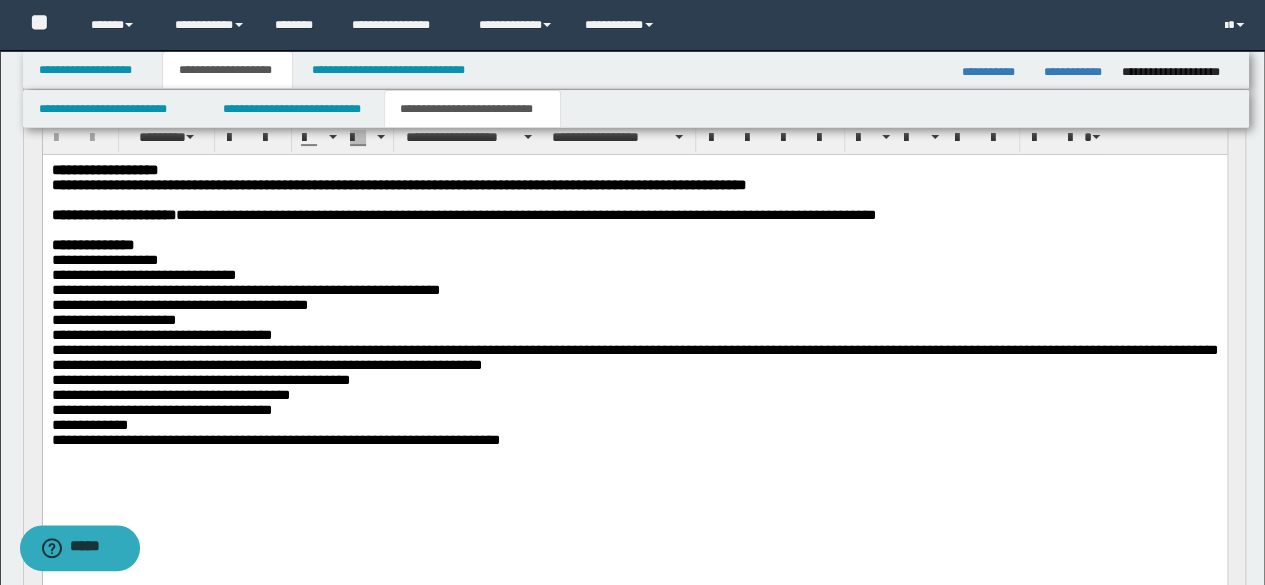 drag, startPoint x: 527, startPoint y: 468, endPoint x: 528, endPoint y: 491, distance: 23.021729 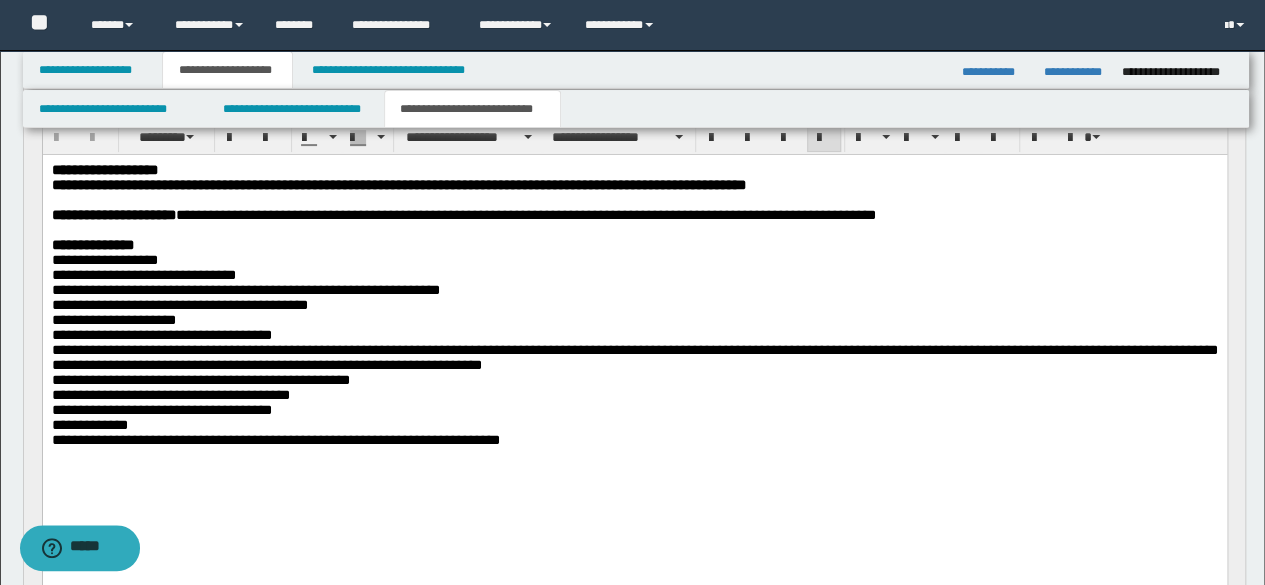 click on "**********" at bounding box center [634, 329] 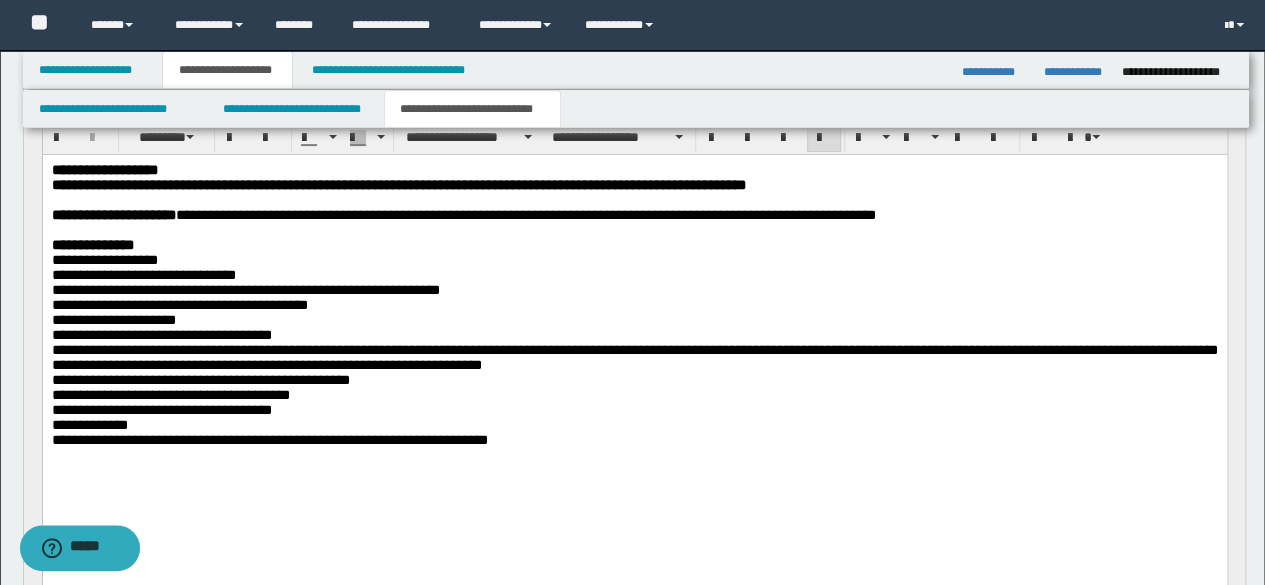 click on "**********" at bounding box center (634, 439) 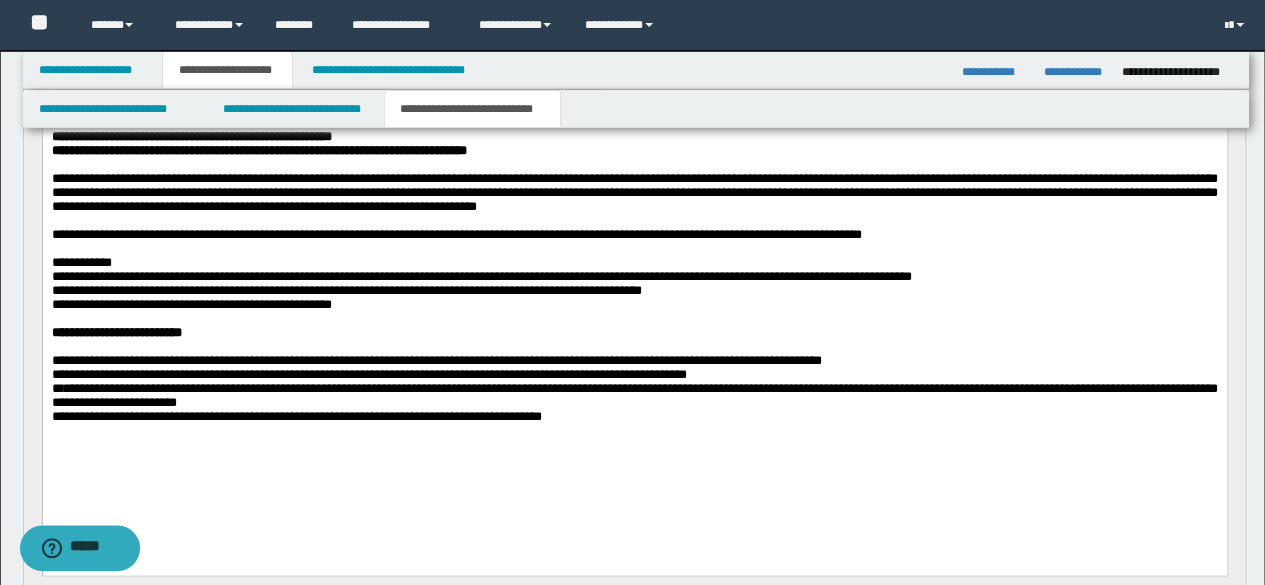 scroll, scrollTop: 1100, scrollLeft: 0, axis: vertical 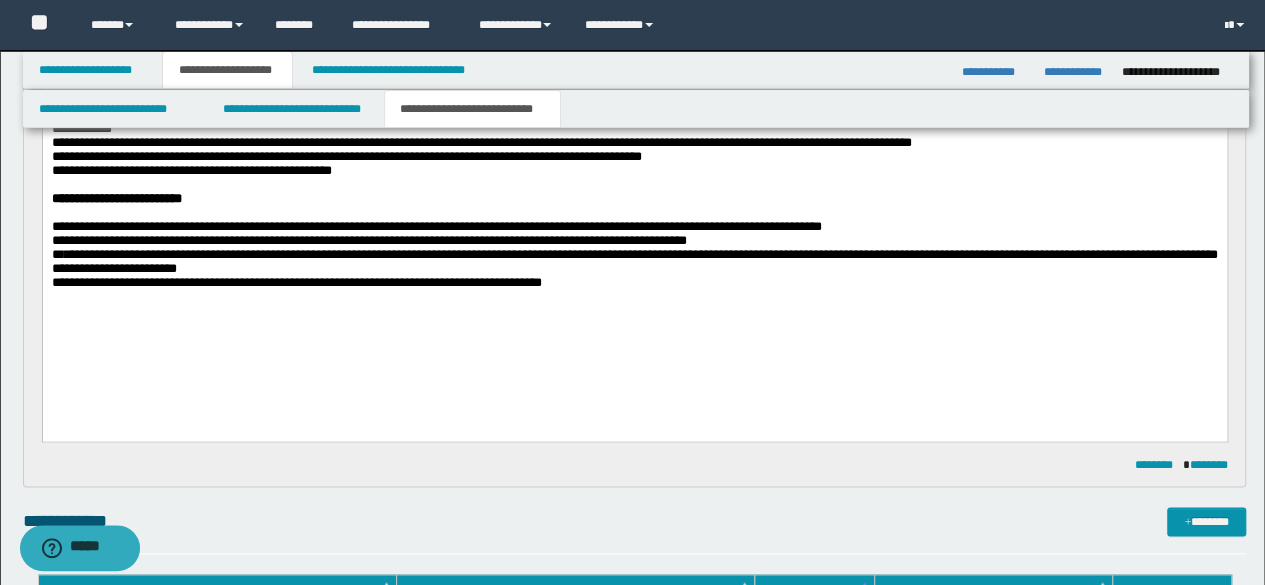 click on "**********" at bounding box center [634, 284] 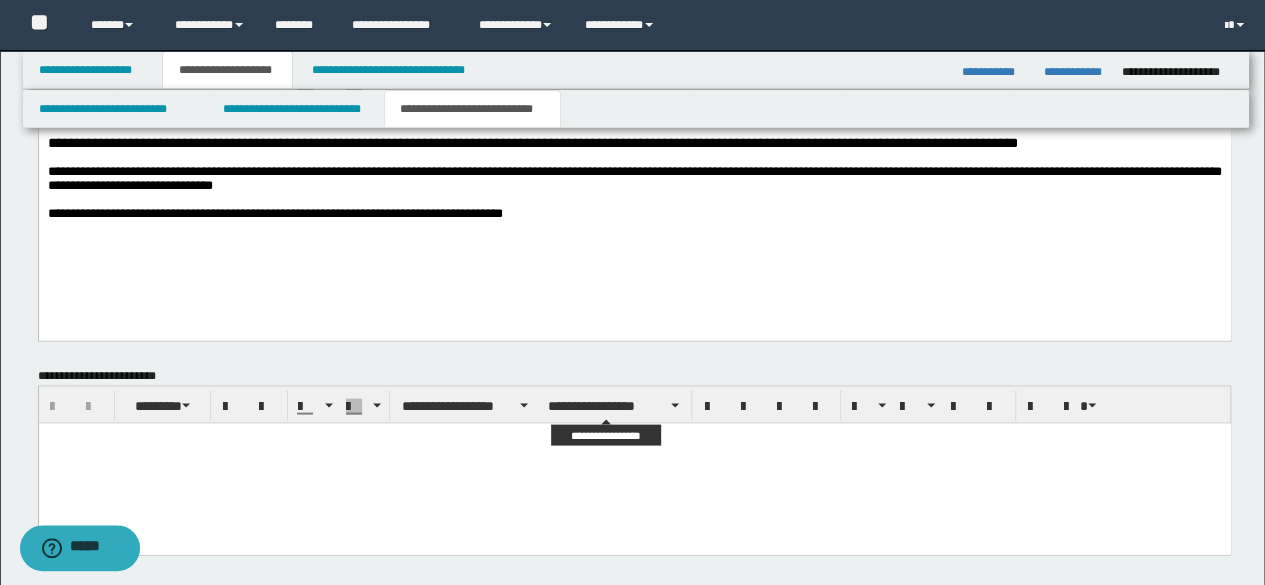 scroll, scrollTop: 1800, scrollLeft: 0, axis: vertical 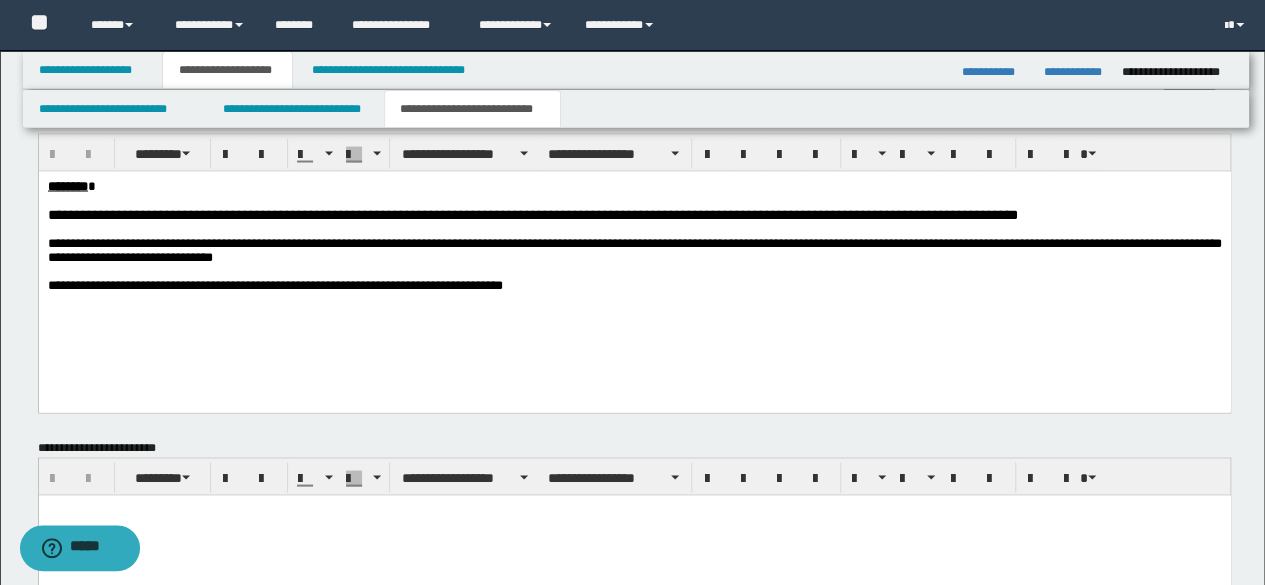 click on "**********" at bounding box center [634, 284] 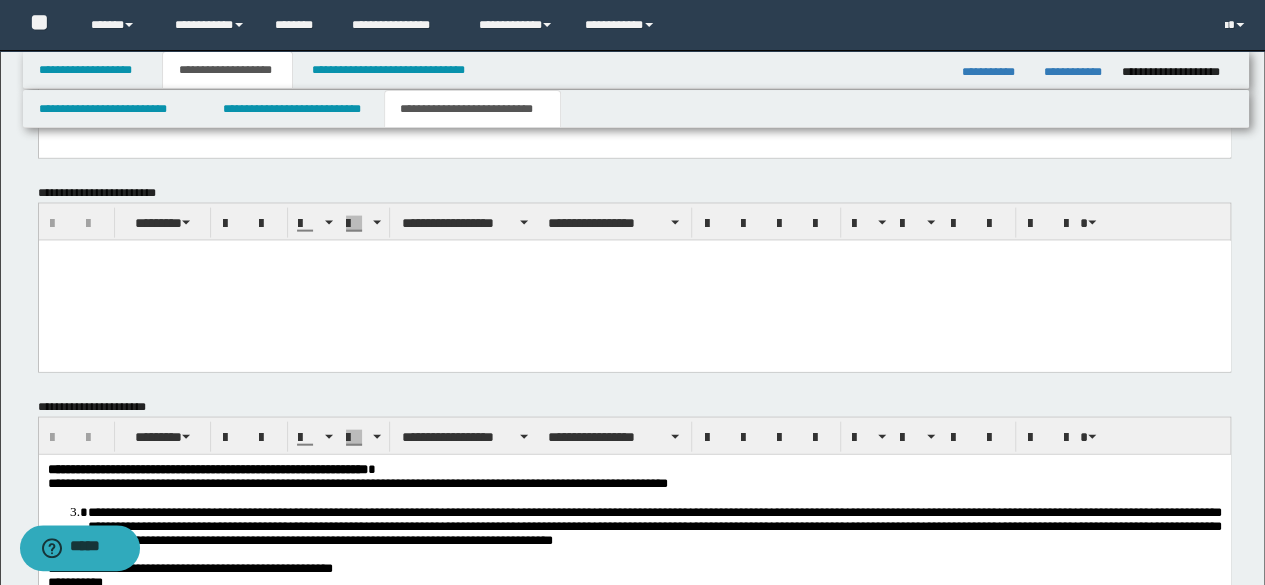 scroll, scrollTop: 2500, scrollLeft: 0, axis: vertical 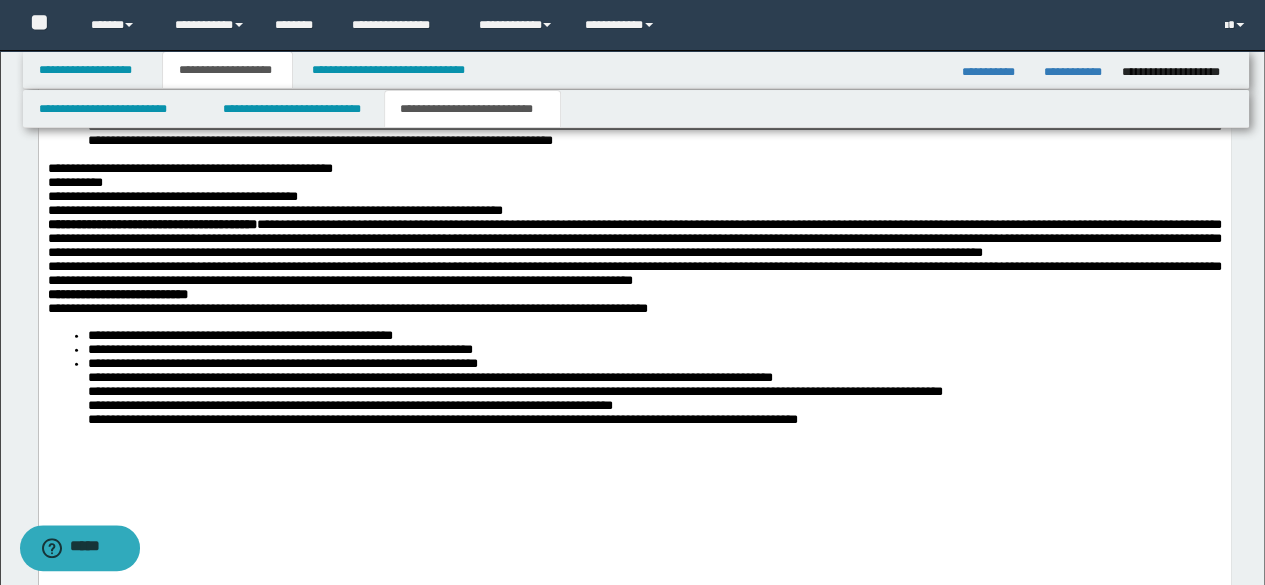 click on "**********" at bounding box center [677, 420] 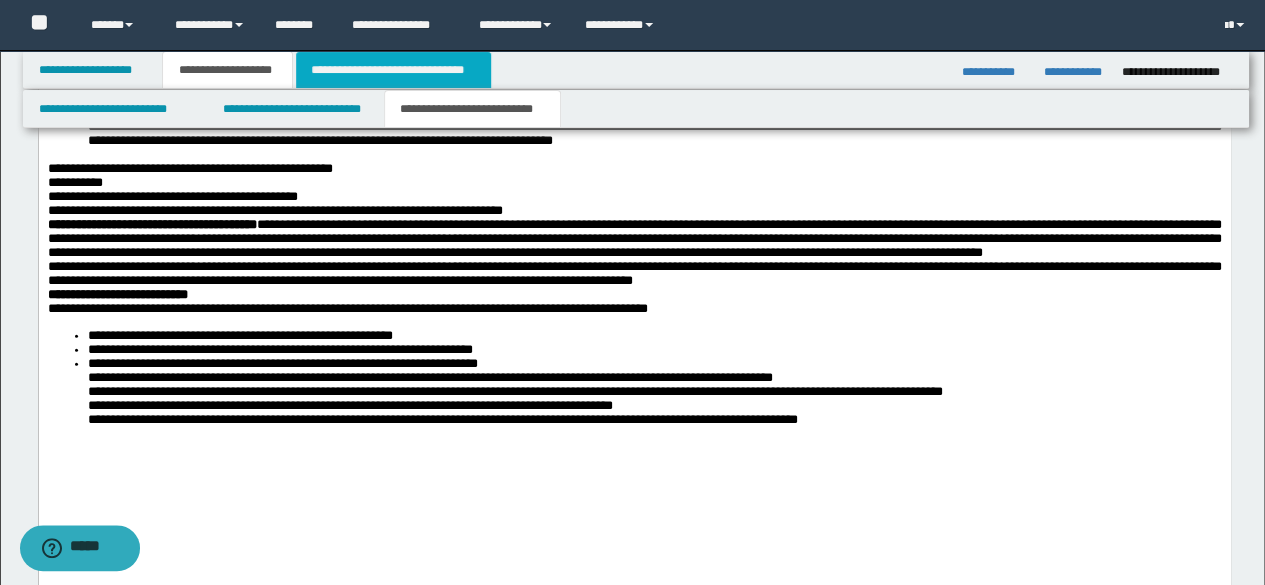 click on "**********" at bounding box center (393, 70) 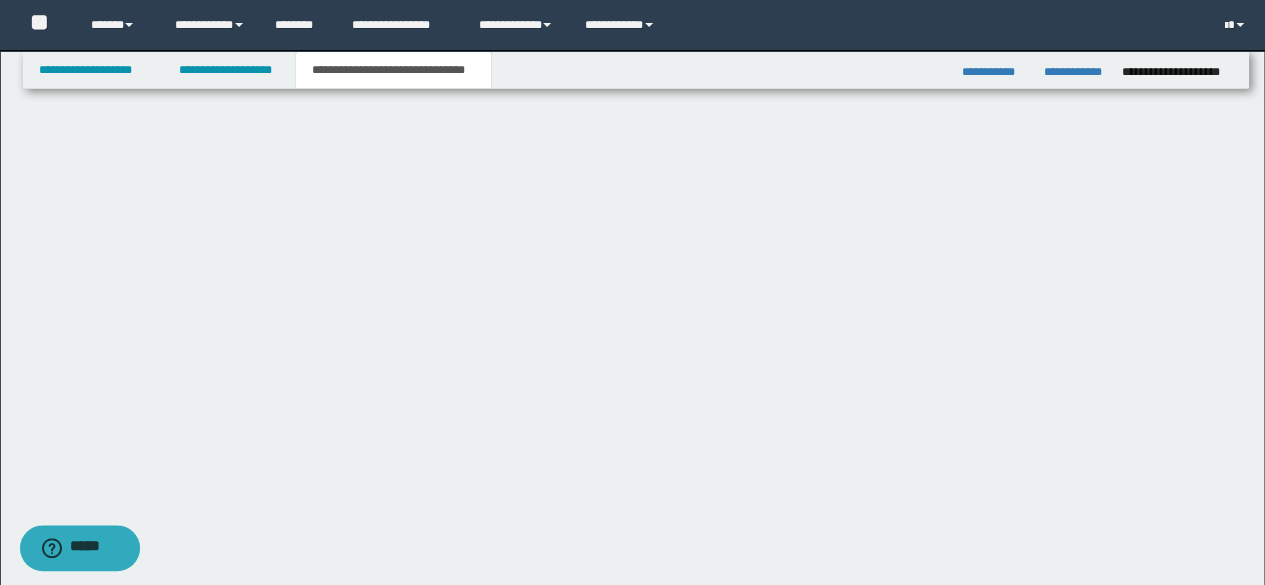 scroll, scrollTop: 823, scrollLeft: 0, axis: vertical 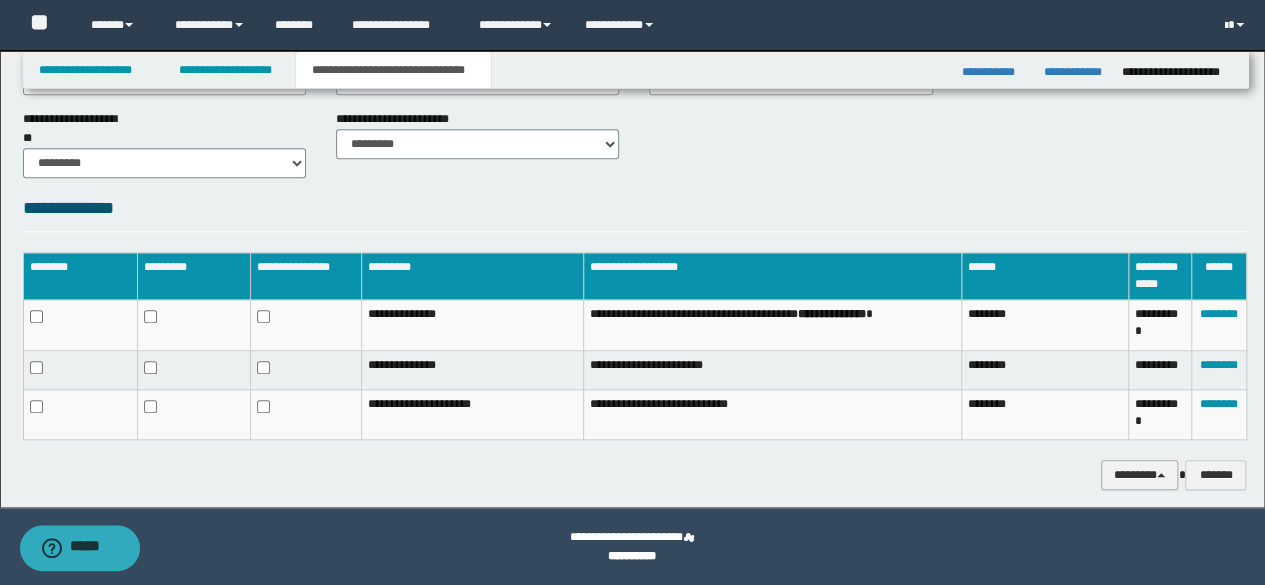 click on "********" at bounding box center (1140, 474) 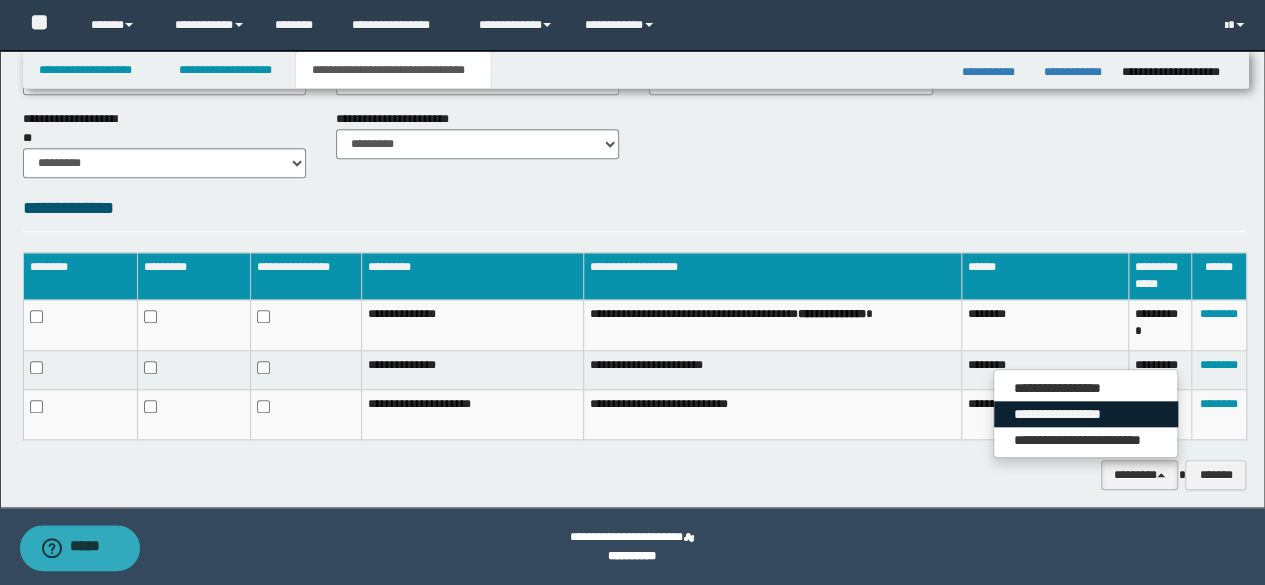 click on "**********" at bounding box center [1086, 414] 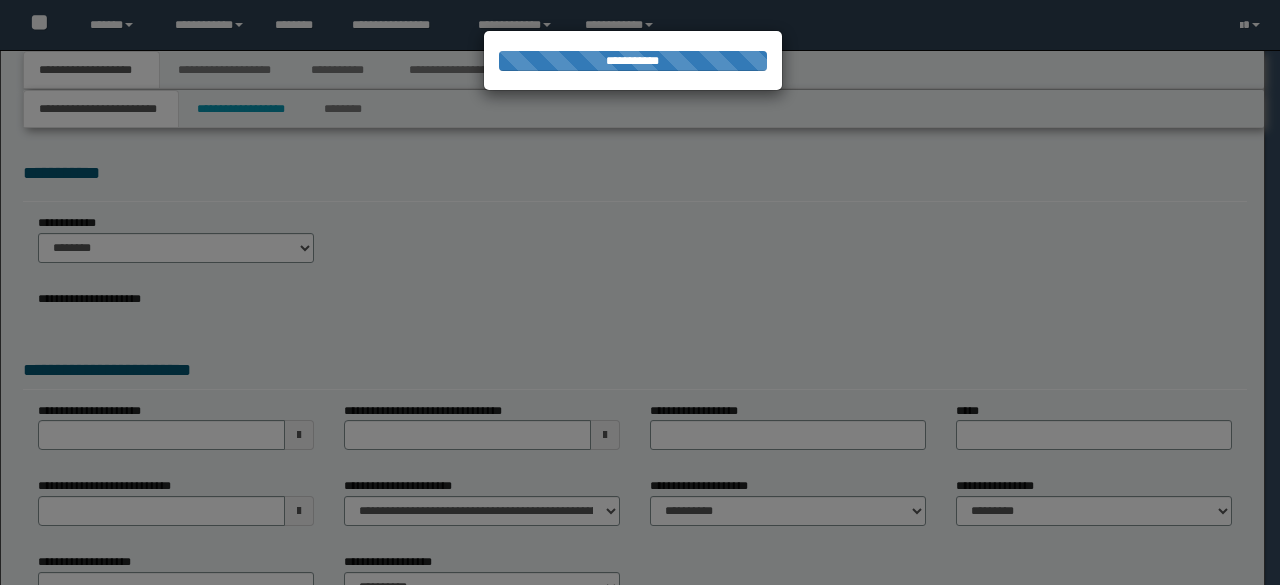 scroll, scrollTop: 0, scrollLeft: 0, axis: both 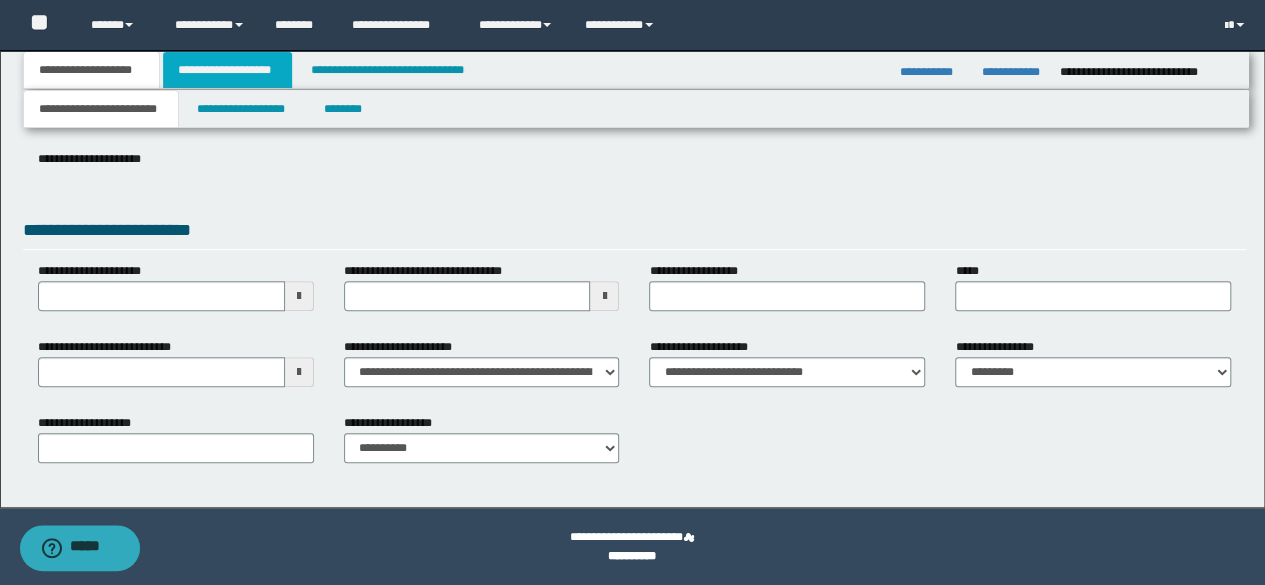 click on "**********" at bounding box center (227, 70) 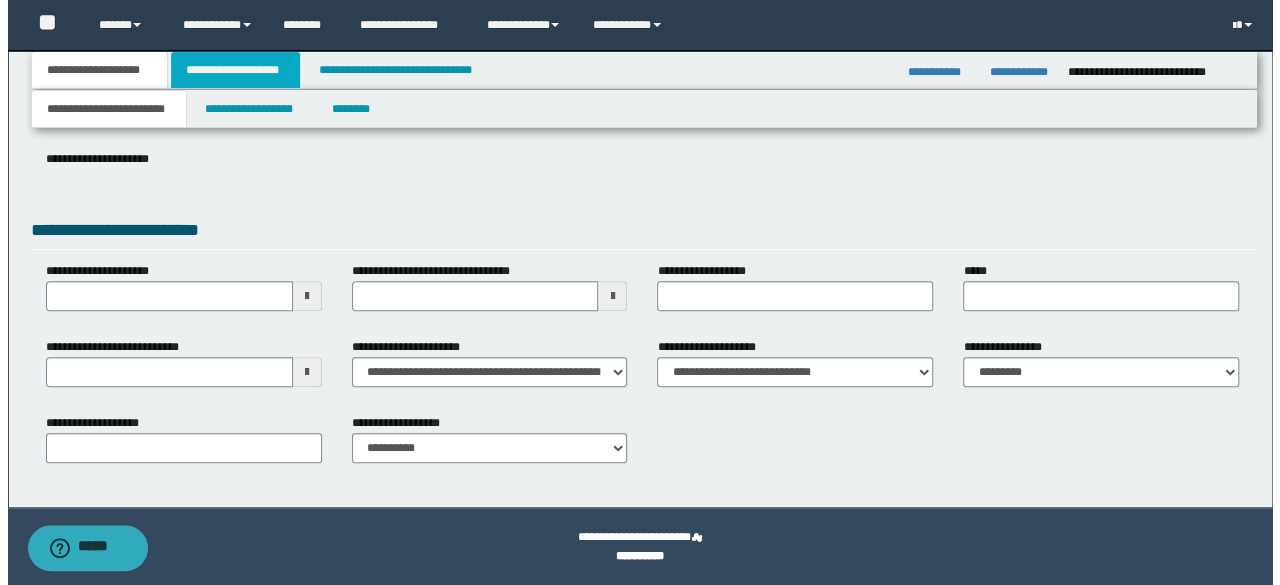 scroll, scrollTop: 0, scrollLeft: 0, axis: both 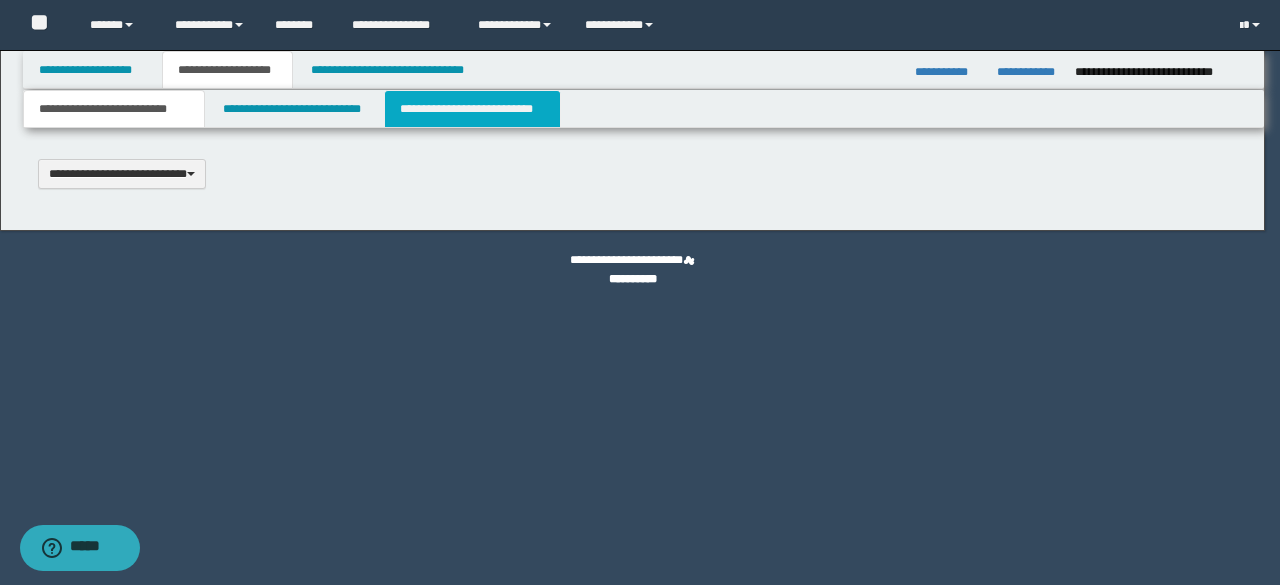 type 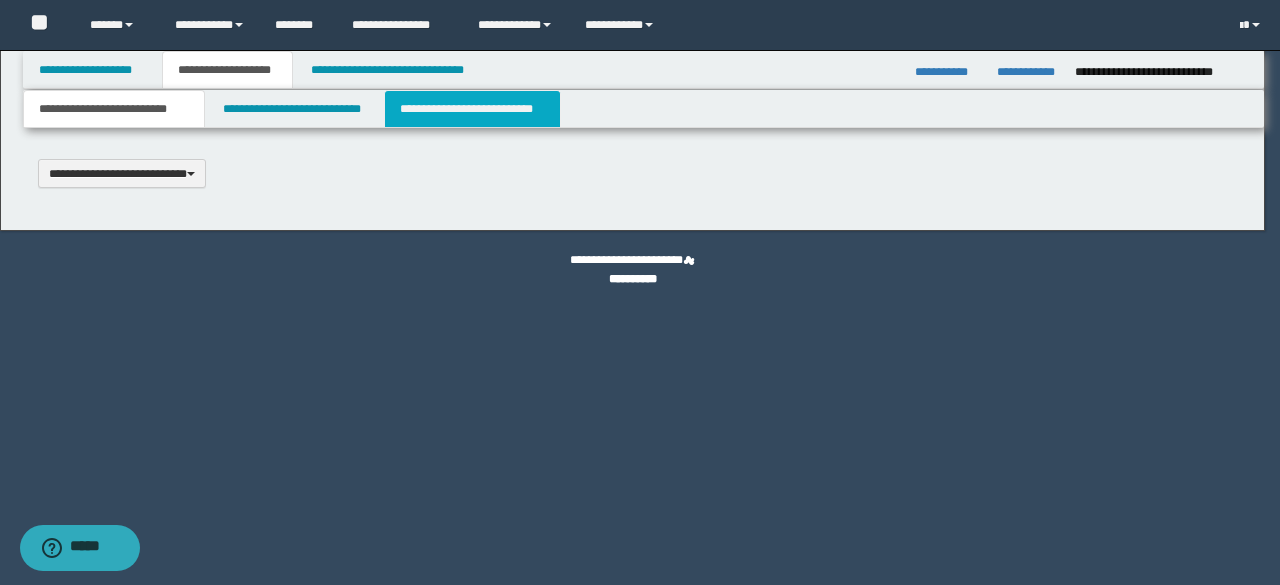 scroll, scrollTop: 0, scrollLeft: 0, axis: both 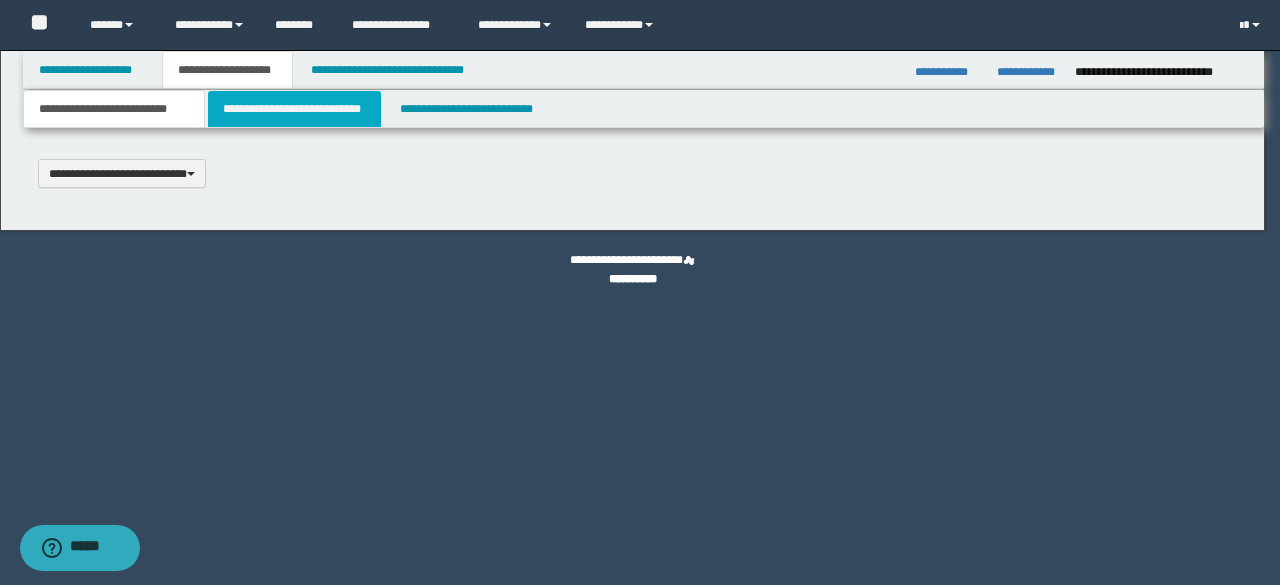 select on "*" 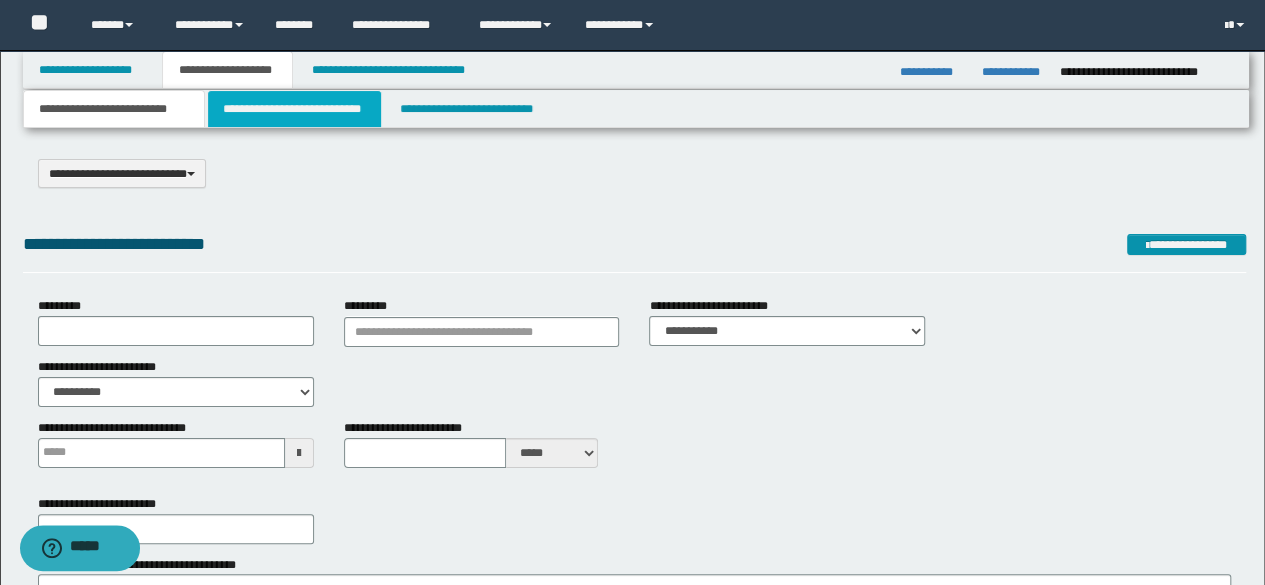 click on "**********" at bounding box center [294, 109] 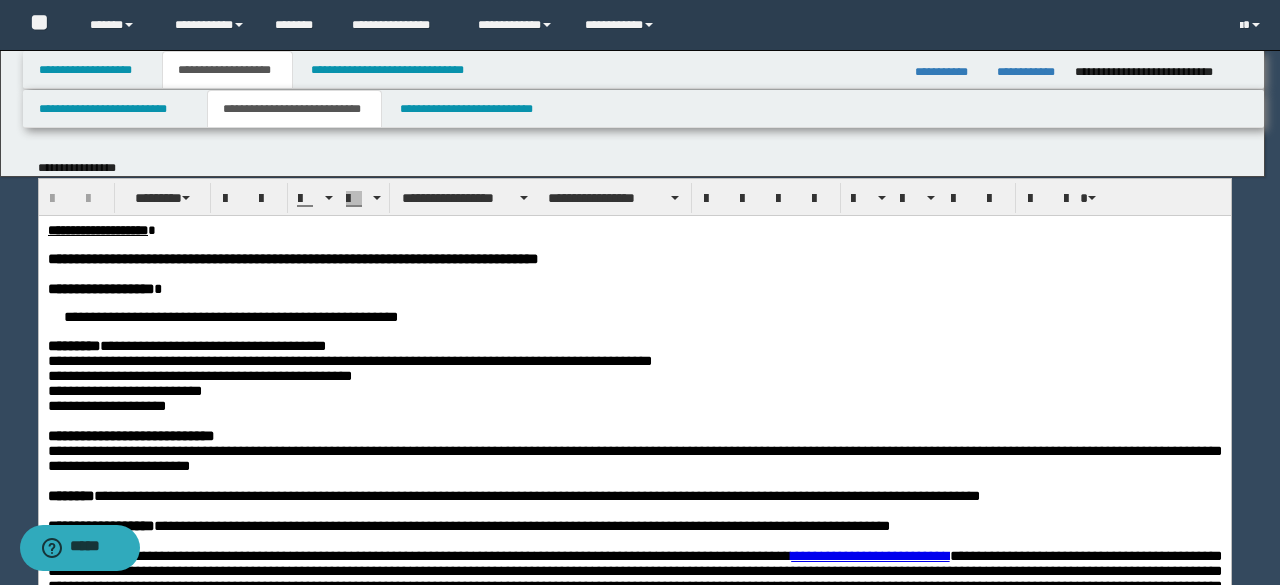 scroll, scrollTop: 0, scrollLeft: 0, axis: both 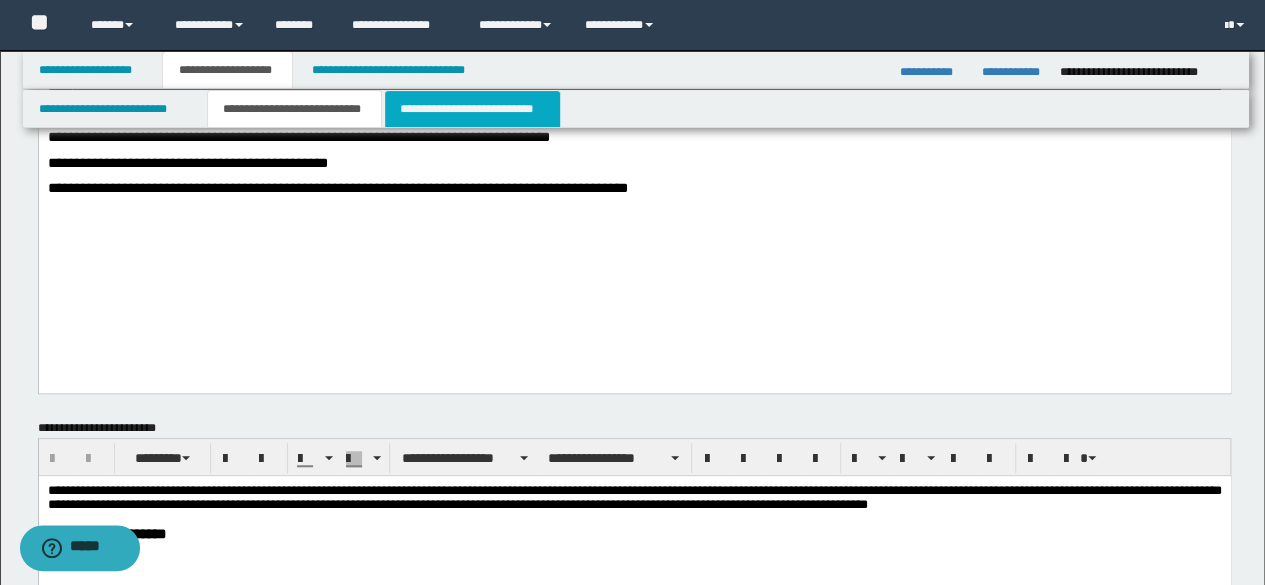 click on "**********" at bounding box center [472, 109] 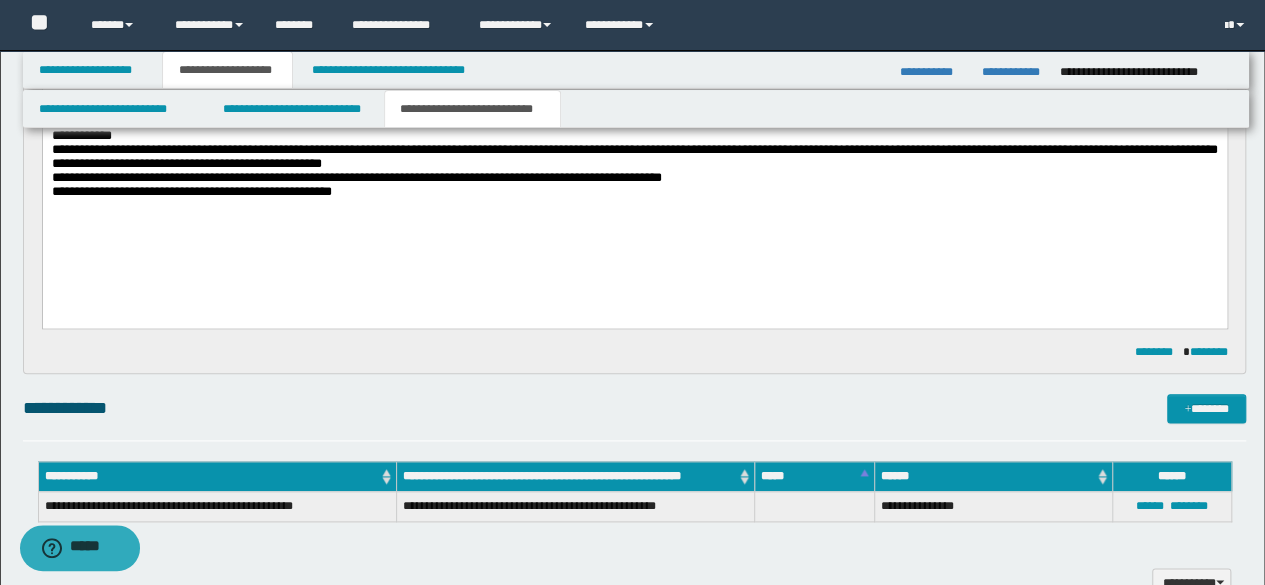 scroll, scrollTop: 1100, scrollLeft: 0, axis: vertical 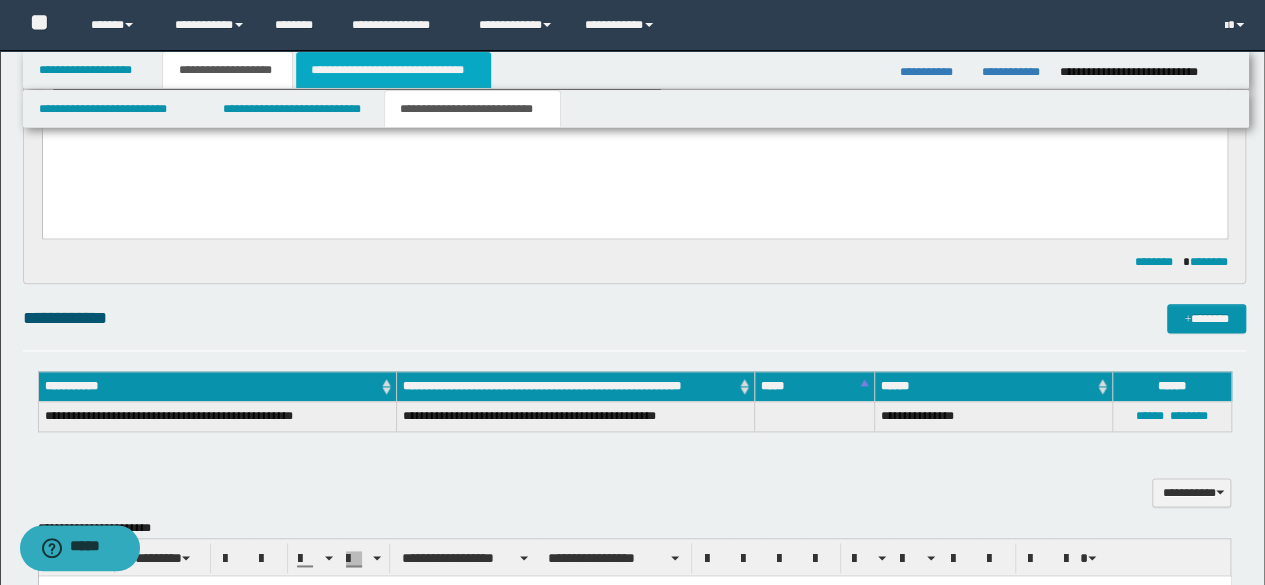 click on "**********" at bounding box center [393, 70] 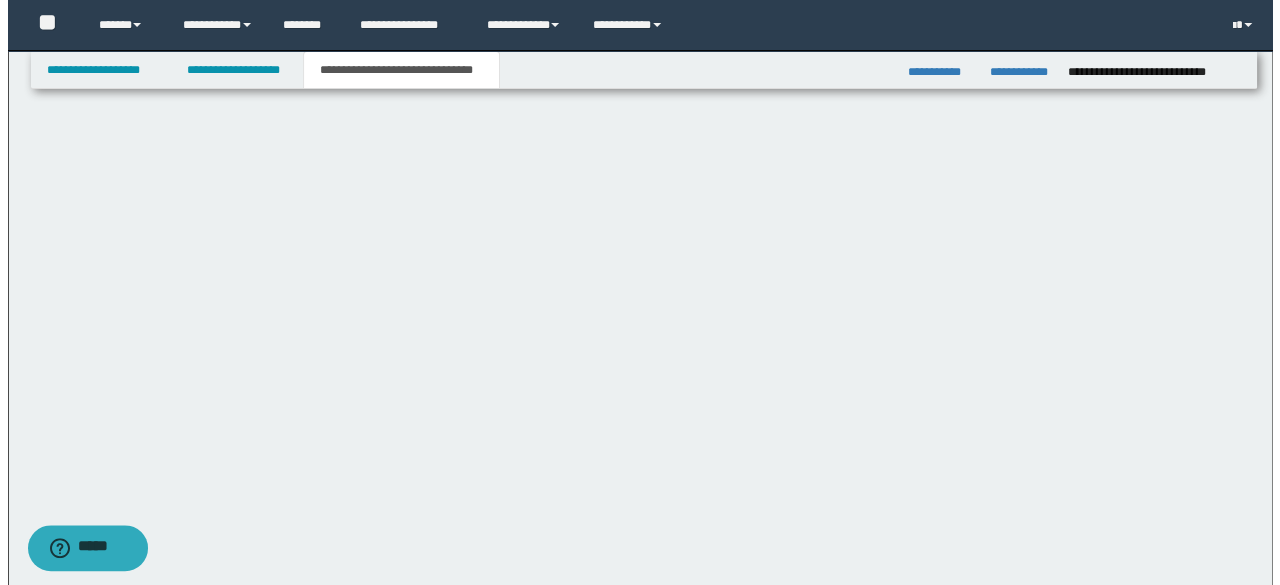 scroll, scrollTop: 0, scrollLeft: 0, axis: both 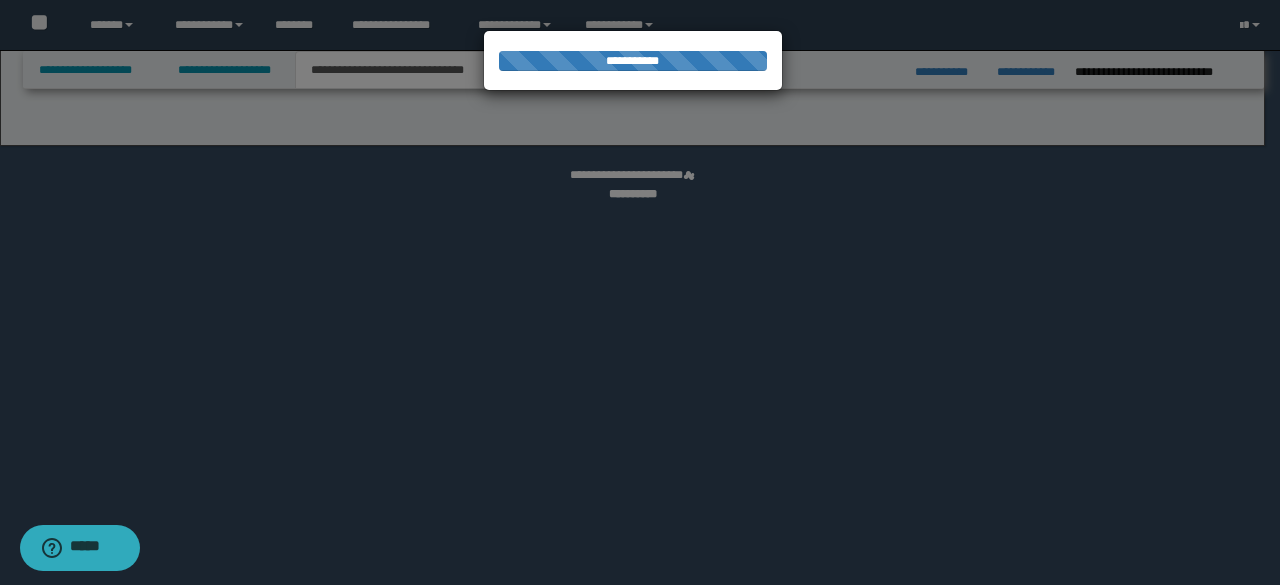 select on "*" 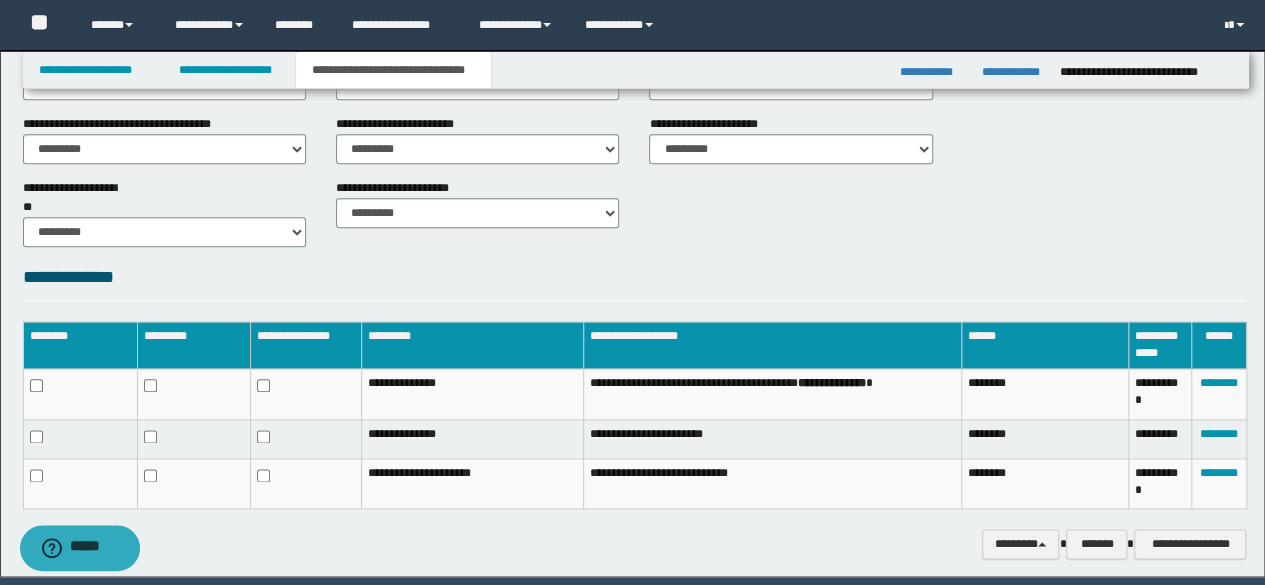 scroll, scrollTop: 1090, scrollLeft: 0, axis: vertical 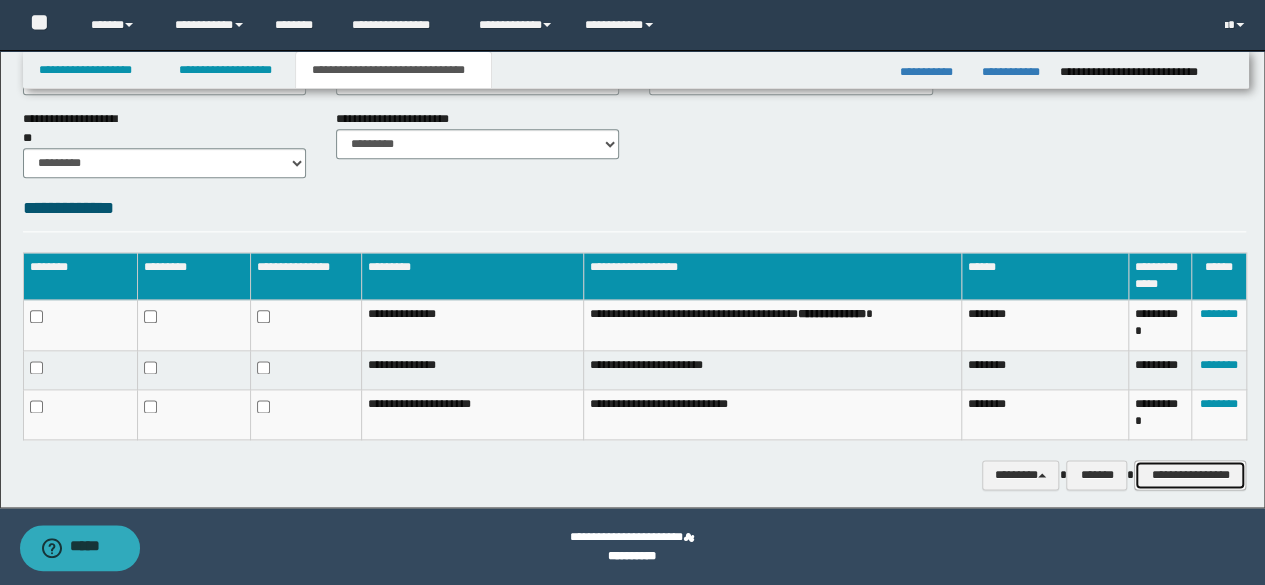 click on "**********" at bounding box center [1190, 474] 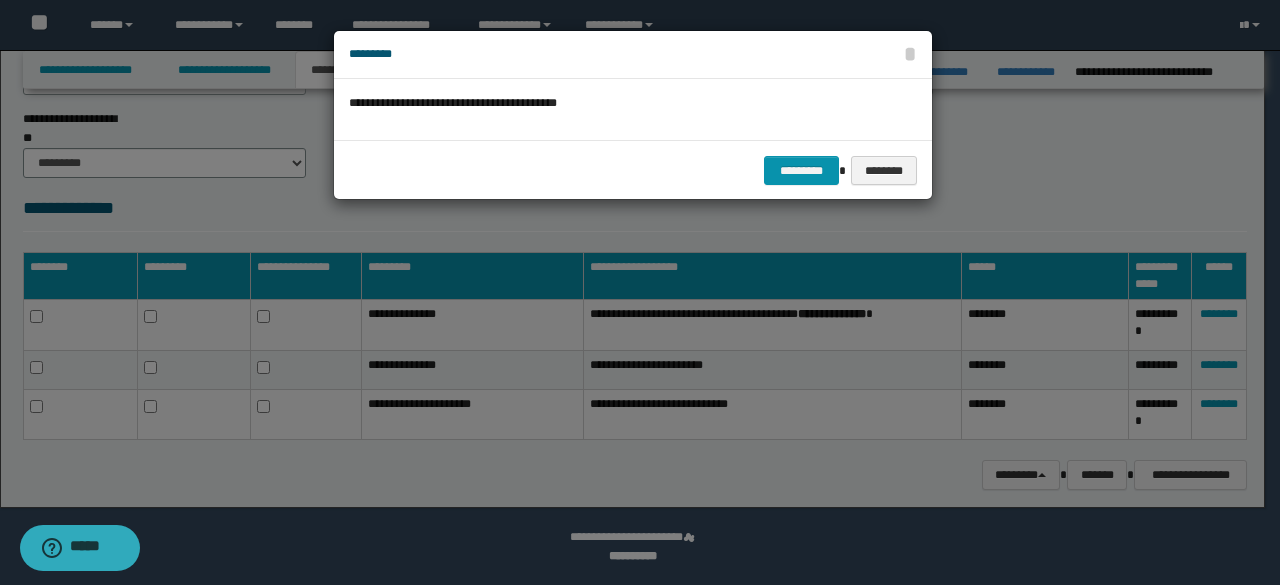 click on "*********
********" at bounding box center (633, 170) 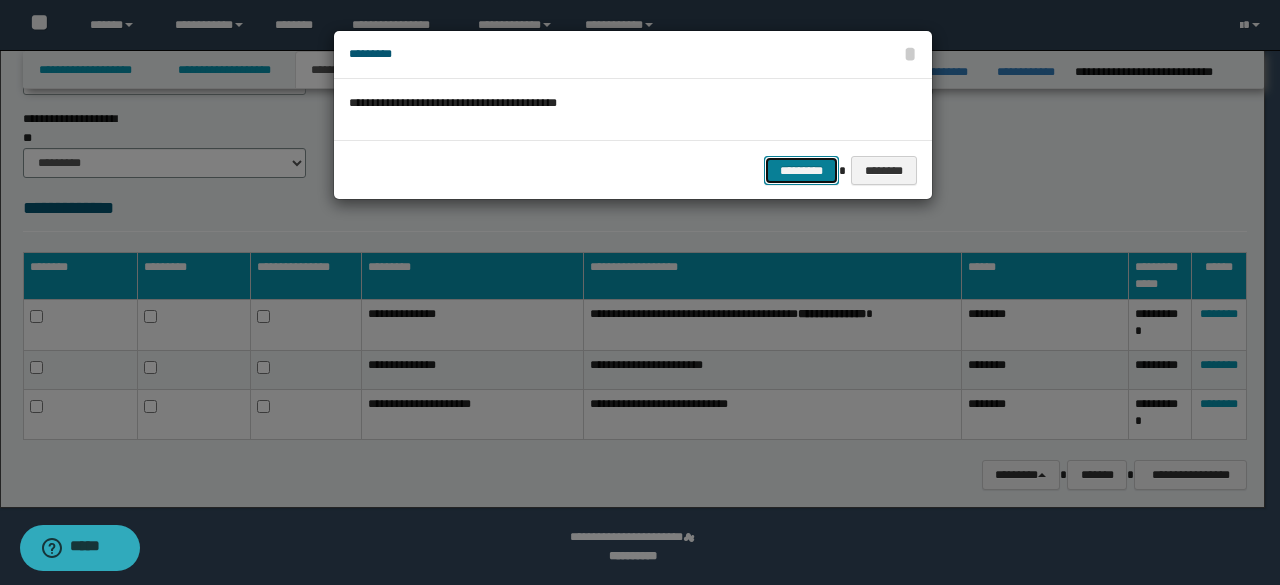 click on "*********" at bounding box center [801, 170] 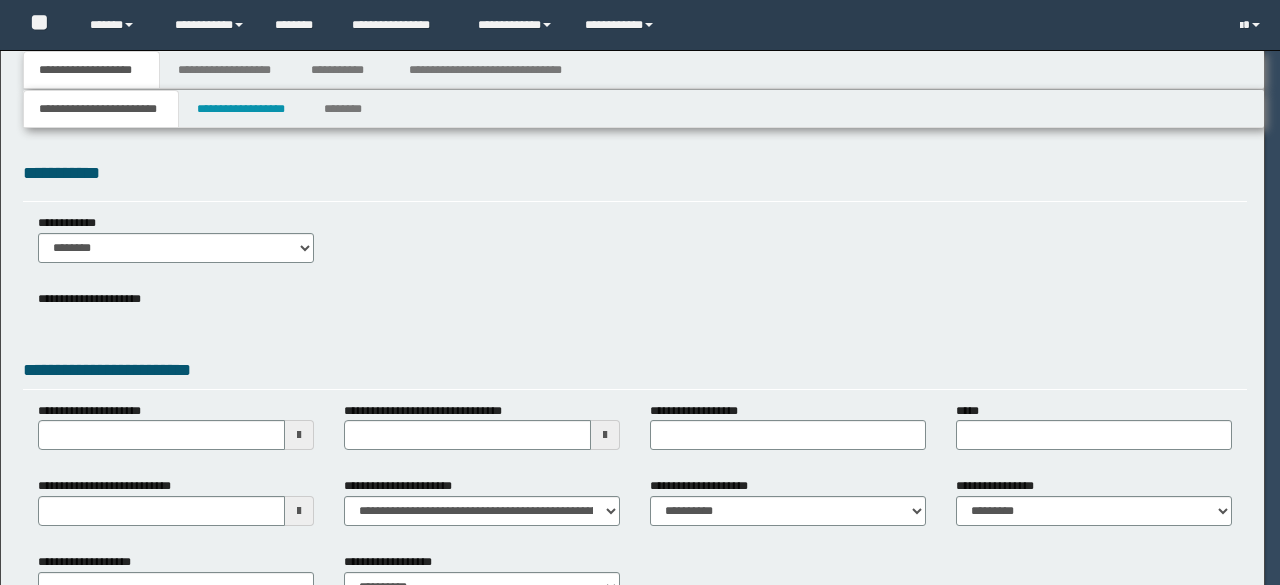 scroll, scrollTop: 0, scrollLeft: 0, axis: both 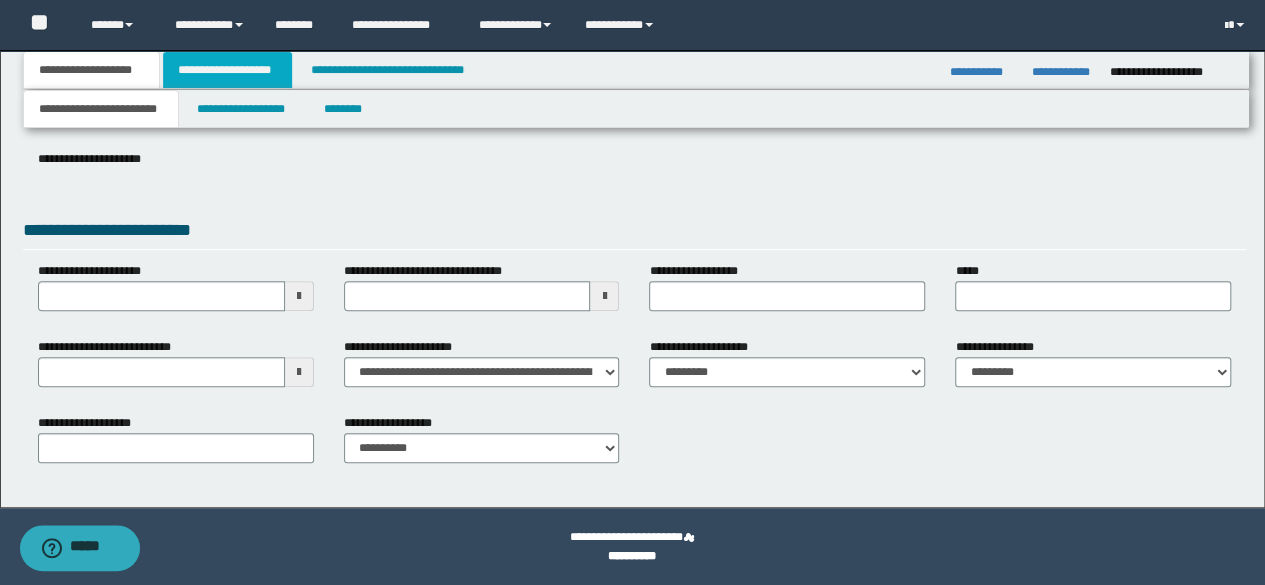 click on "**********" at bounding box center (227, 70) 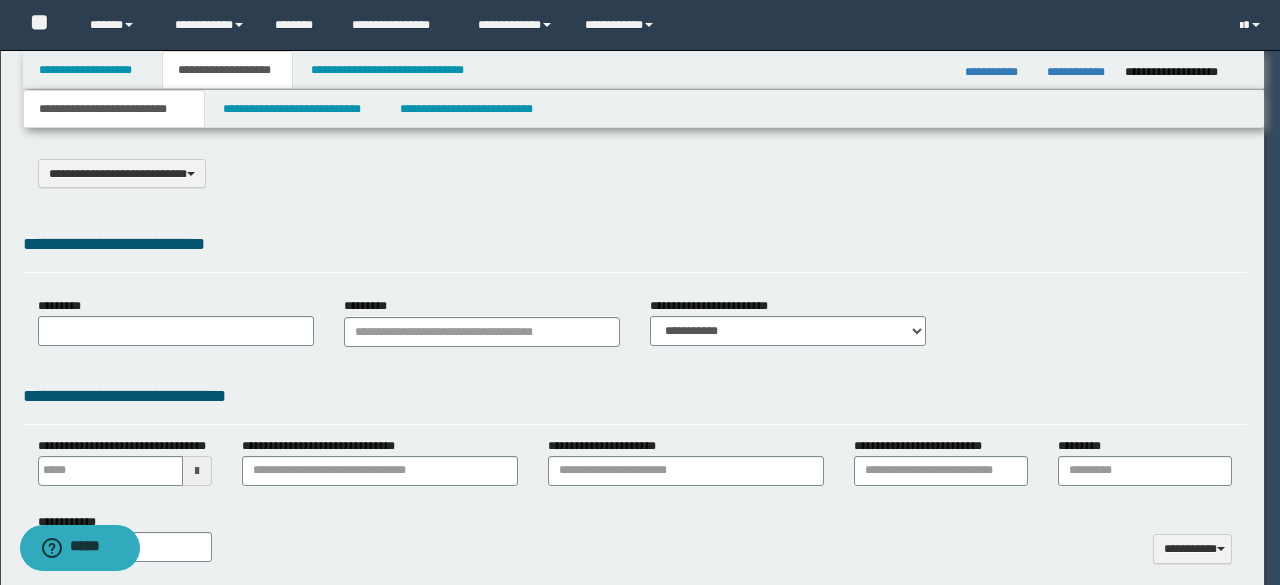select on "*" 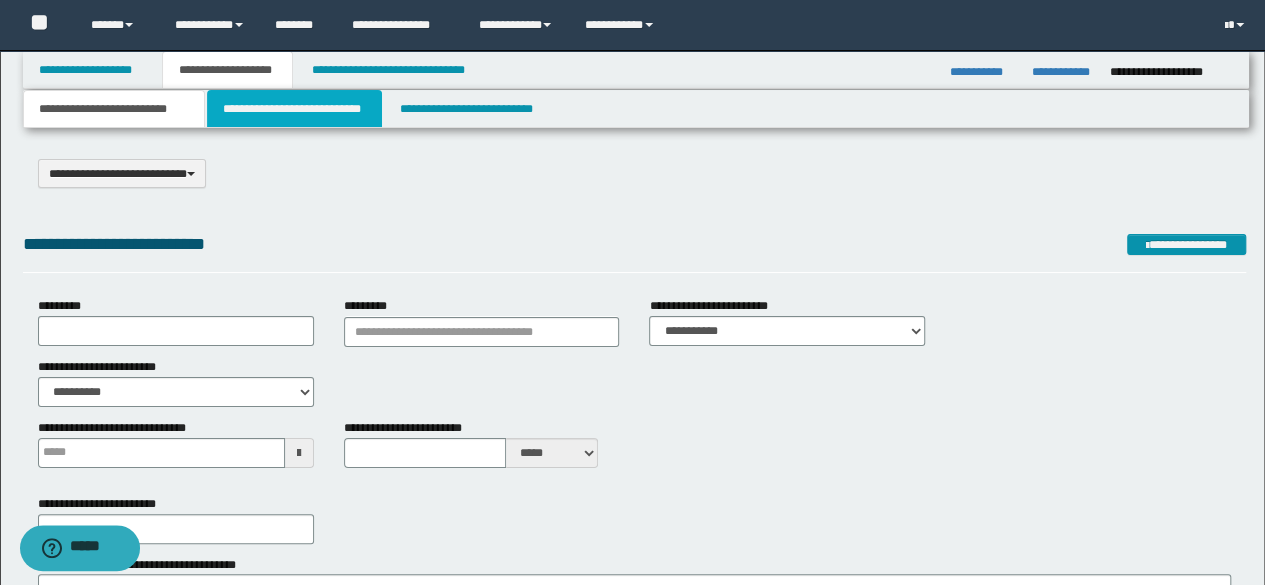 click on "**********" at bounding box center (294, 109) 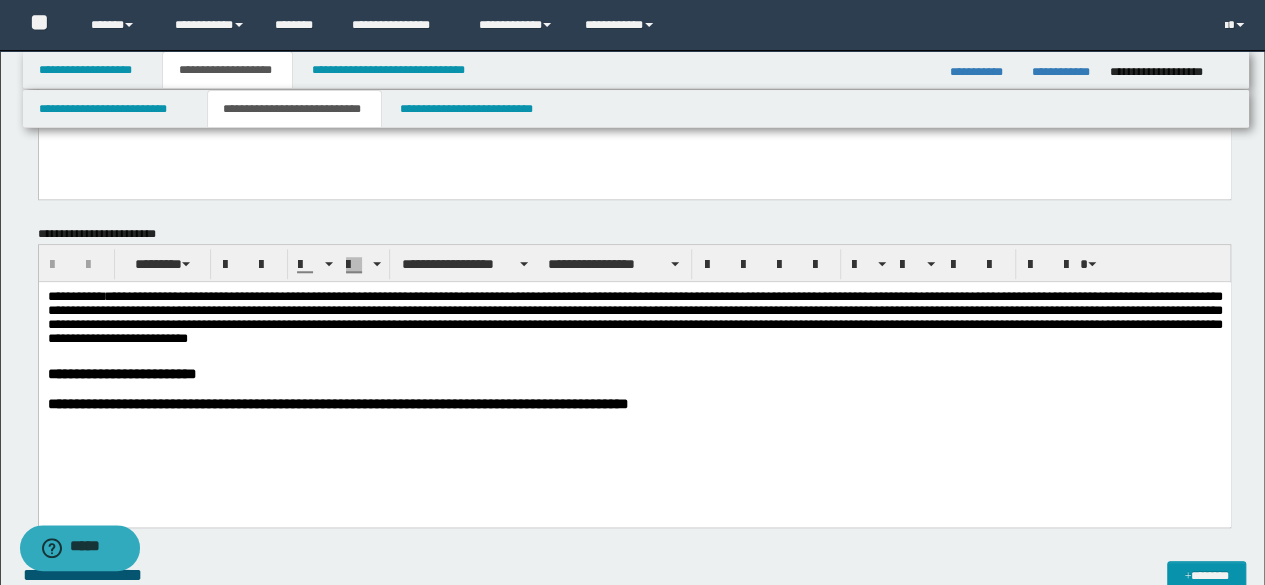 scroll, scrollTop: 600, scrollLeft: 0, axis: vertical 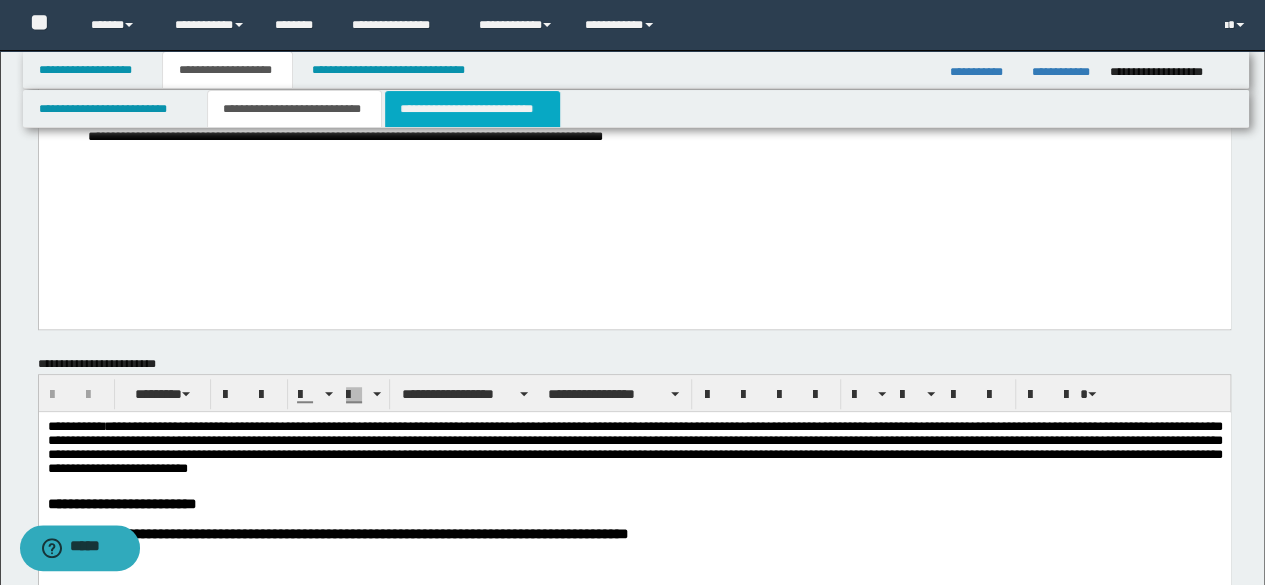 click on "**********" at bounding box center (472, 109) 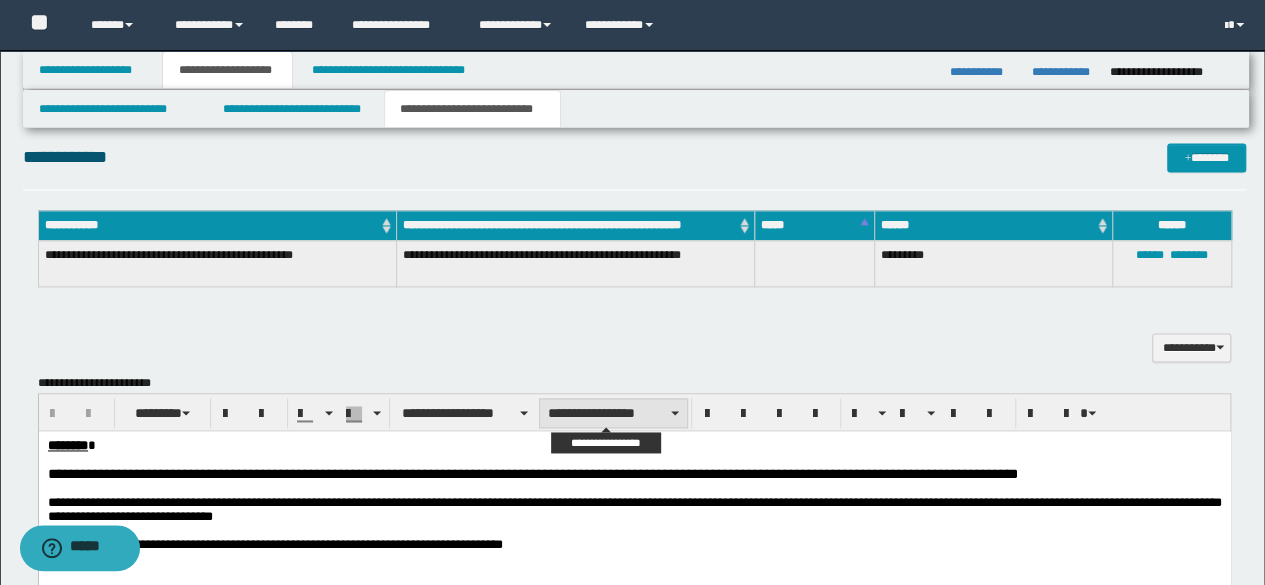 scroll, scrollTop: 1200, scrollLeft: 0, axis: vertical 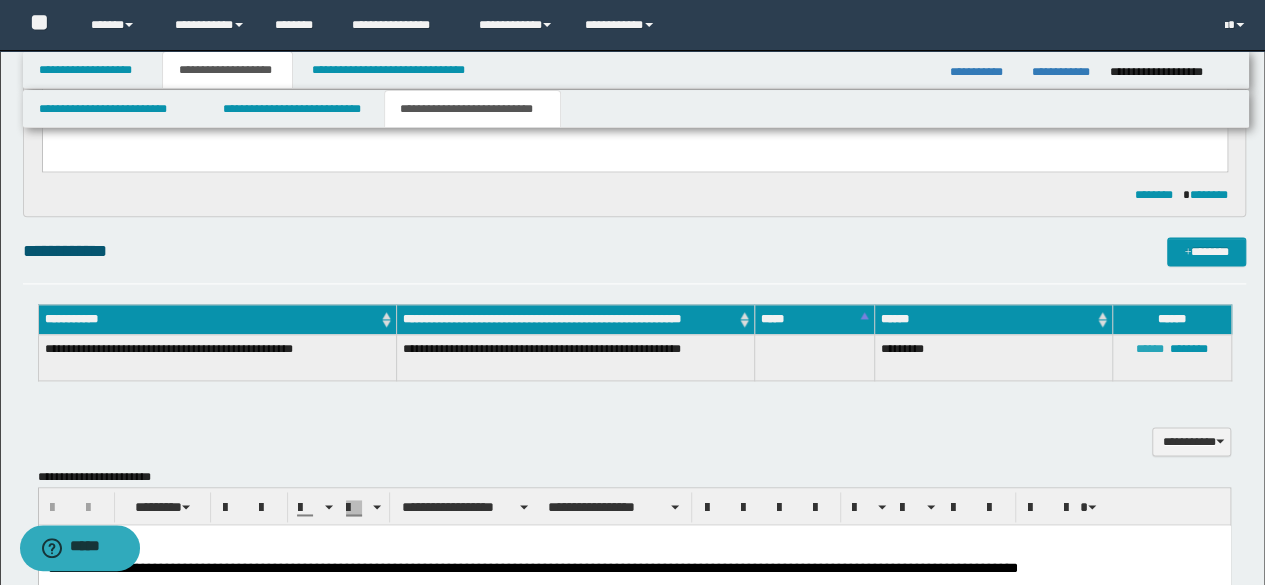 click on "******" at bounding box center [1150, 349] 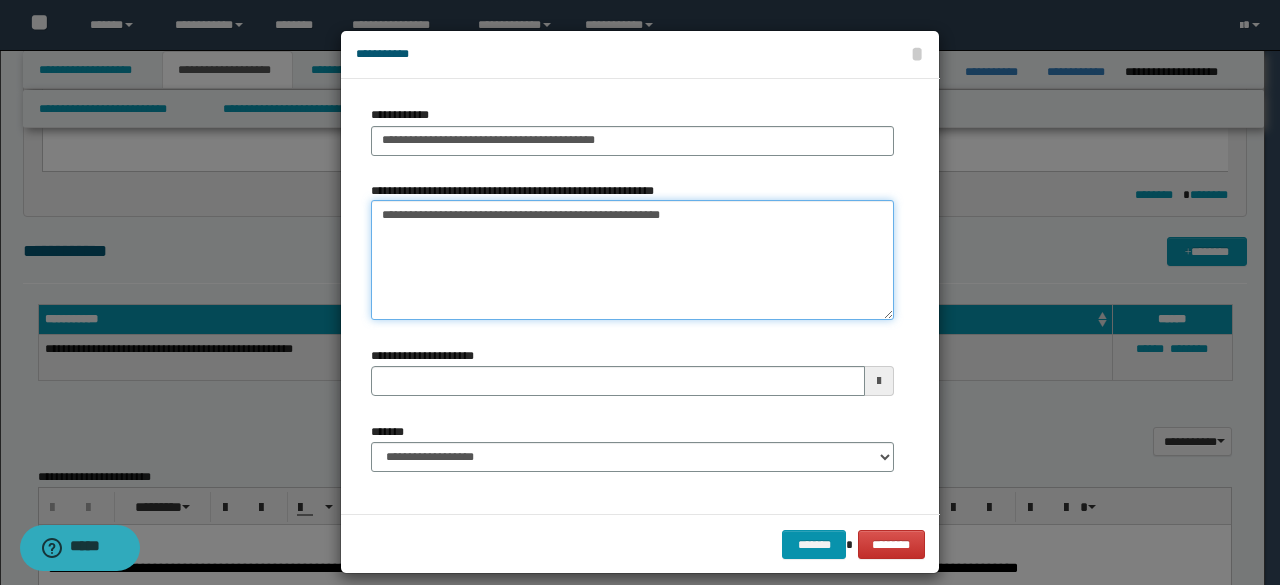 drag, startPoint x: 675, startPoint y: 213, endPoint x: 83, endPoint y: 204, distance: 592.0684 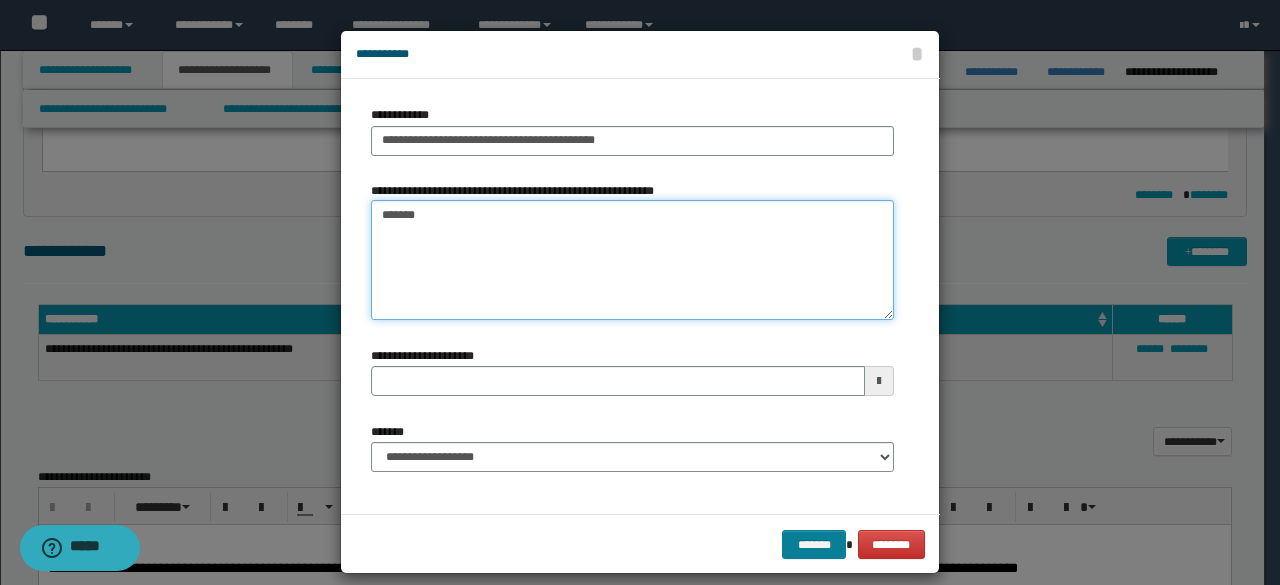 type on "*******" 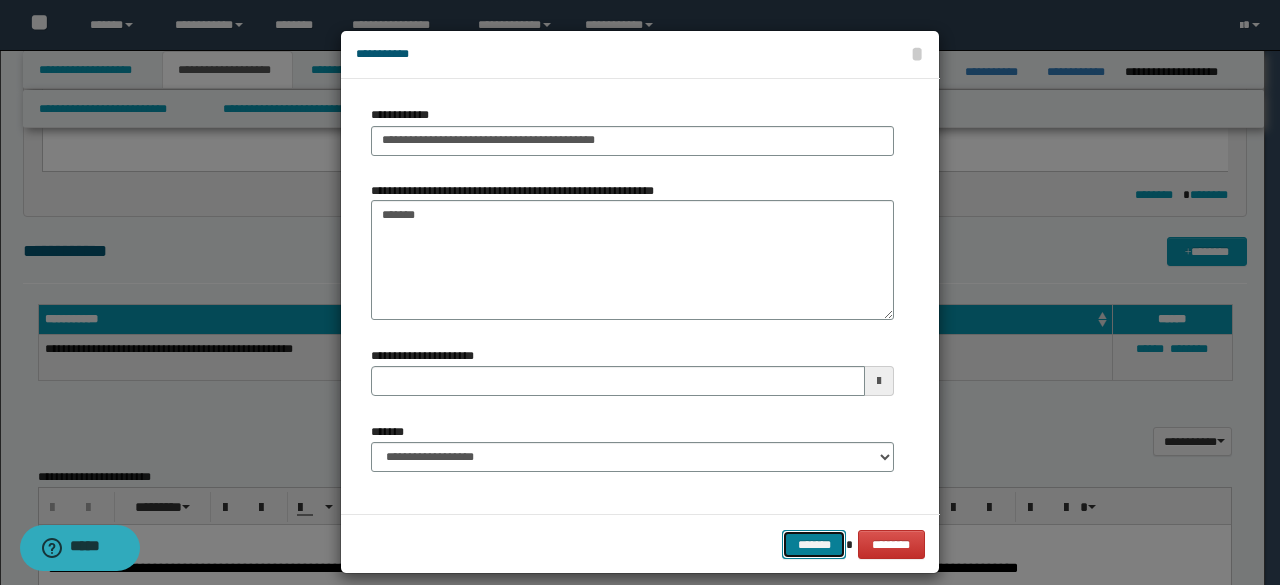 click on "*******" at bounding box center (814, 544) 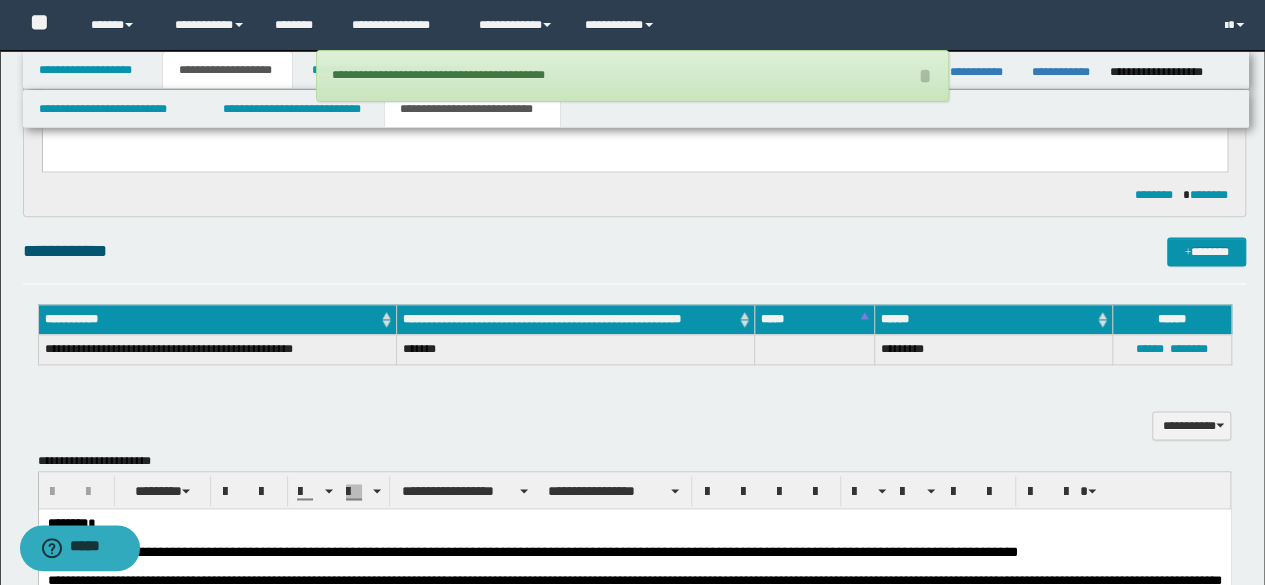 click on "**********" at bounding box center [635, 414] 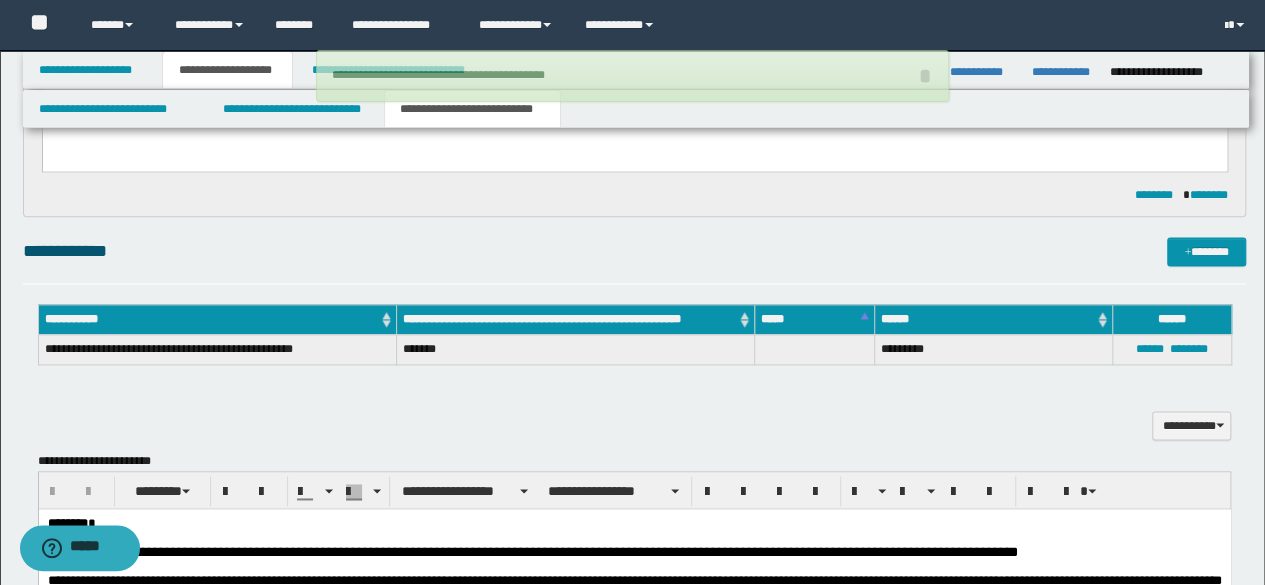 click on "**********" at bounding box center (227, 70) 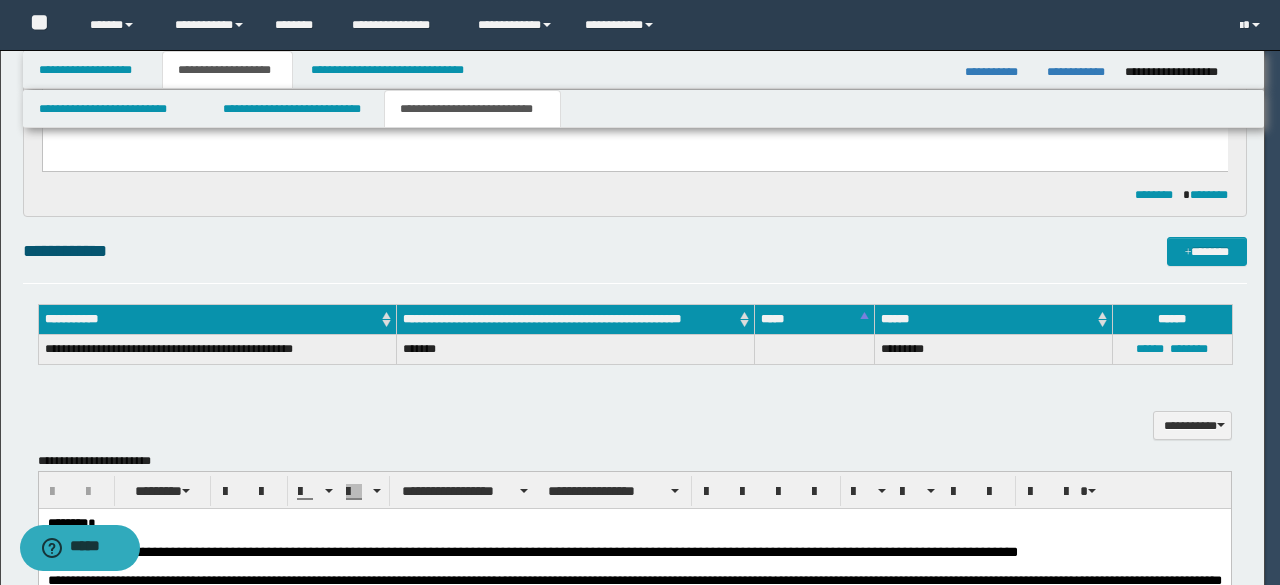 click on "**********" at bounding box center (640, -908) 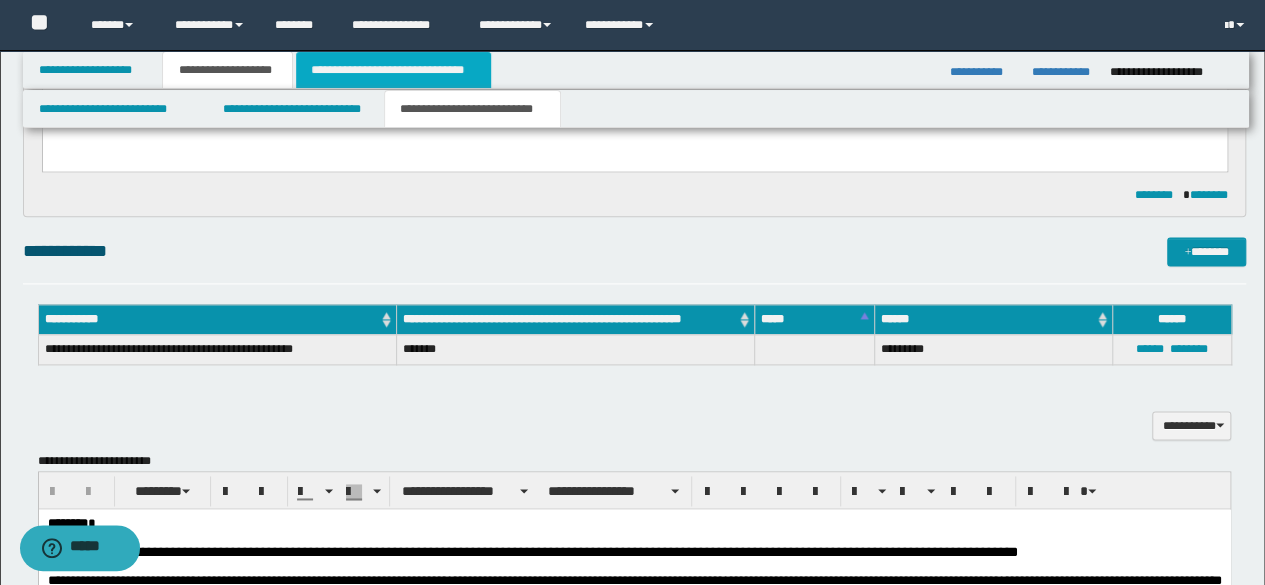 click on "**********" at bounding box center [393, 70] 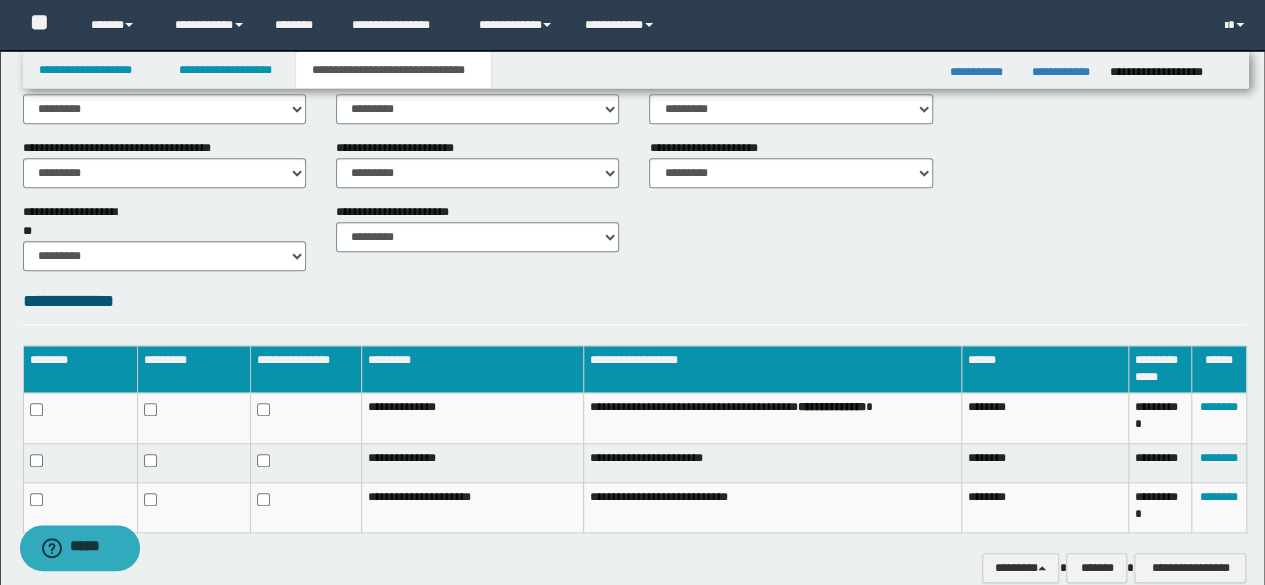 scroll, scrollTop: 888, scrollLeft: 0, axis: vertical 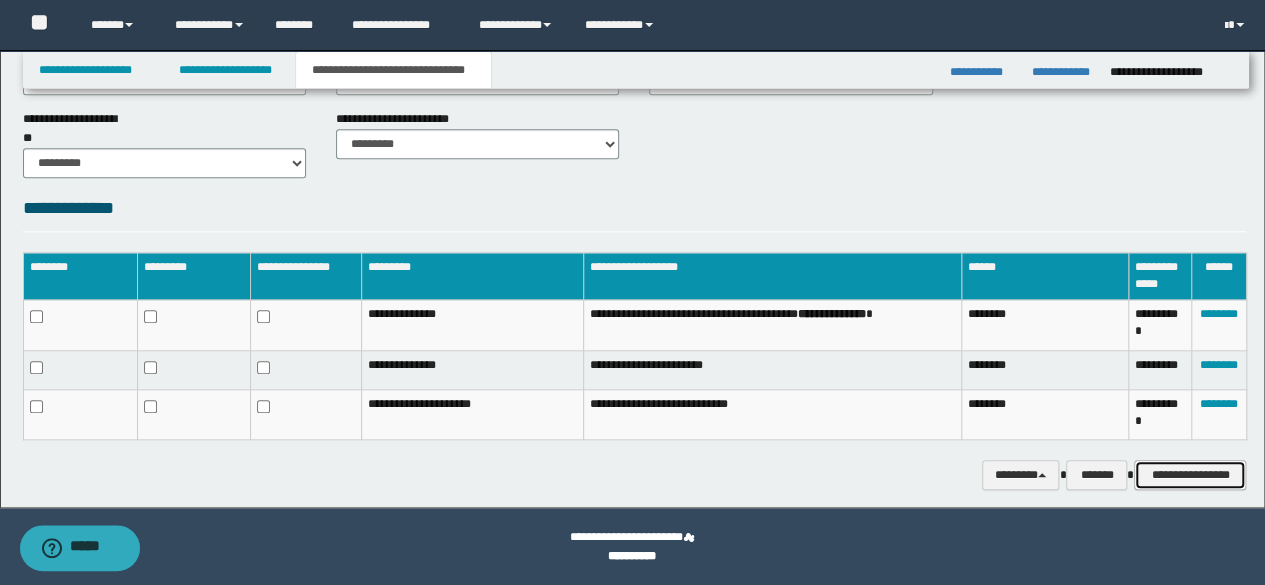 click on "**********" at bounding box center (1190, 474) 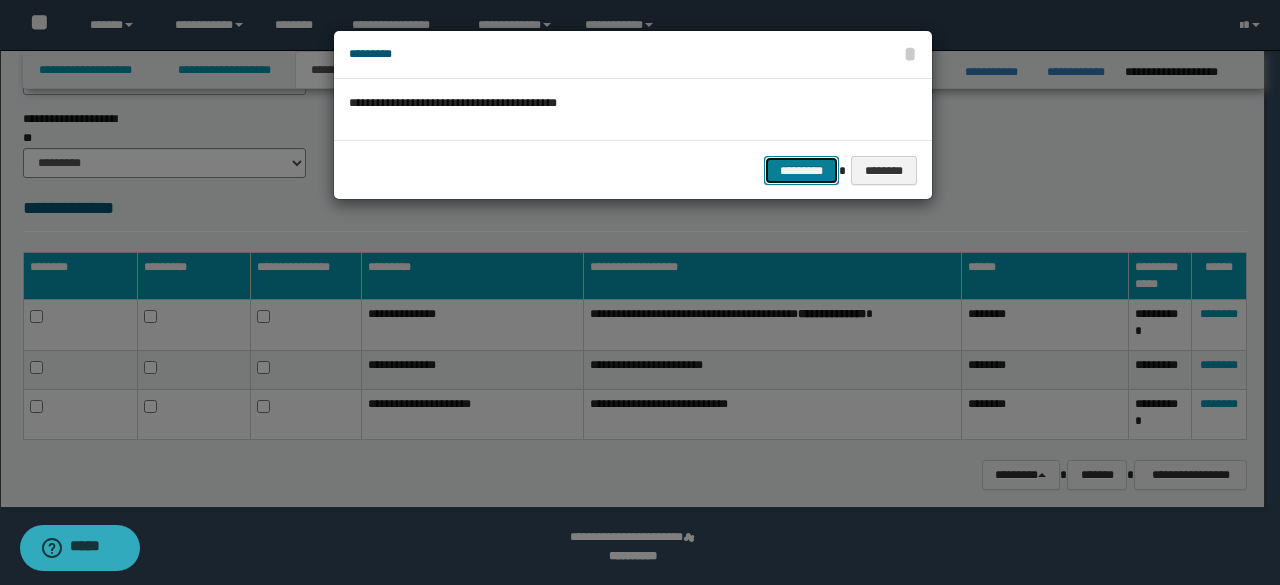 click on "*********" at bounding box center (801, 170) 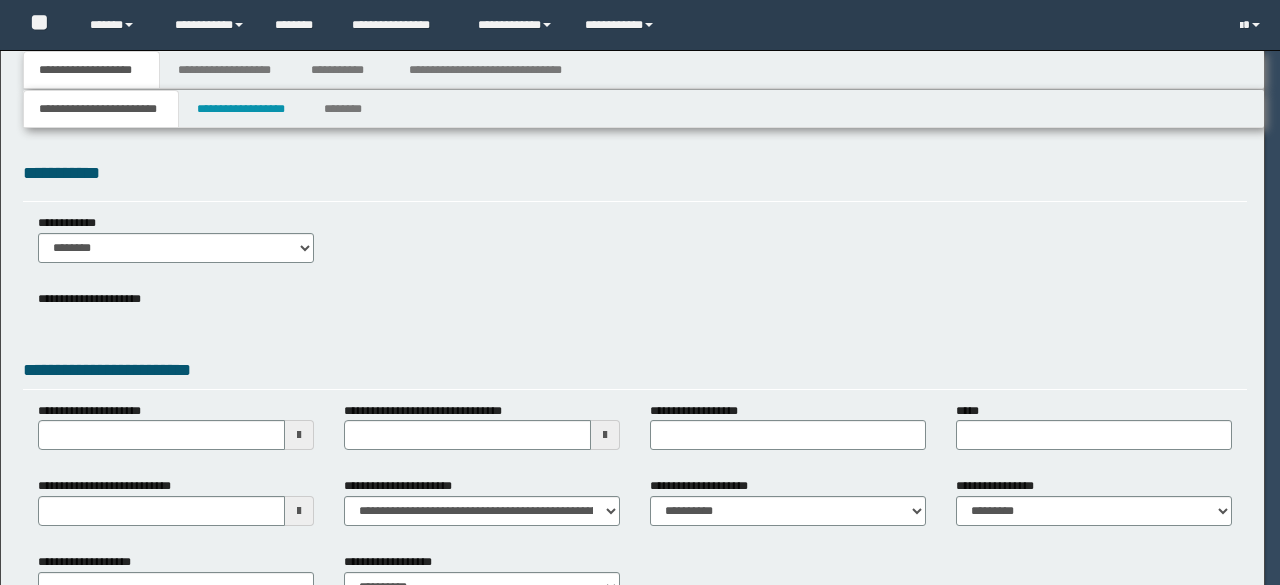 scroll, scrollTop: 0, scrollLeft: 0, axis: both 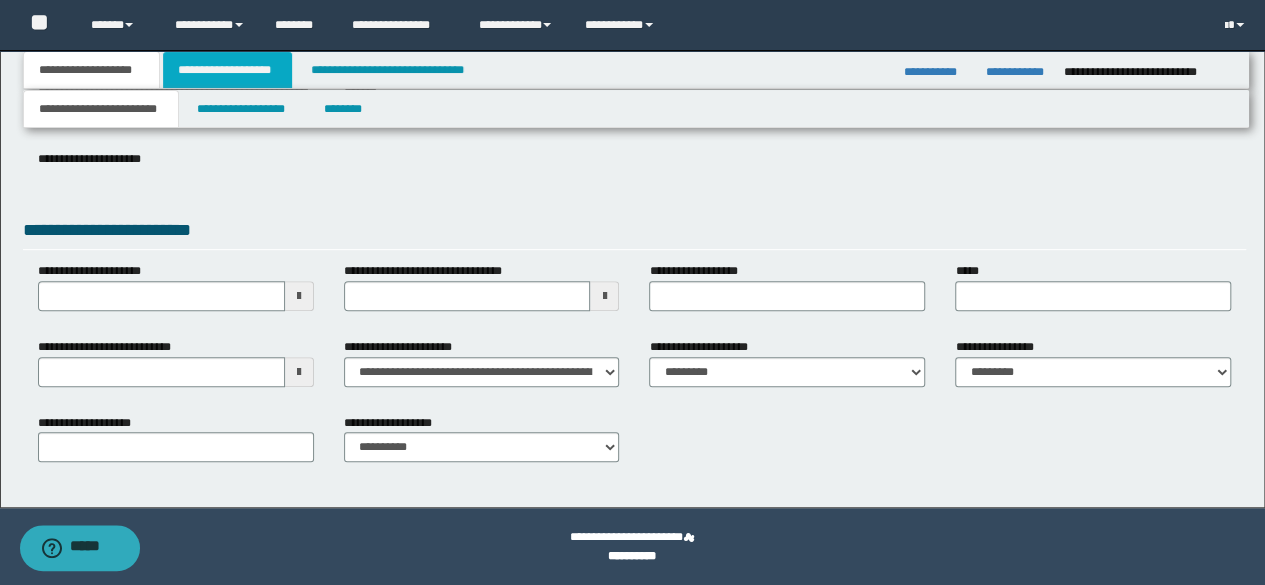 click on "**********" at bounding box center (227, 70) 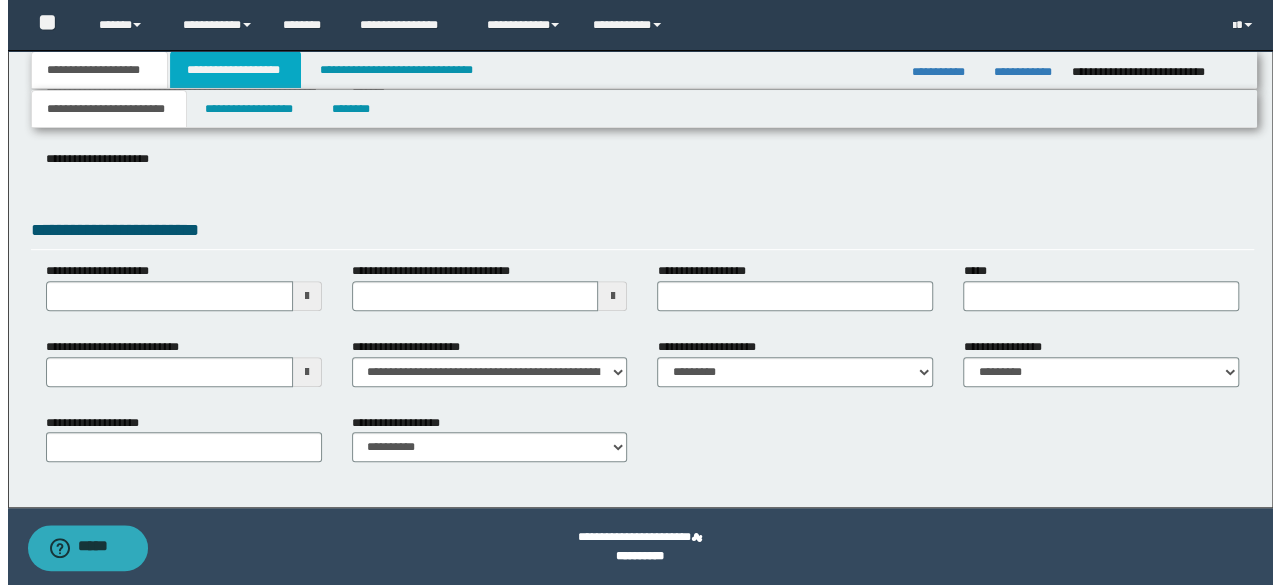 scroll, scrollTop: 0, scrollLeft: 0, axis: both 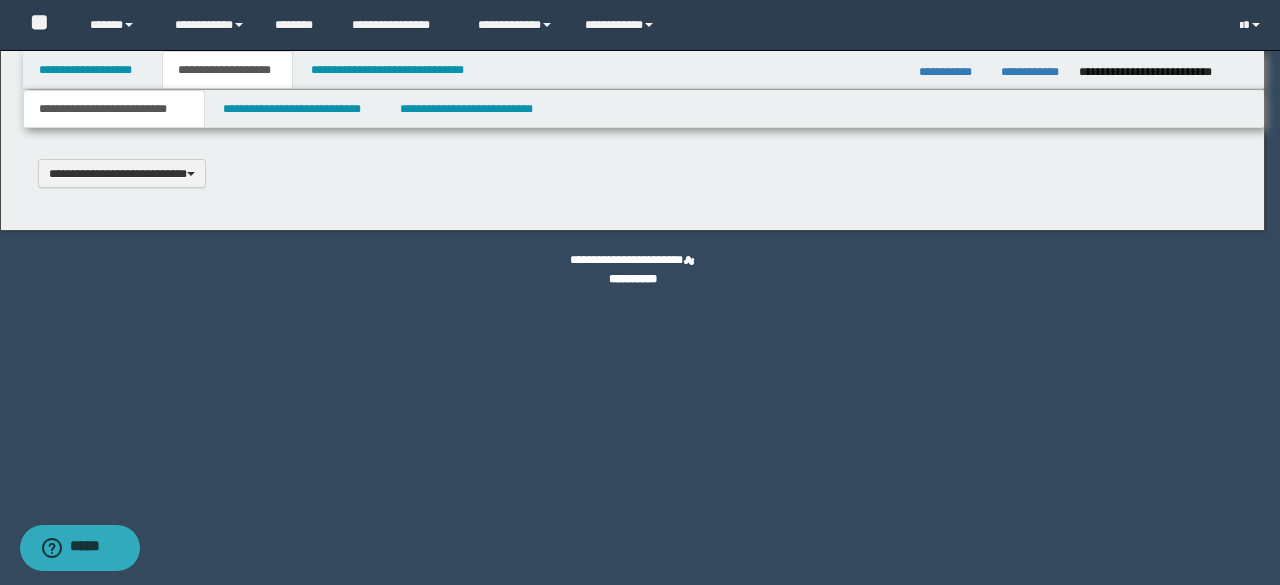 type 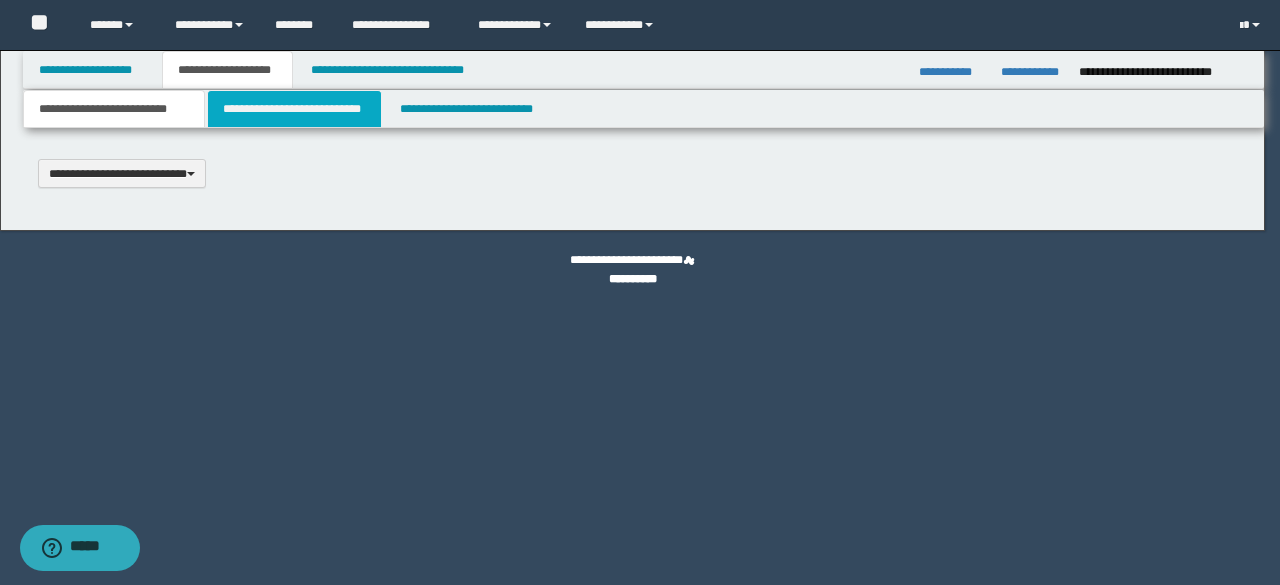 scroll, scrollTop: 0, scrollLeft: 0, axis: both 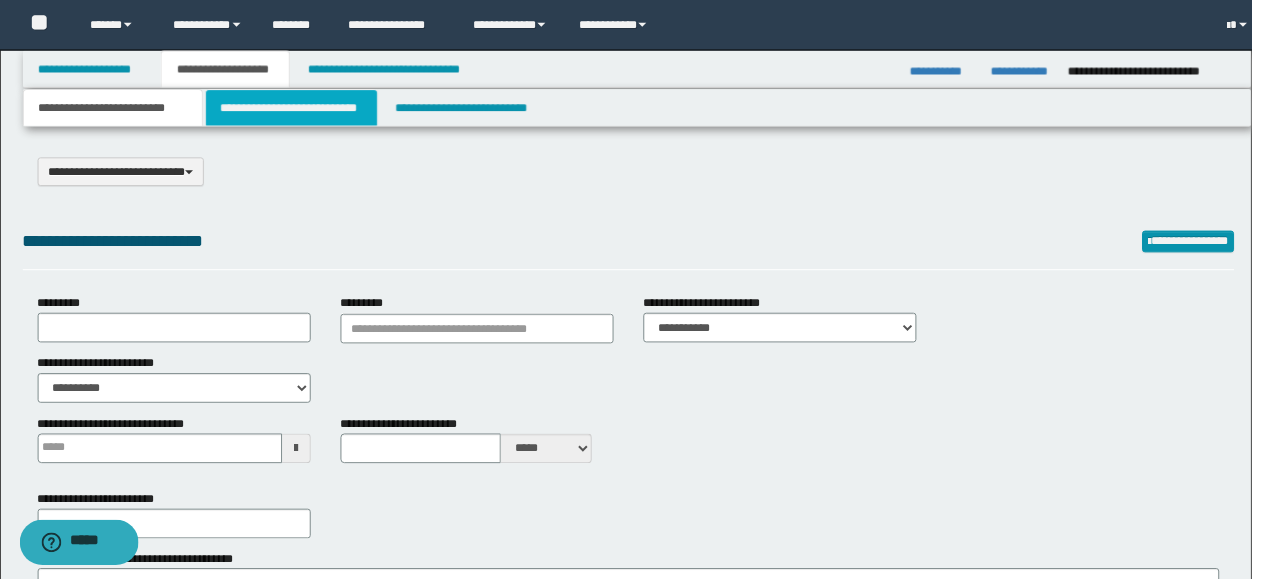 click on "**********" at bounding box center (294, 109) 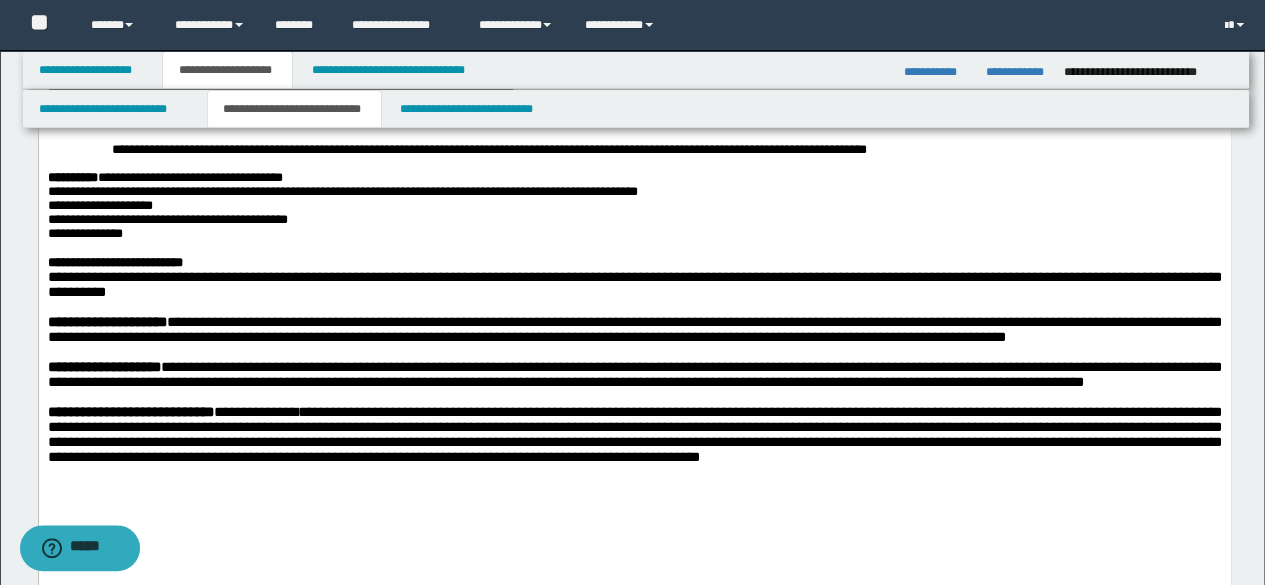 scroll, scrollTop: 0, scrollLeft: 0, axis: both 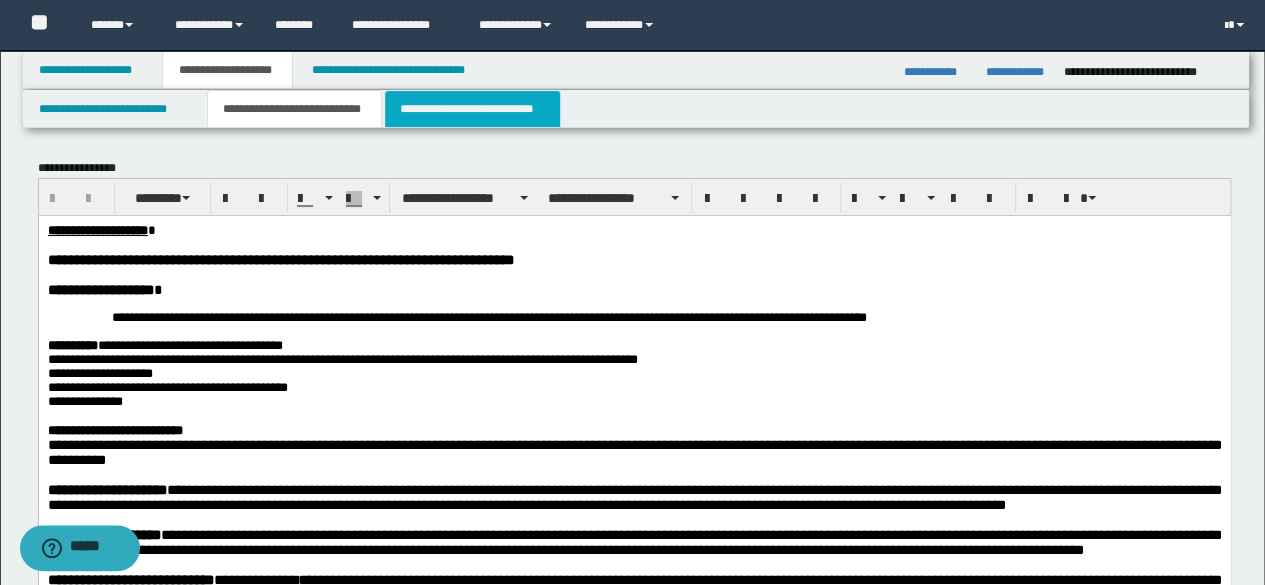 click on "**********" at bounding box center [472, 109] 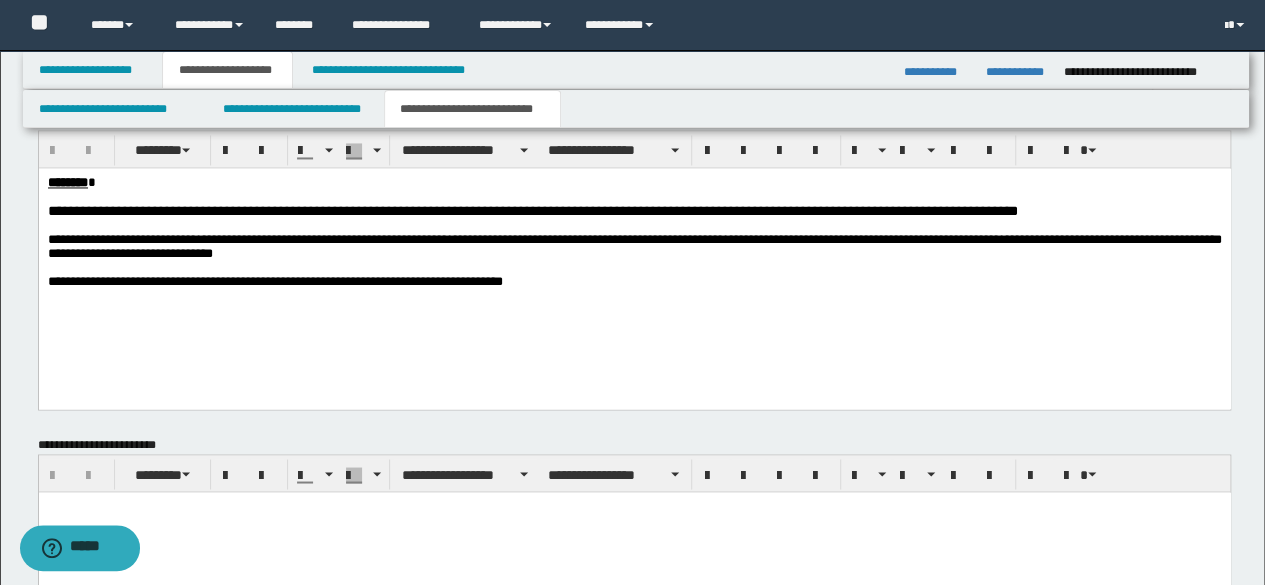 scroll, scrollTop: 1800, scrollLeft: 0, axis: vertical 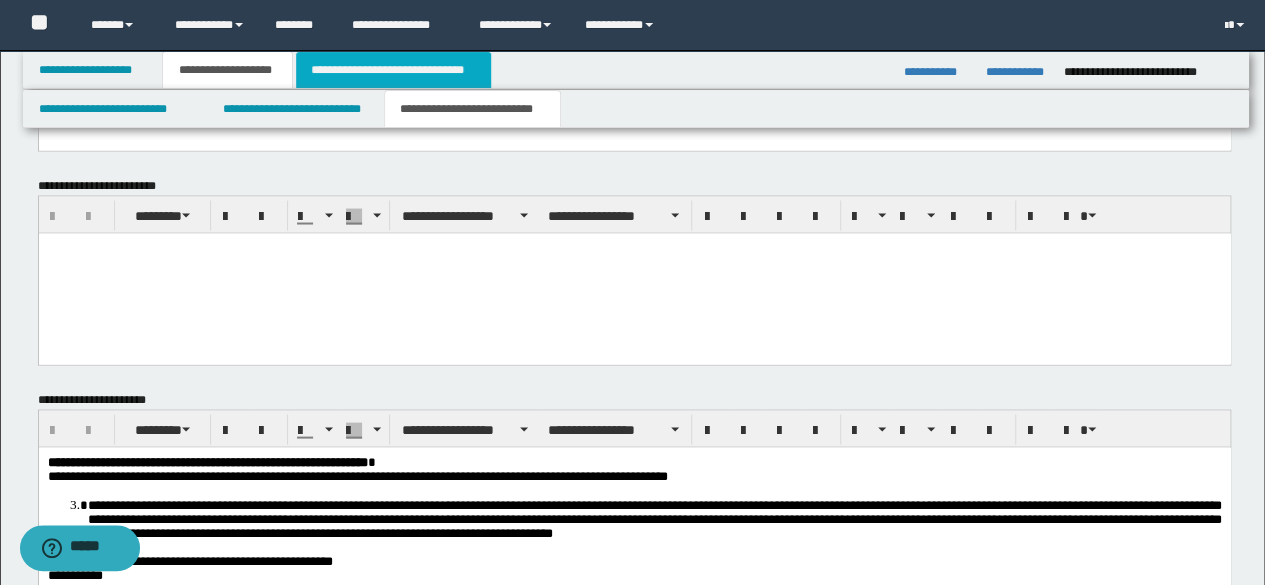 click on "**********" at bounding box center [393, 70] 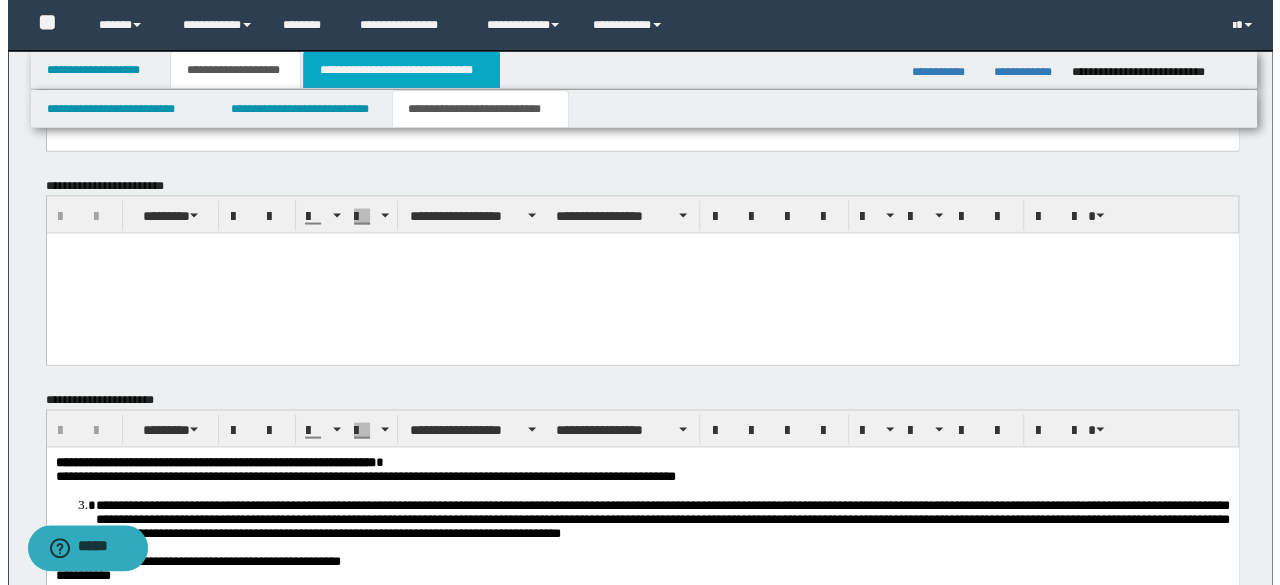 scroll, scrollTop: 0, scrollLeft: 0, axis: both 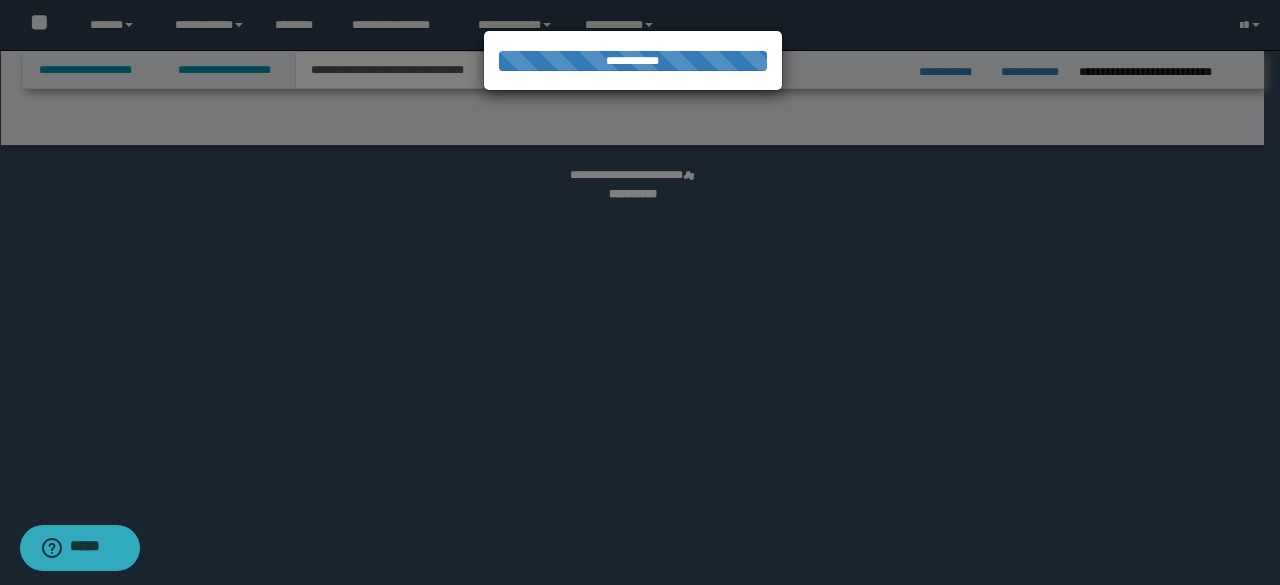 select on "*" 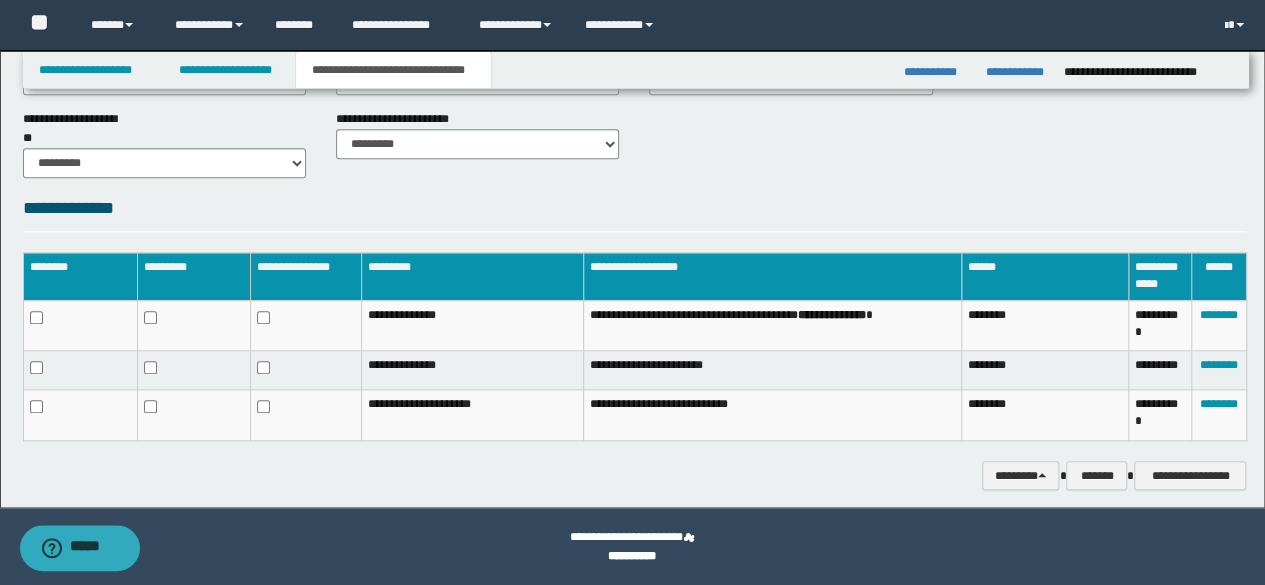 scroll, scrollTop: 912, scrollLeft: 0, axis: vertical 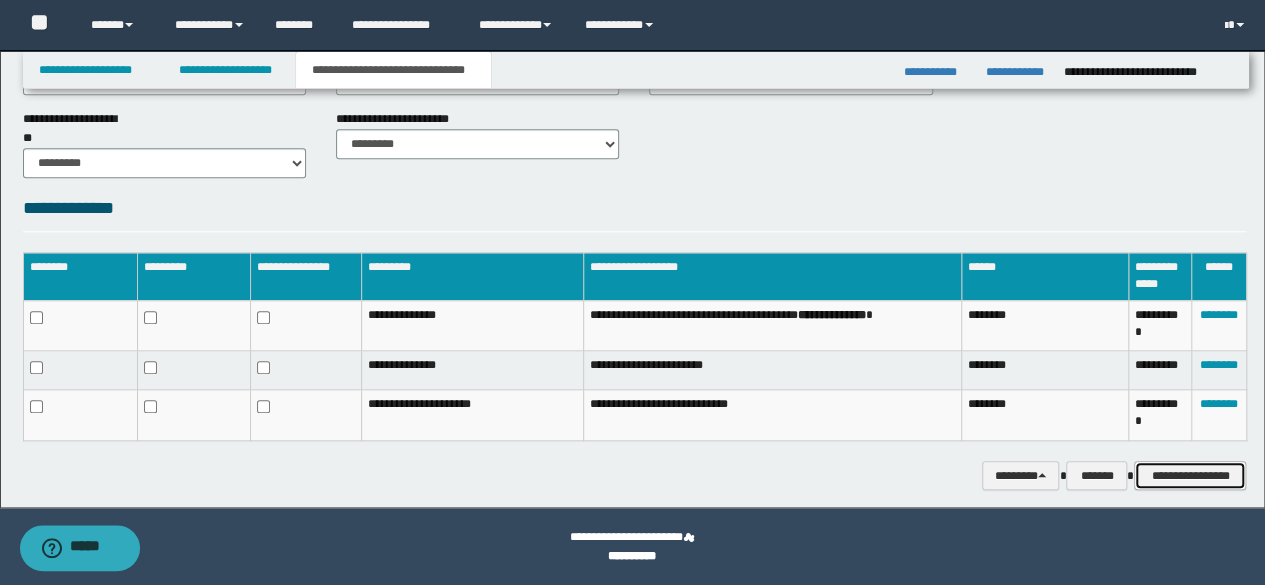 click on "**********" at bounding box center [1190, 475] 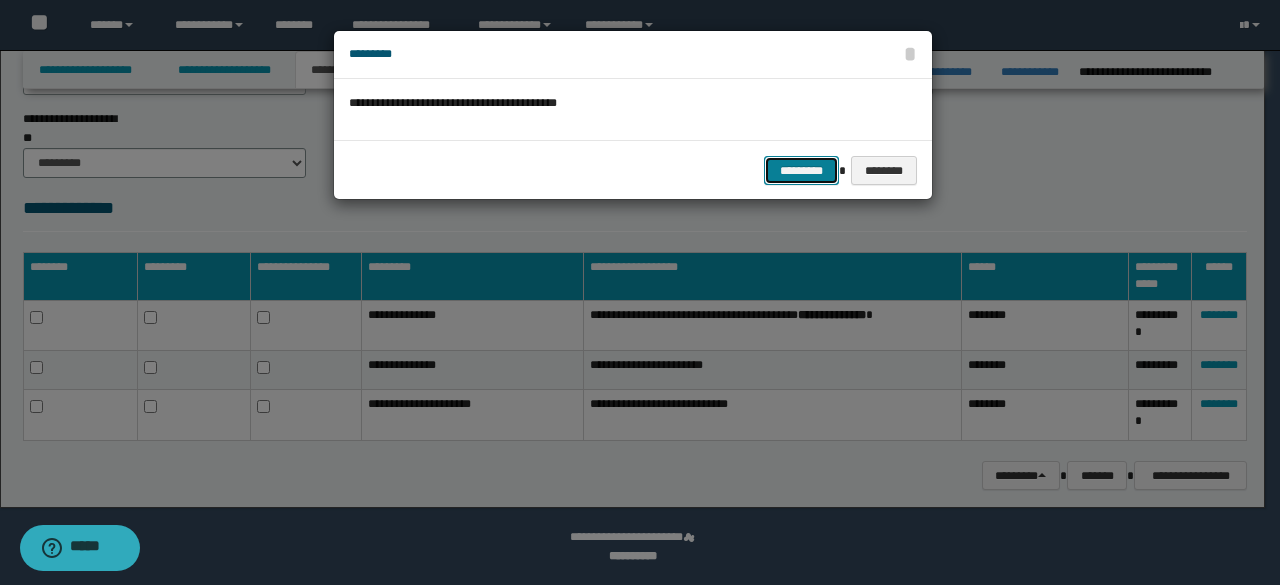 click on "*********" at bounding box center [801, 170] 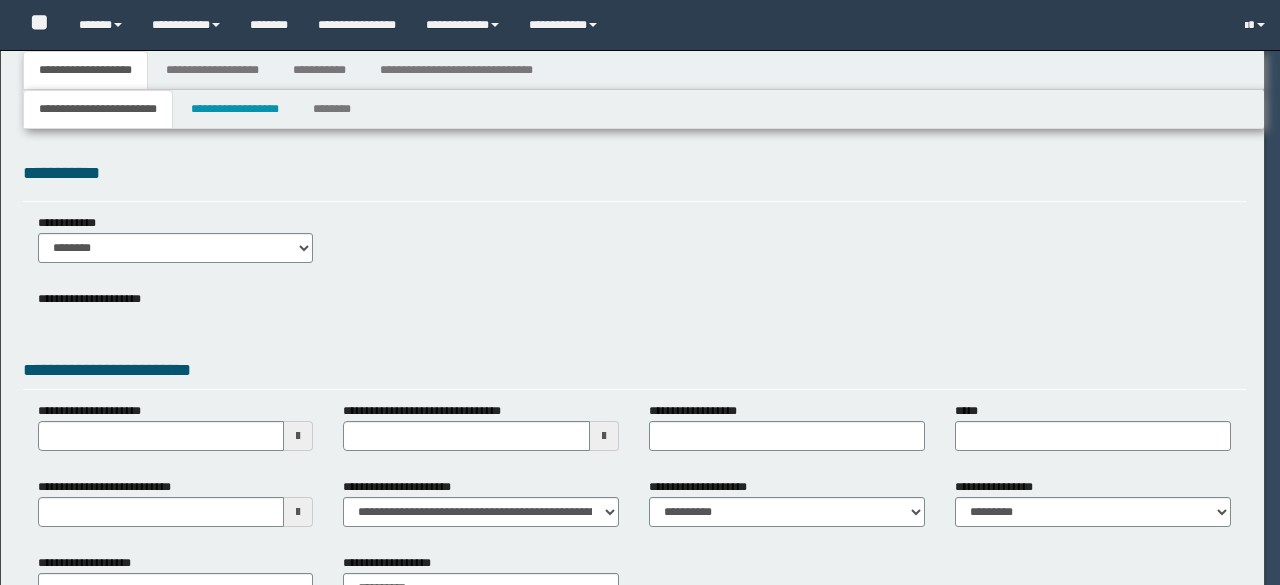 scroll, scrollTop: 0, scrollLeft: 0, axis: both 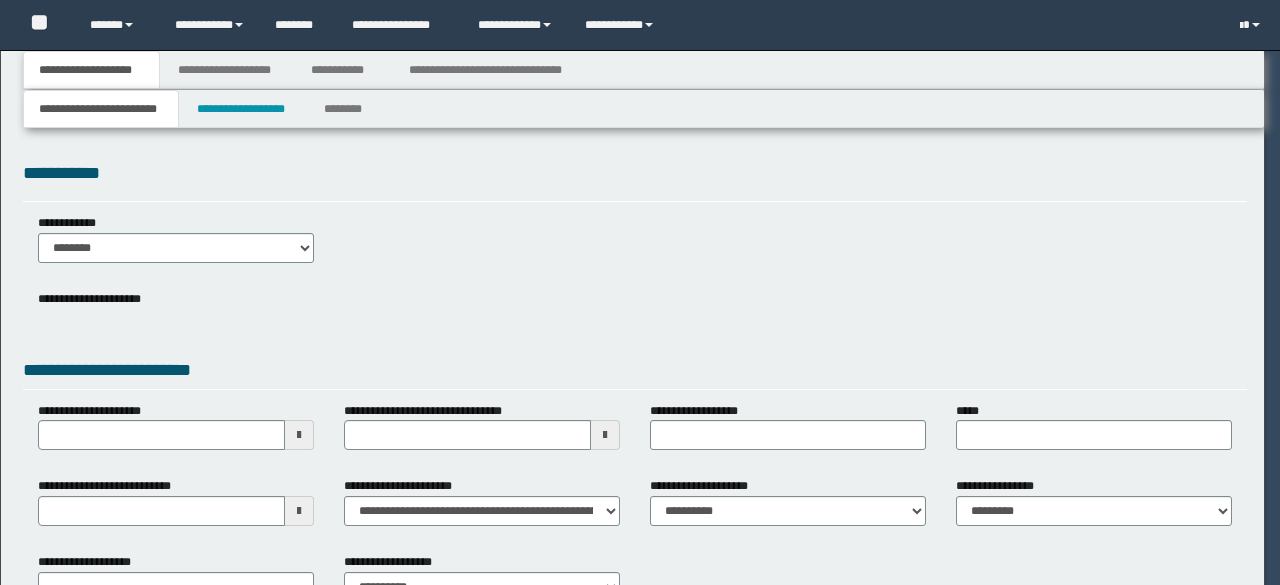 select on "*" 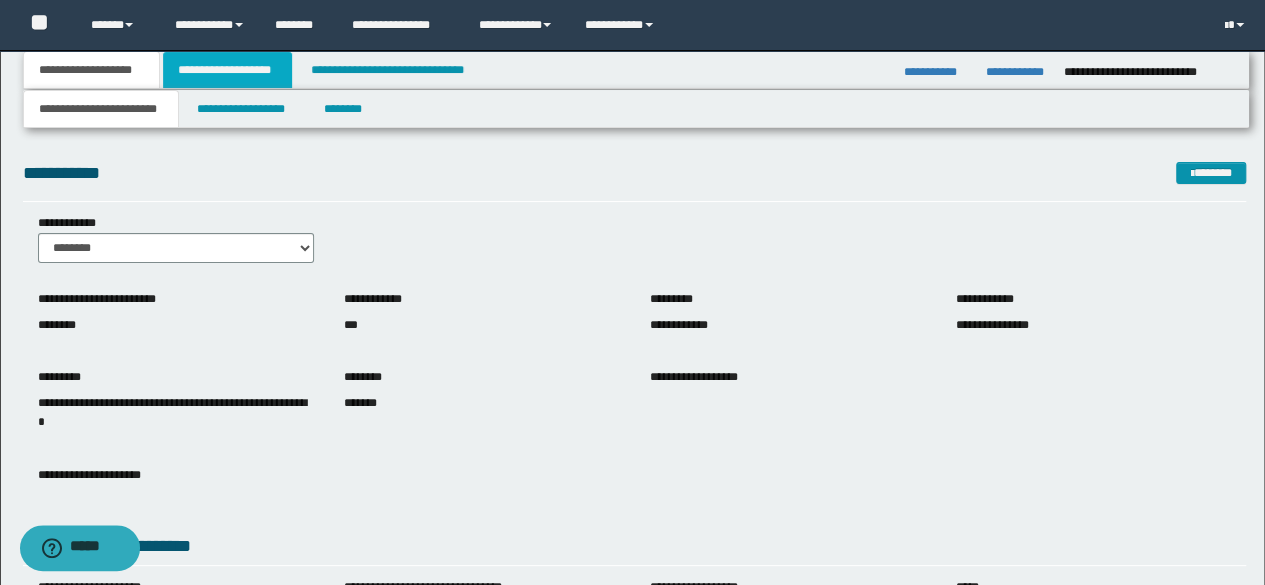 click on "**********" at bounding box center [227, 70] 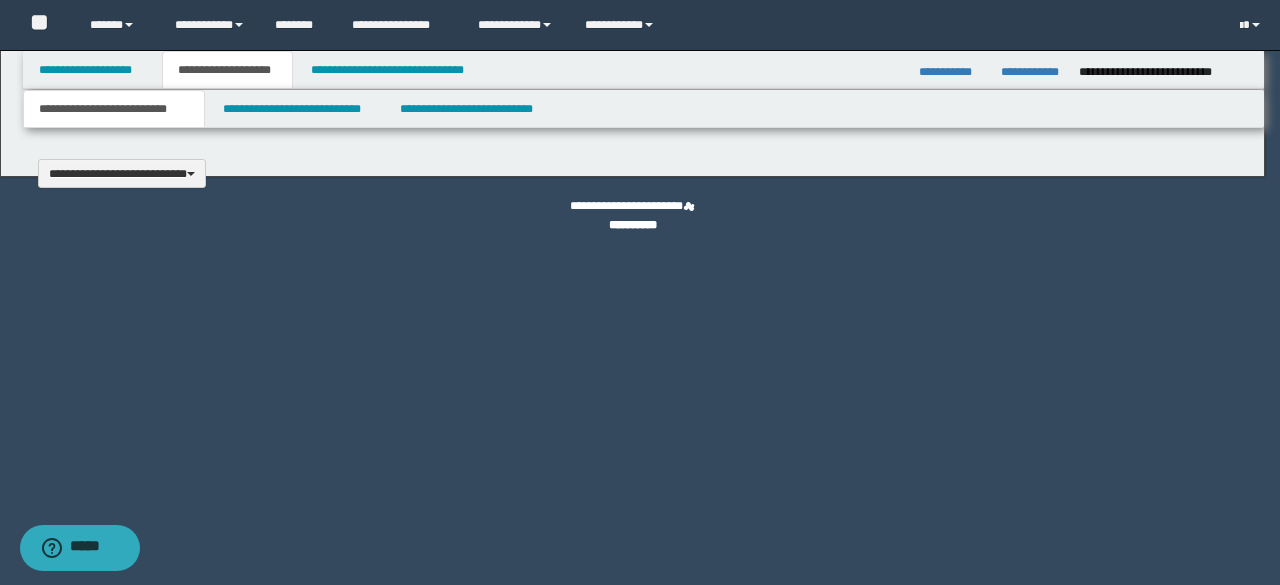 type 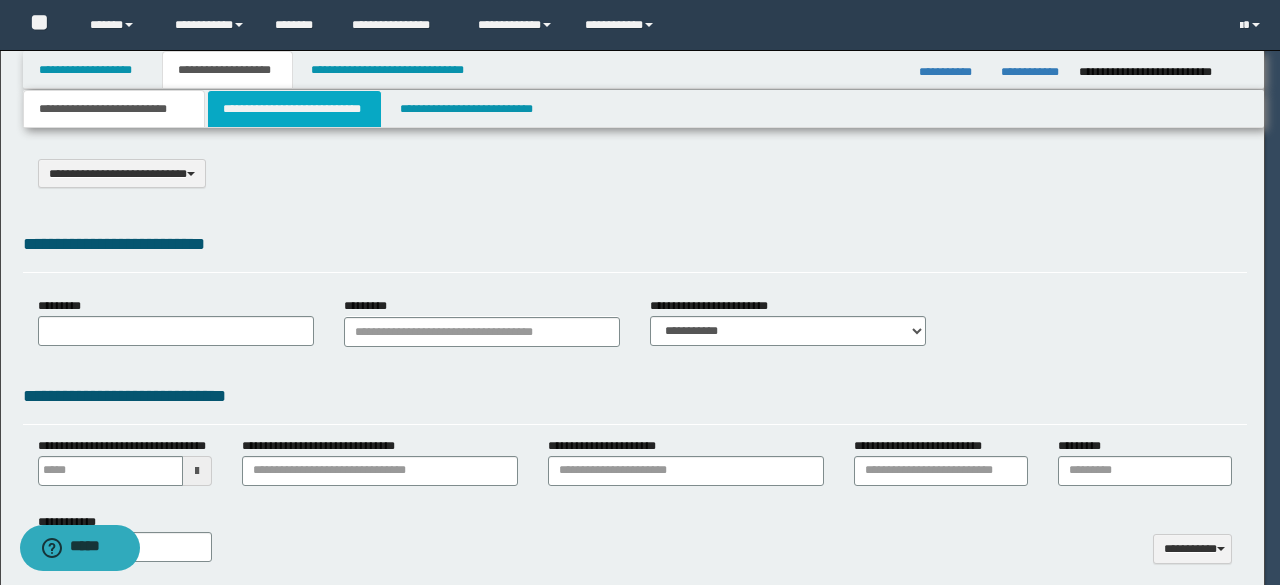 select on "*" 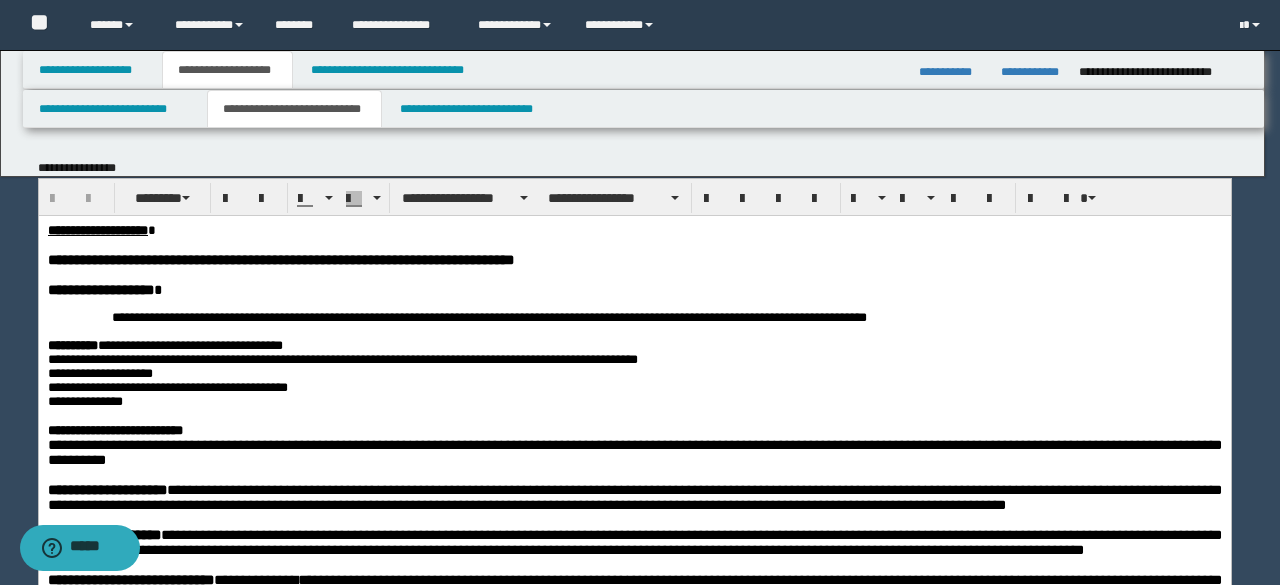 scroll, scrollTop: 0, scrollLeft: 0, axis: both 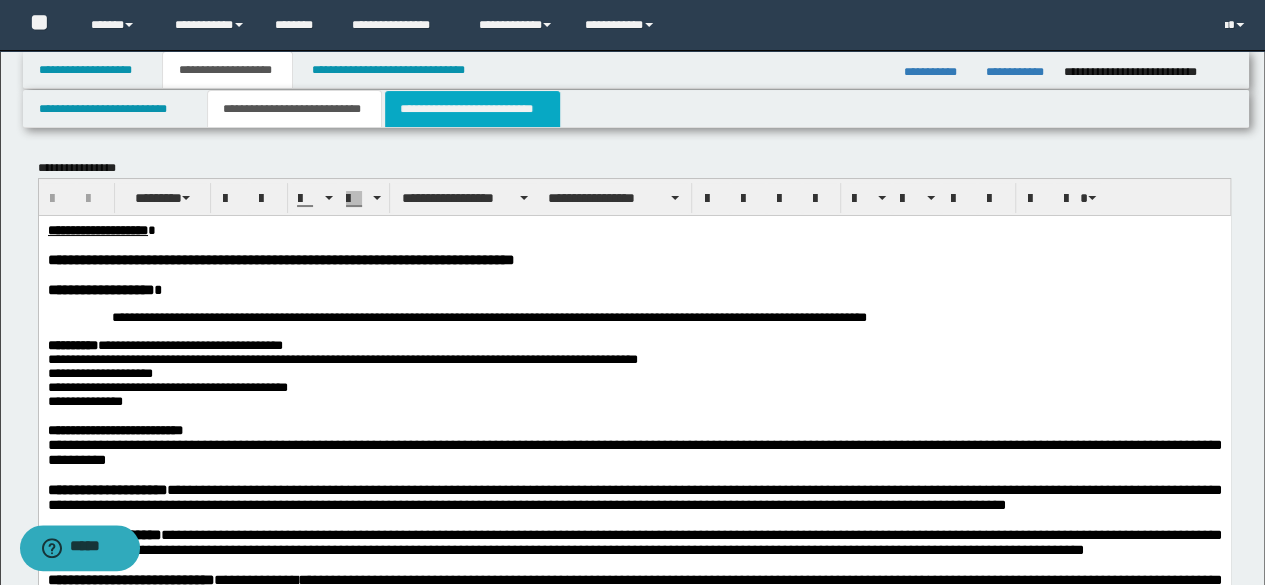click on "**********" at bounding box center [472, 109] 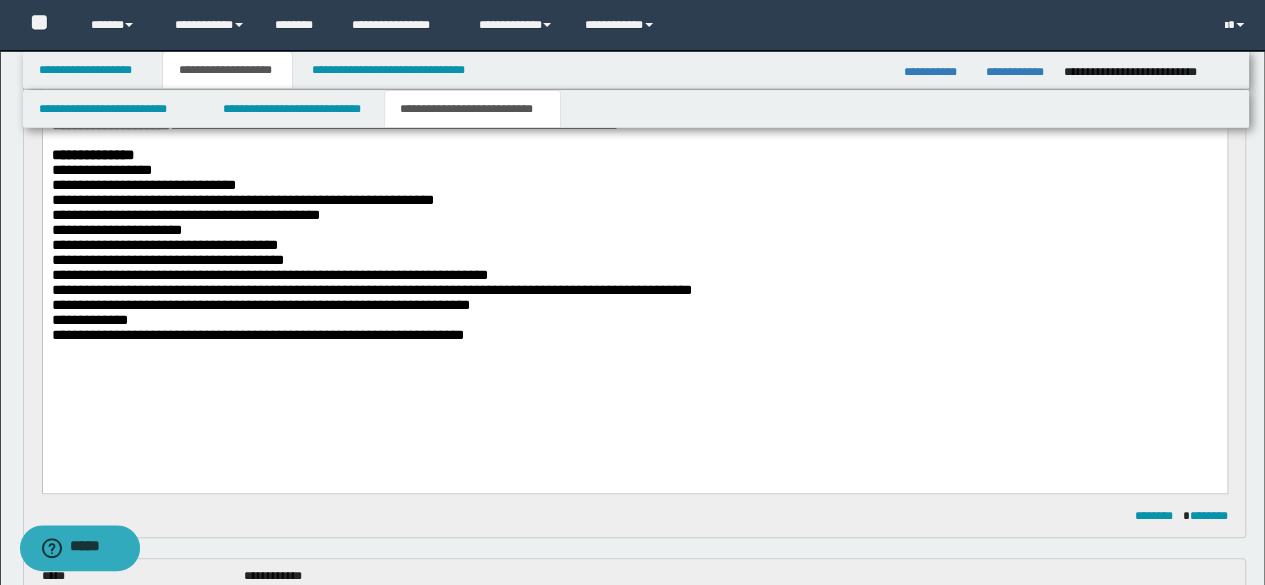 scroll, scrollTop: 300, scrollLeft: 0, axis: vertical 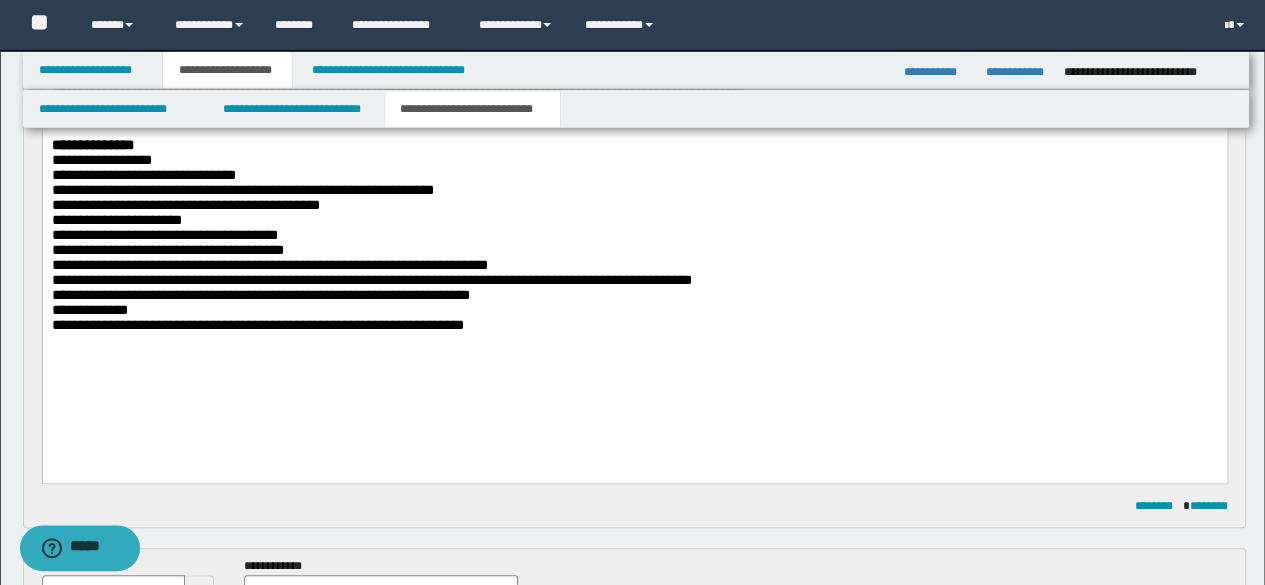 click on "**********" at bounding box center (634, 222) 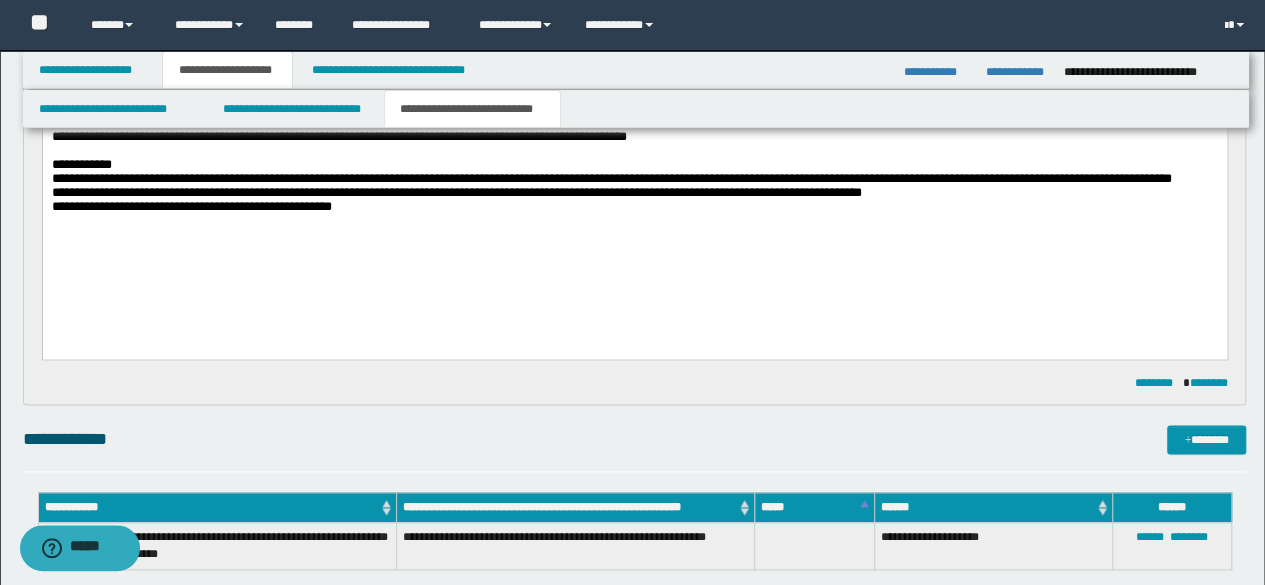 scroll, scrollTop: 1100, scrollLeft: 0, axis: vertical 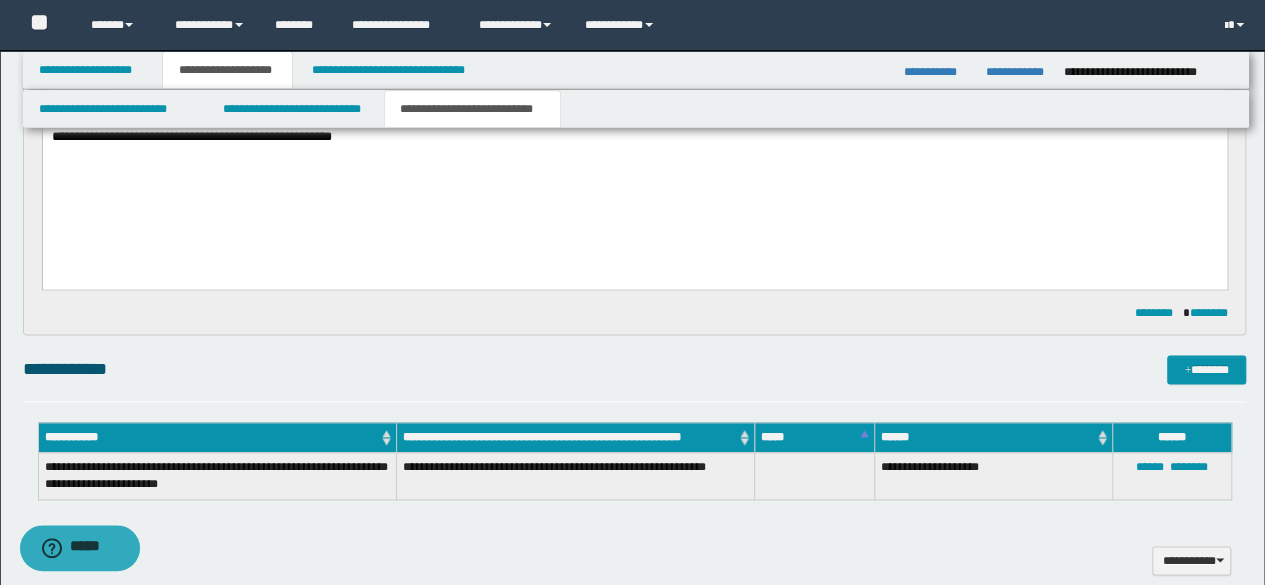 click on "**********" at bounding box center (634, 58) 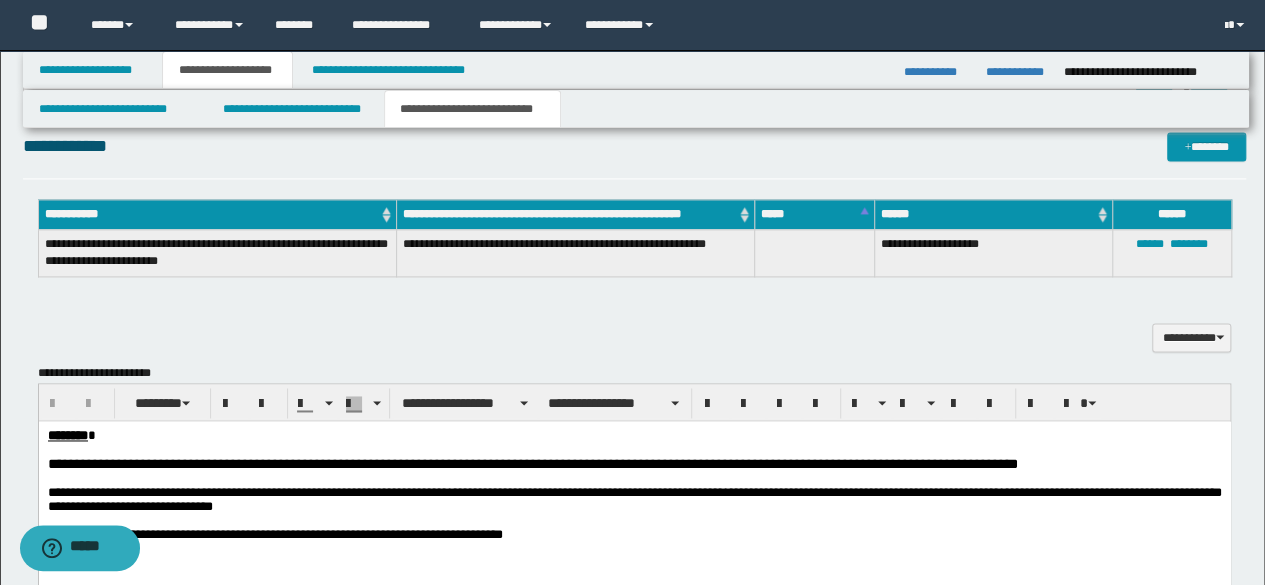 scroll, scrollTop: 1500, scrollLeft: 0, axis: vertical 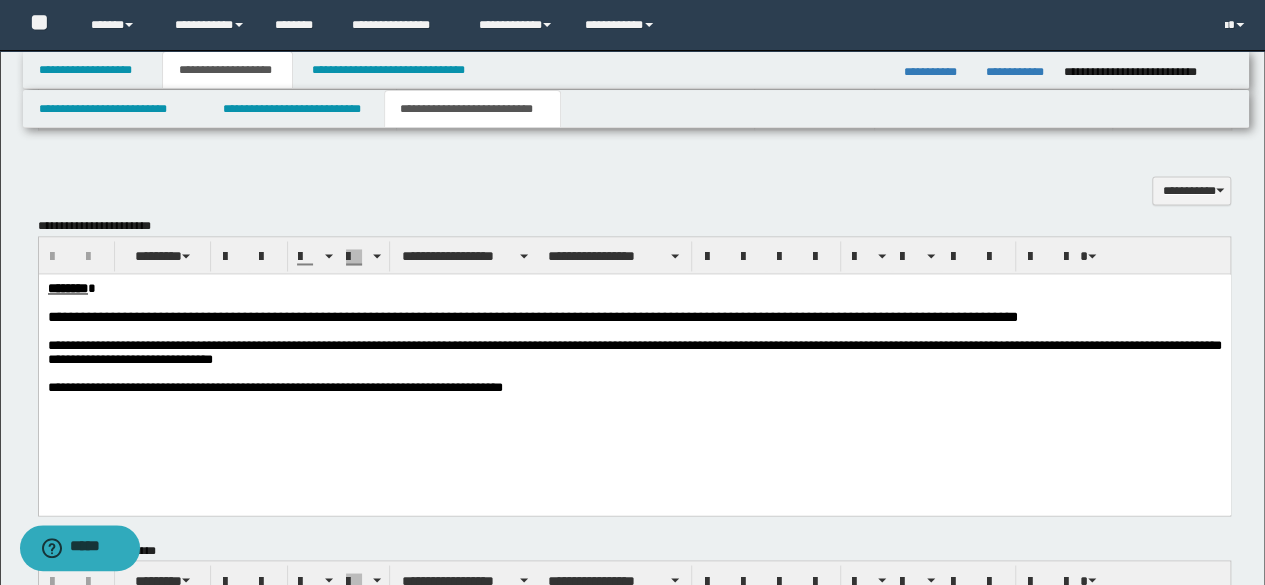 click on "**********" at bounding box center [634, 362] 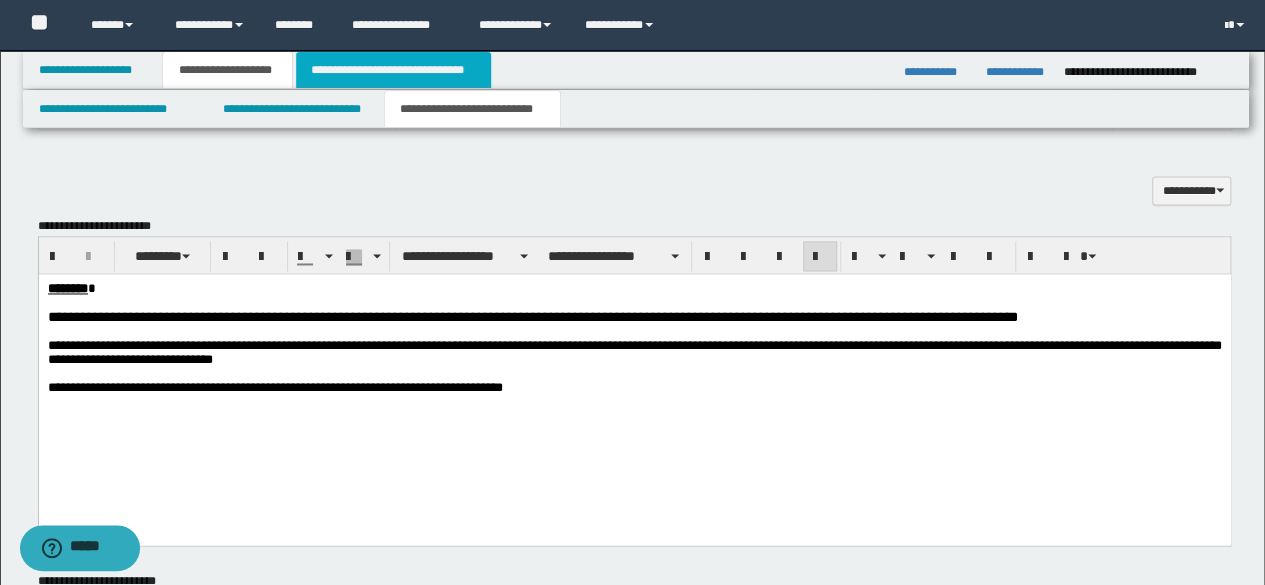 click on "**********" at bounding box center (393, 70) 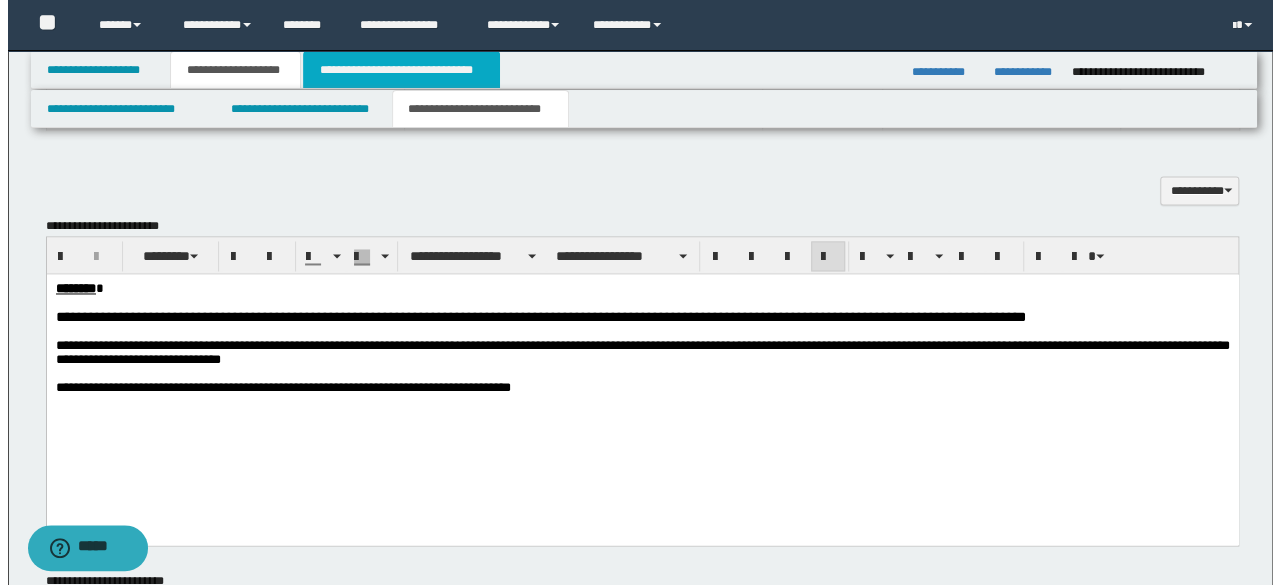 scroll, scrollTop: 0, scrollLeft: 0, axis: both 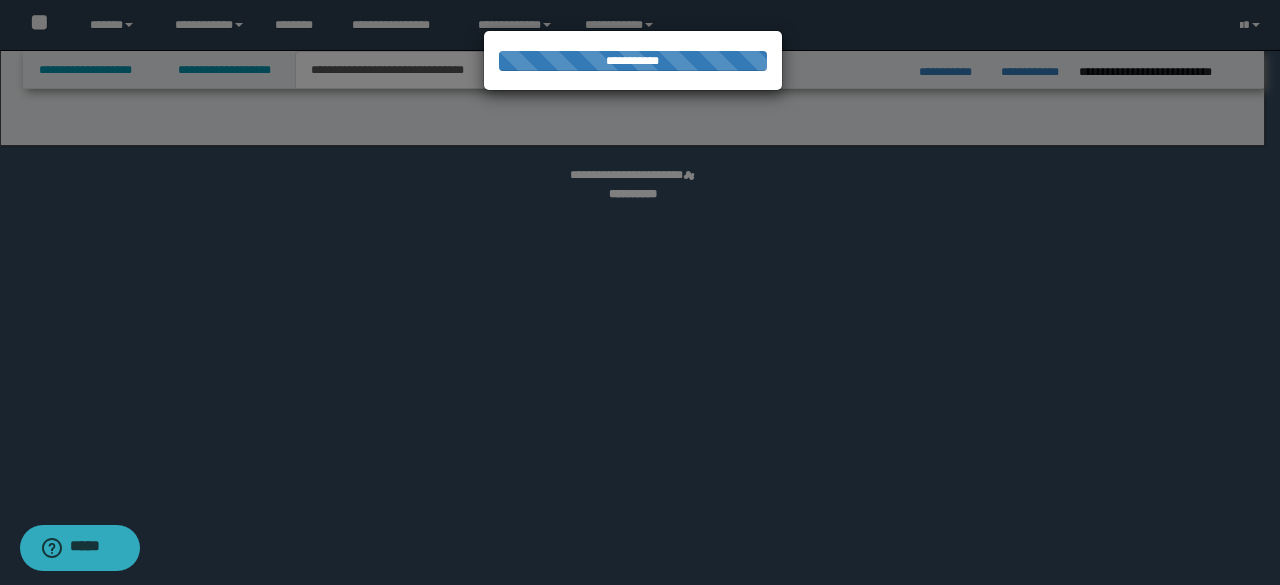 select on "*" 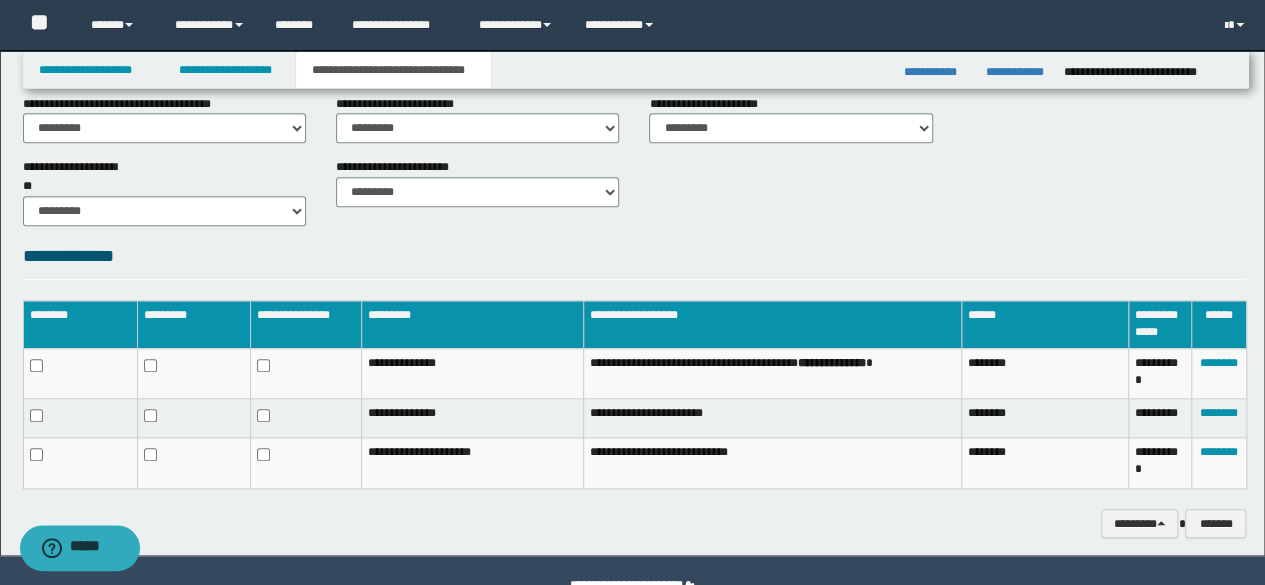 scroll, scrollTop: 912, scrollLeft: 0, axis: vertical 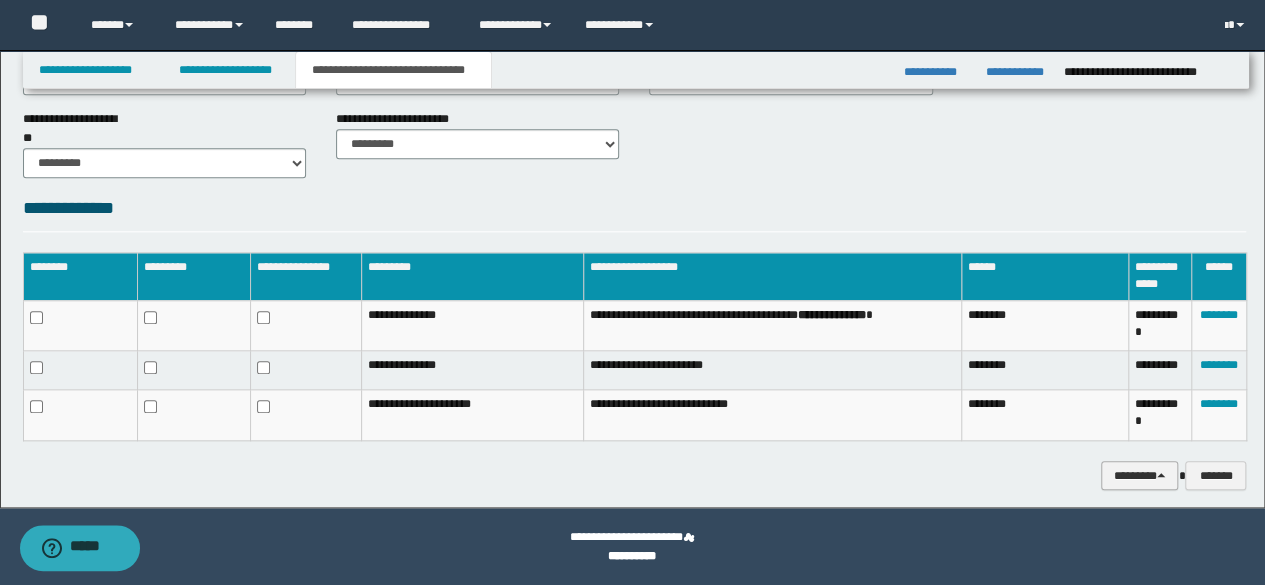 click on "********" at bounding box center (1140, 475) 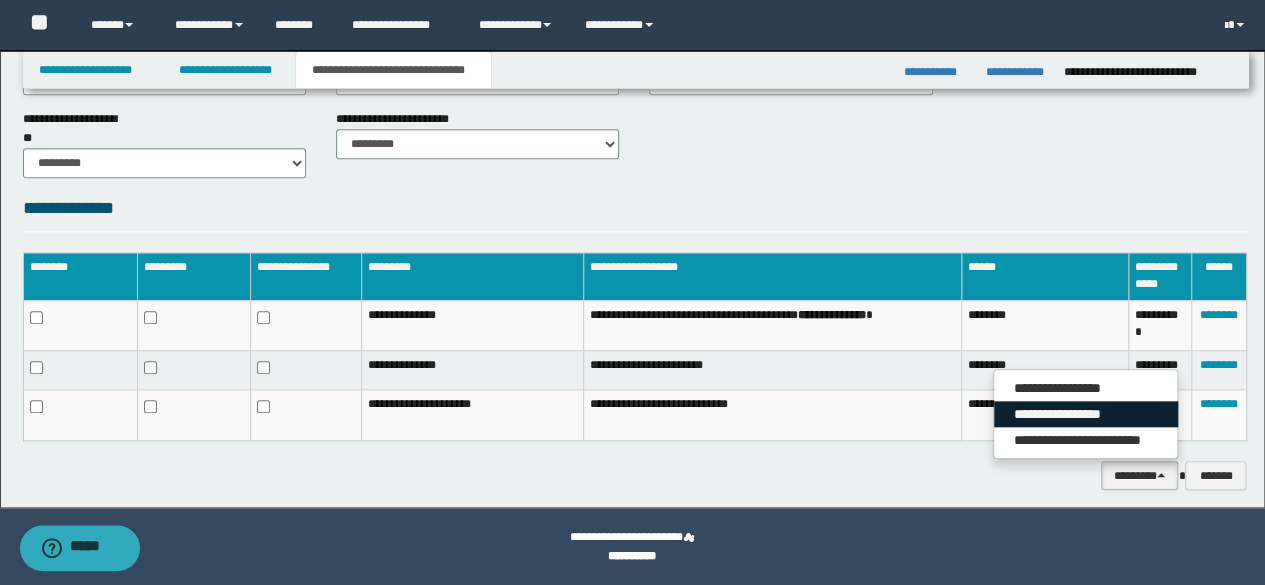 click on "**********" at bounding box center (1086, 414) 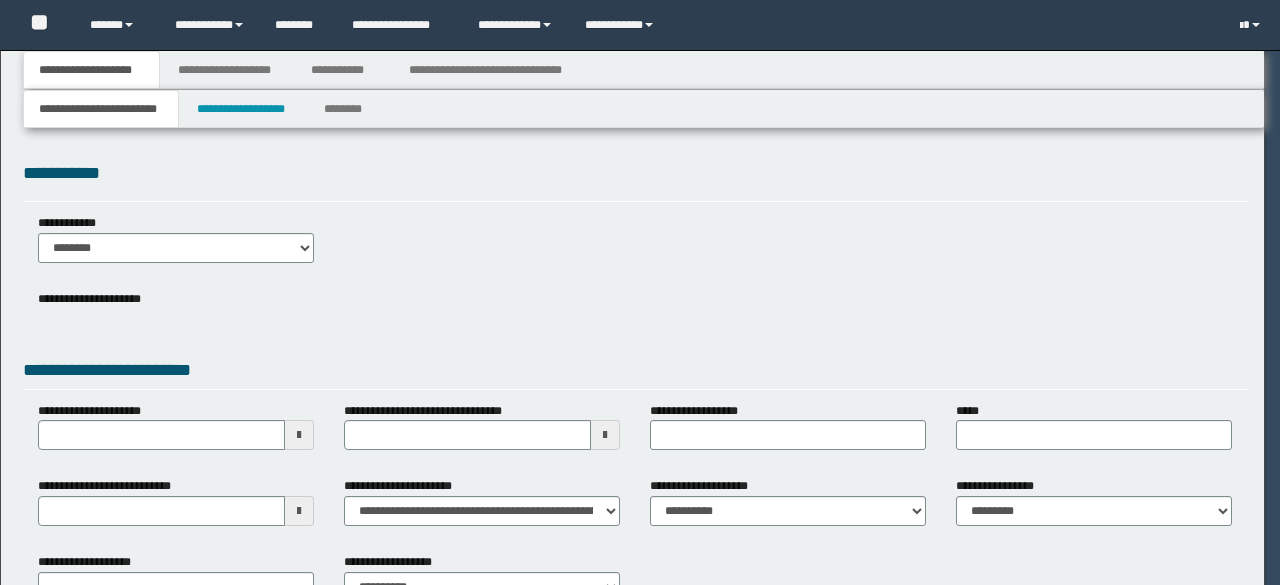 scroll, scrollTop: 0, scrollLeft: 0, axis: both 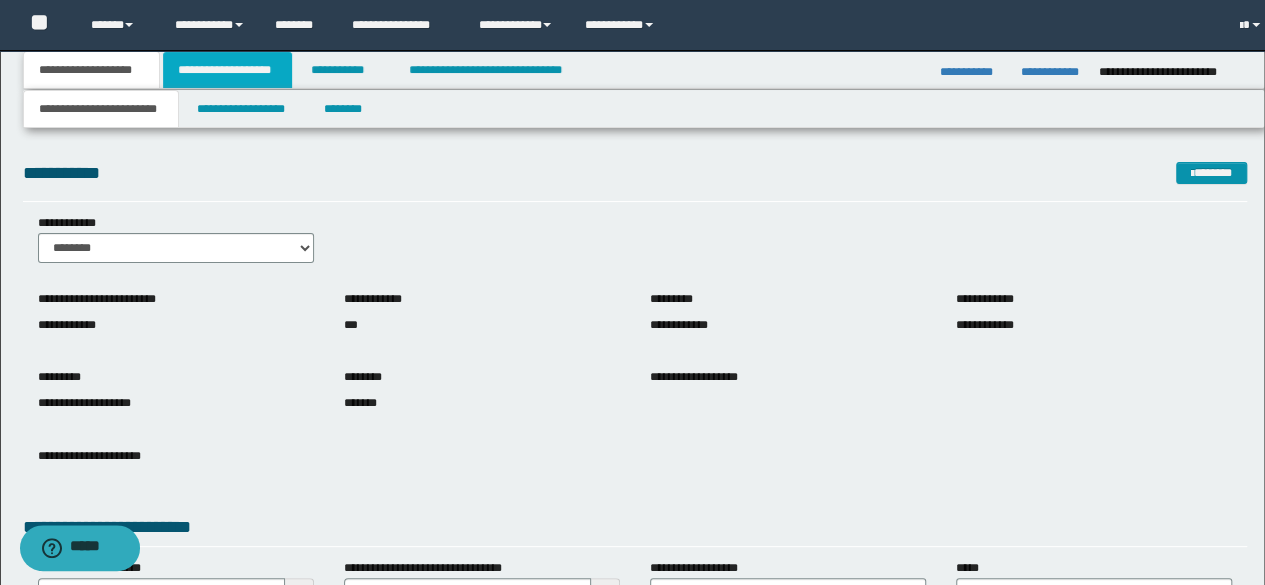 click on "**********" at bounding box center [227, 70] 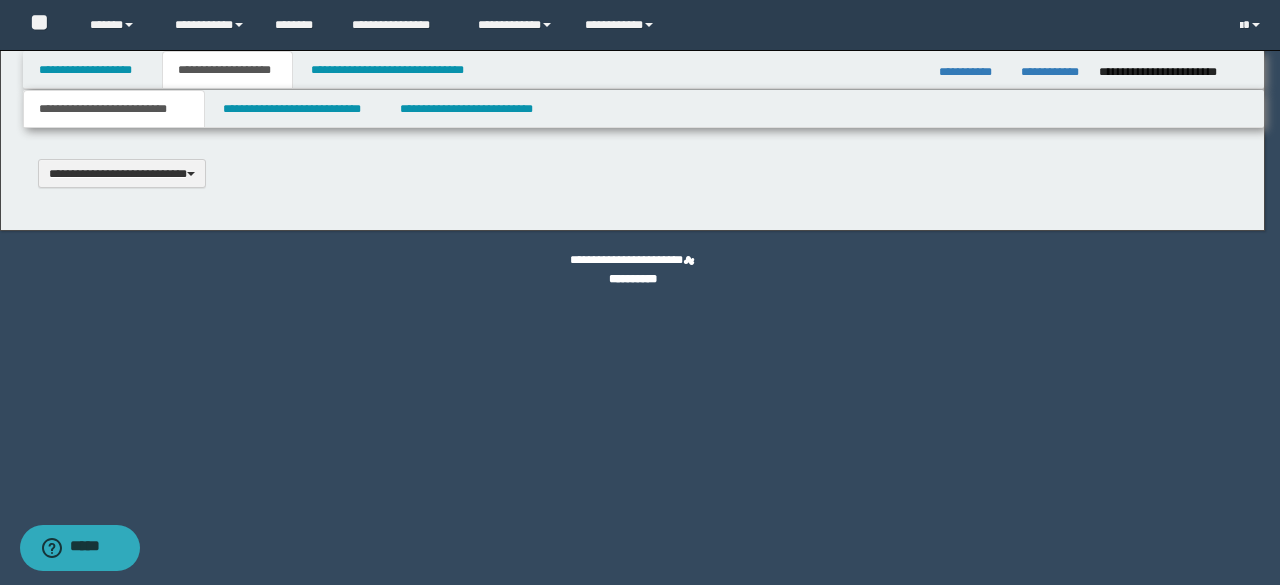 type 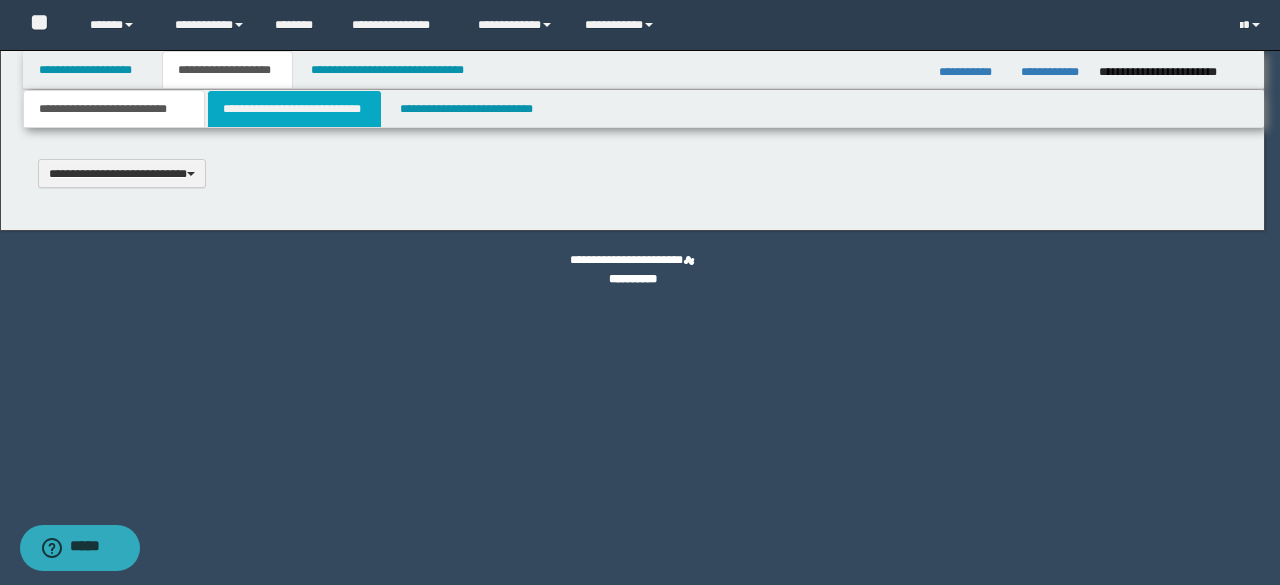 select on "*" 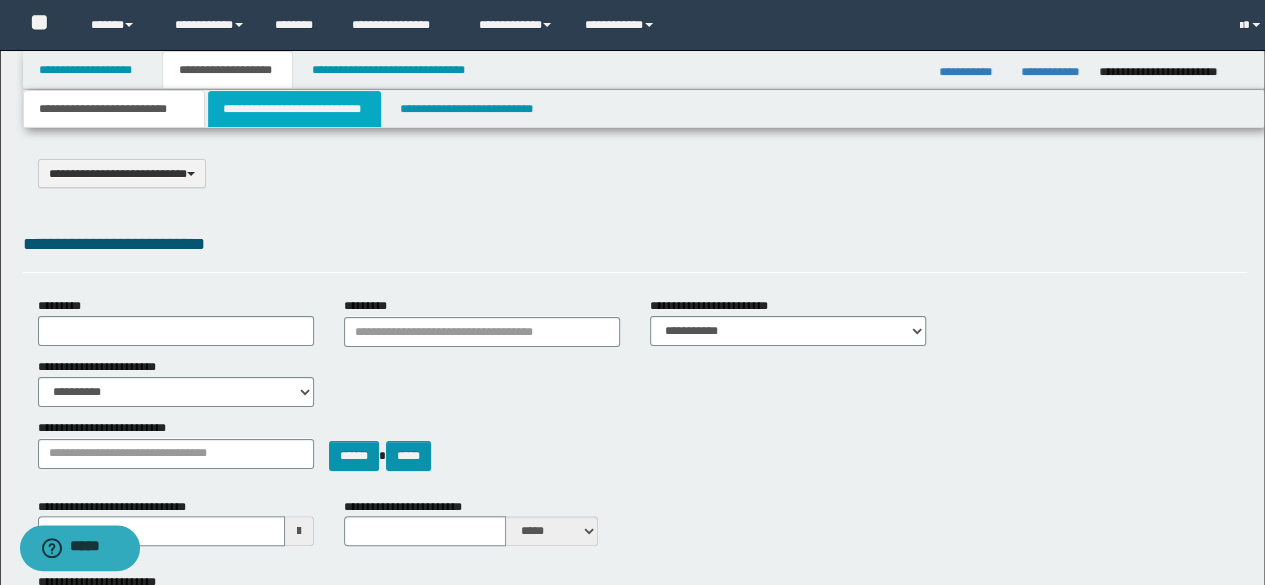 click on "**********" at bounding box center [294, 109] 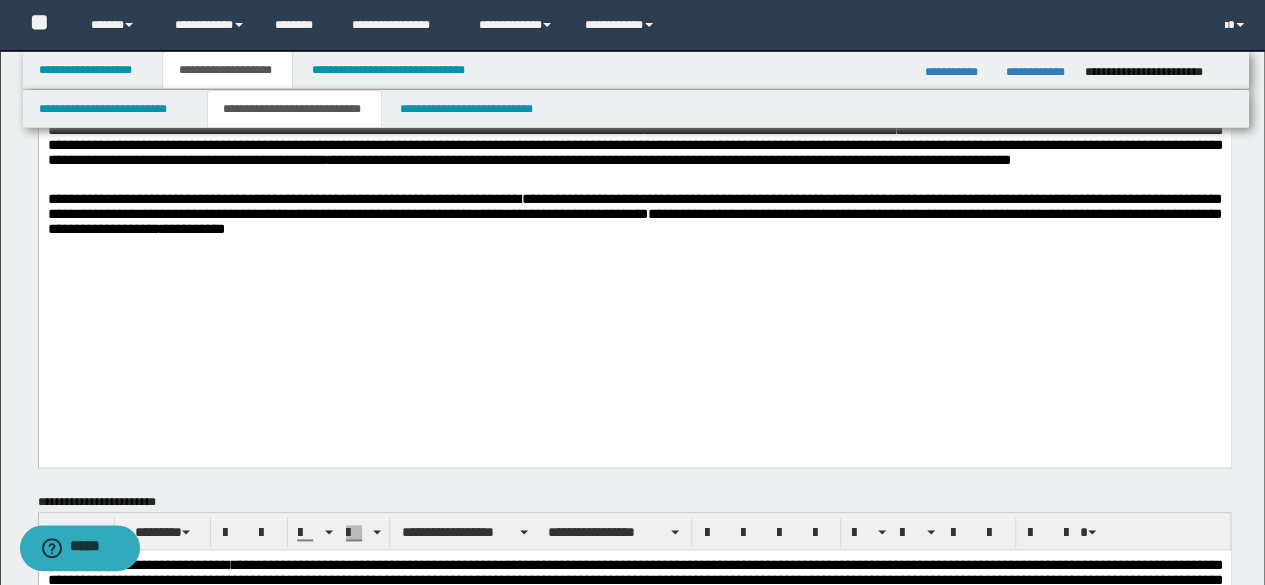 scroll, scrollTop: 1400, scrollLeft: 0, axis: vertical 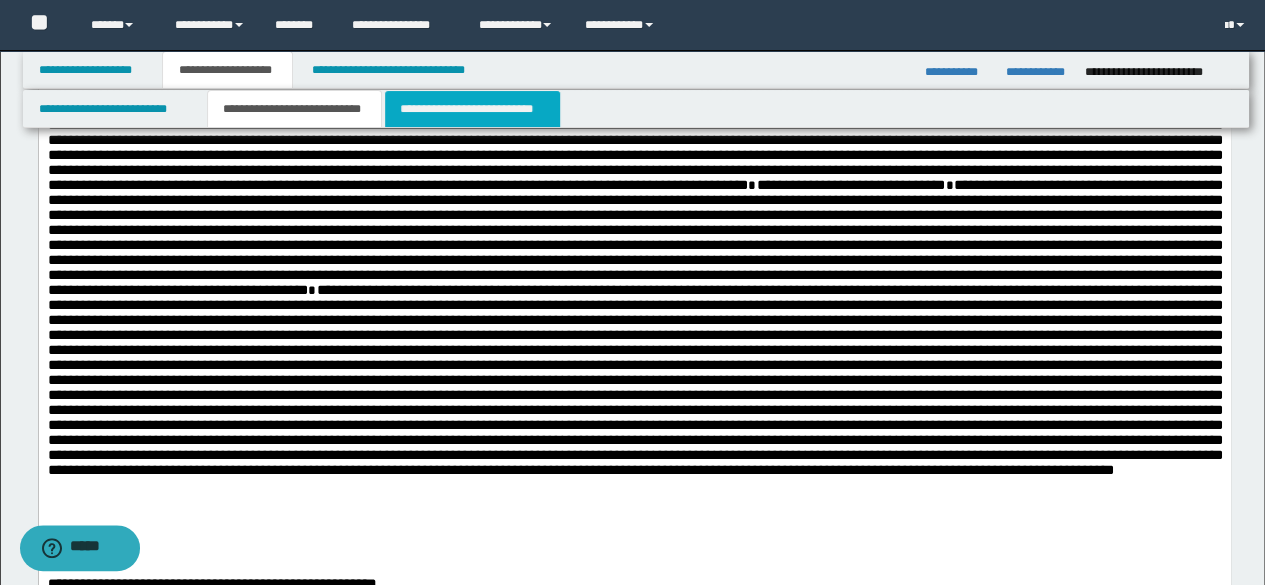 click on "**********" at bounding box center (472, 109) 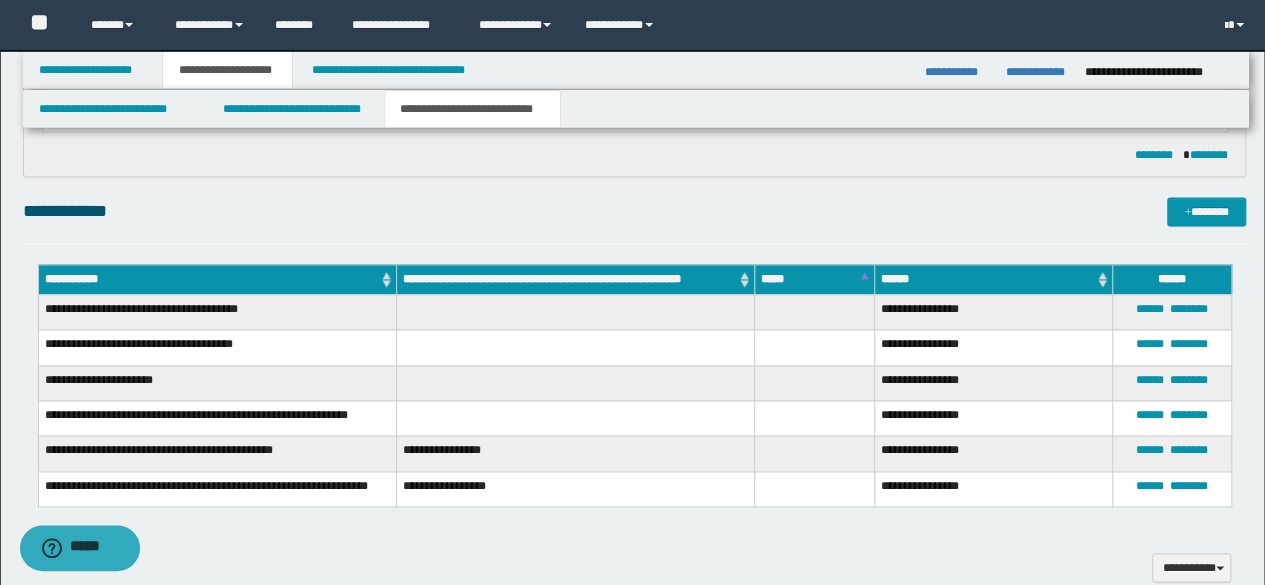 scroll, scrollTop: 1500, scrollLeft: 0, axis: vertical 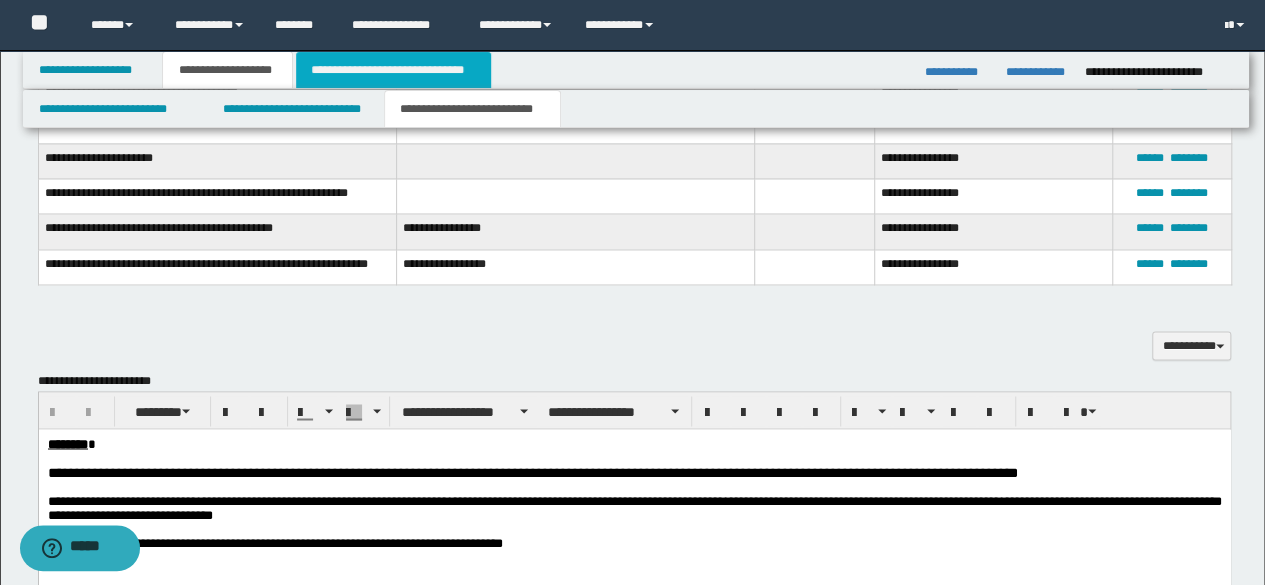 click on "**********" at bounding box center [393, 70] 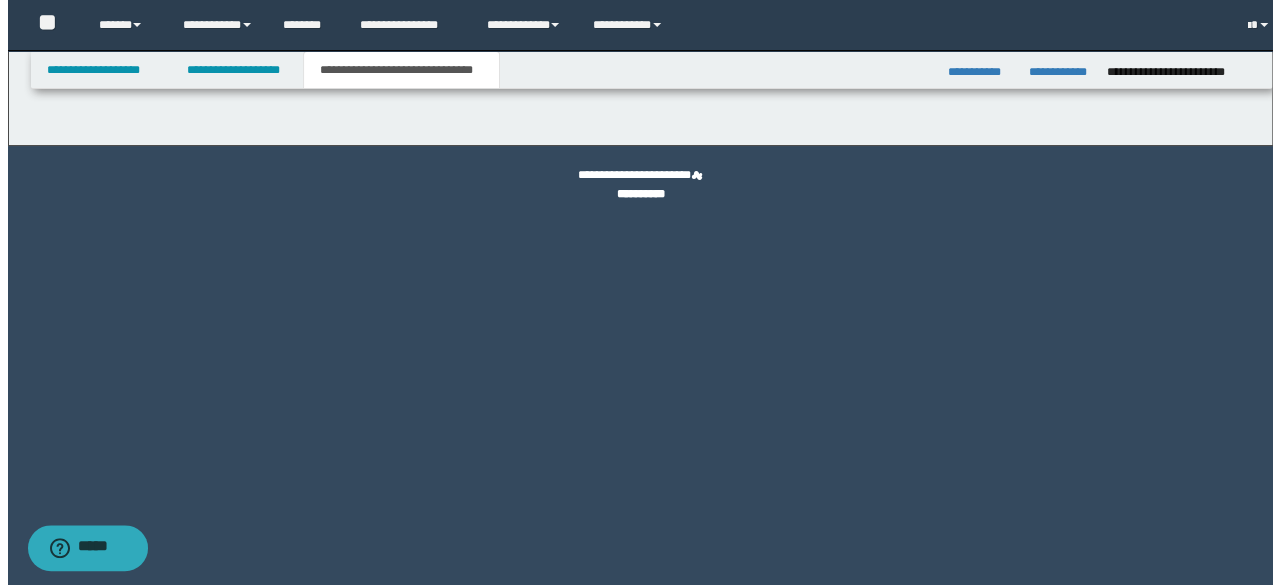 scroll, scrollTop: 0, scrollLeft: 0, axis: both 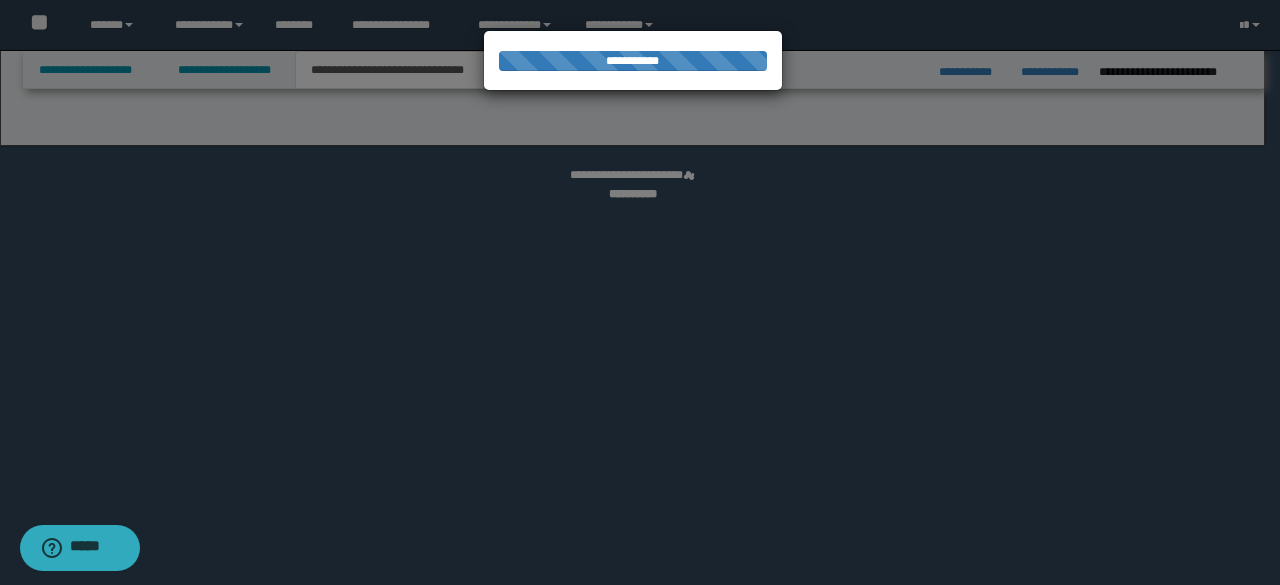 select on "*" 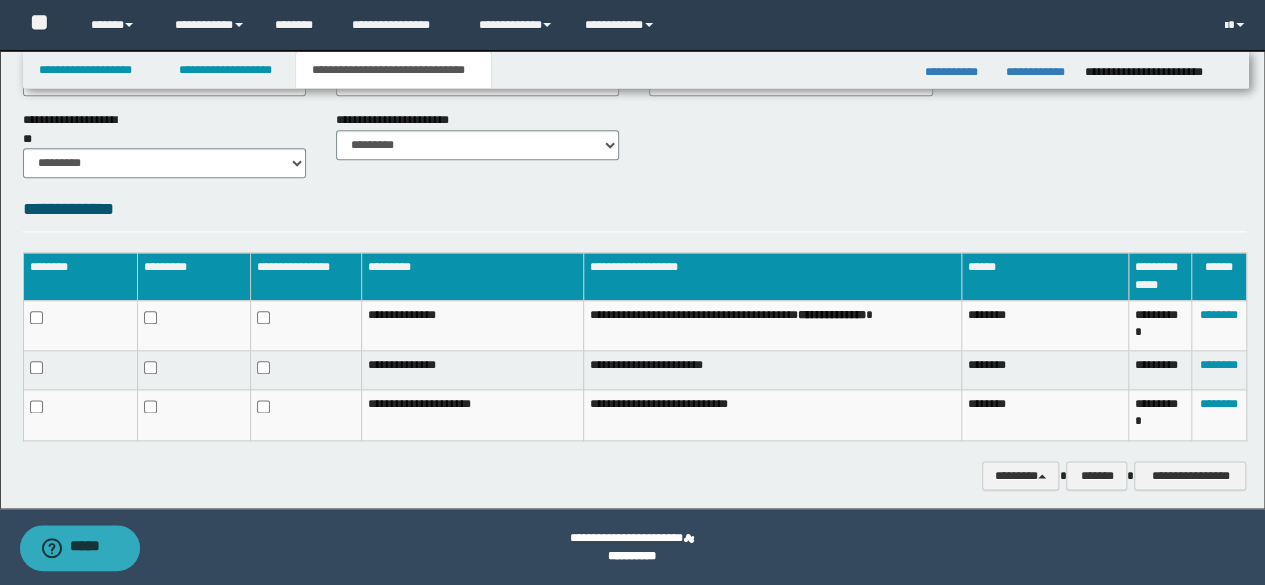 scroll, scrollTop: 1032, scrollLeft: 0, axis: vertical 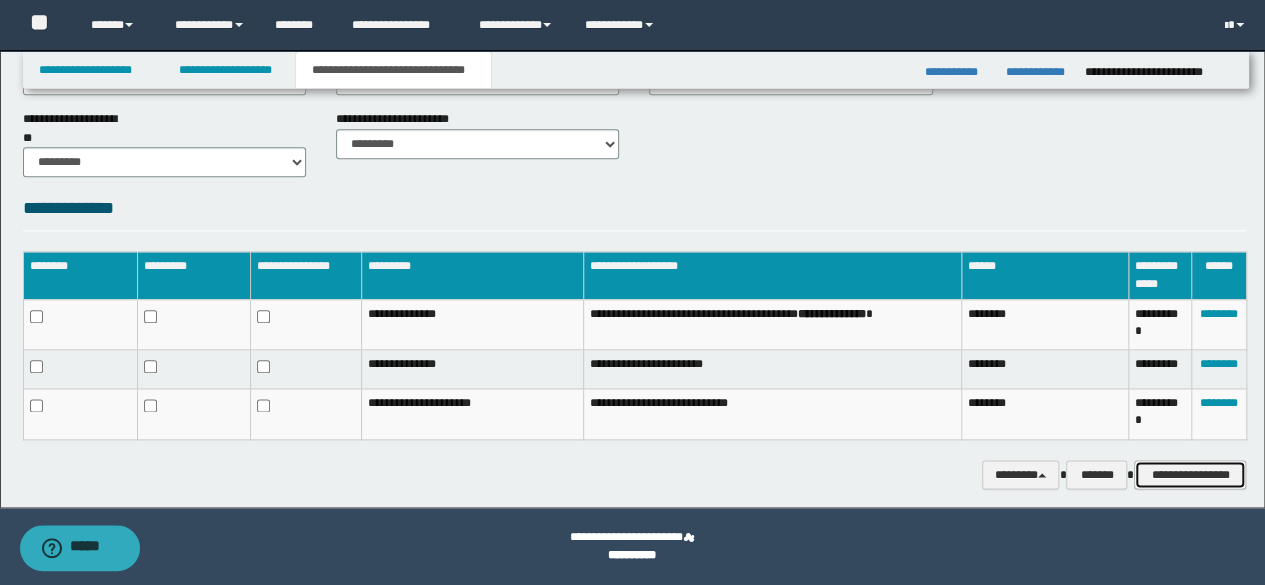 click on "**********" at bounding box center (1190, 474) 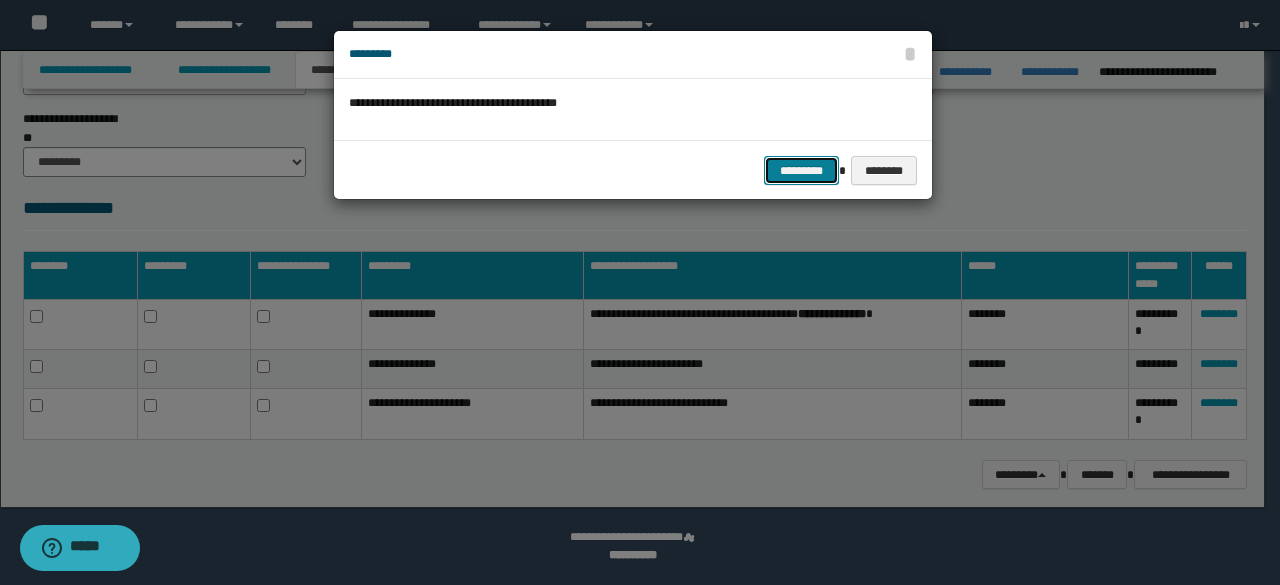 click on "*********" at bounding box center [801, 170] 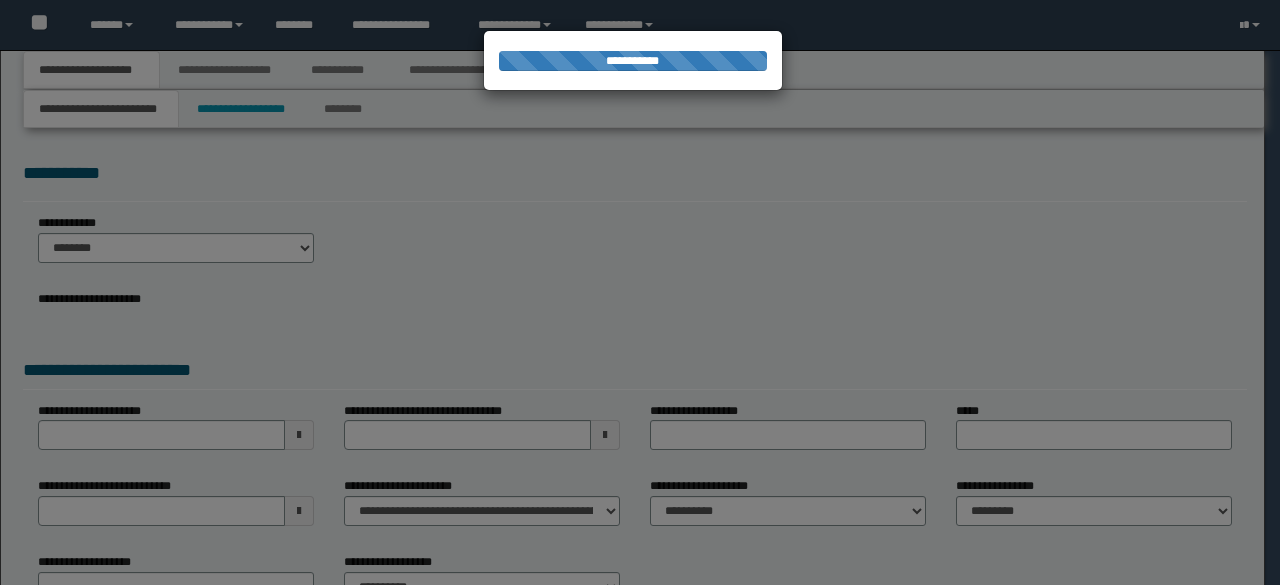 scroll, scrollTop: 0, scrollLeft: 0, axis: both 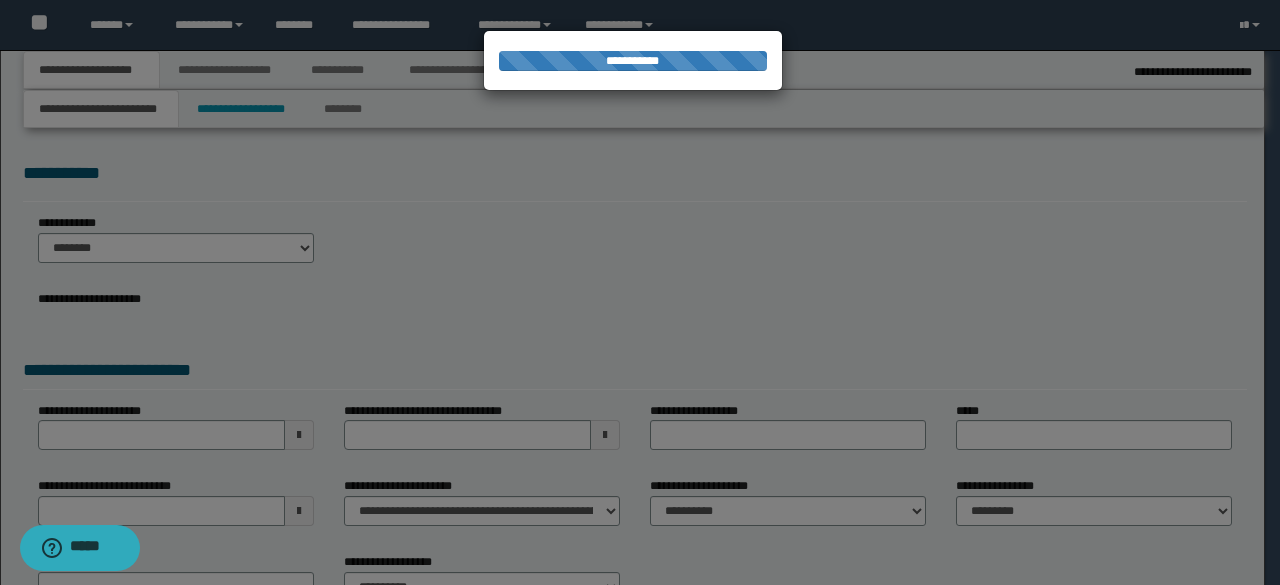 select on "*" 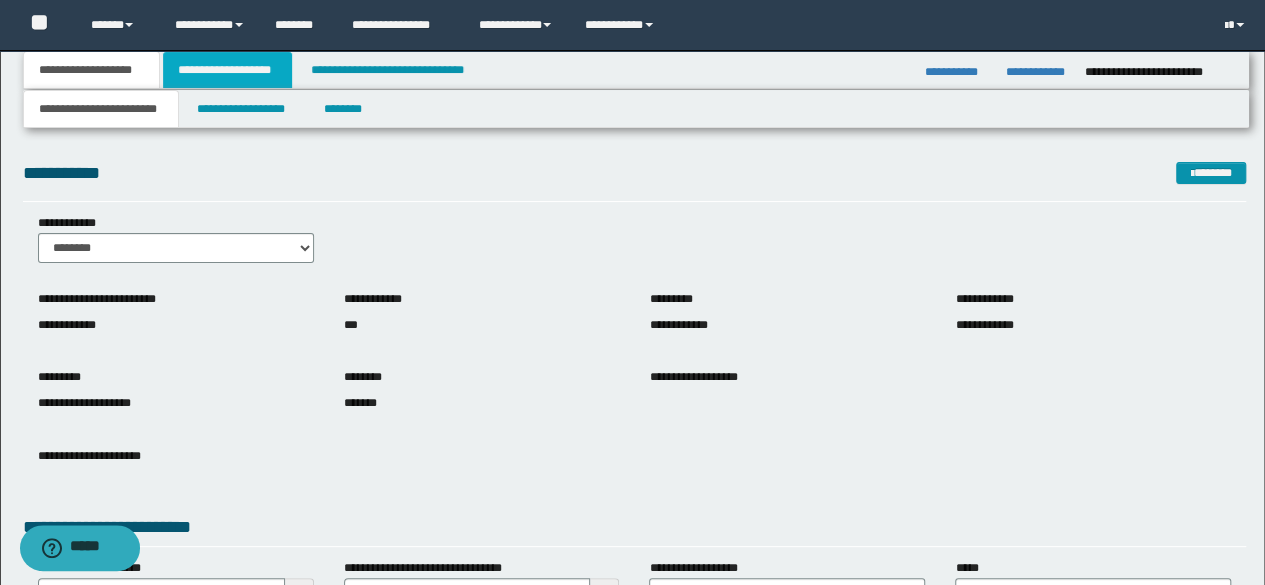 click on "**********" at bounding box center [227, 70] 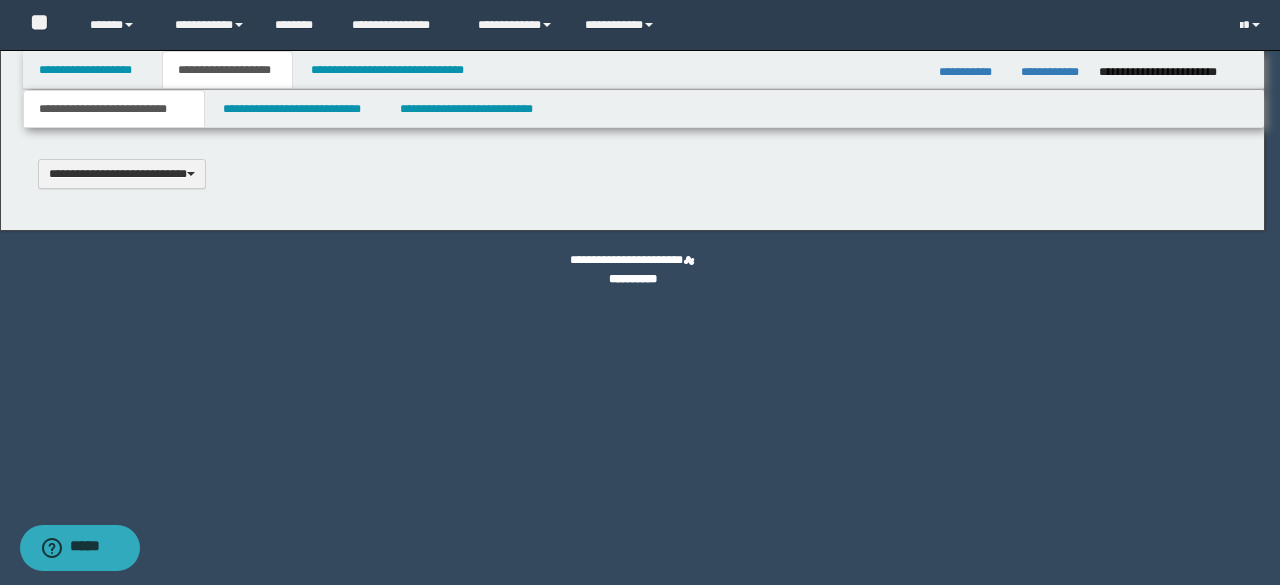 type 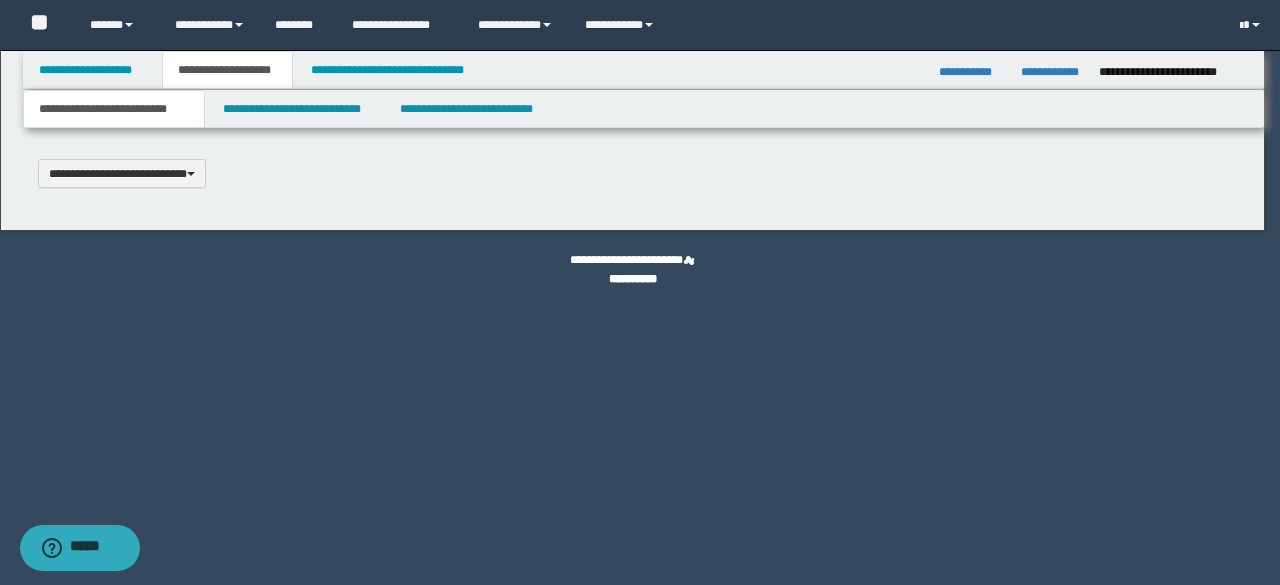 scroll, scrollTop: 0, scrollLeft: 0, axis: both 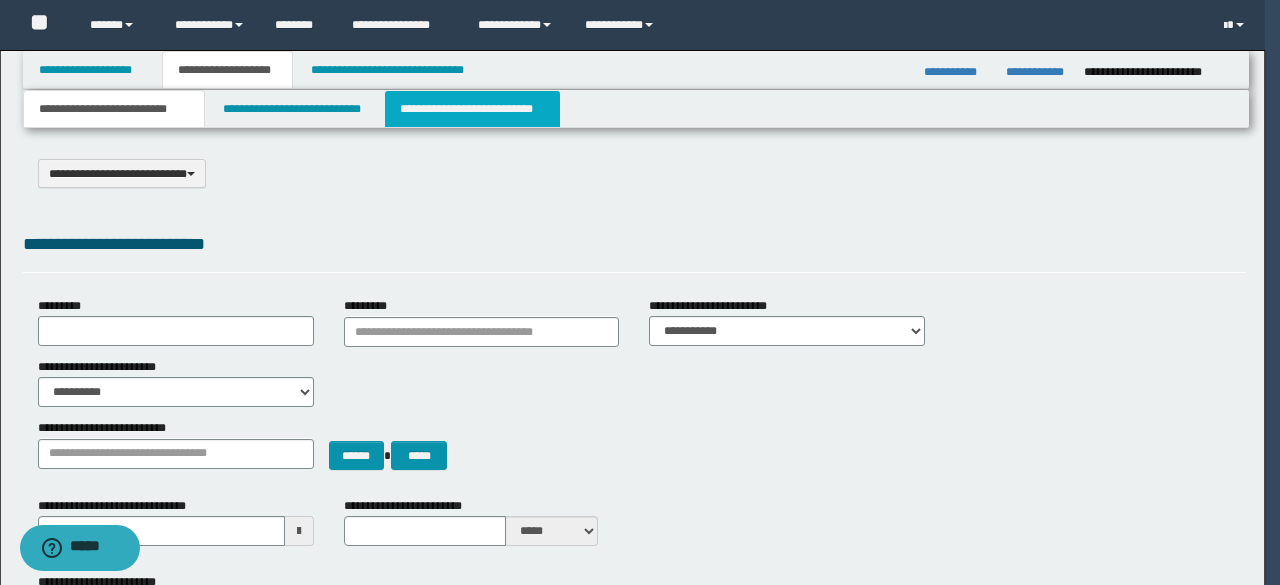 click on "**********" at bounding box center (472, 109) 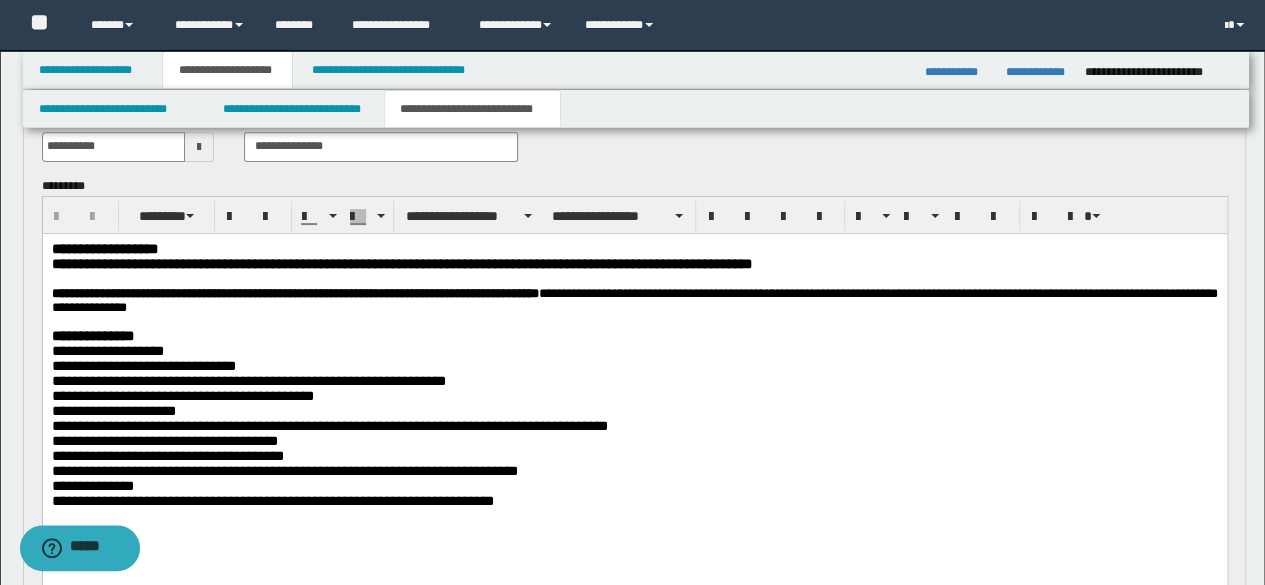 scroll, scrollTop: 200, scrollLeft: 0, axis: vertical 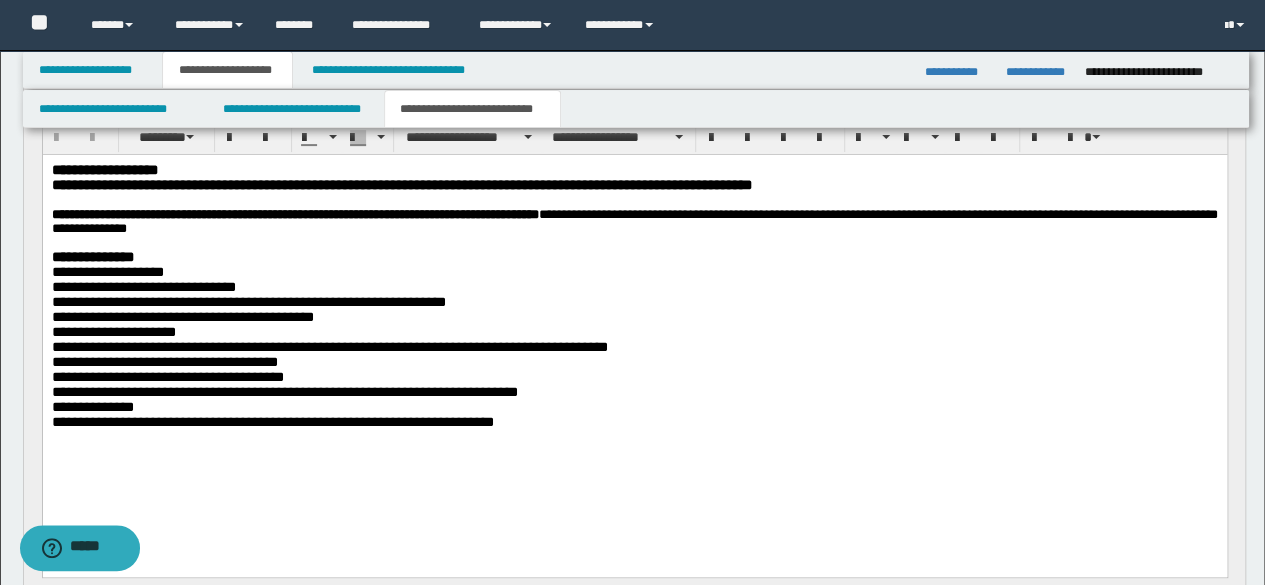 click on "**********" at bounding box center (634, 421) 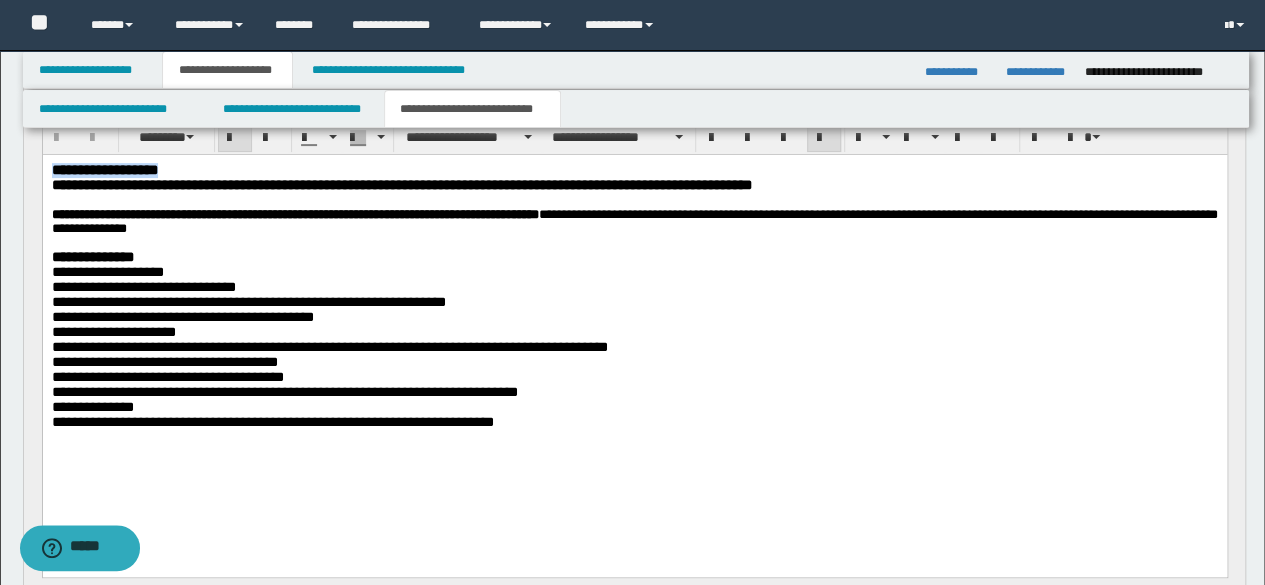 drag, startPoint x: 131, startPoint y: 172, endPoint x: 0, endPoint y: 164, distance: 131.24405 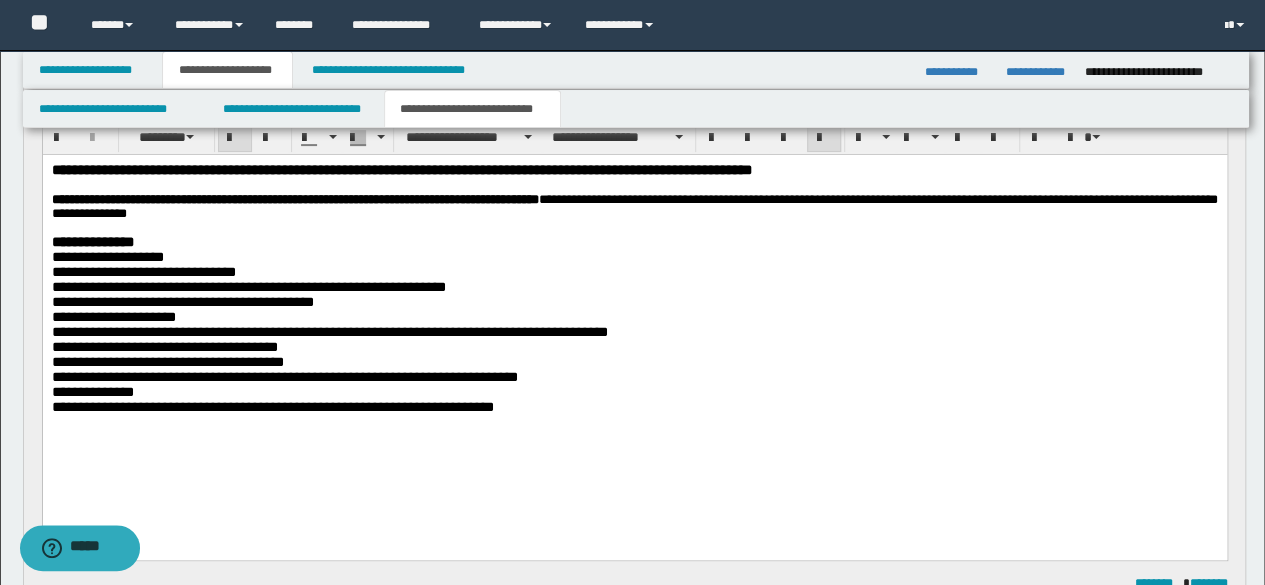 scroll, scrollTop: 600, scrollLeft: 0, axis: vertical 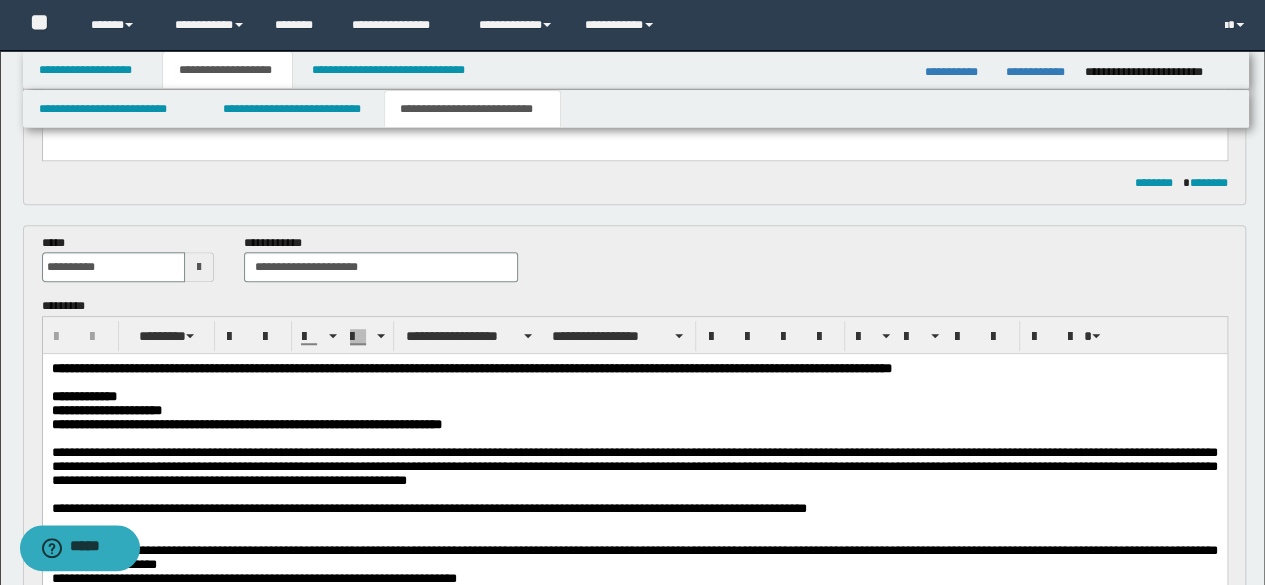 click at bounding box center (634, 383) 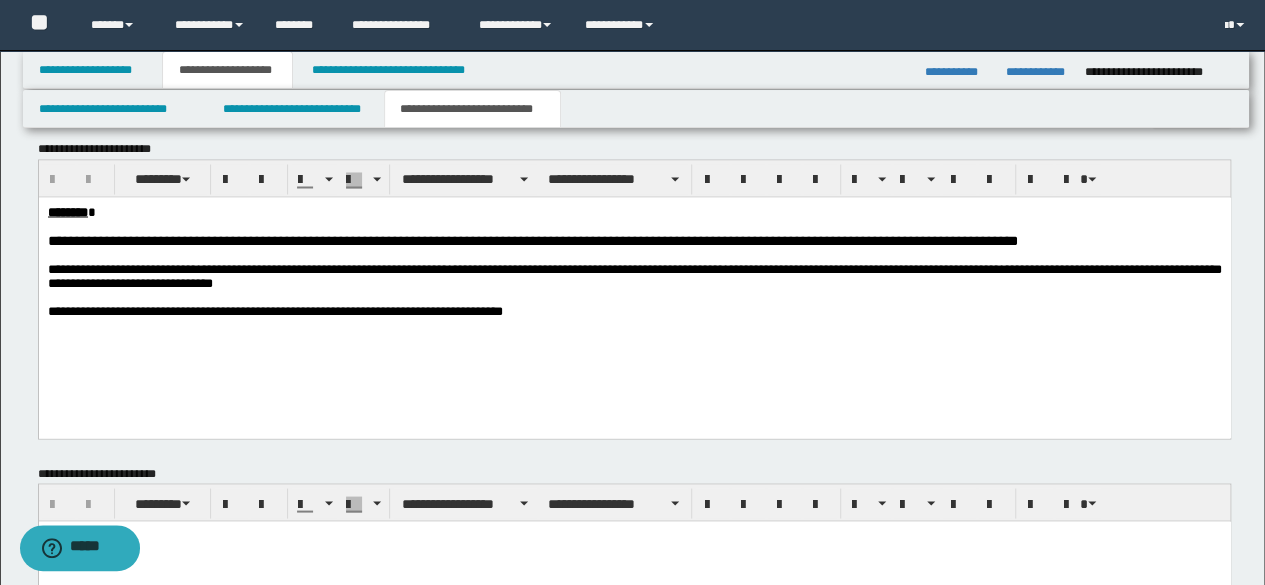 click on "**********" at bounding box center [634, 286] 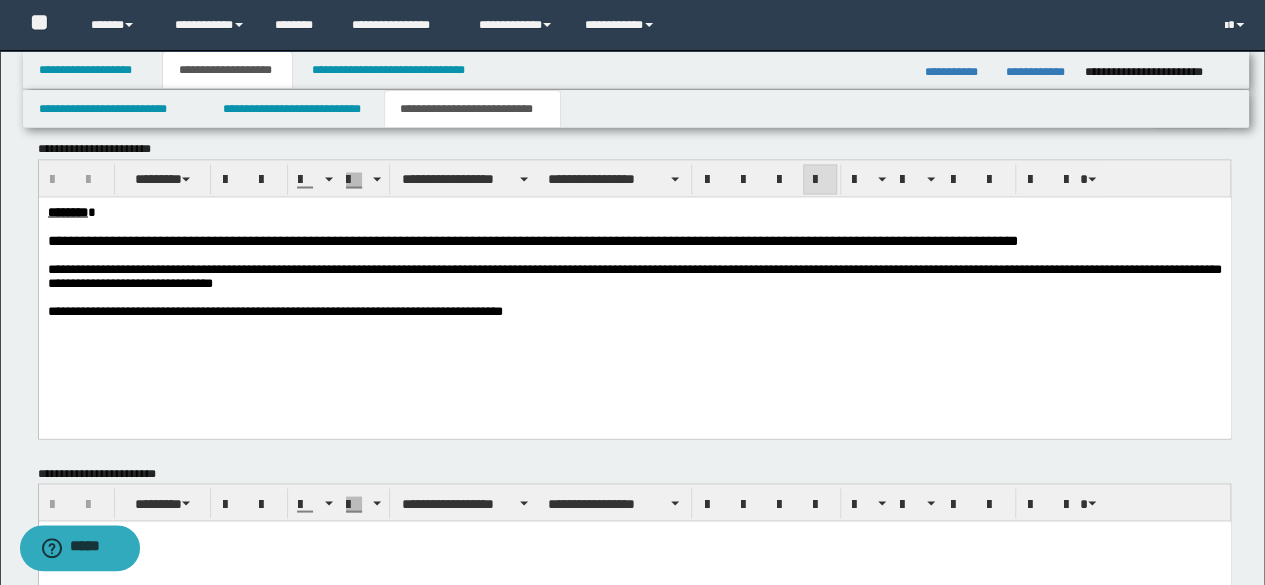 click on "**********" at bounding box center [634, 286] 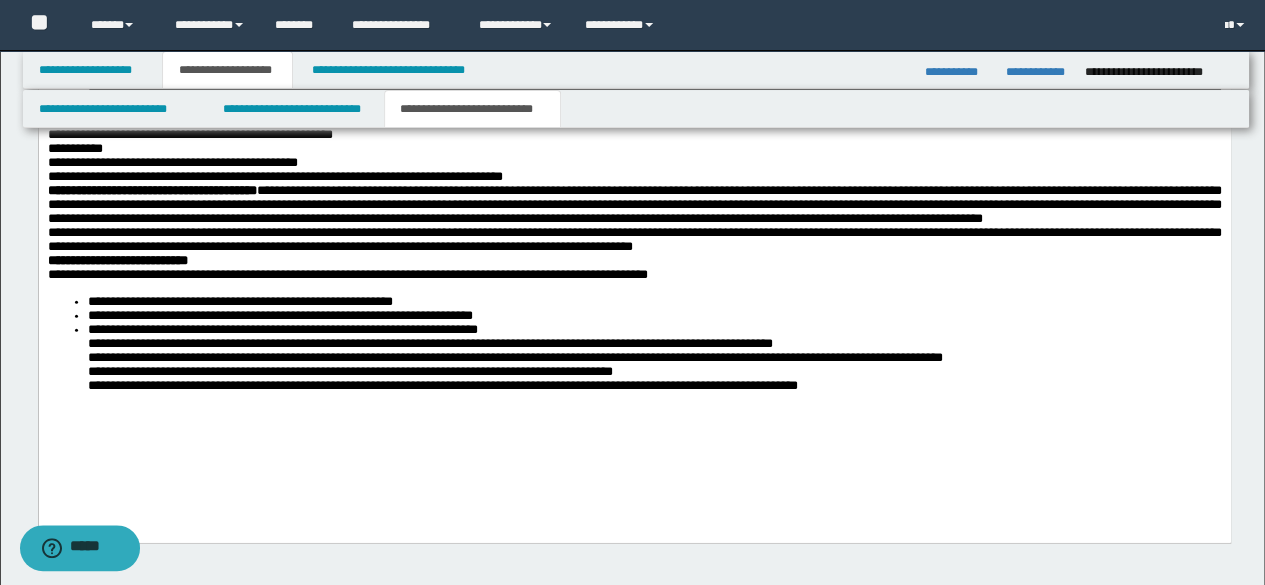 scroll, scrollTop: 2494, scrollLeft: 0, axis: vertical 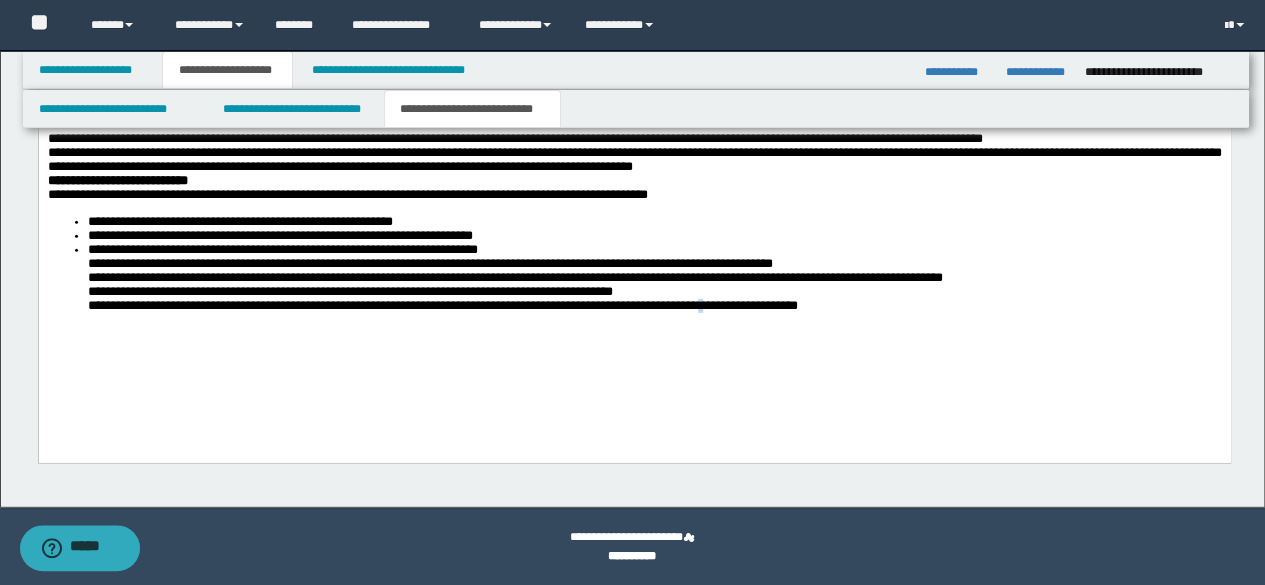 click on "**********" at bounding box center (634, 163) 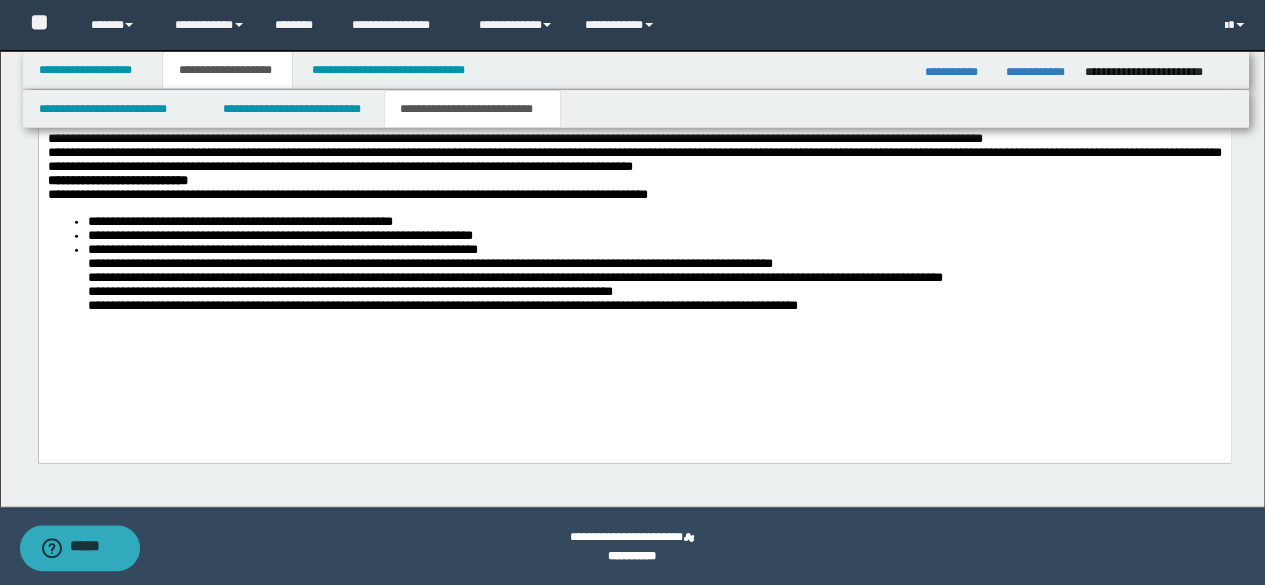 drag, startPoint x: 1000, startPoint y: 388, endPoint x: 986, endPoint y: 361, distance: 30.413813 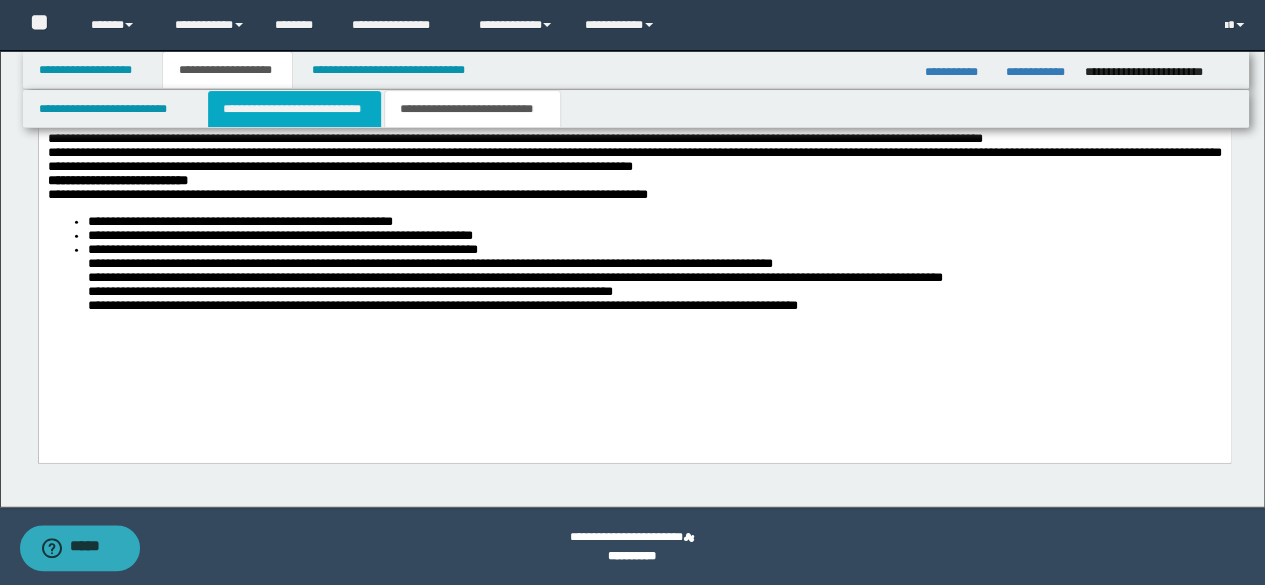 click on "**********" at bounding box center (294, 109) 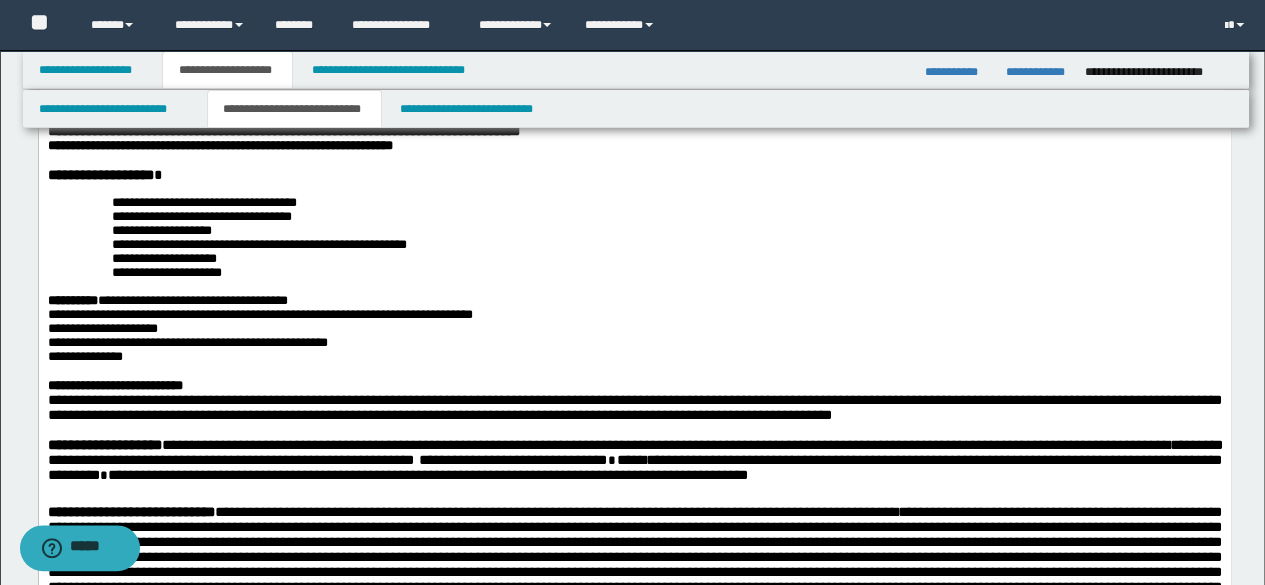 scroll, scrollTop: 200, scrollLeft: 0, axis: vertical 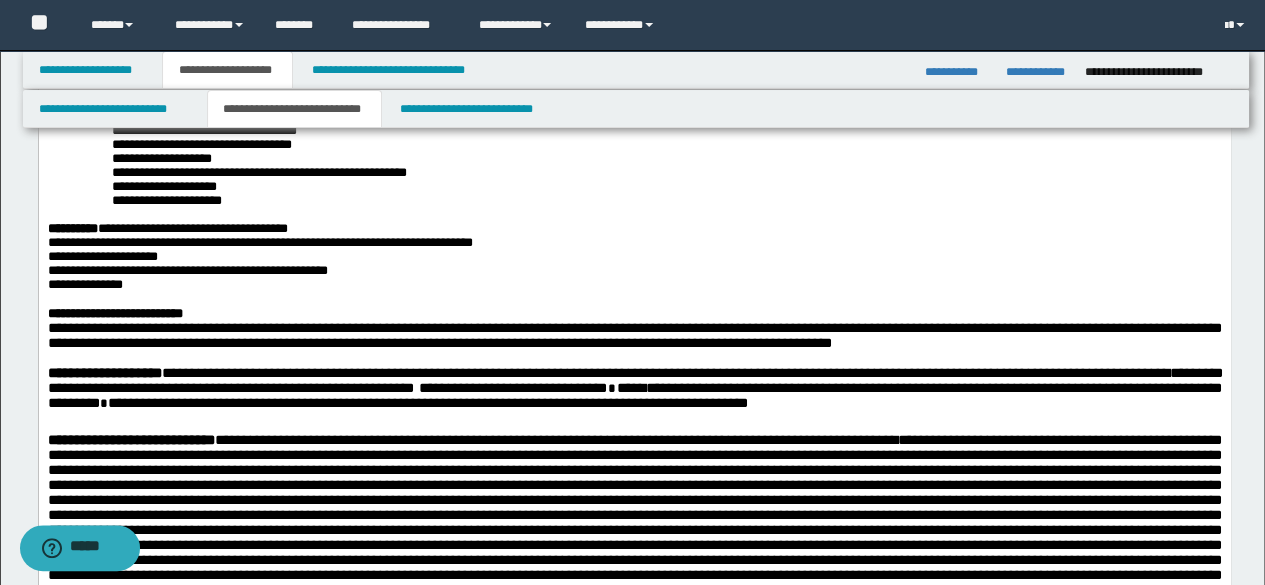 click on "**********" at bounding box center [634, 256] 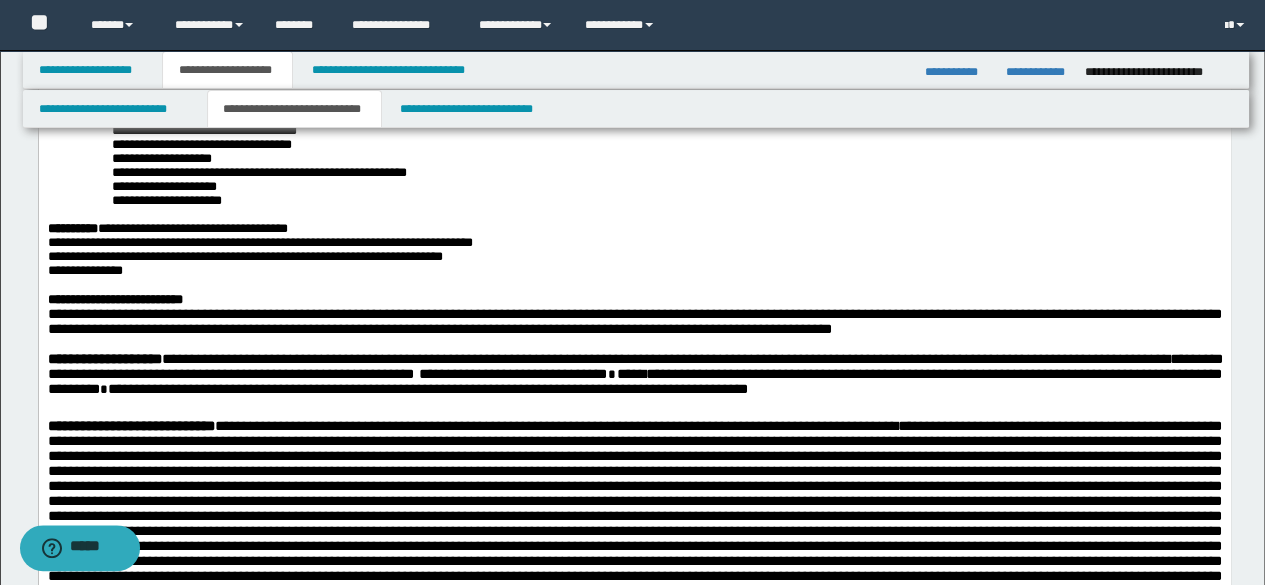 click on "**********" at bounding box center (634, 256) 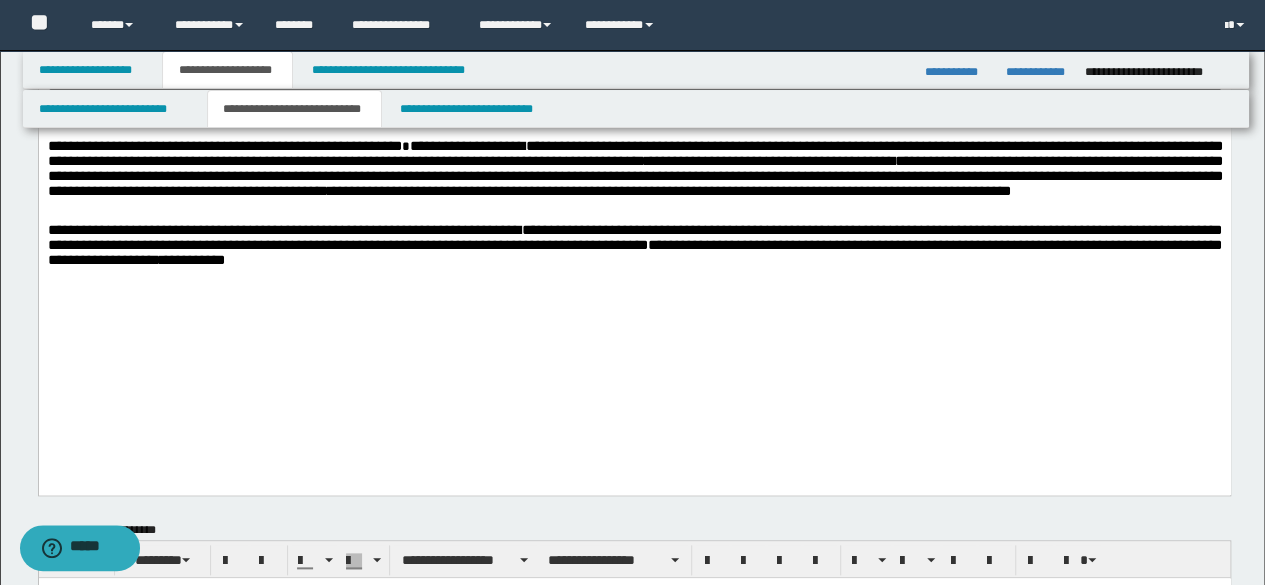 scroll, scrollTop: 900, scrollLeft: 0, axis: vertical 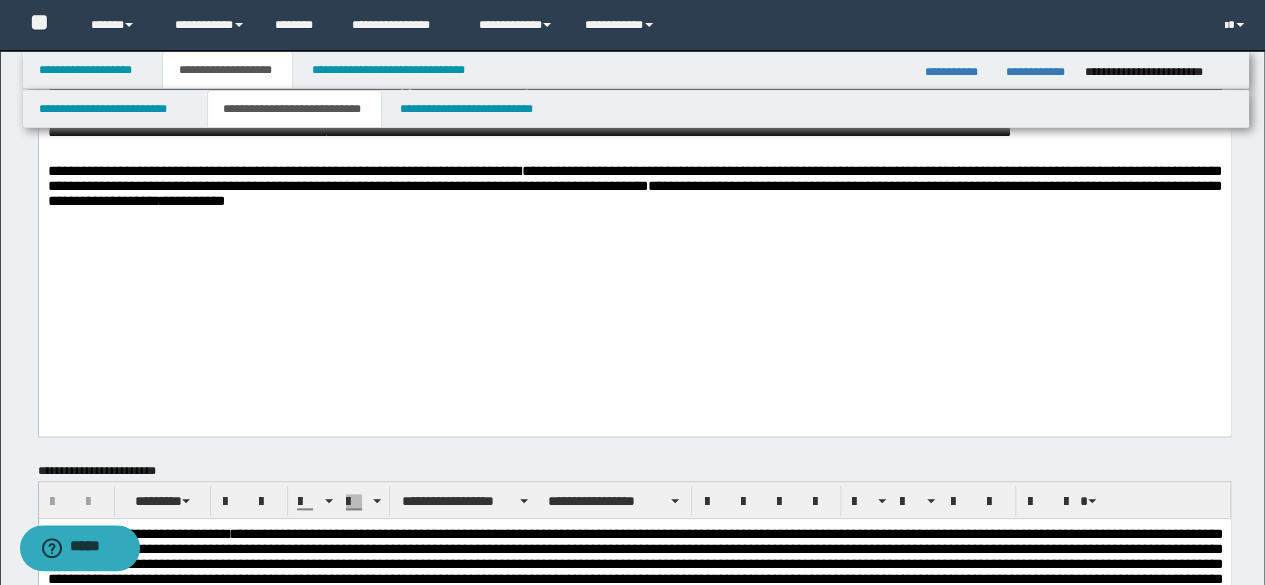 click on "**********" at bounding box center [634, -209] 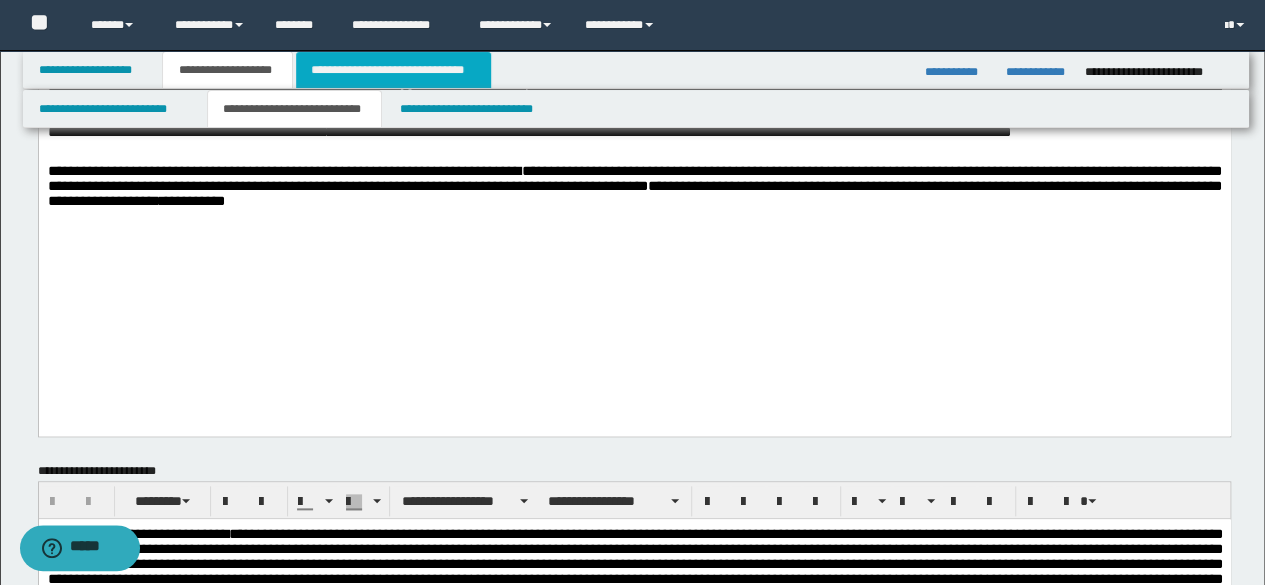 click on "**********" at bounding box center (393, 70) 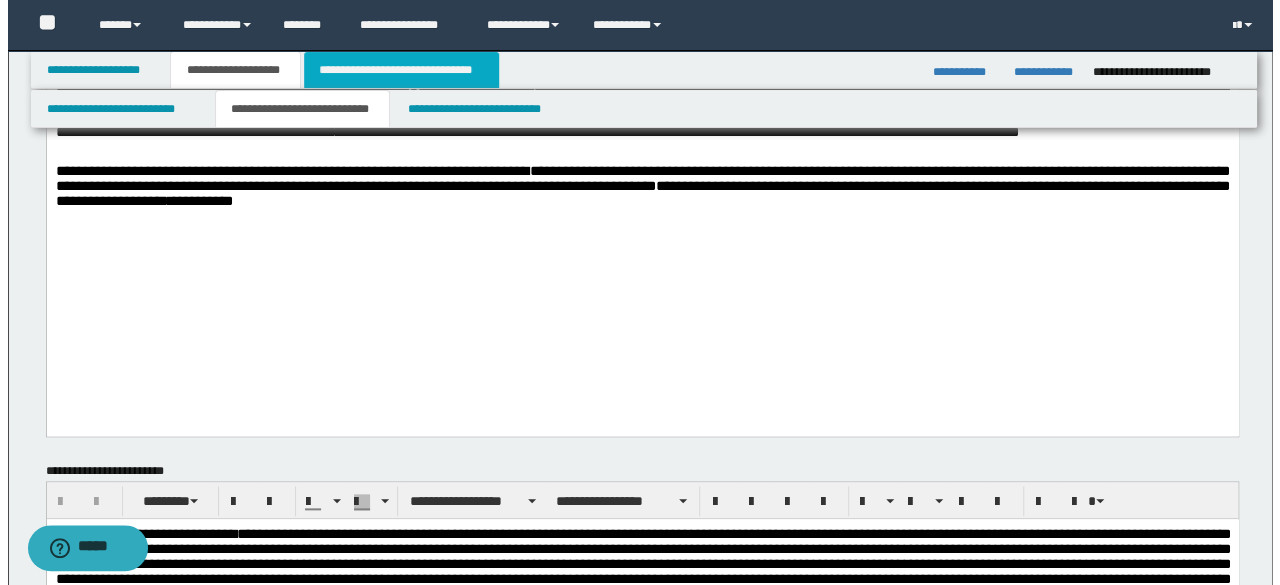 scroll, scrollTop: 0, scrollLeft: 0, axis: both 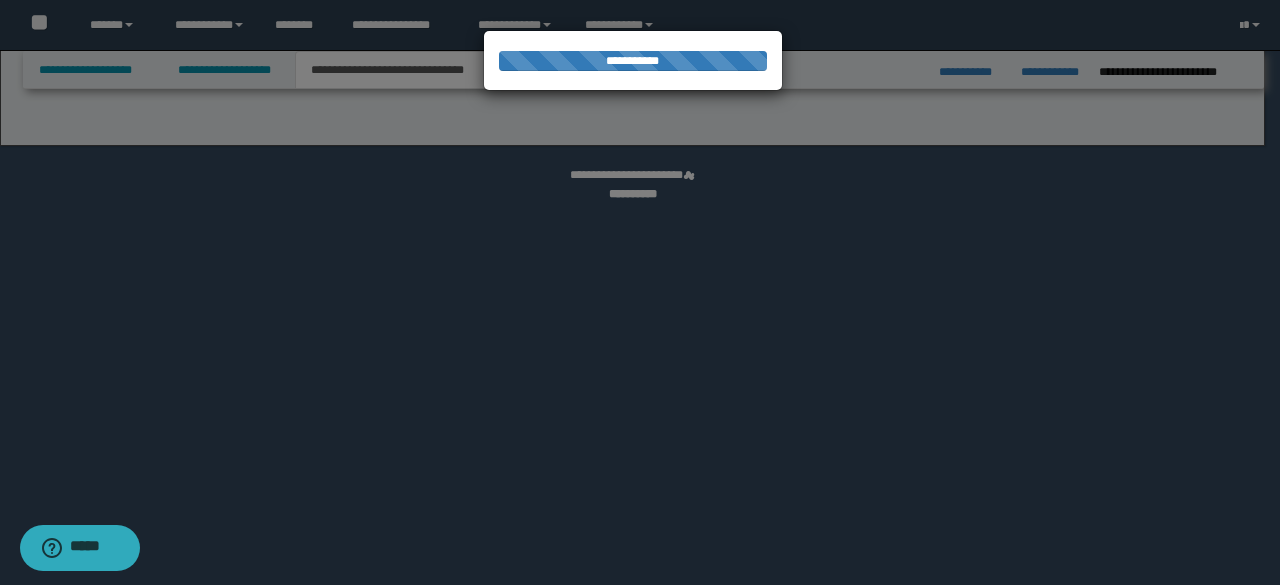 select on "*" 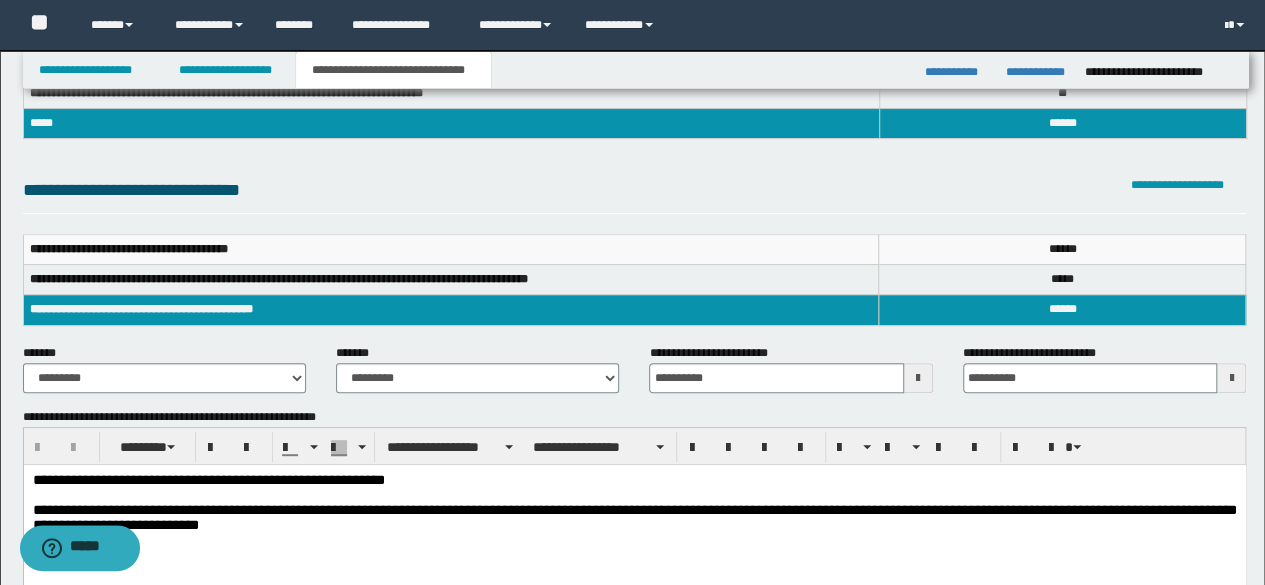 scroll, scrollTop: 400, scrollLeft: 0, axis: vertical 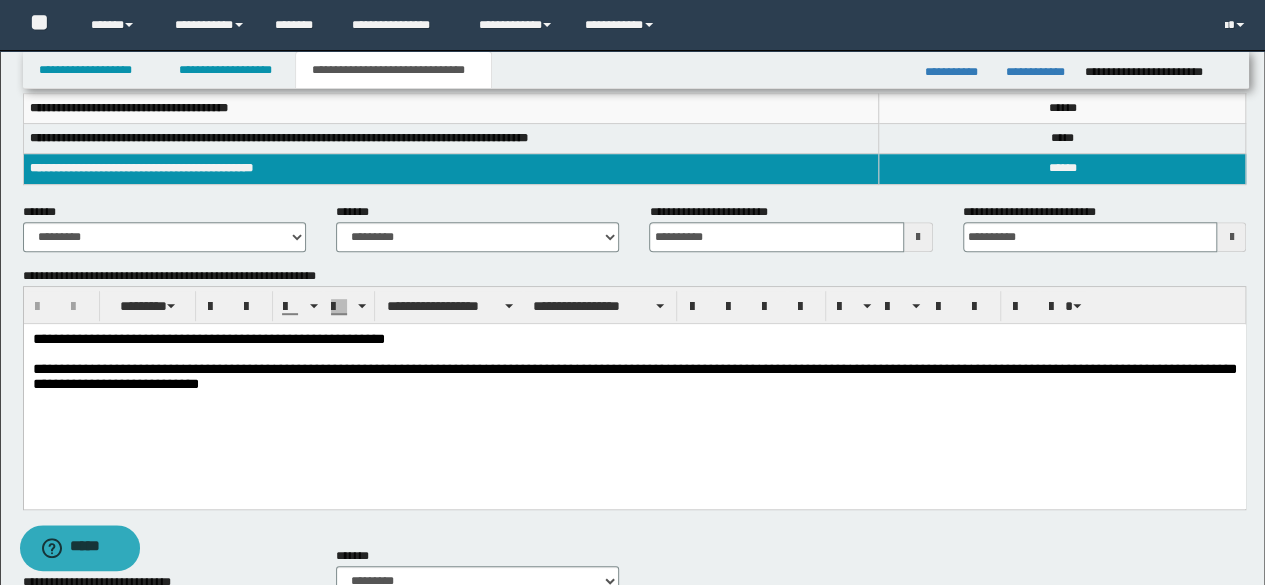 click at bounding box center (634, 354) 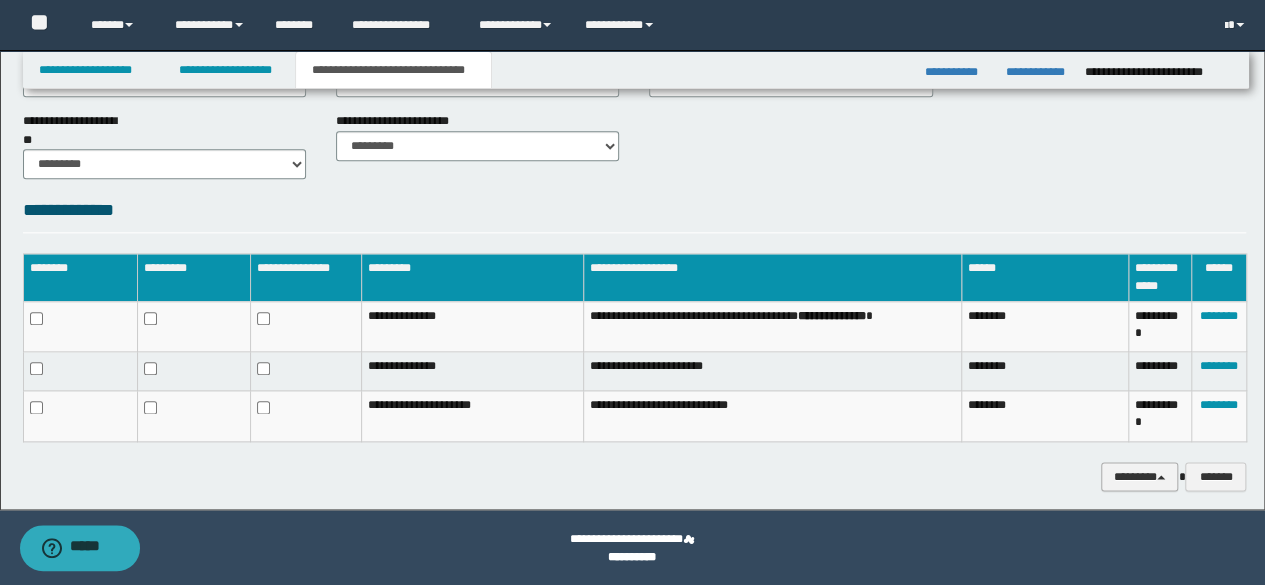 scroll, scrollTop: 1014, scrollLeft: 0, axis: vertical 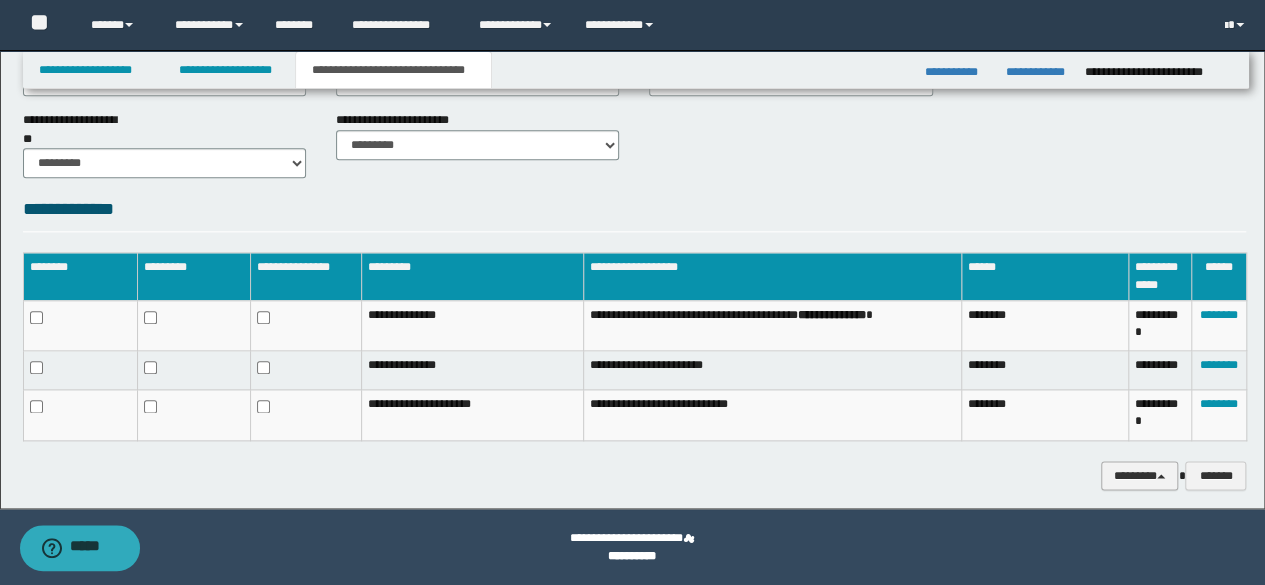 click on "********" at bounding box center (1140, 475) 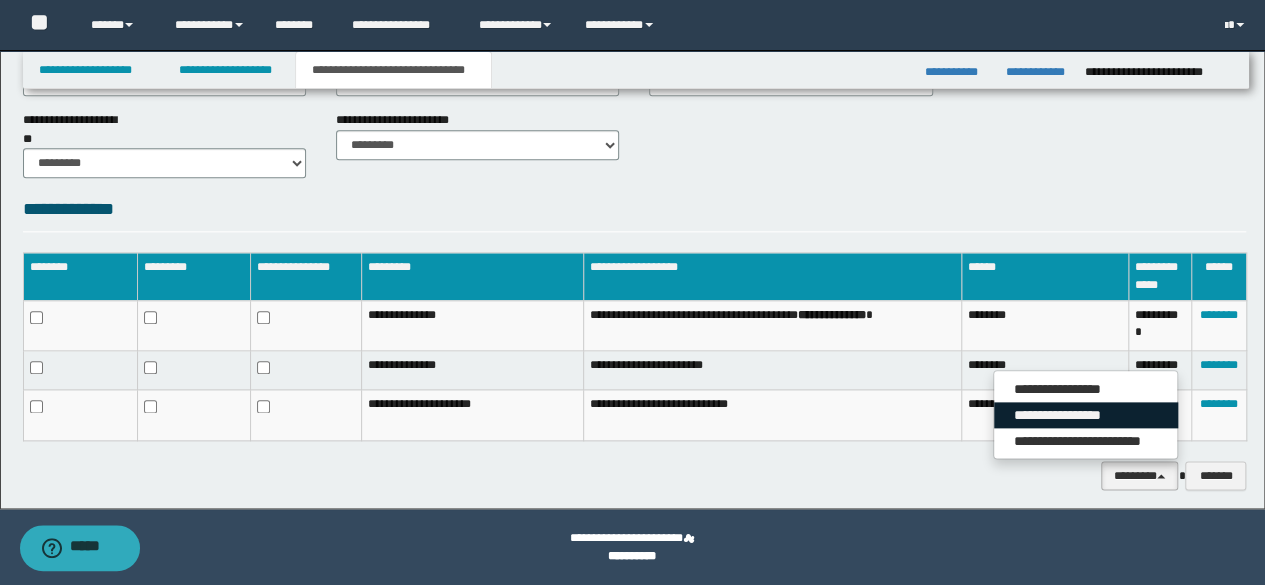 click on "**********" at bounding box center (1086, 415) 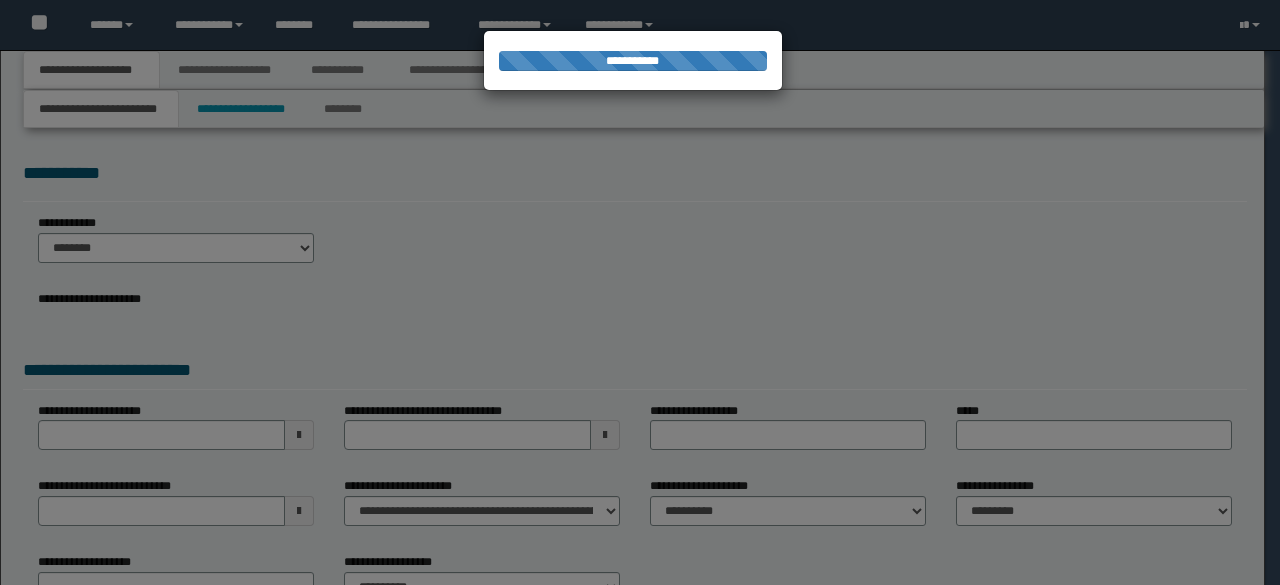 scroll, scrollTop: 0, scrollLeft: 0, axis: both 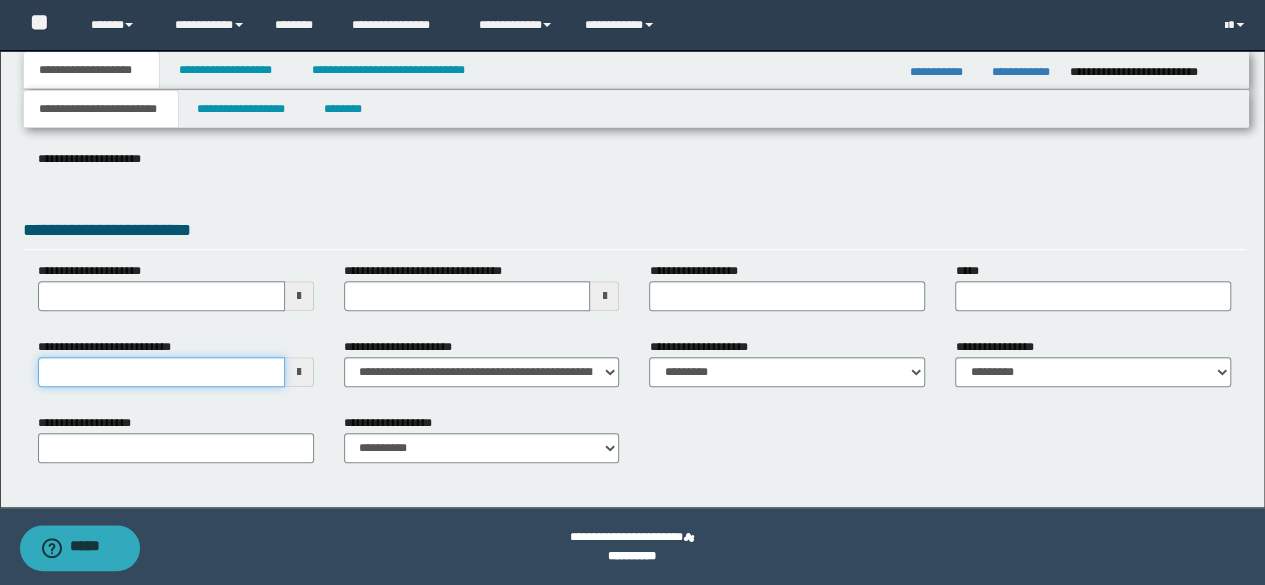 click on "**********" at bounding box center (161, 372) 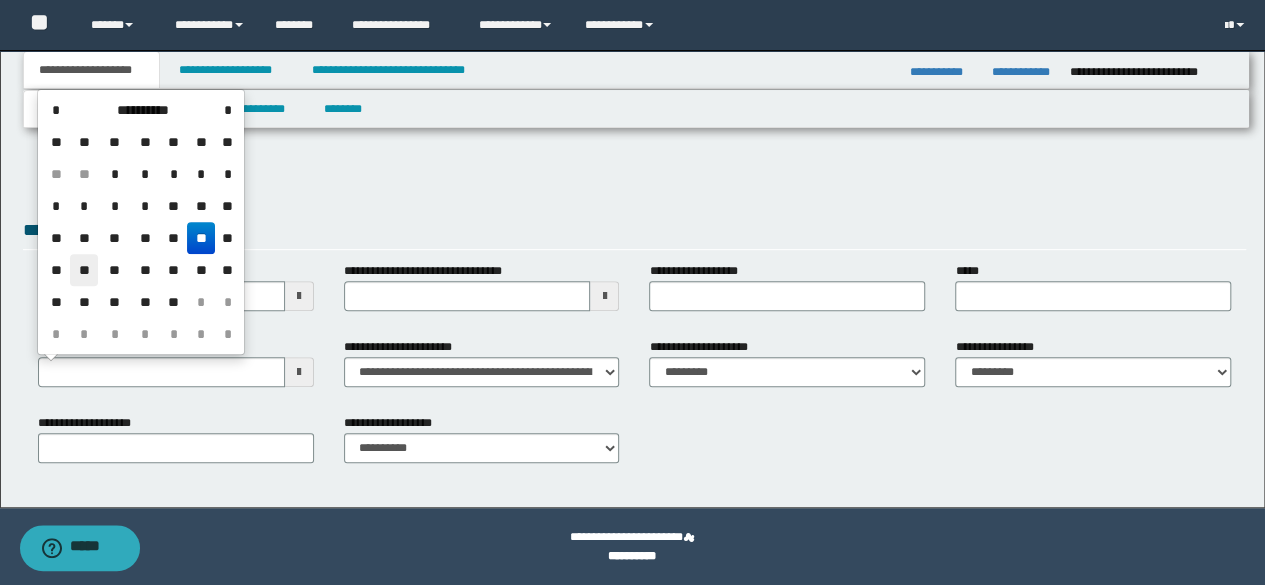 click on "**" at bounding box center [84, 270] 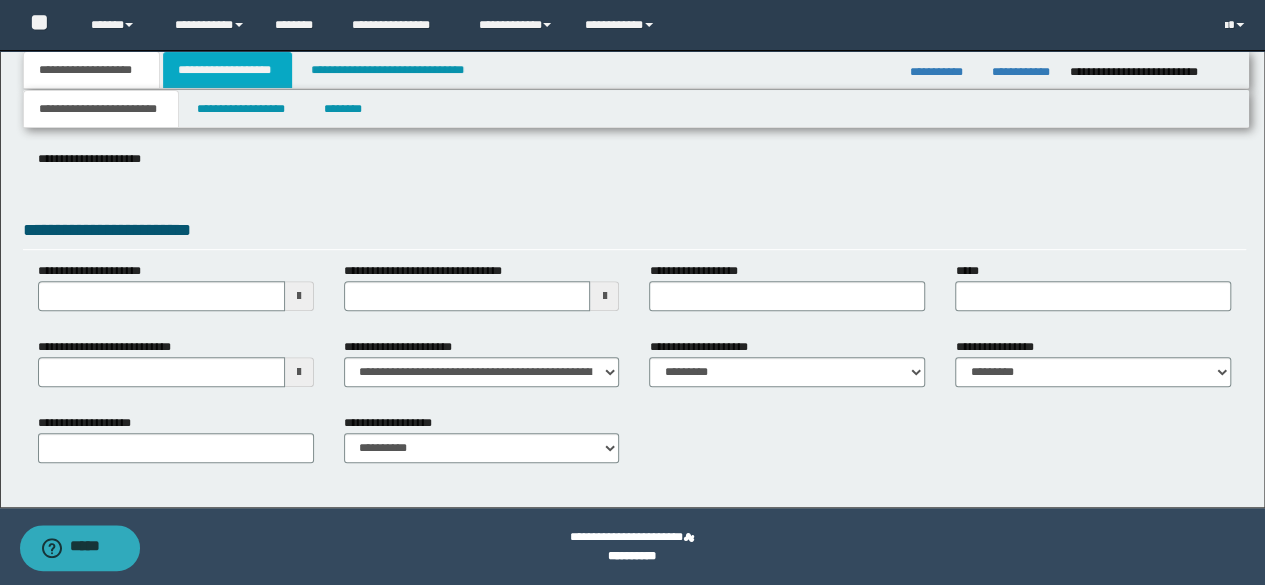 click on "**********" at bounding box center (227, 70) 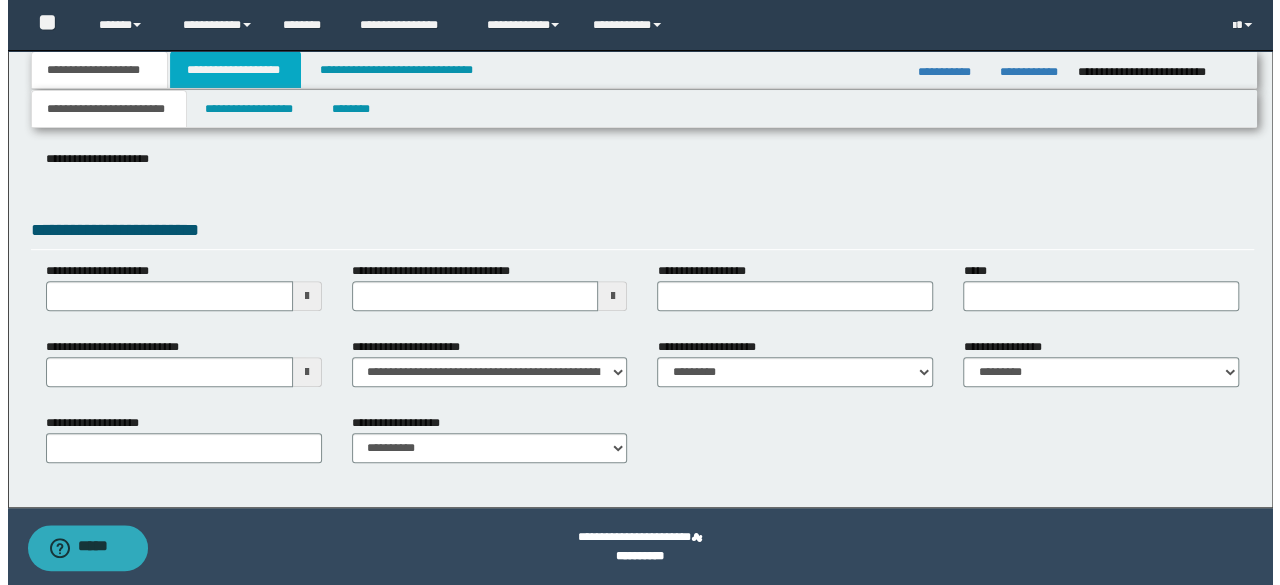scroll, scrollTop: 0, scrollLeft: 0, axis: both 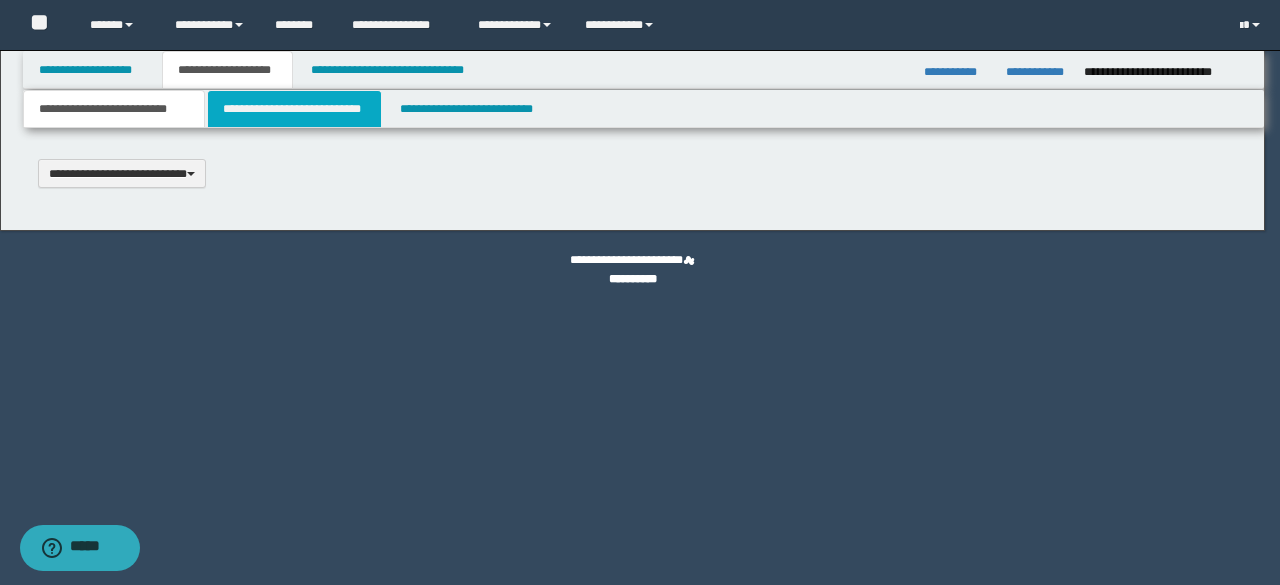 click on "**********" at bounding box center (294, 109) 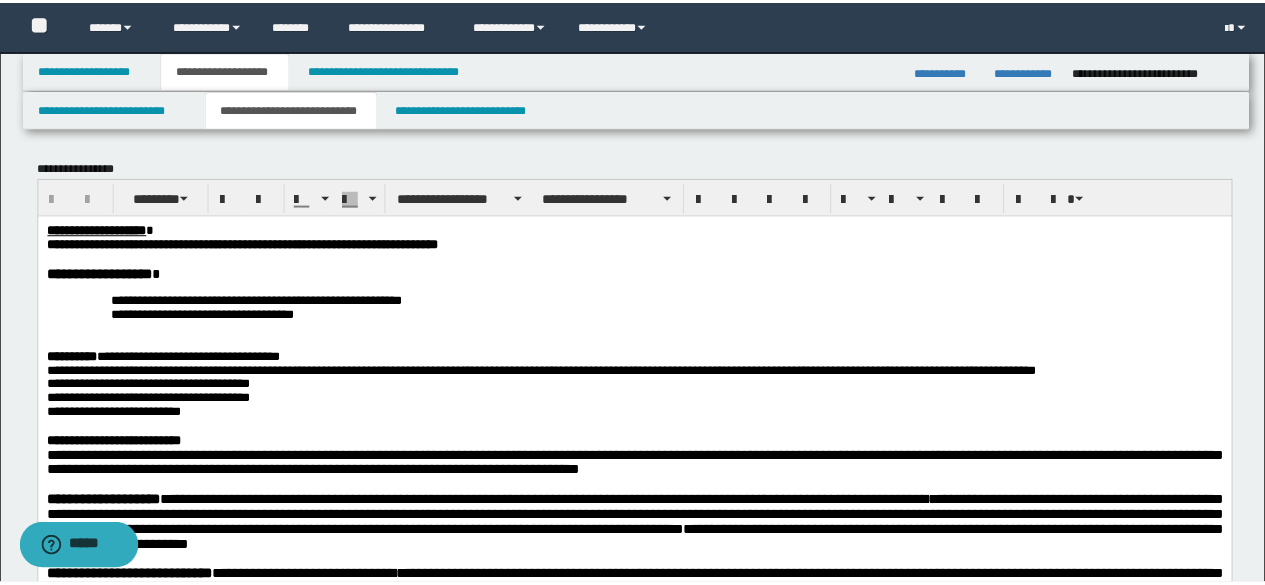 scroll, scrollTop: 0, scrollLeft: 0, axis: both 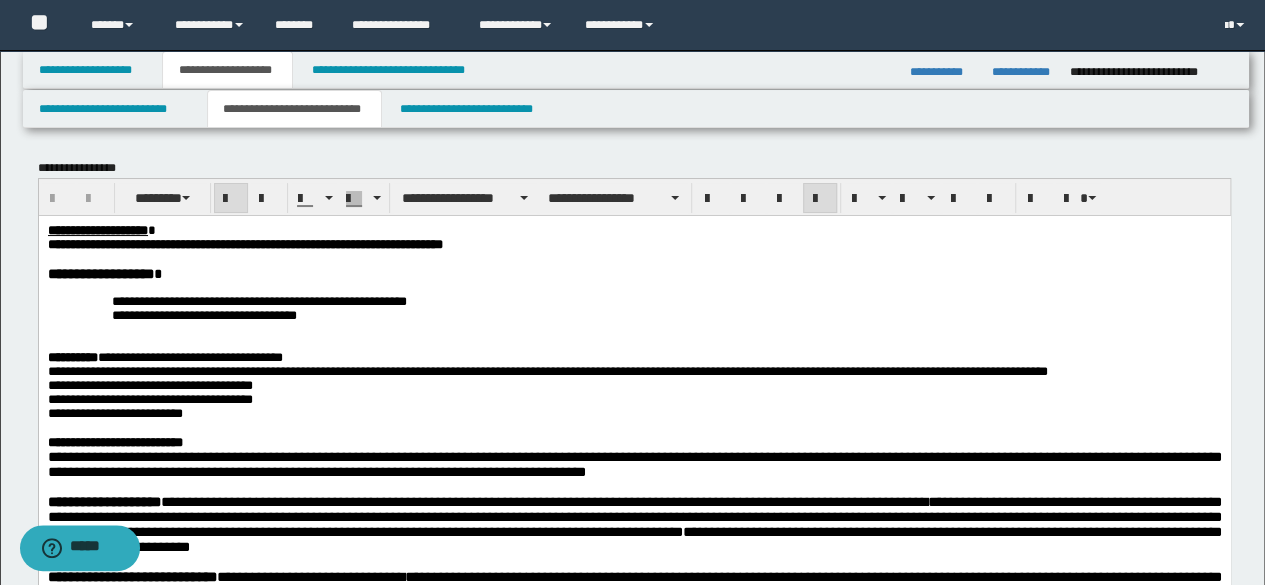 click at bounding box center (634, 343) 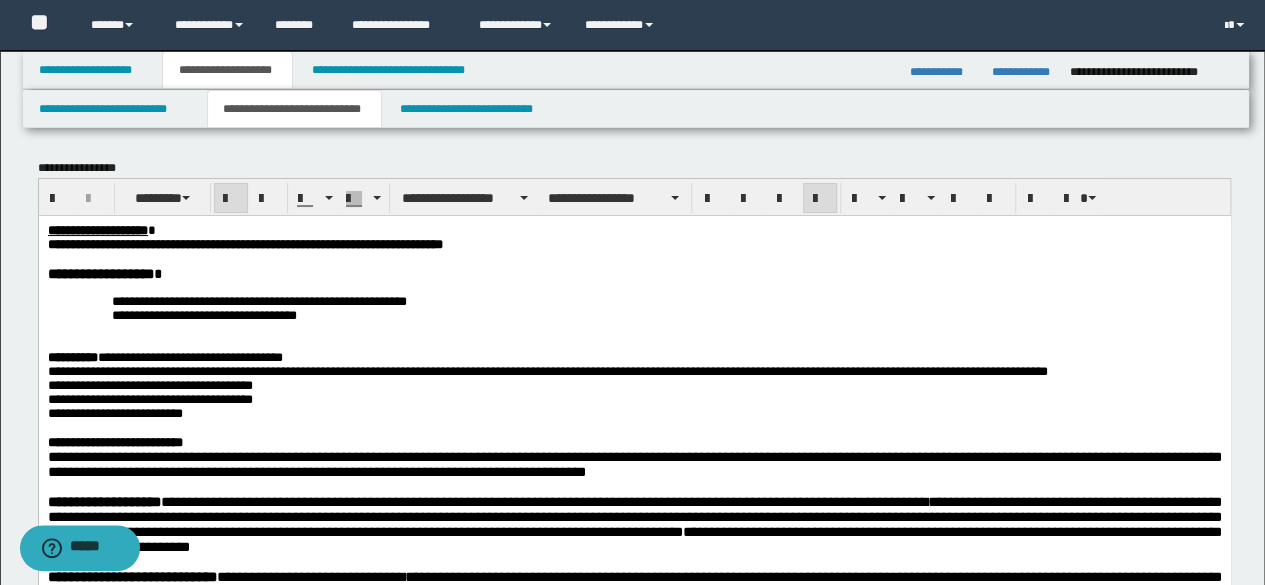 type 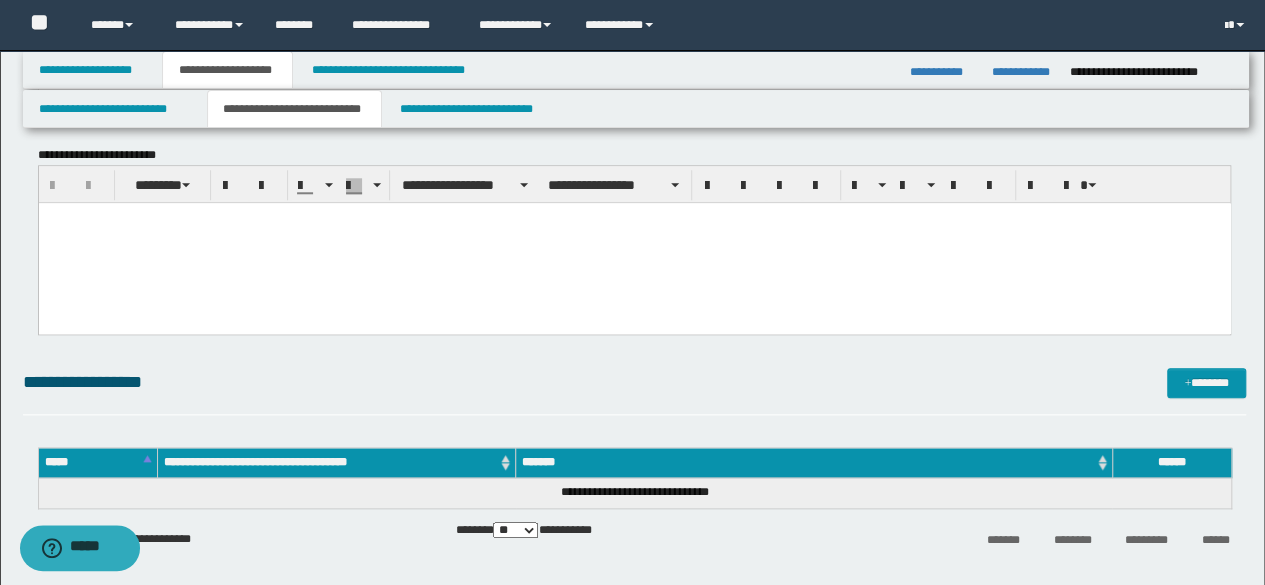 scroll, scrollTop: 500, scrollLeft: 0, axis: vertical 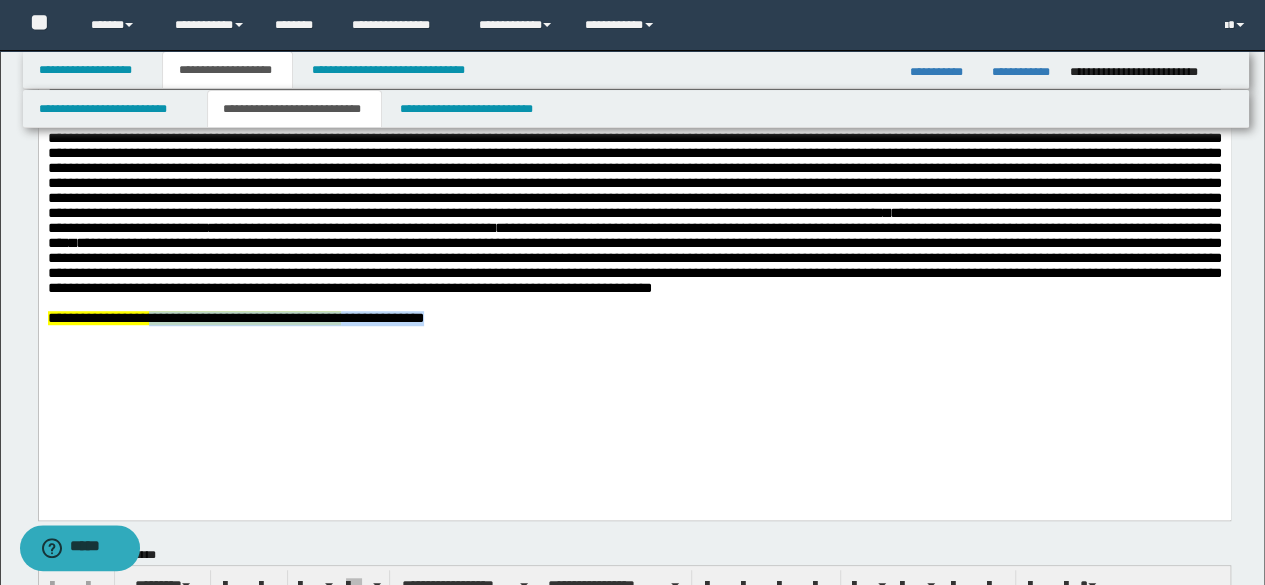 drag, startPoint x: 610, startPoint y: 407, endPoint x: 188, endPoint y: 404, distance: 422.01065 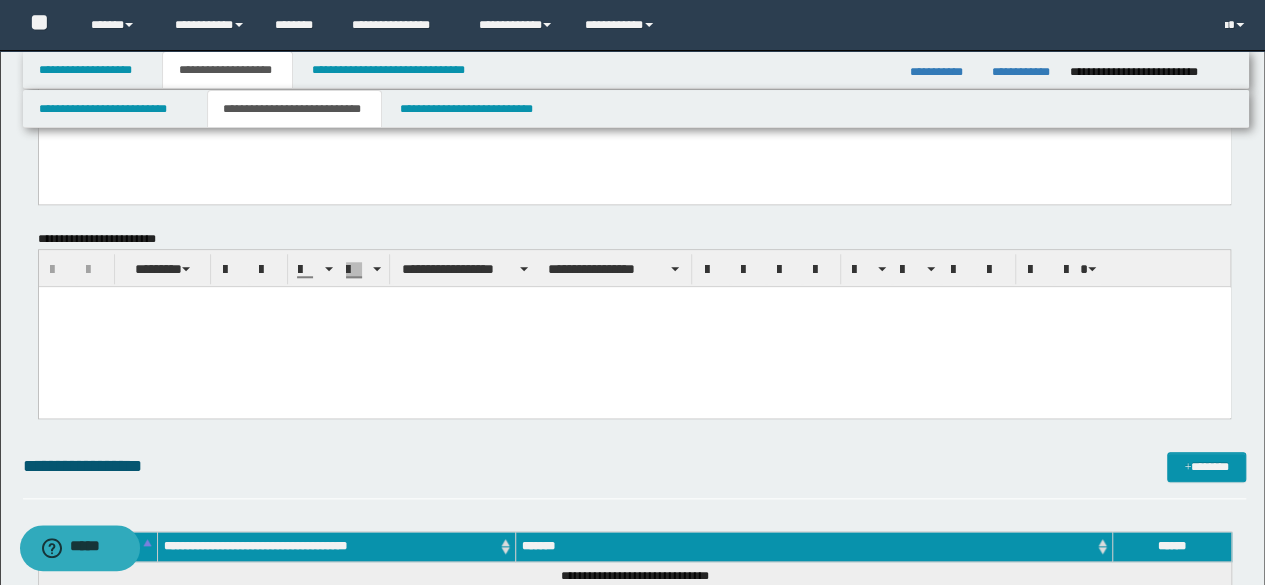 scroll, scrollTop: 1000, scrollLeft: 0, axis: vertical 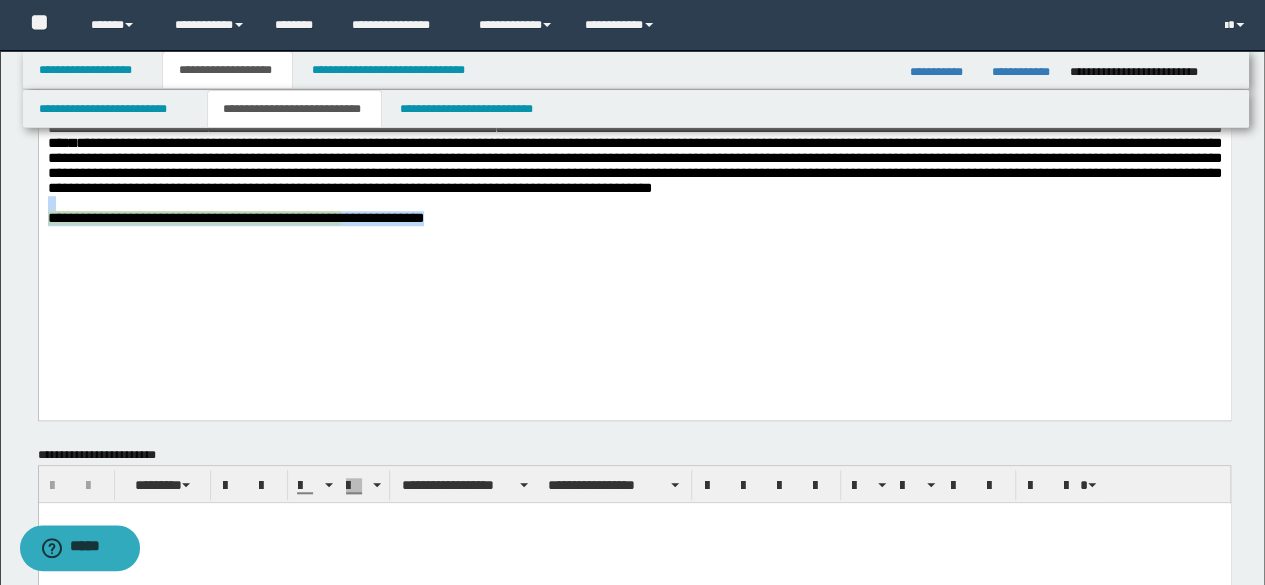 drag, startPoint x: 592, startPoint y: 301, endPoint x: 208, endPoint y: 363, distance: 388.973 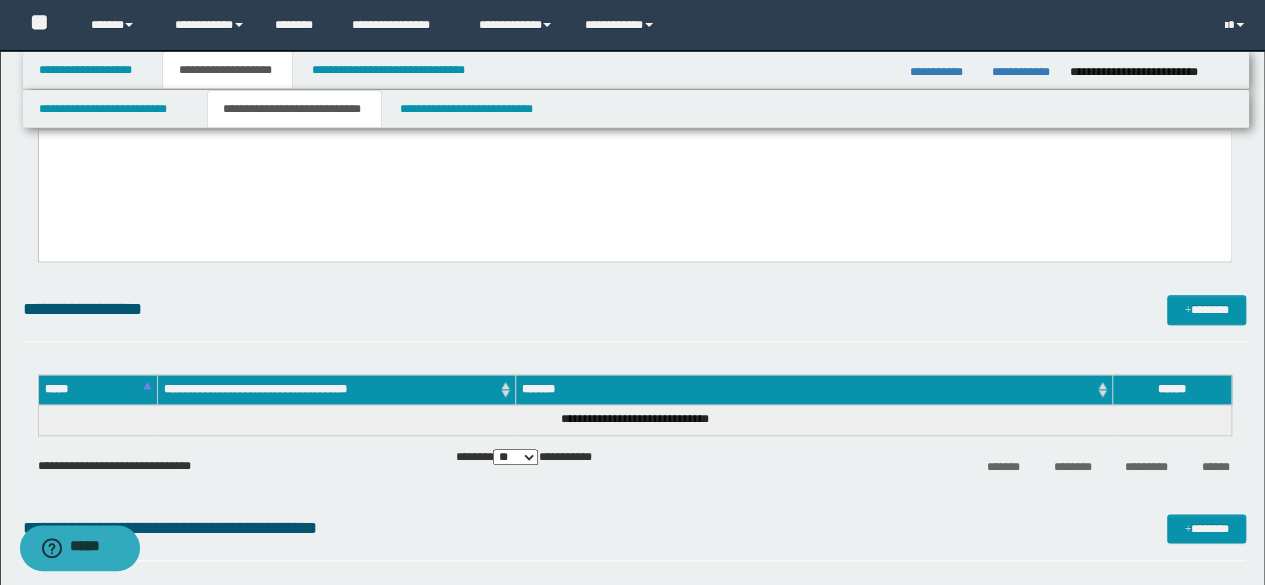 scroll, scrollTop: 800, scrollLeft: 0, axis: vertical 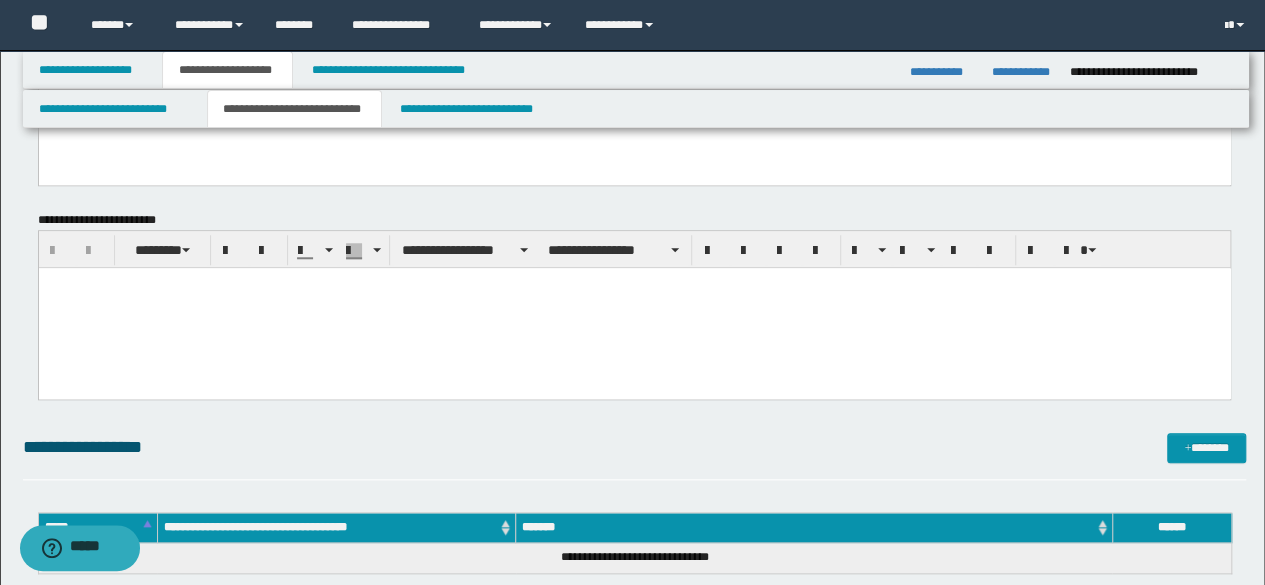 click at bounding box center (634, 308) 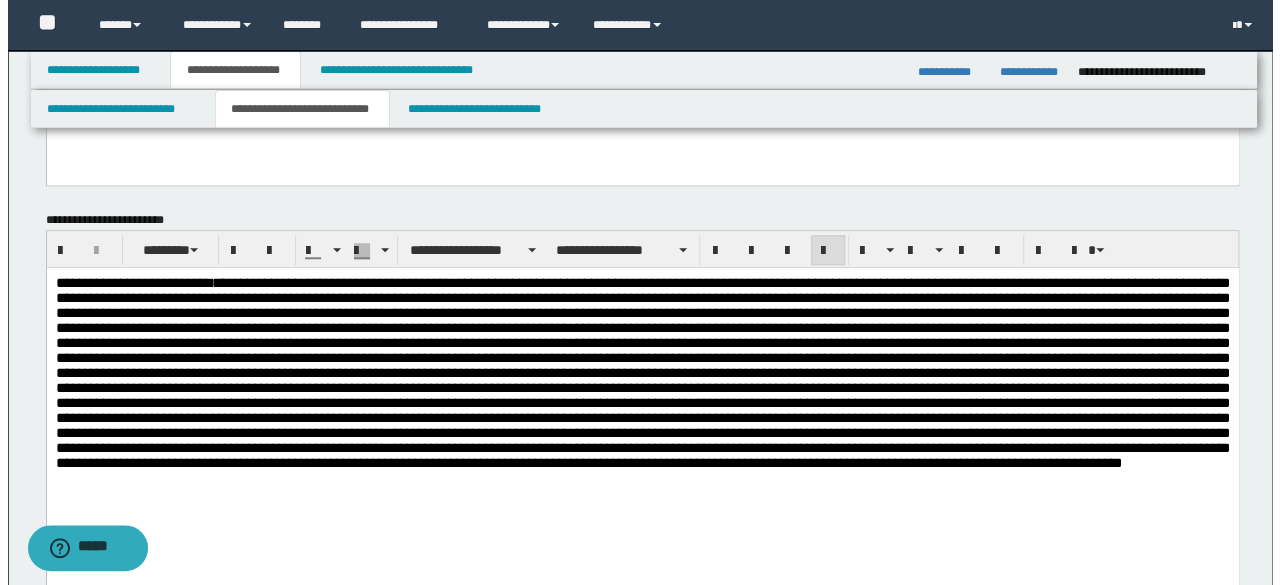 scroll, scrollTop: 1100, scrollLeft: 0, axis: vertical 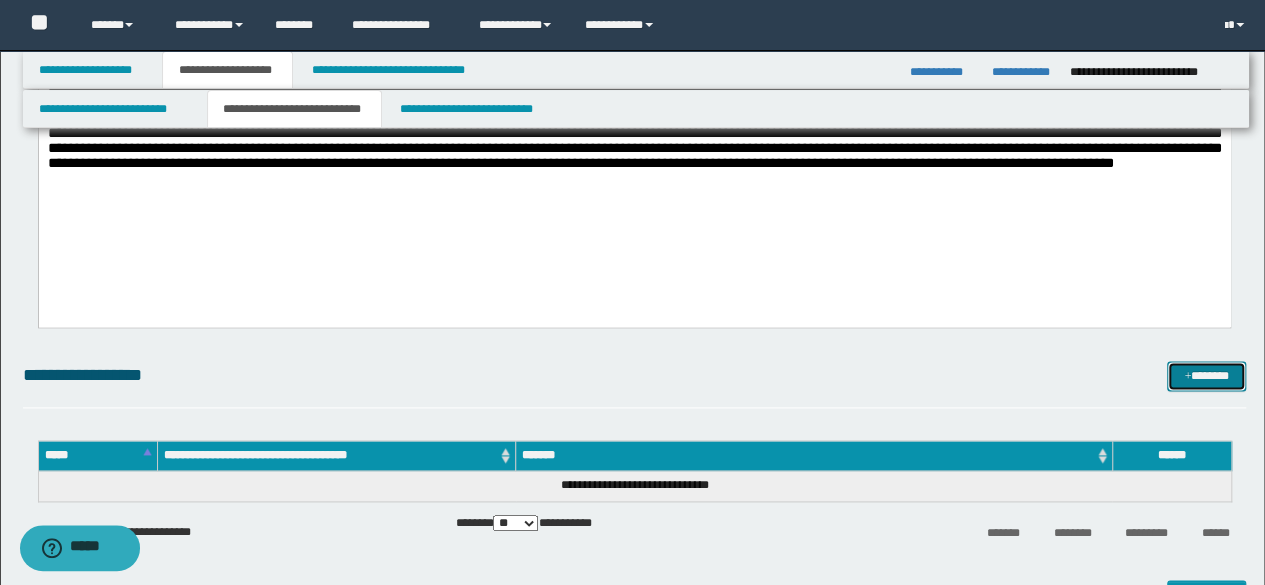 click on "*******" at bounding box center (1206, 375) 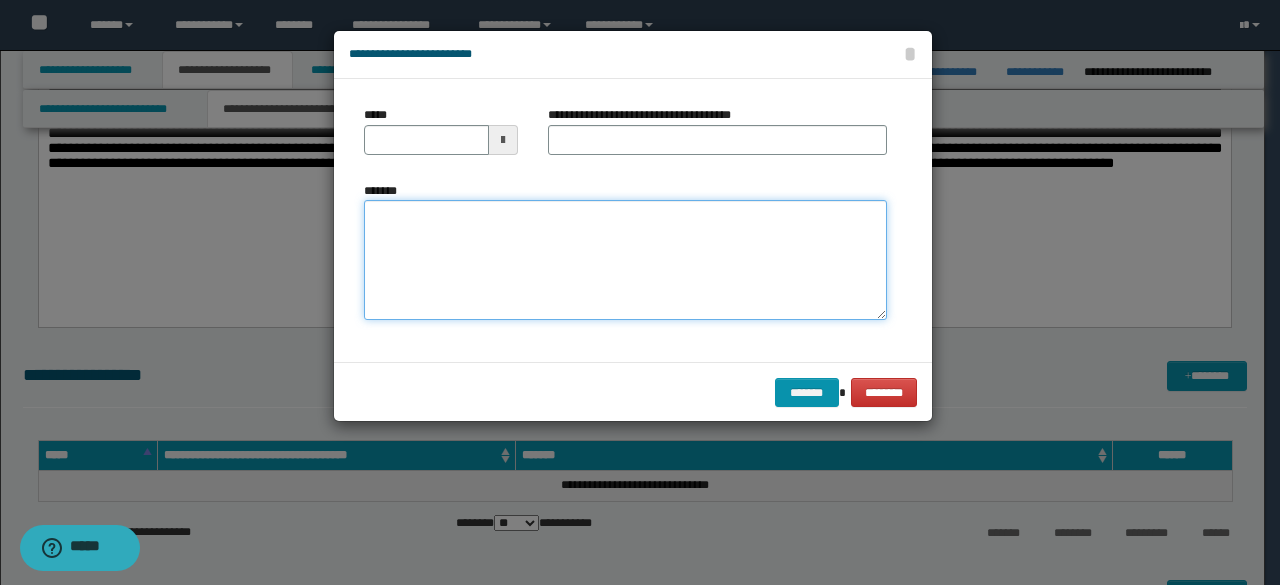 paste on "**********" 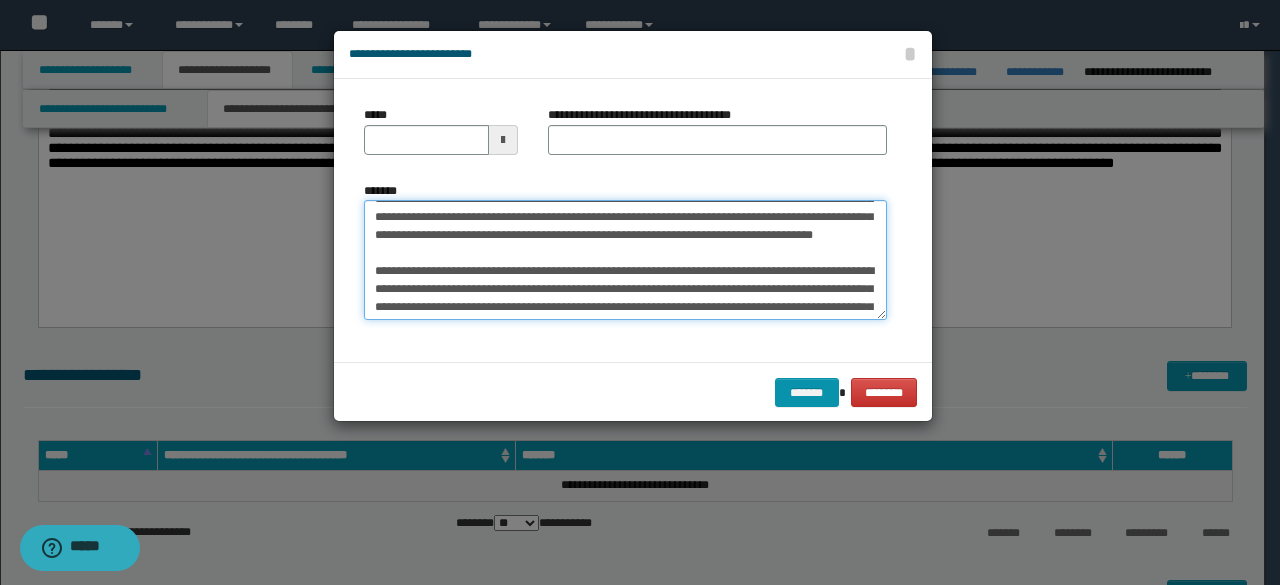 scroll, scrollTop: 0, scrollLeft: 0, axis: both 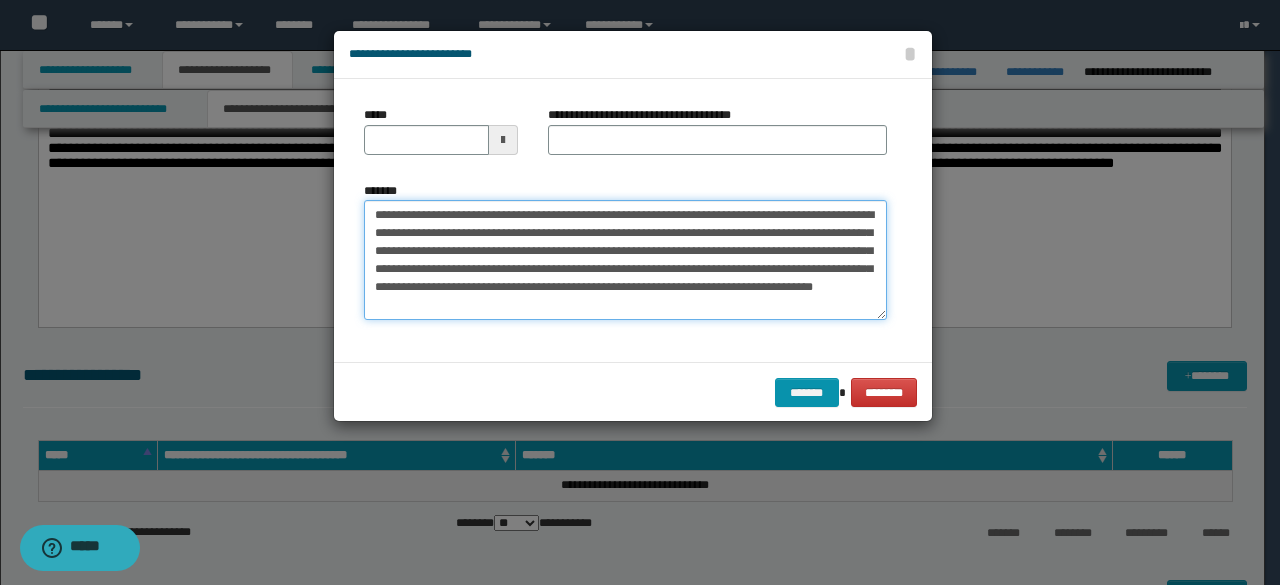 drag, startPoint x: 520, startPoint y: 212, endPoint x: 362, endPoint y: 180, distance: 161.20795 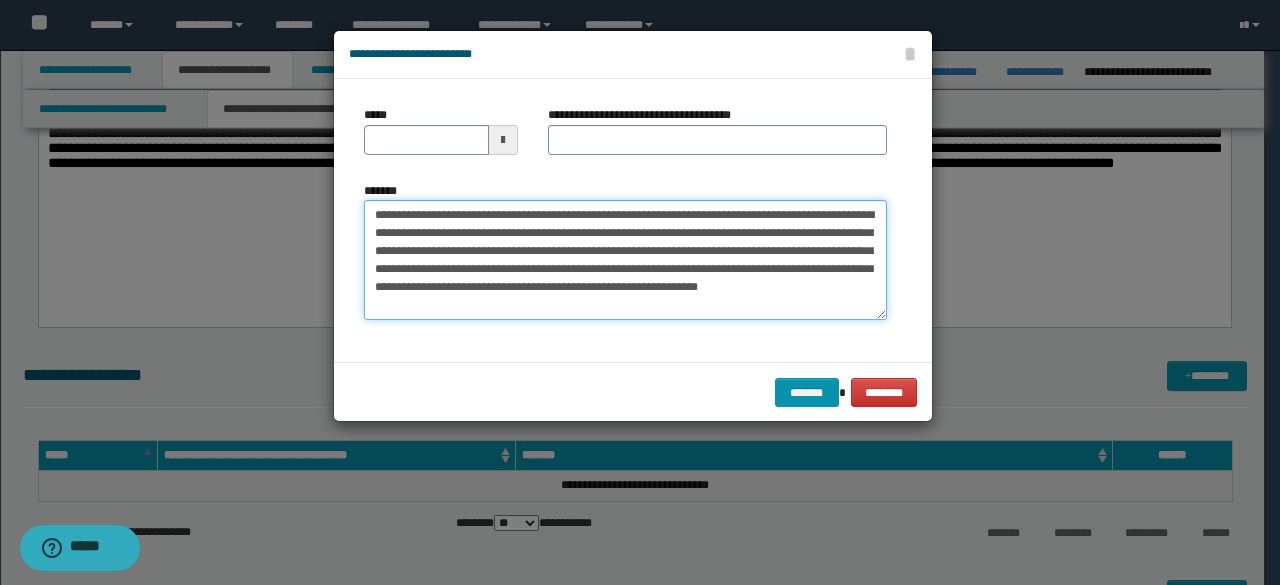 type on "**********" 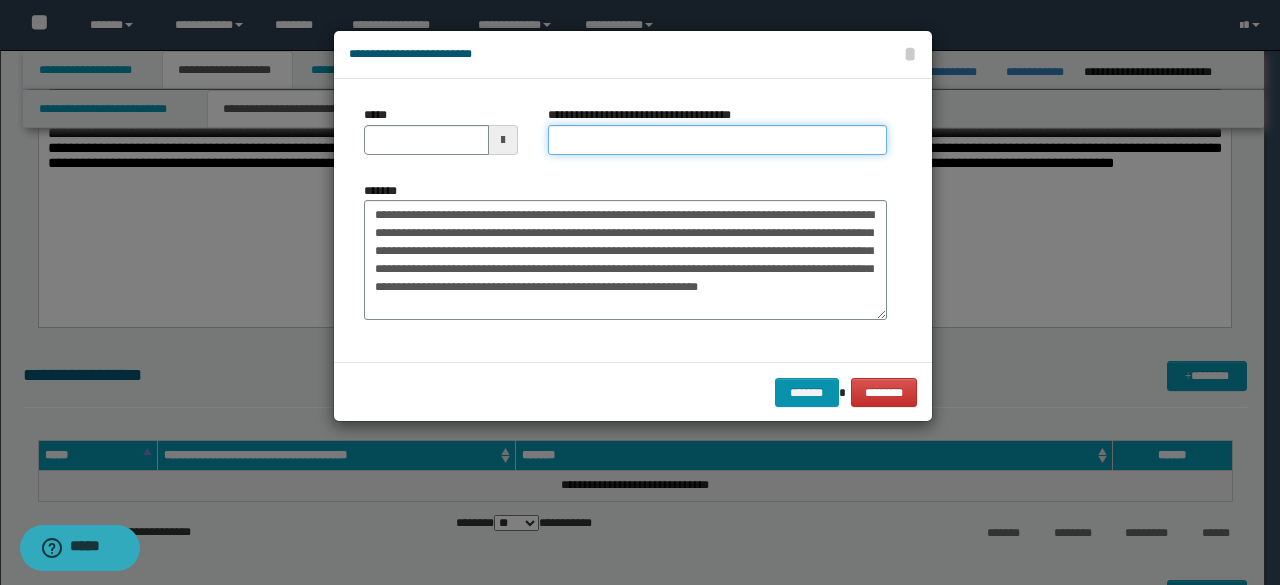 drag, startPoint x: 646, startPoint y: 137, endPoint x: 607, endPoint y: 139, distance: 39.051247 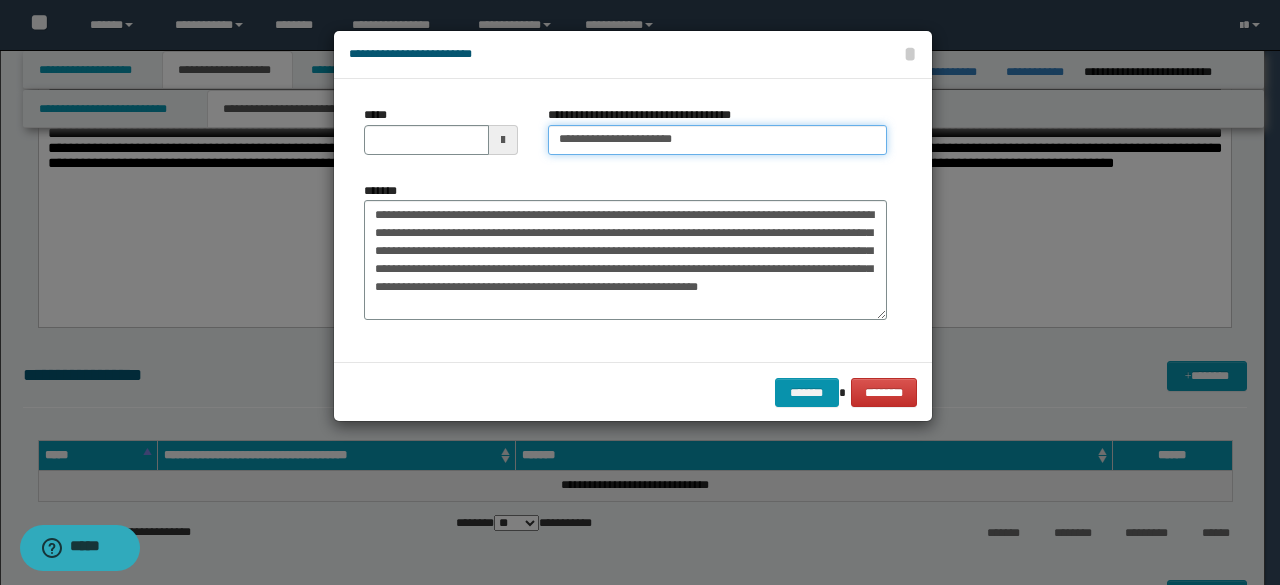 type 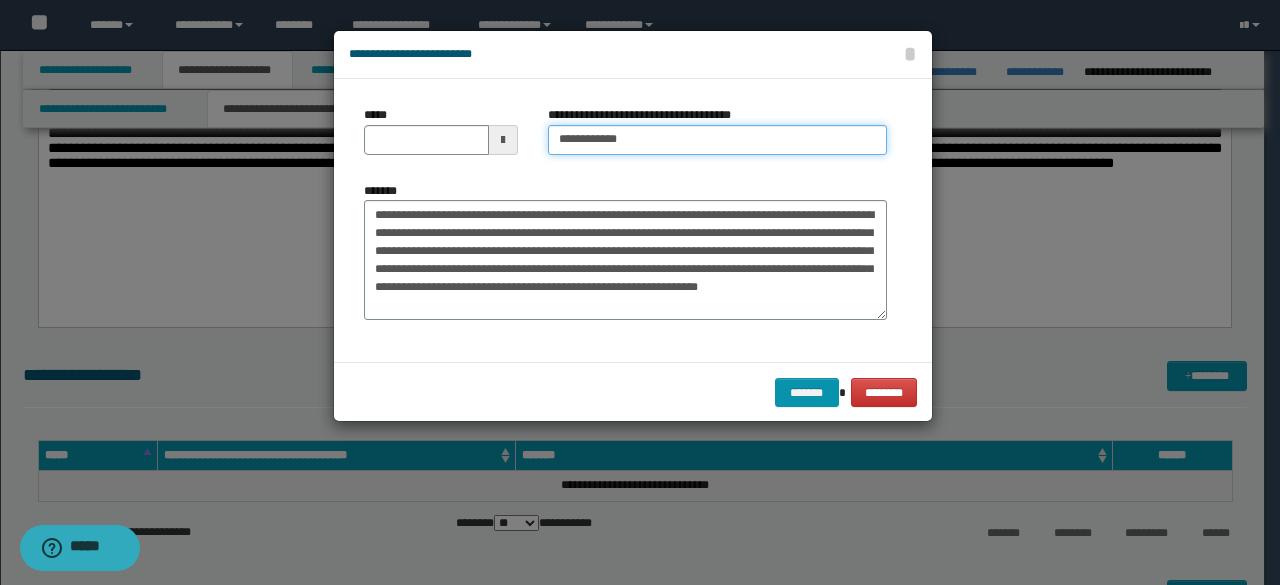 drag, startPoint x: 622, startPoint y: 139, endPoint x: 404, endPoint y: 149, distance: 218.22923 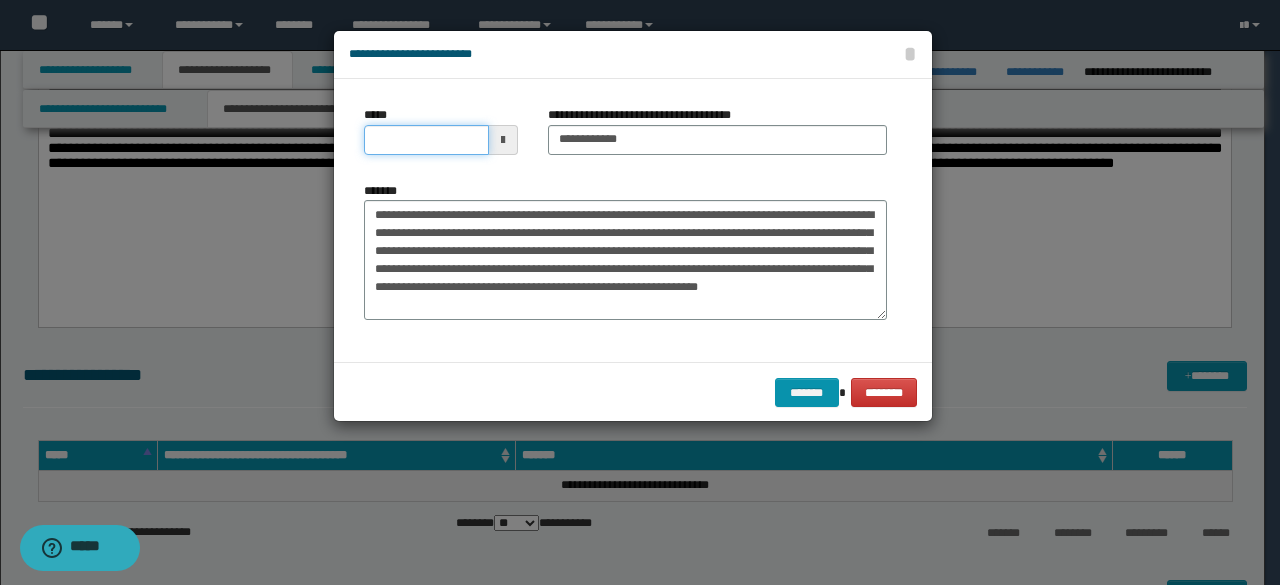 drag, startPoint x: 430, startPoint y: 141, endPoint x: 574, endPoint y: 195, distance: 153.79207 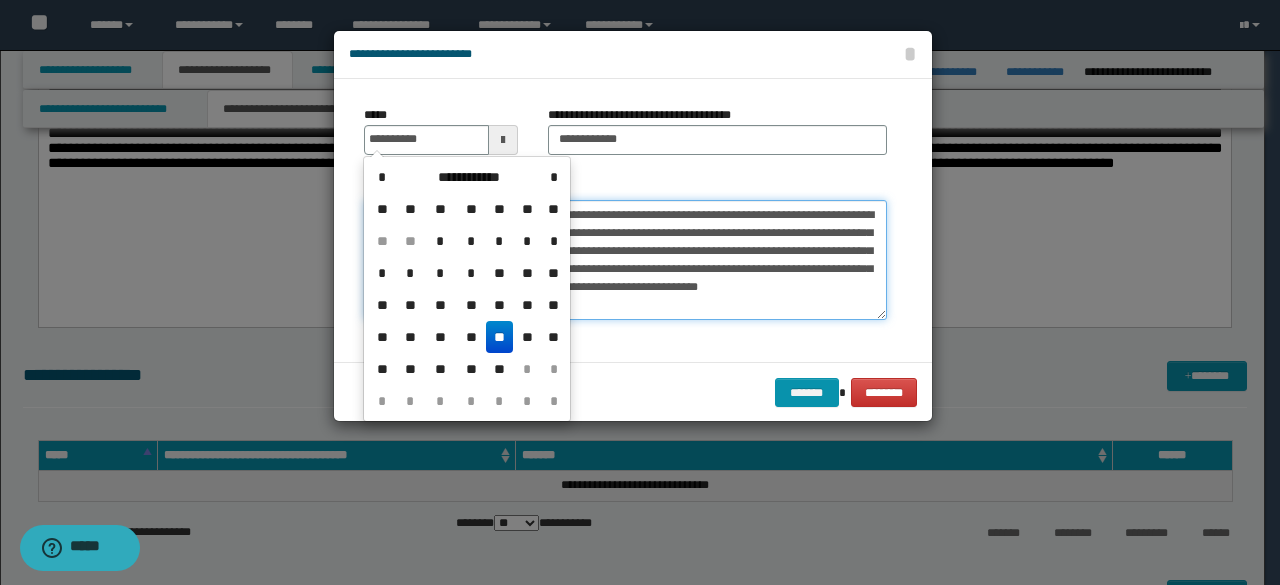 type on "**********" 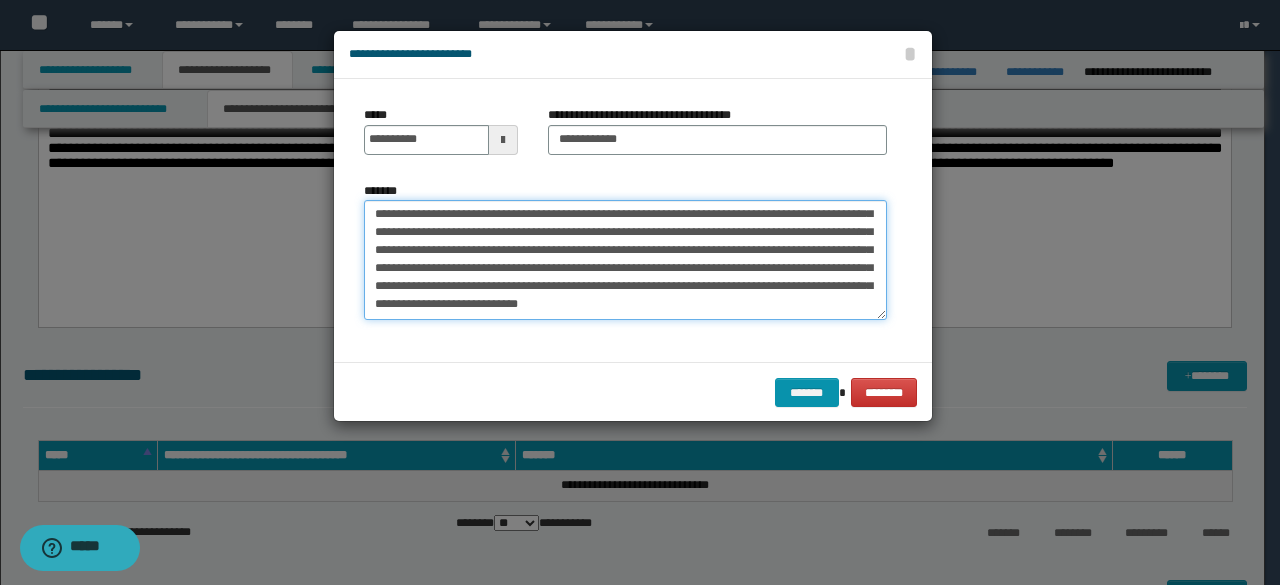 drag, startPoint x: 371, startPoint y: 242, endPoint x: 590, endPoint y: 549, distance: 377.10742 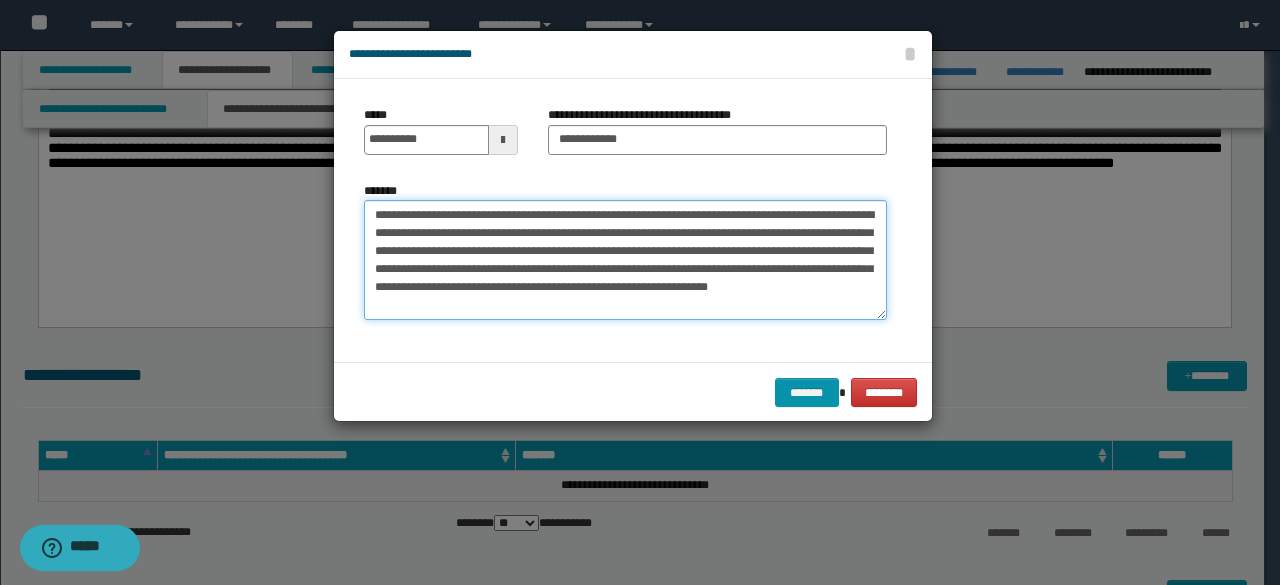 scroll, scrollTop: 36, scrollLeft: 0, axis: vertical 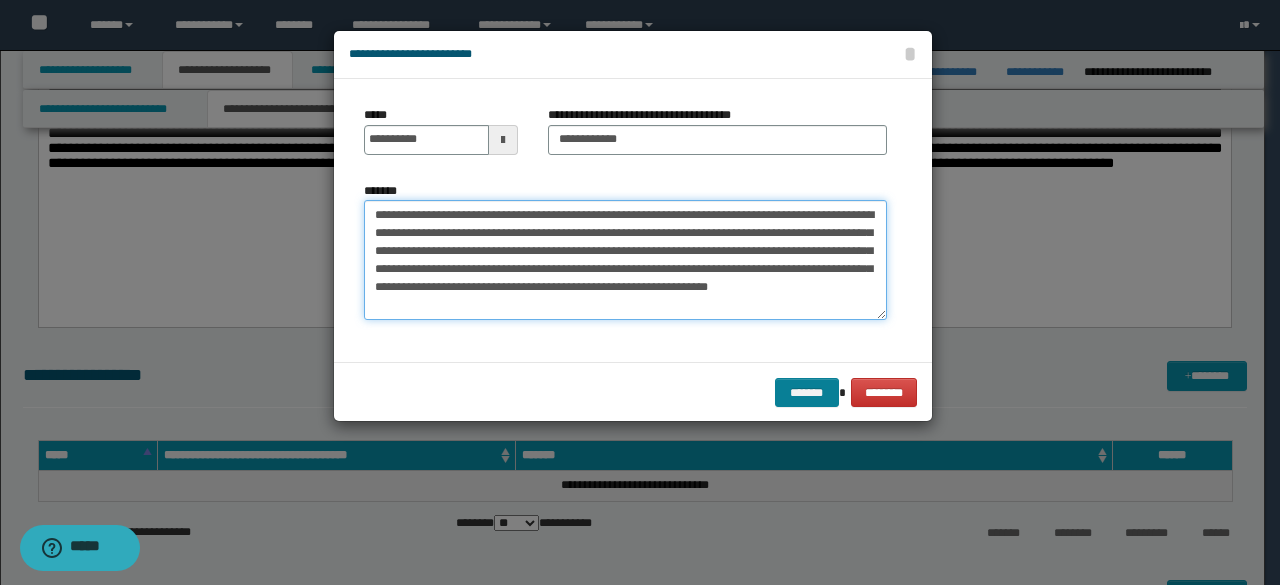 type on "**********" 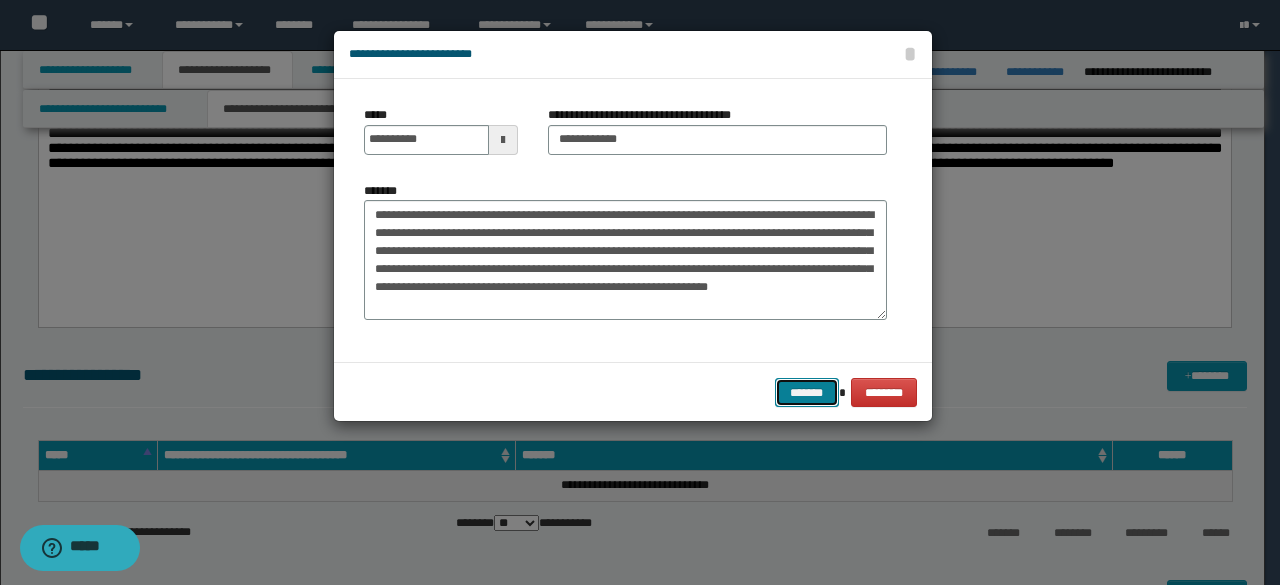 click on "*******" at bounding box center [807, 392] 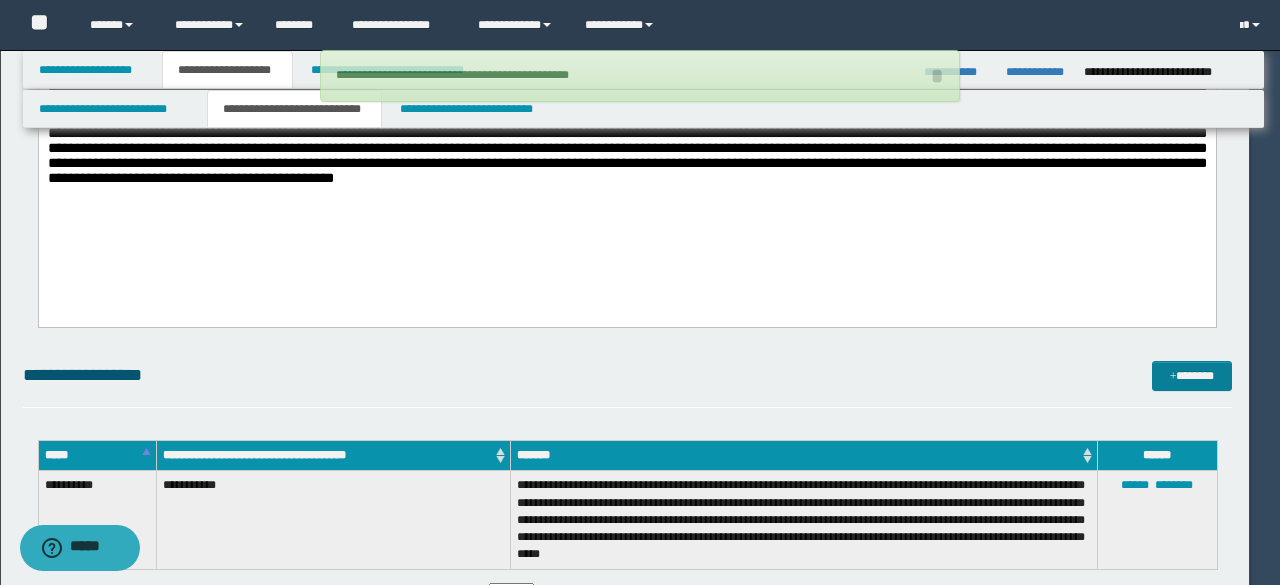type 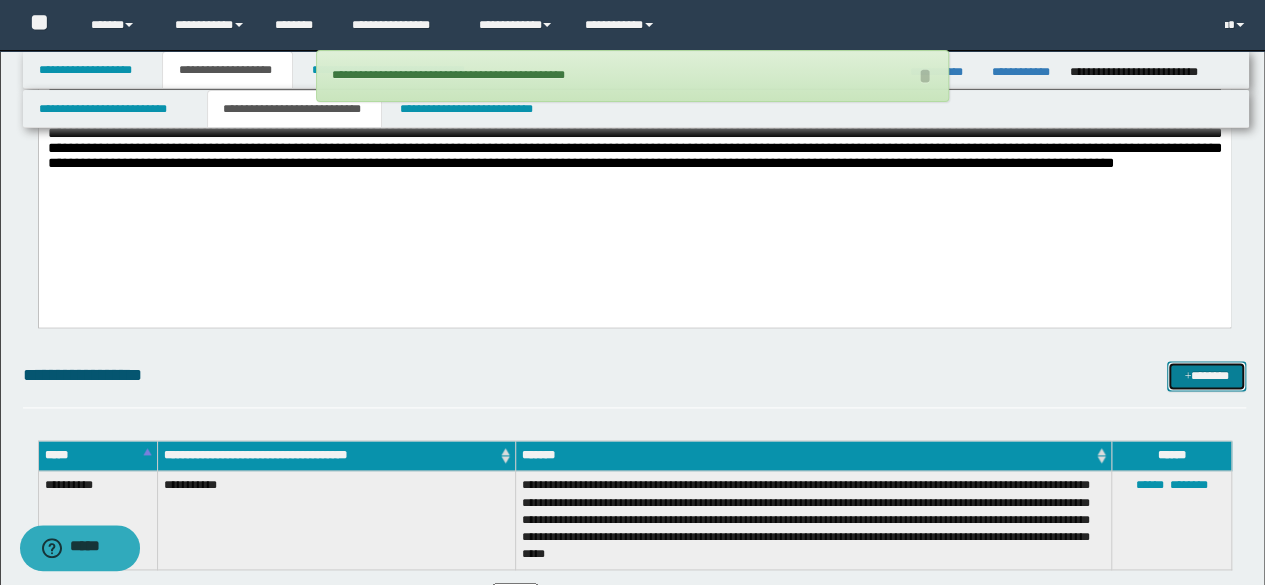 click on "*******" at bounding box center [1206, 375] 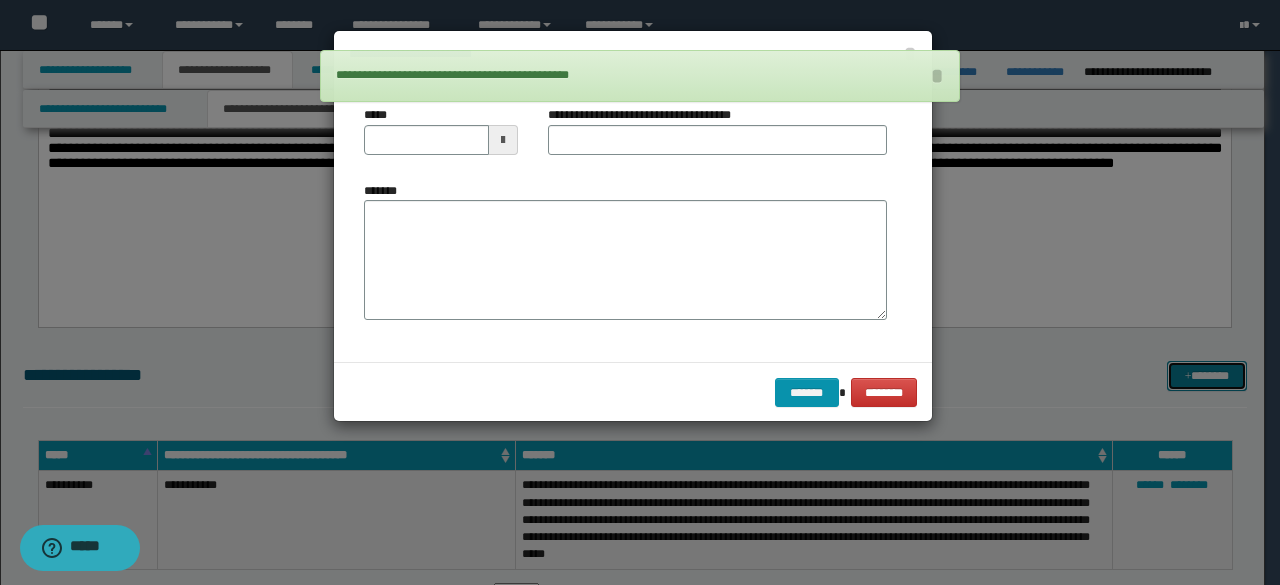 scroll, scrollTop: 0, scrollLeft: 0, axis: both 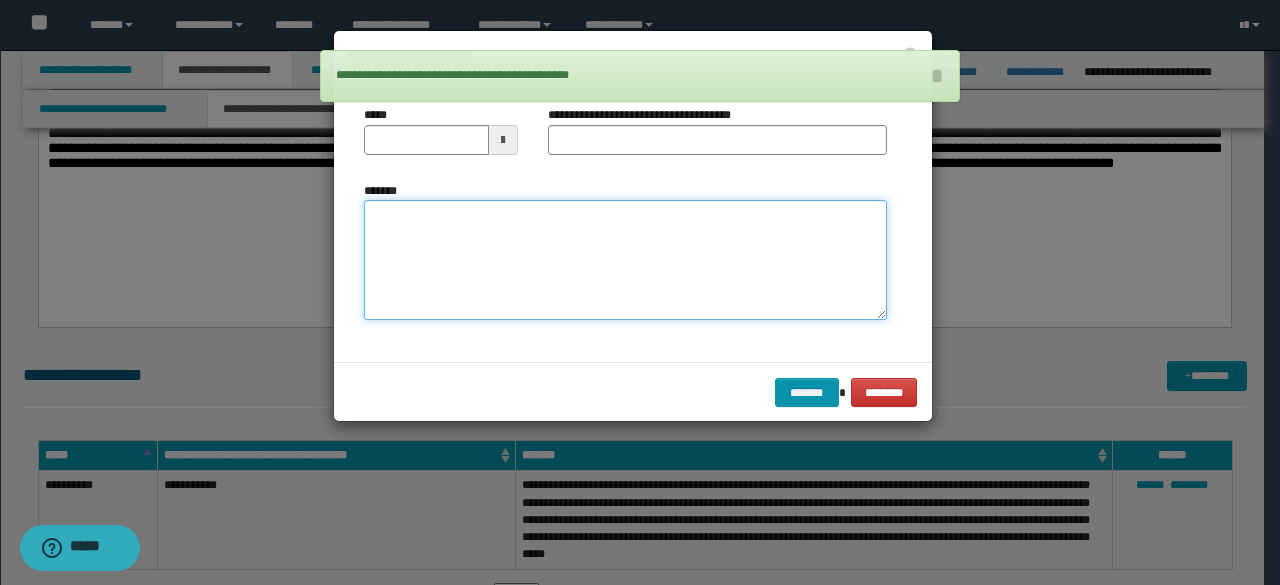paste on "**********" 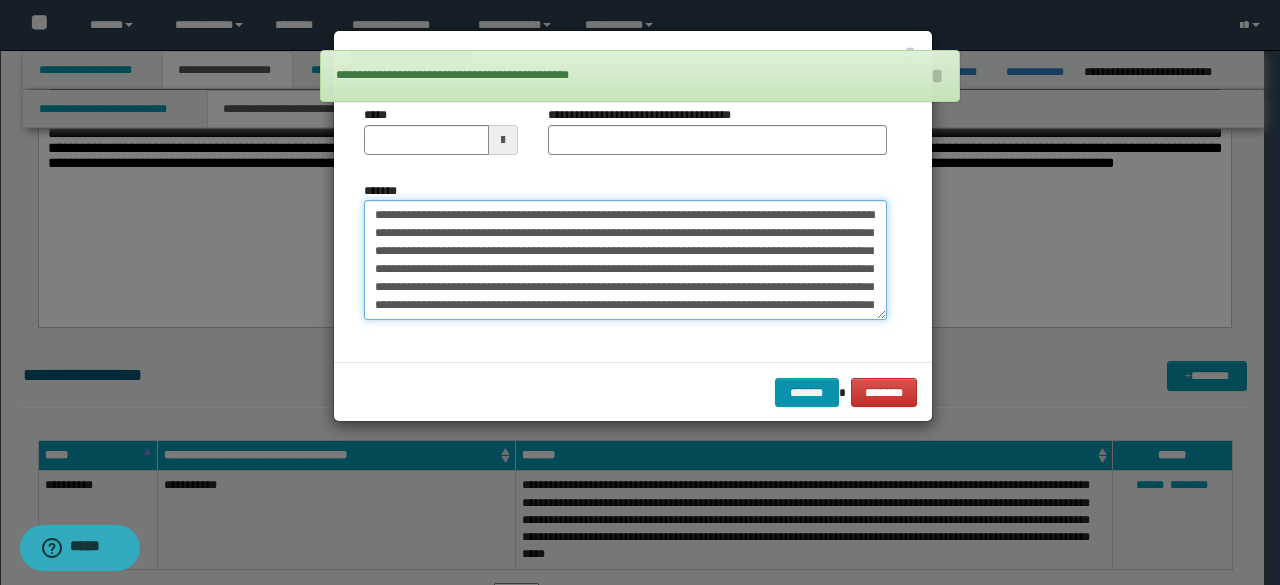 click on "*******" at bounding box center (625, 259) 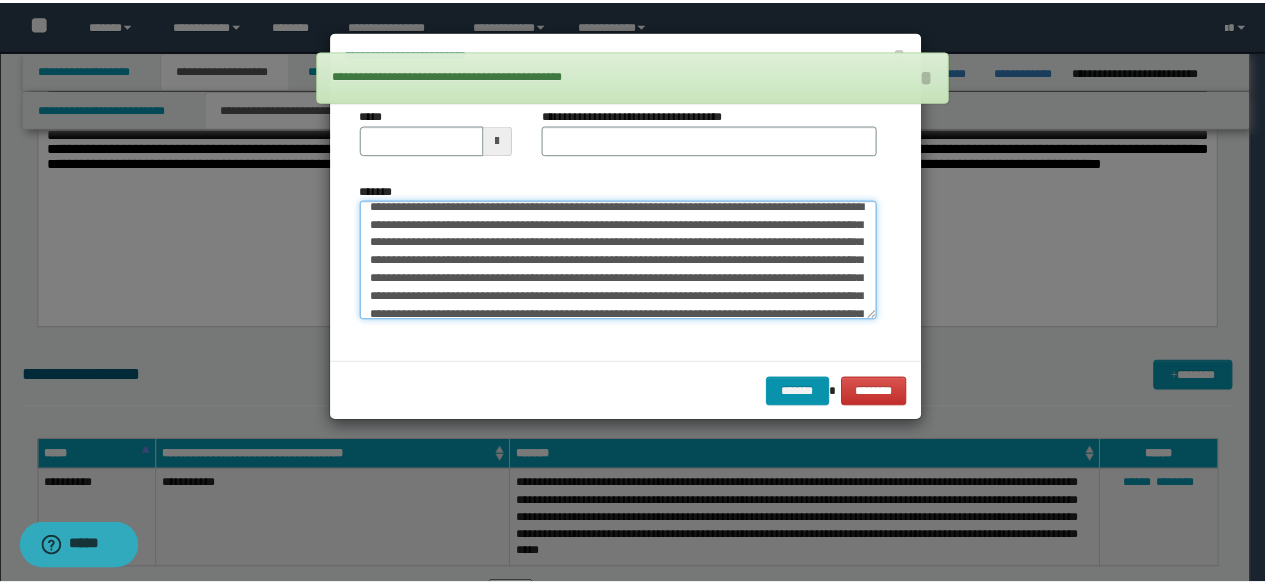 scroll, scrollTop: 0, scrollLeft: 0, axis: both 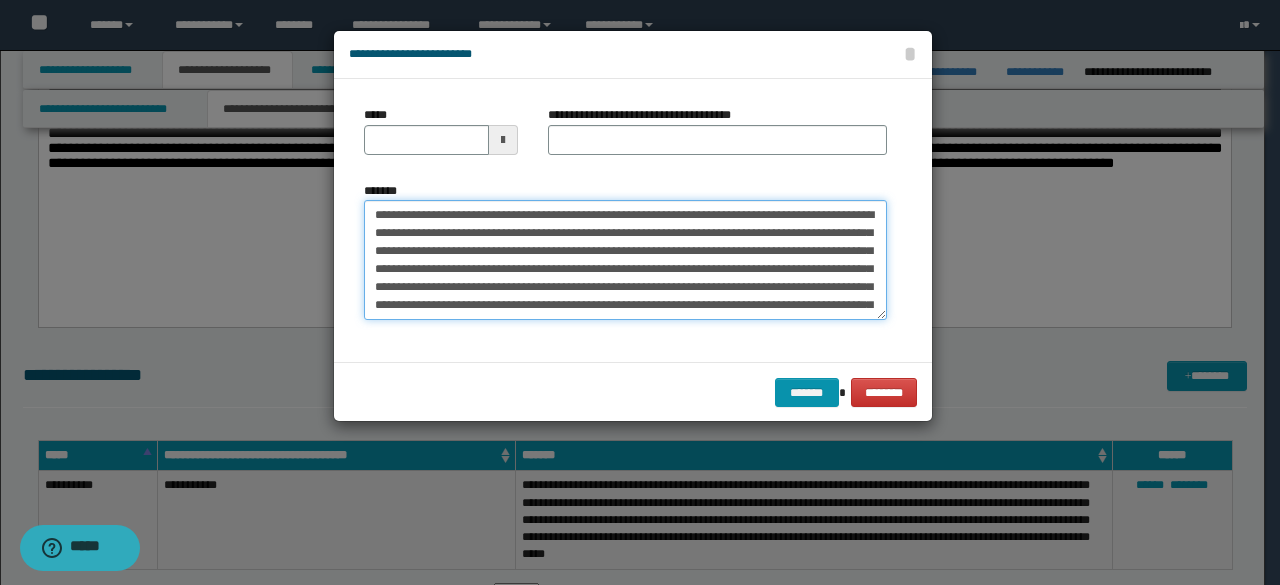 drag, startPoint x: 646, startPoint y: 211, endPoint x: 500, endPoint y: 128, distance: 167.94344 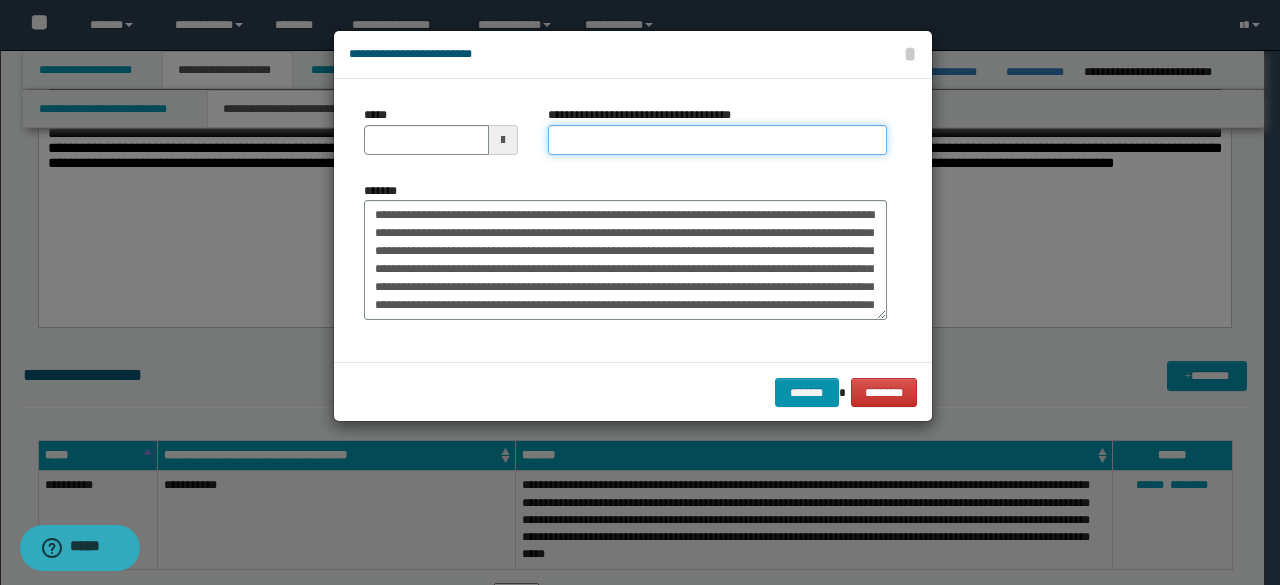 paste on "**********" 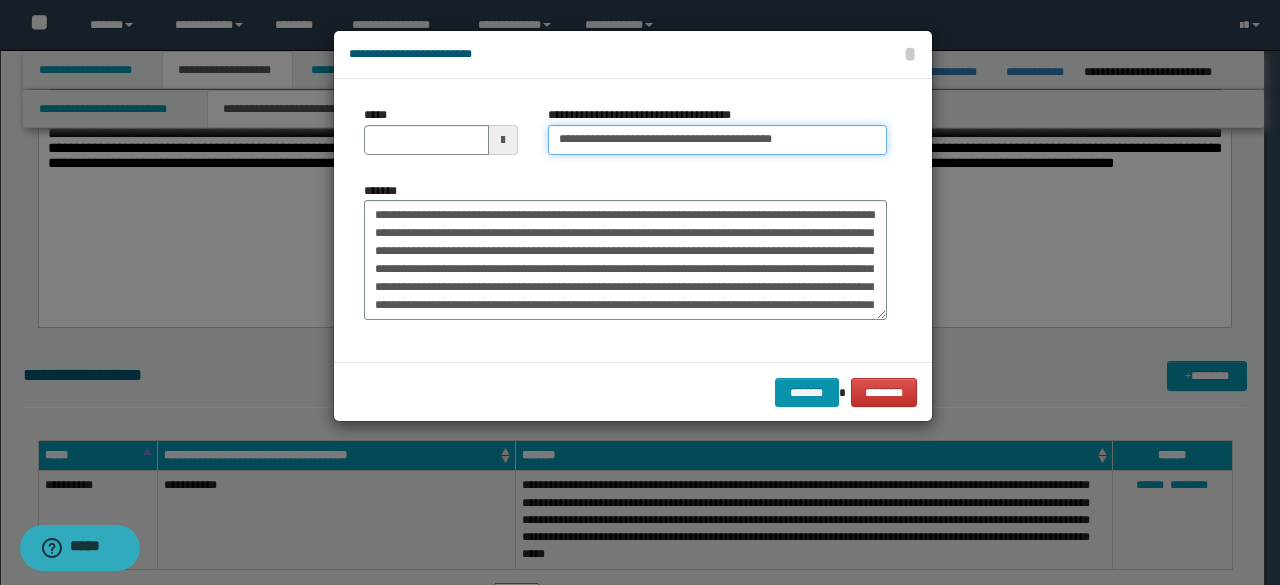 click on "**********" at bounding box center [717, 140] 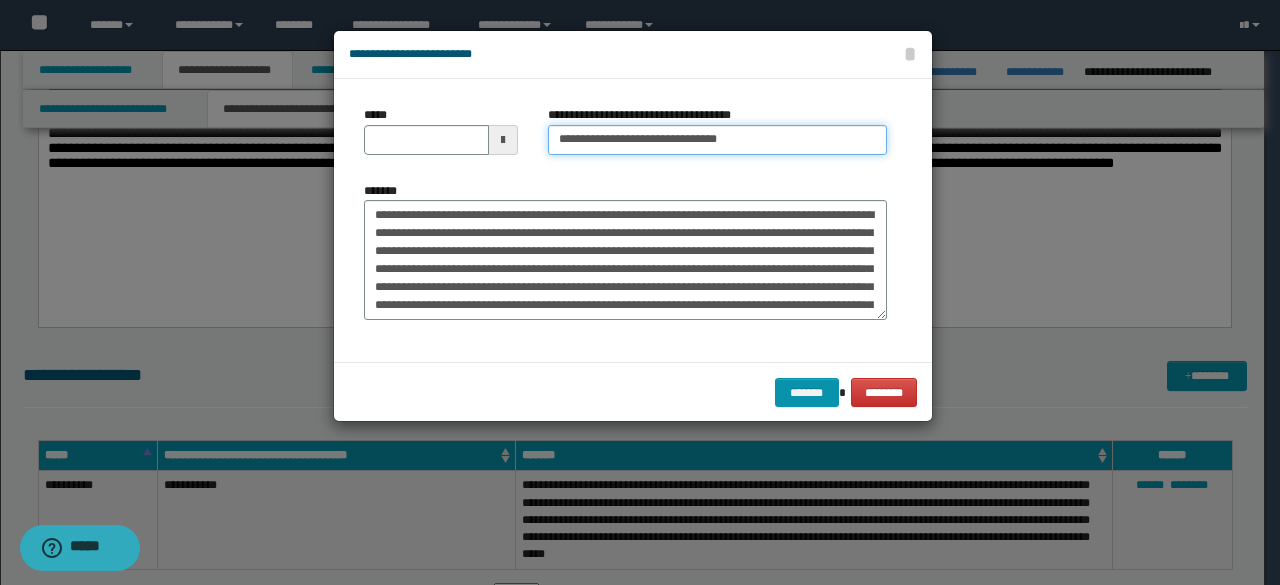 type on "**********" 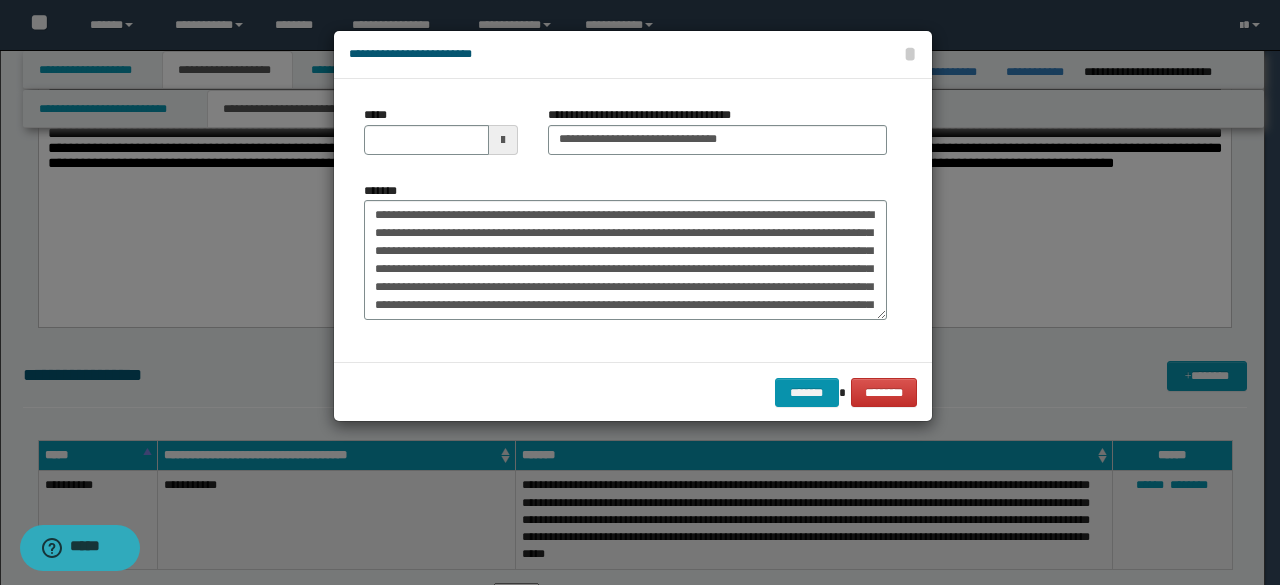click on "*****" at bounding box center [441, 138] 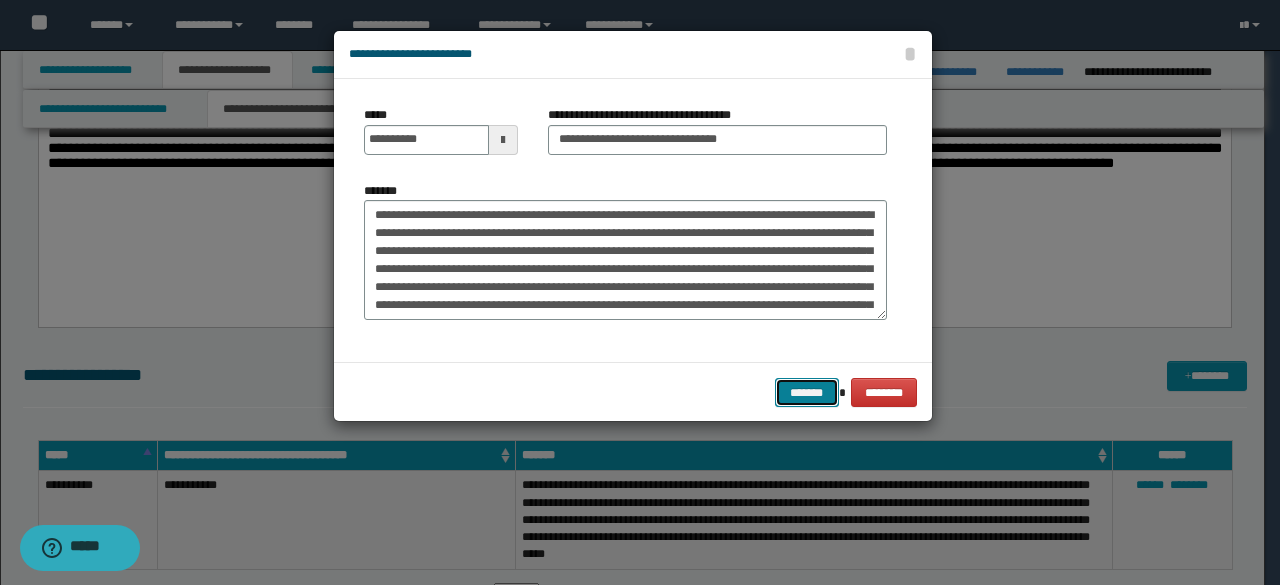 click on "*******" at bounding box center (807, 392) 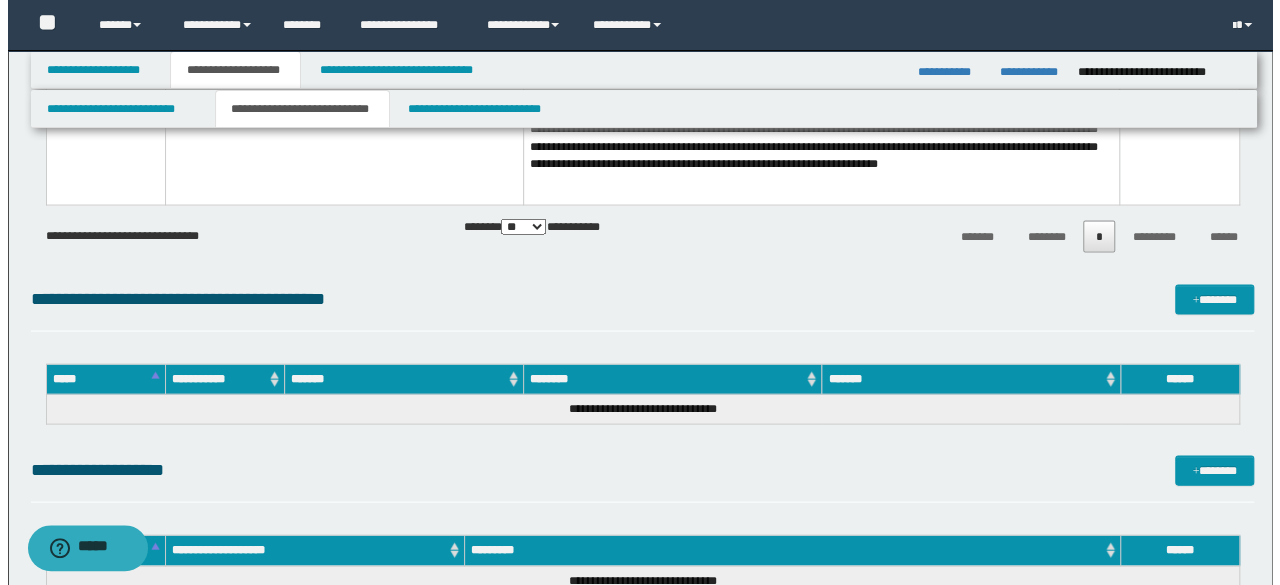 scroll, scrollTop: 2000, scrollLeft: 0, axis: vertical 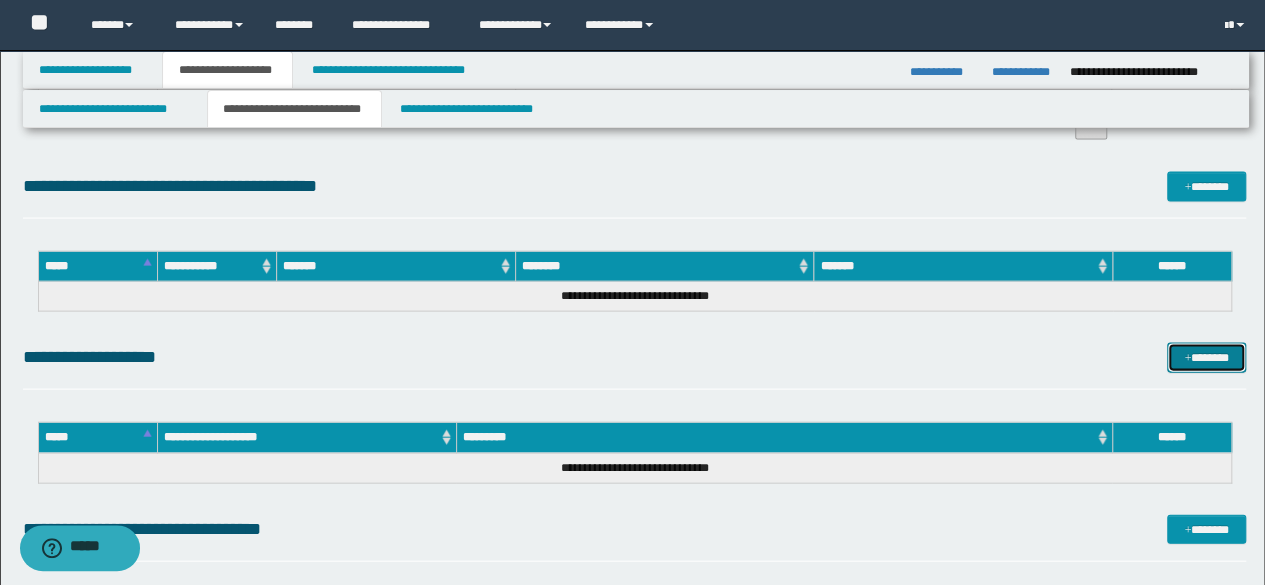 click on "*******" at bounding box center [1206, 357] 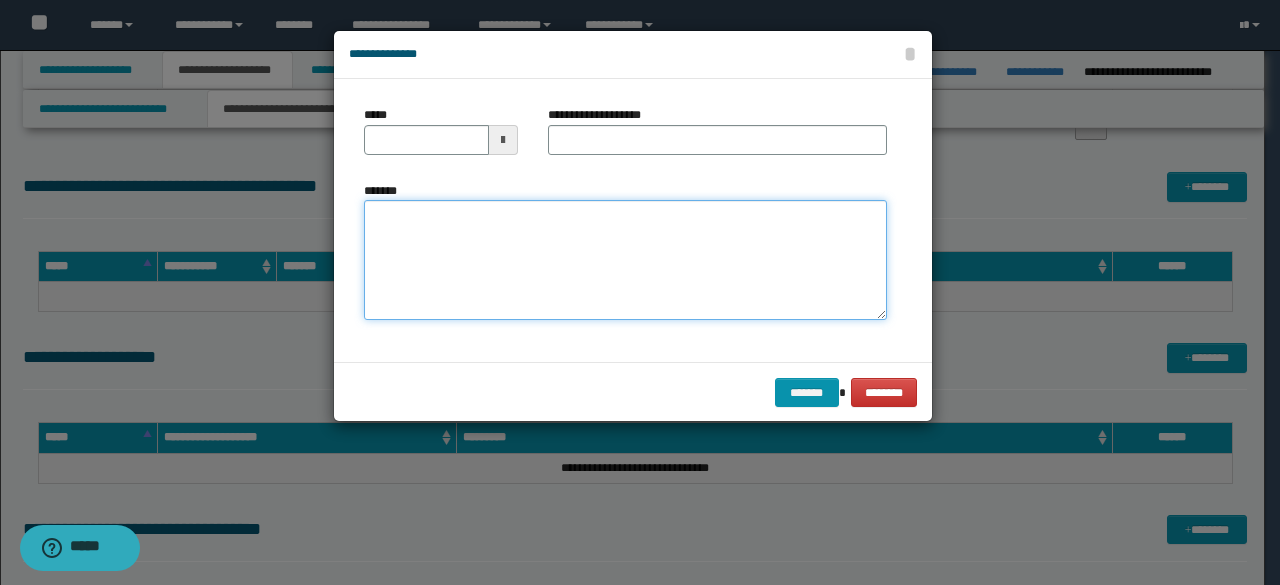 click on "*******" at bounding box center (625, 260) 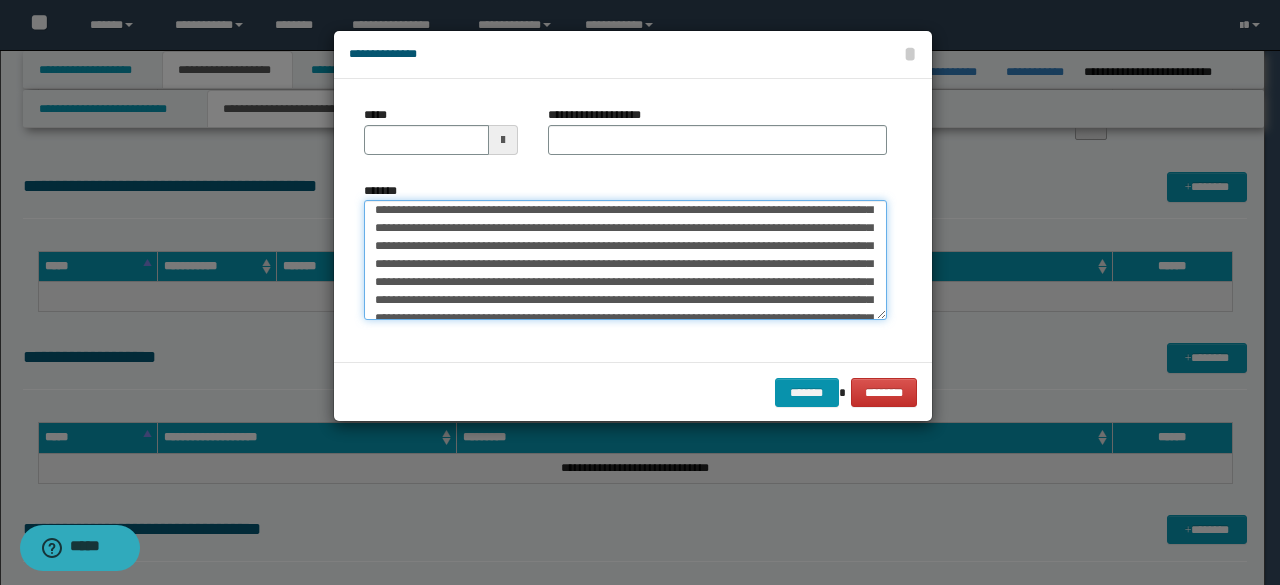 scroll, scrollTop: 0, scrollLeft: 0, axis: both 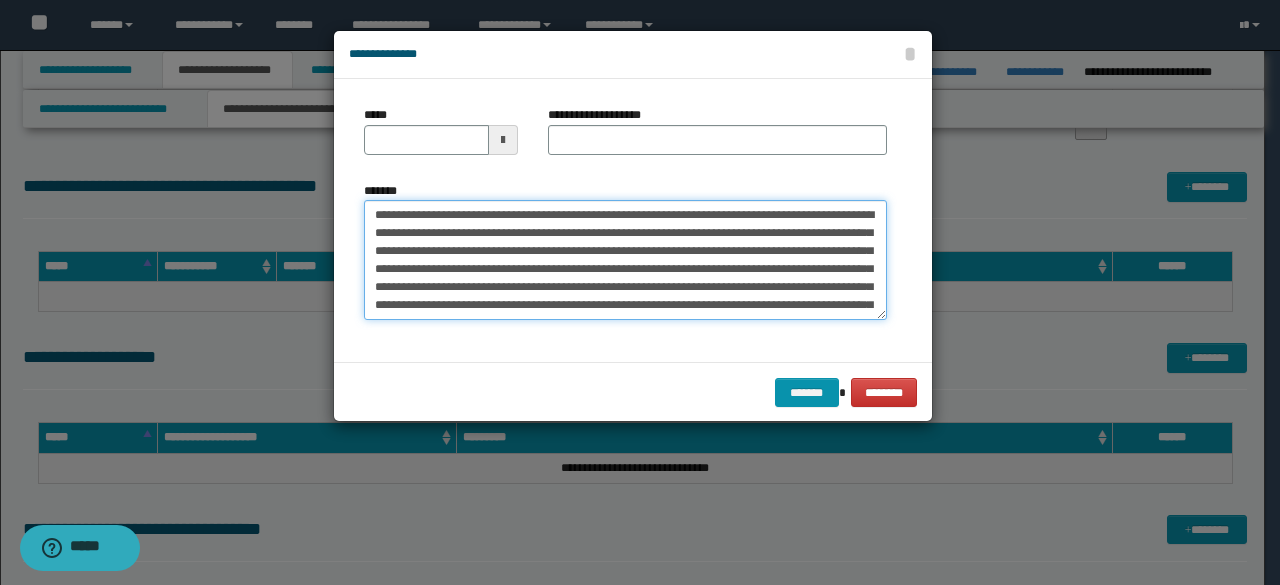 drag, startPoint x: 528, startPoint y: 217, endPoint x: 762, endPoint y: 151, distance: 243.1296 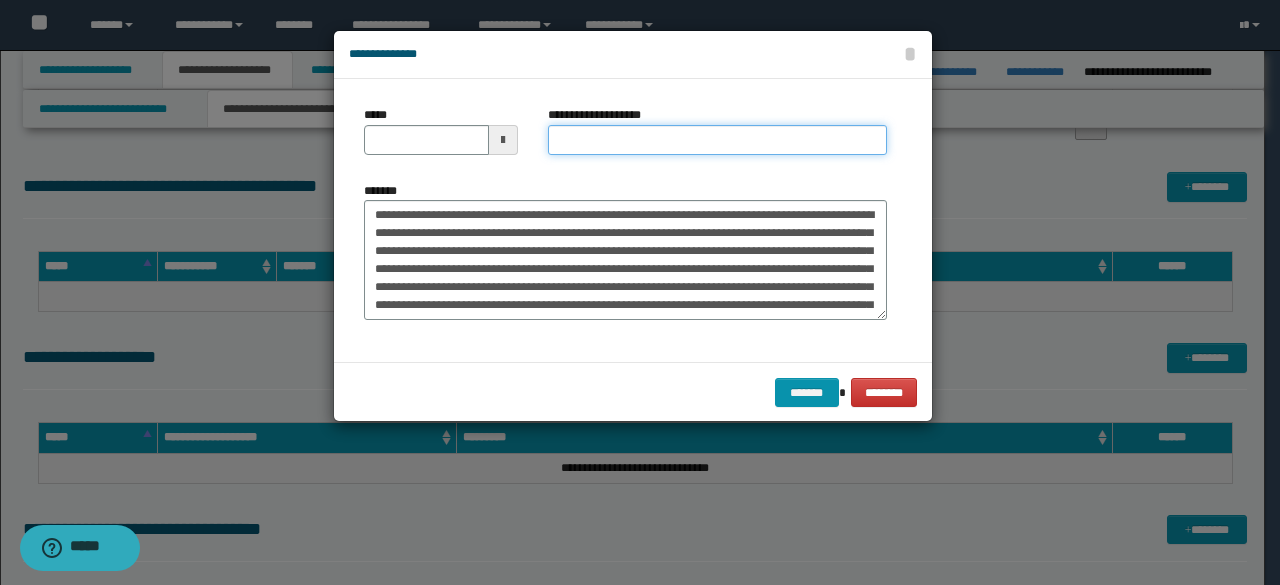 click on "**********" at bounding box center (717, 140) 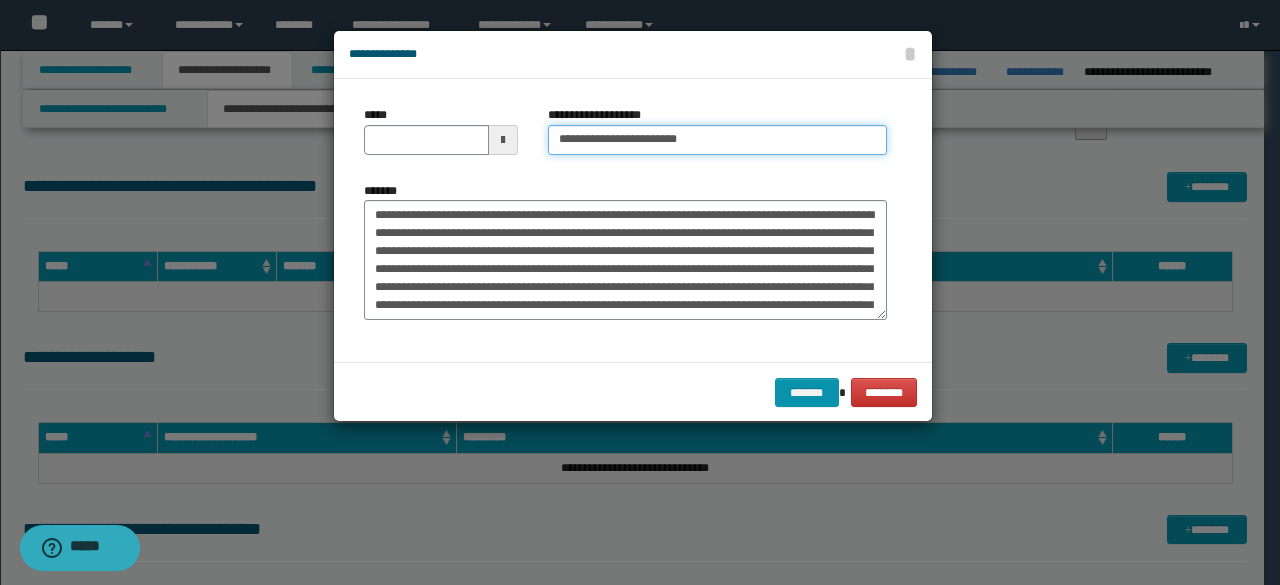 type 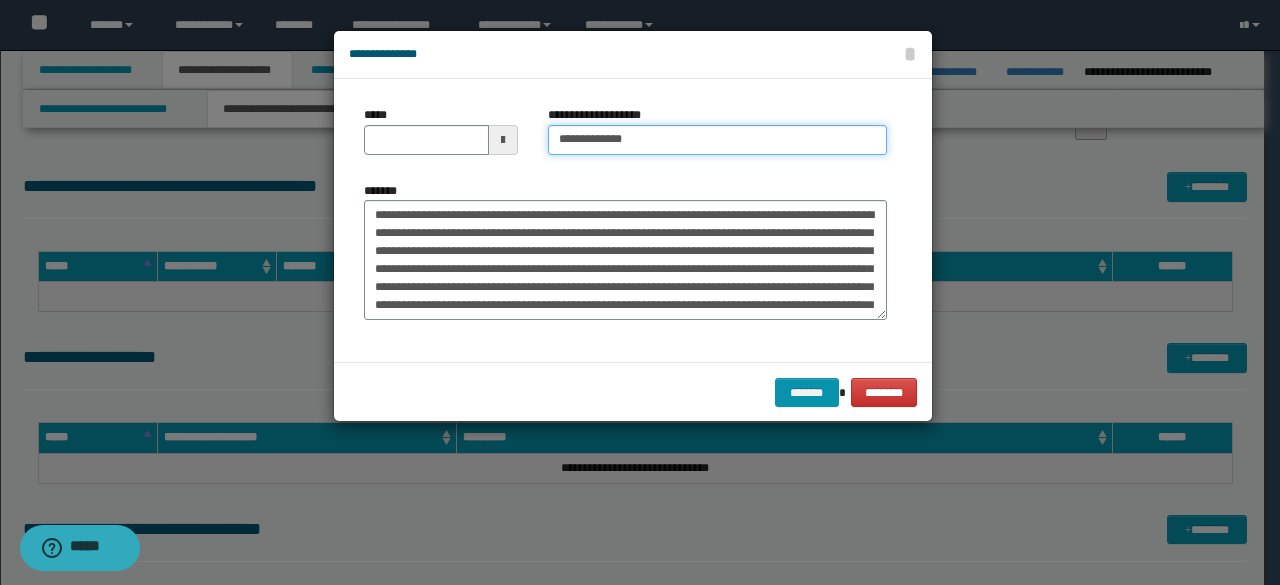 drag, startPoint x: 620, startPoint y: 137, endPoint x: 314, endPoint y: 136, distance: 306.00165 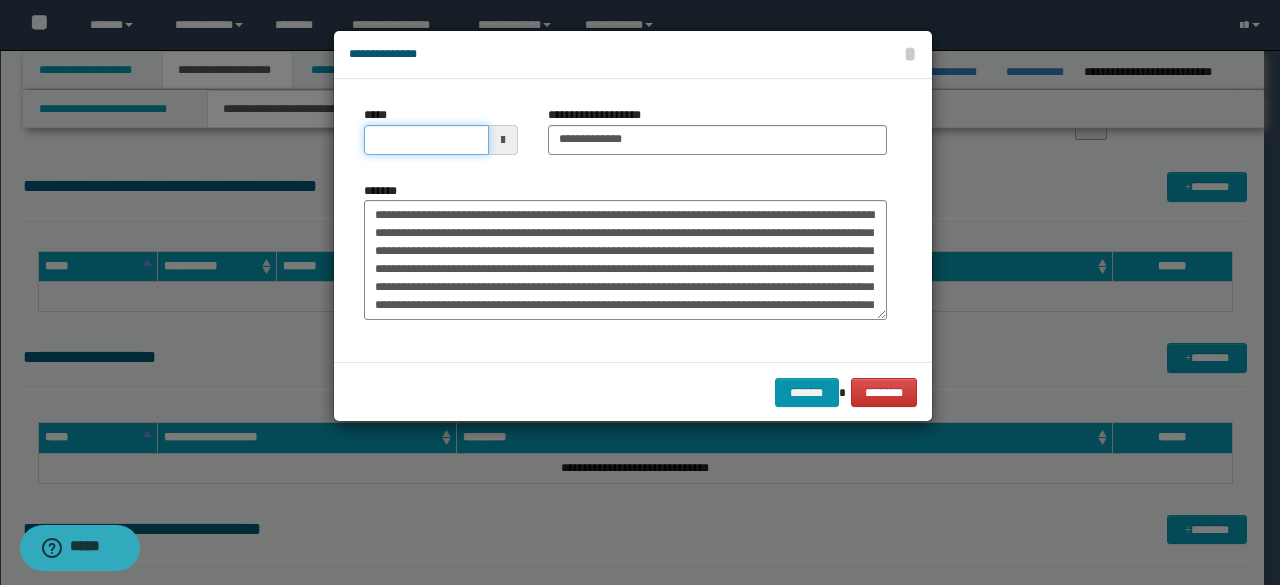 click on "*****" at bounding box center [426, 140] 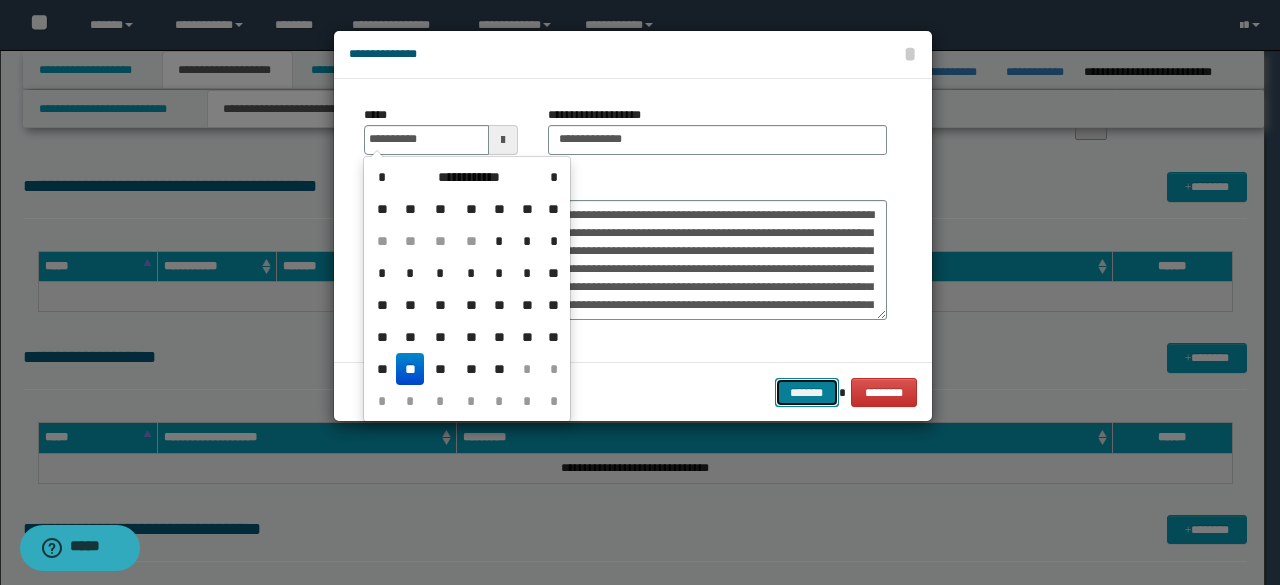 type on "**********" 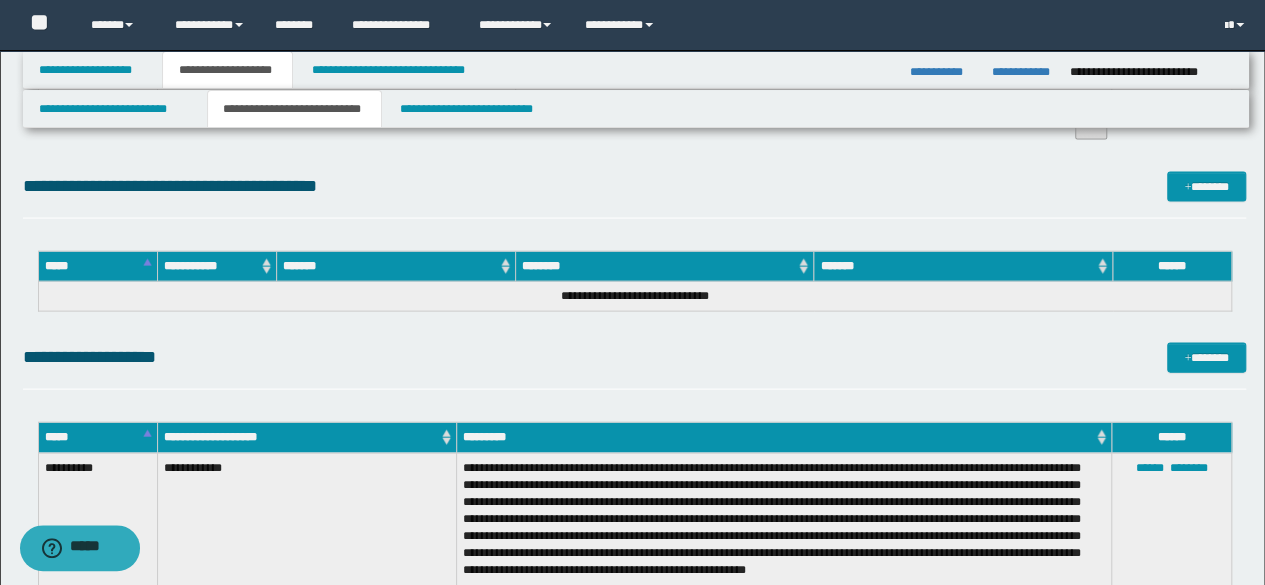 click on "**********" at bounding box center [635, 366] 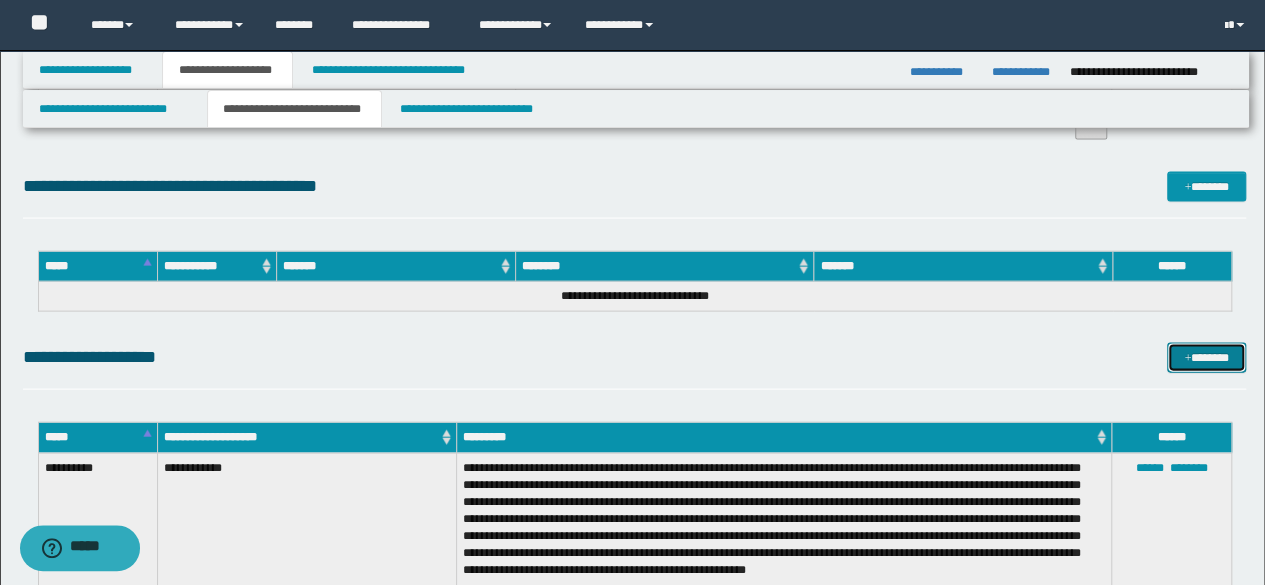 click on "*******" at bounding box center [1206, 357] 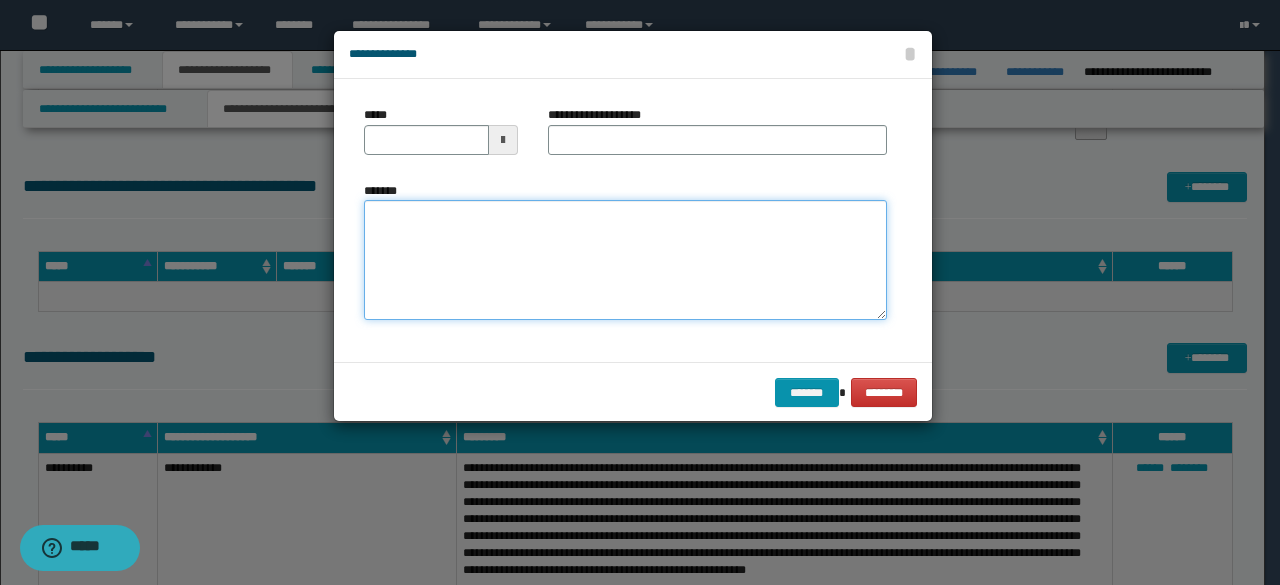 drag, startPoint x: 671, startPoint y: 235, endPoint x: 564, endPoint y: 271, distance: 112.89375 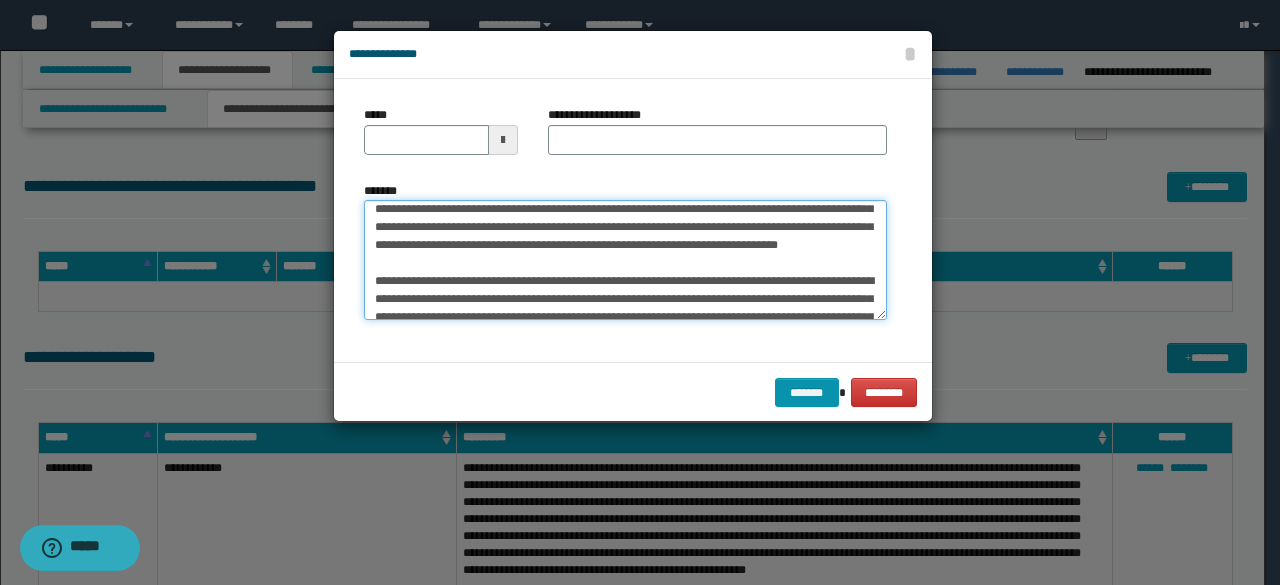 scroll, scrollTop: 146, scrollLeft: 0, axis: vertical 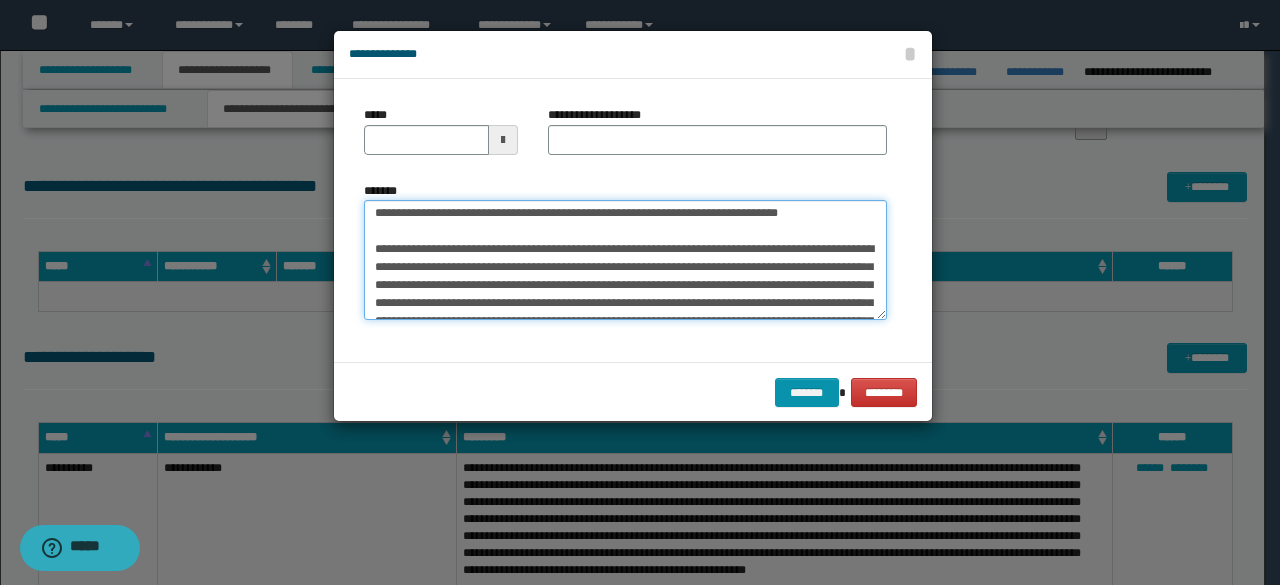 drag, startPoint x: 437, startPoint y: 269, endPoint x: 472, endPoint y: 217, distance: 62.681736 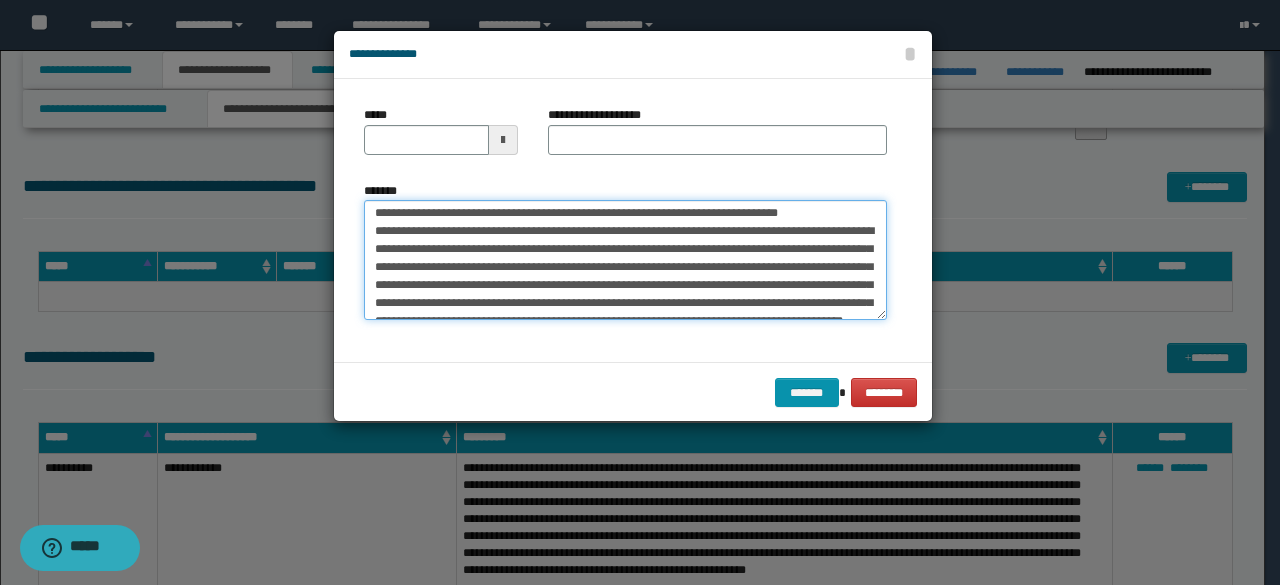 type 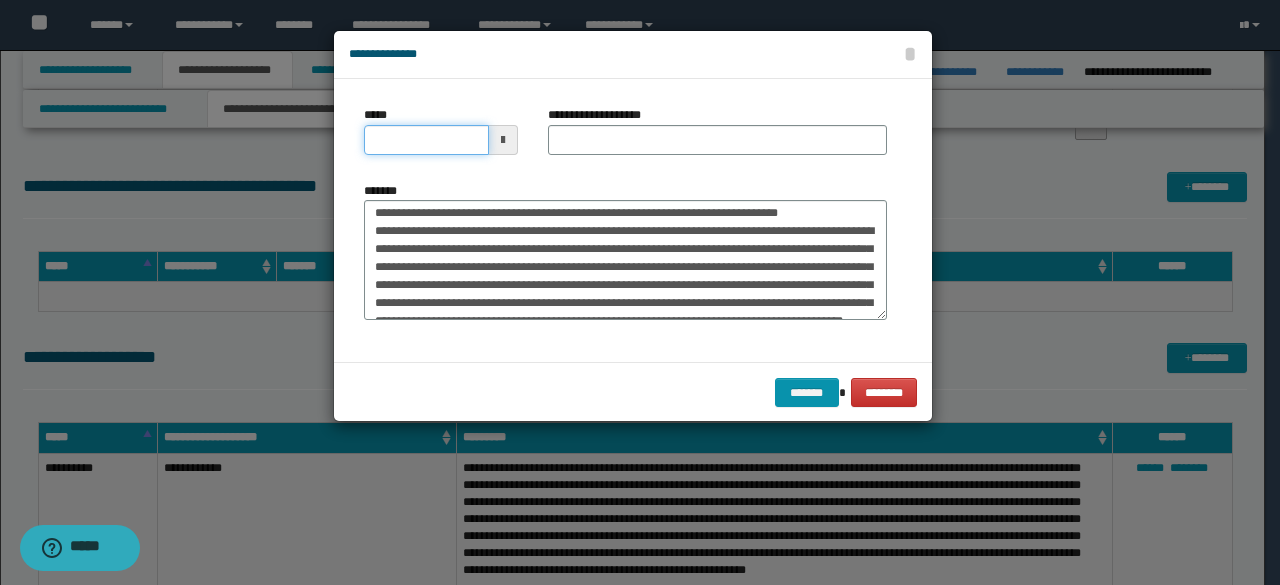 click on "*****" at bounding box center (426, 140) 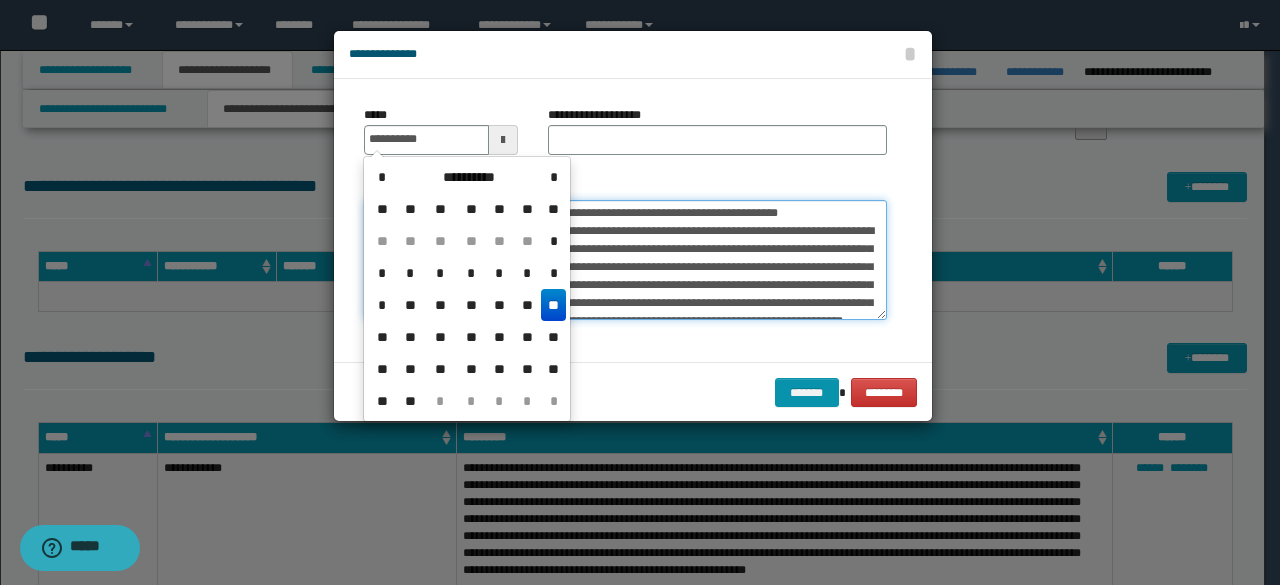 type on "**********" 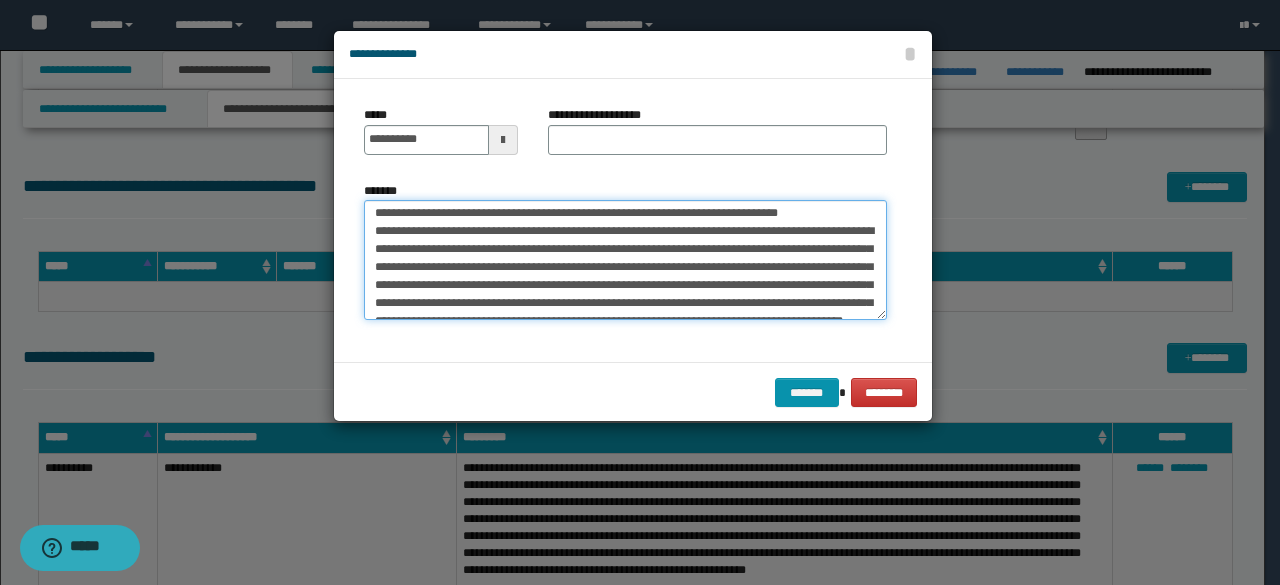 drag, startPoint x: 684, startPoint y: 254, endPoint x: 352, endPoint y: 255, distance: 332.0015 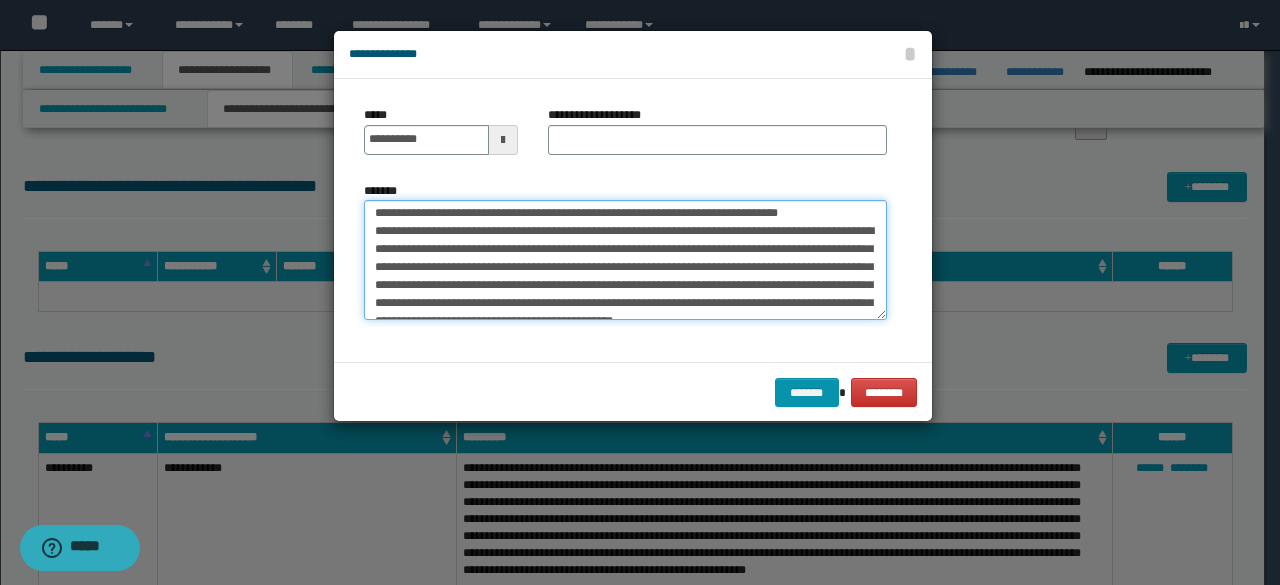 type on "**********" 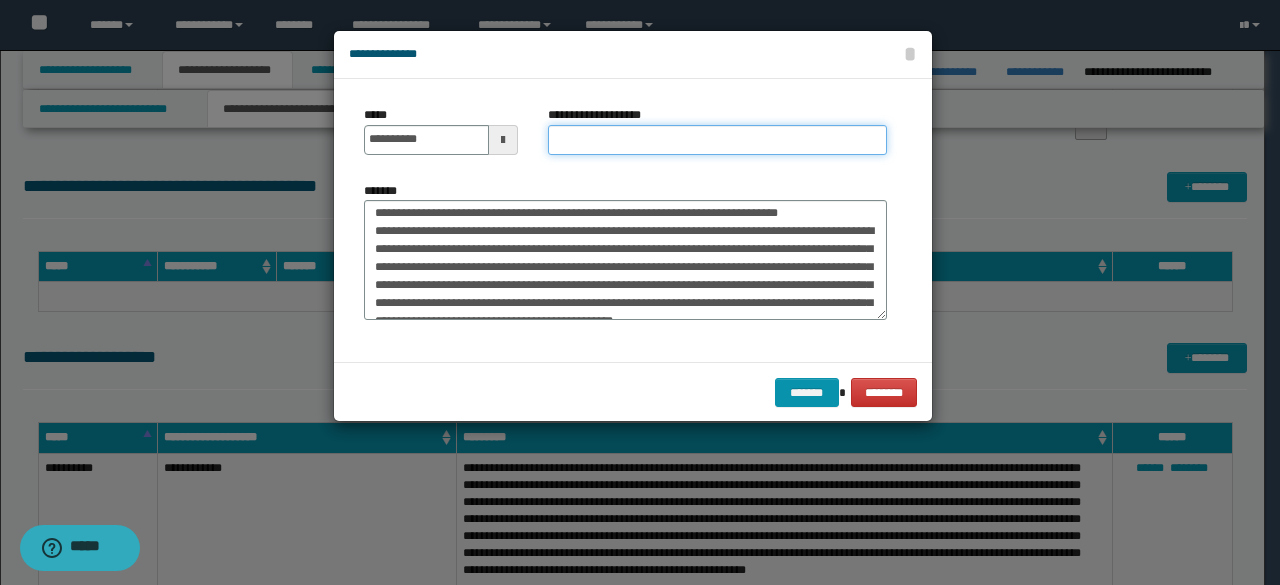 click on "**********" at bounding box center [717, 140] 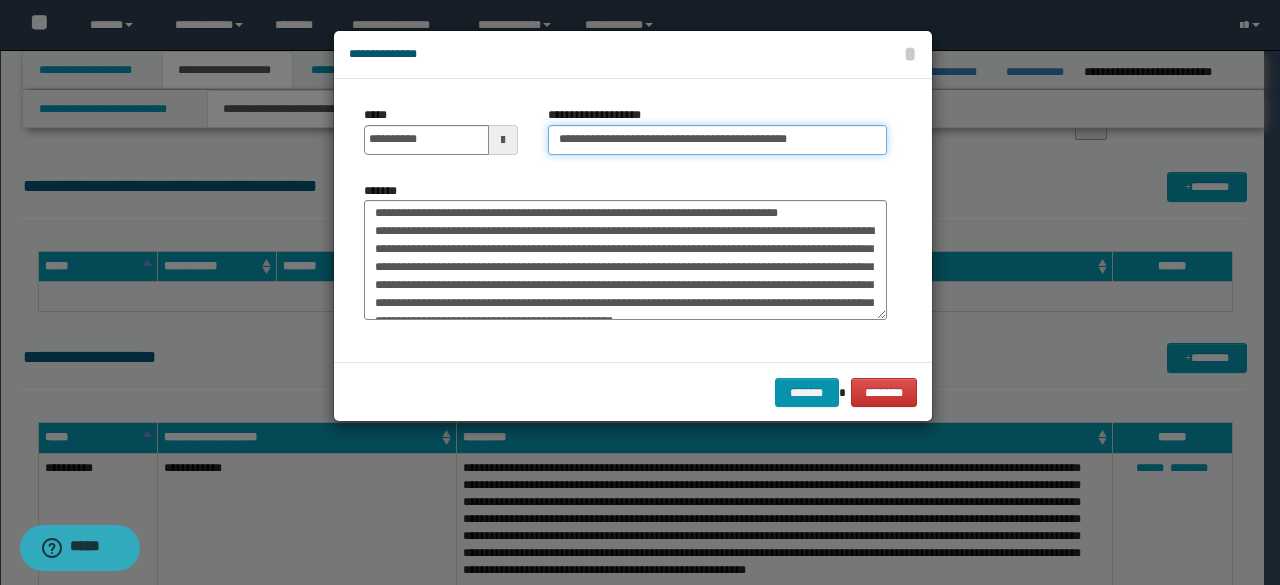type on "**********" 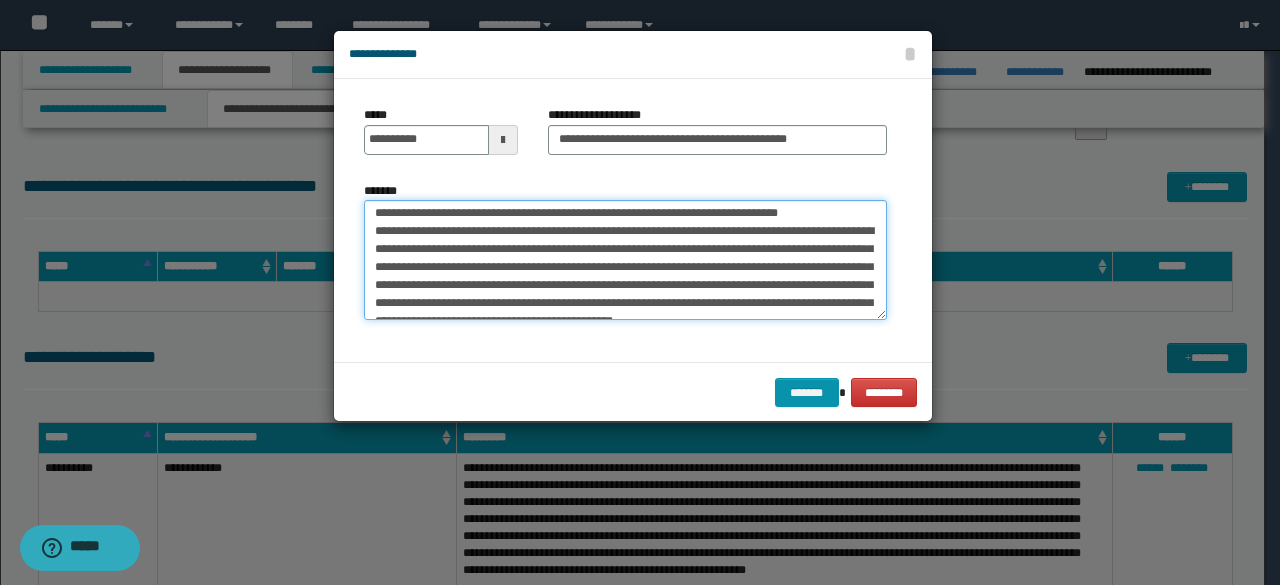 click on "*******" at bounding box center [625, 259] 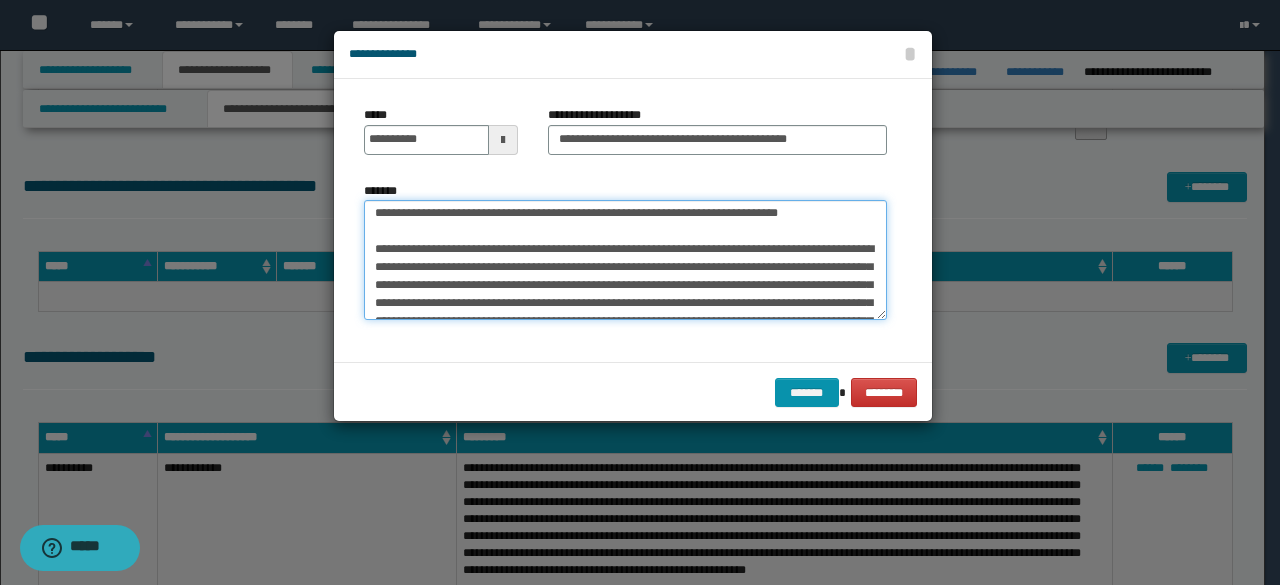 scroll, scrollTop: 0, scrollLeft: 0, axis: both 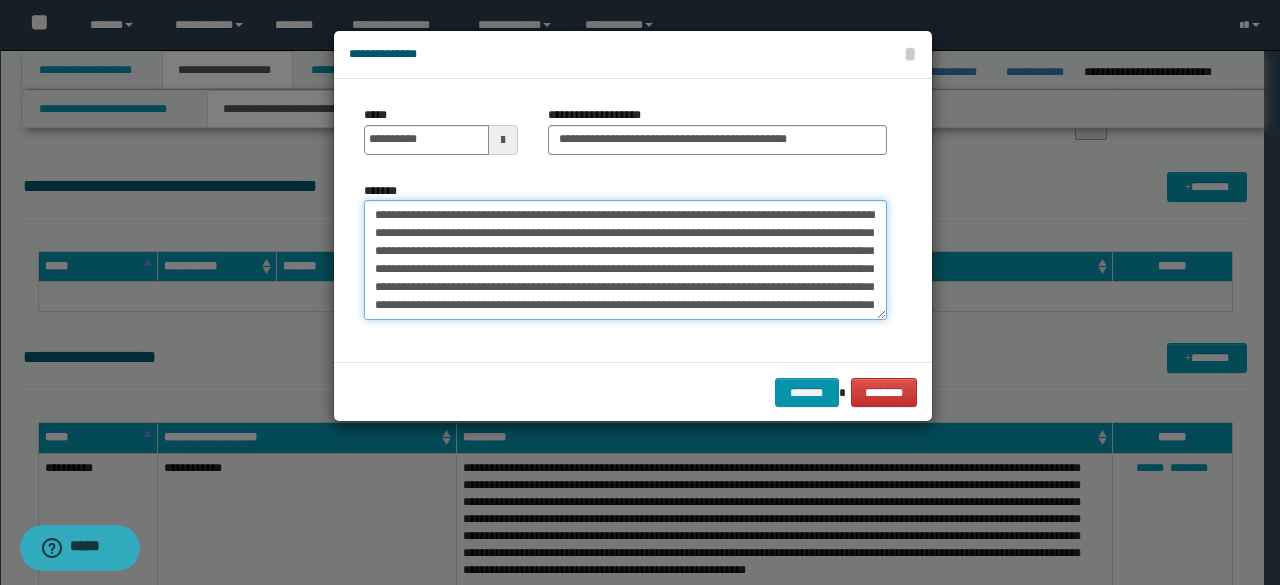 drag, startPoint x: 838, startPoint y: 236, endPoint x: 221, endPoint y: 63, distance: 640.7948 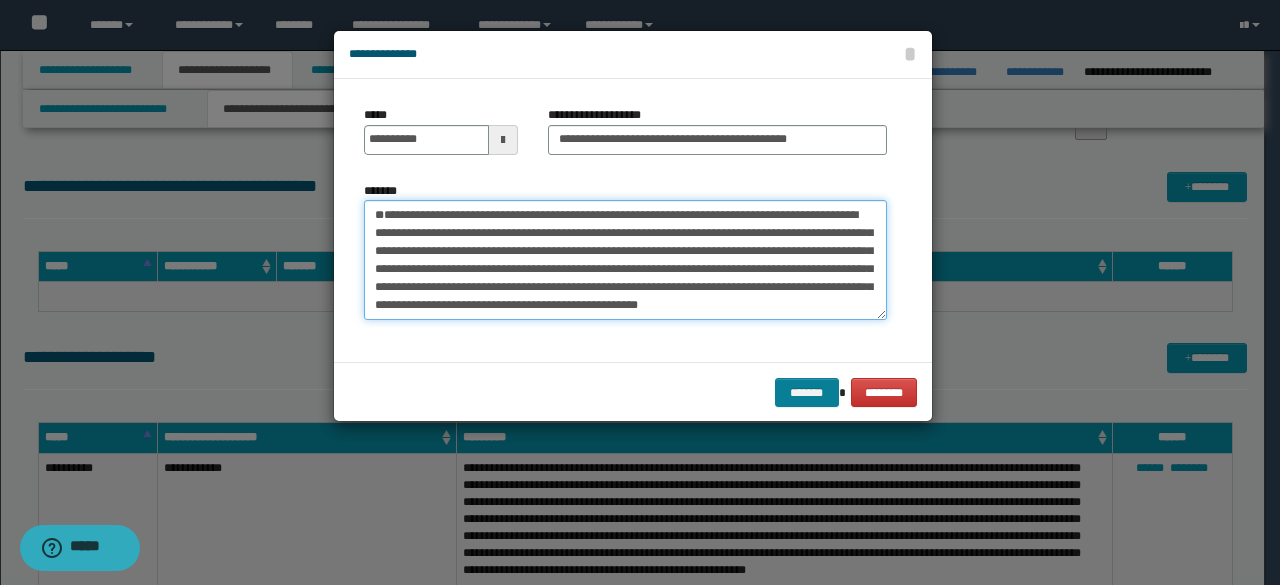 type on "**********" 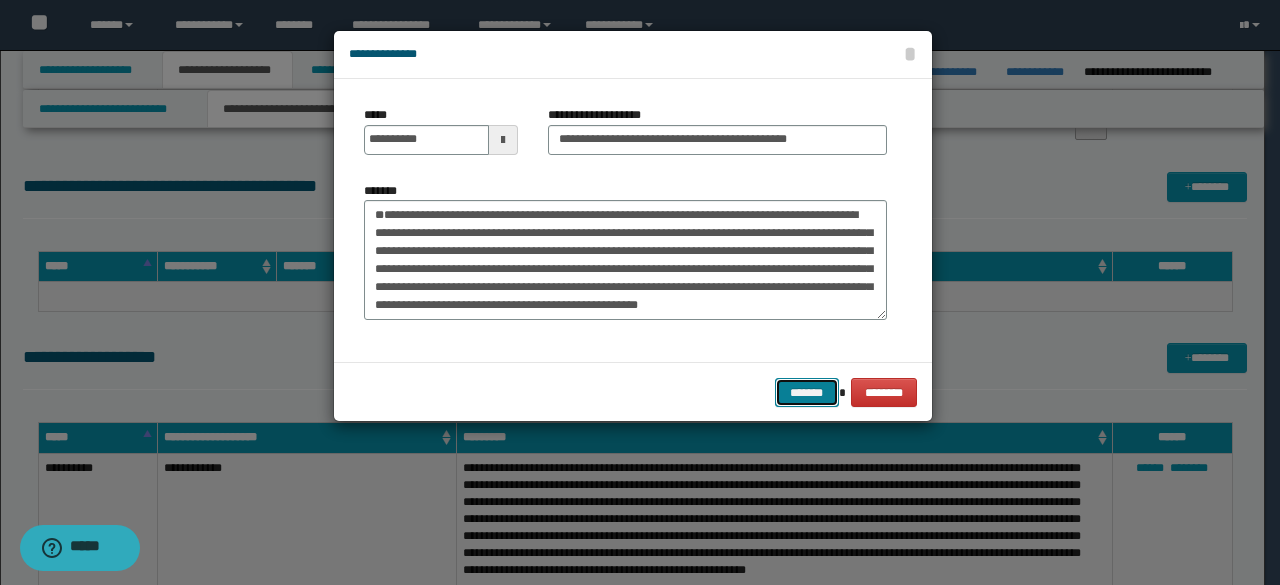 drag, startPoint x: 813, startPoint y: 395, endPoint x: 866, endPoint y: 391, distance: 53.15073 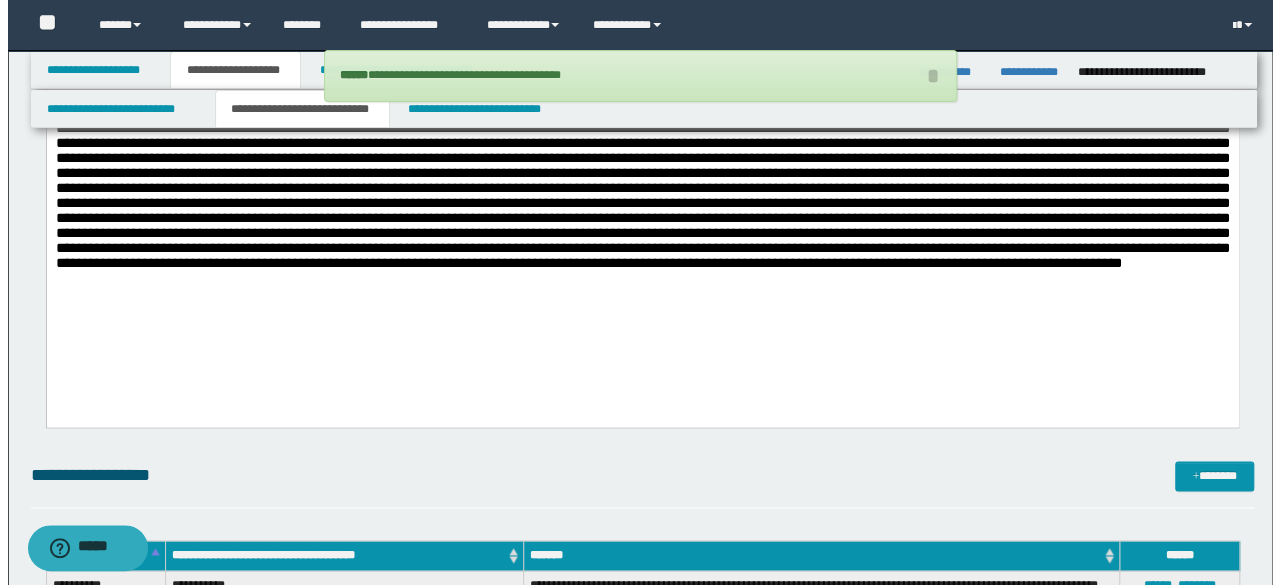 scroll, scrollTop: 1300, scrollLeft: 0, axis: vertical 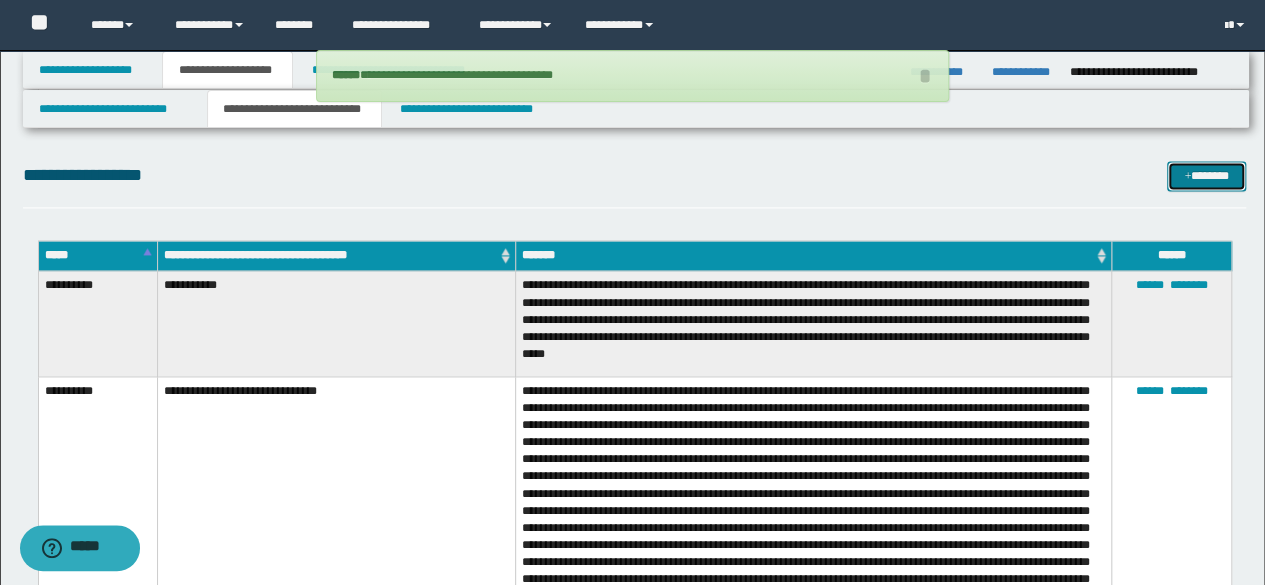 click on "*******" at bounding box center [1206, 175] 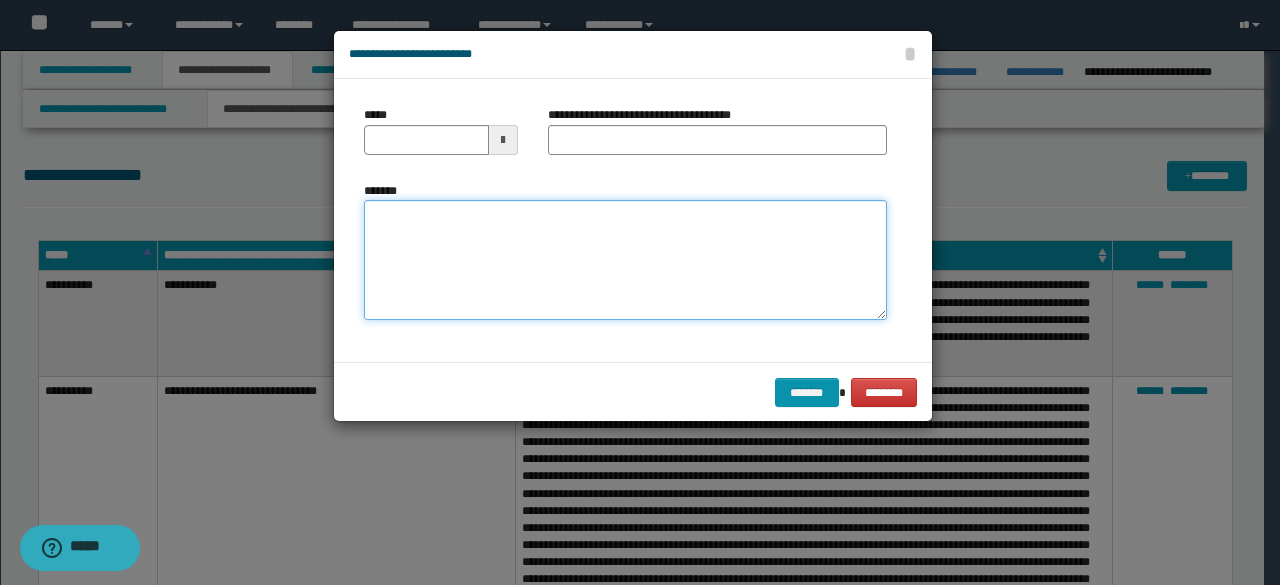click on "*******" at bounding box center (625, 259) 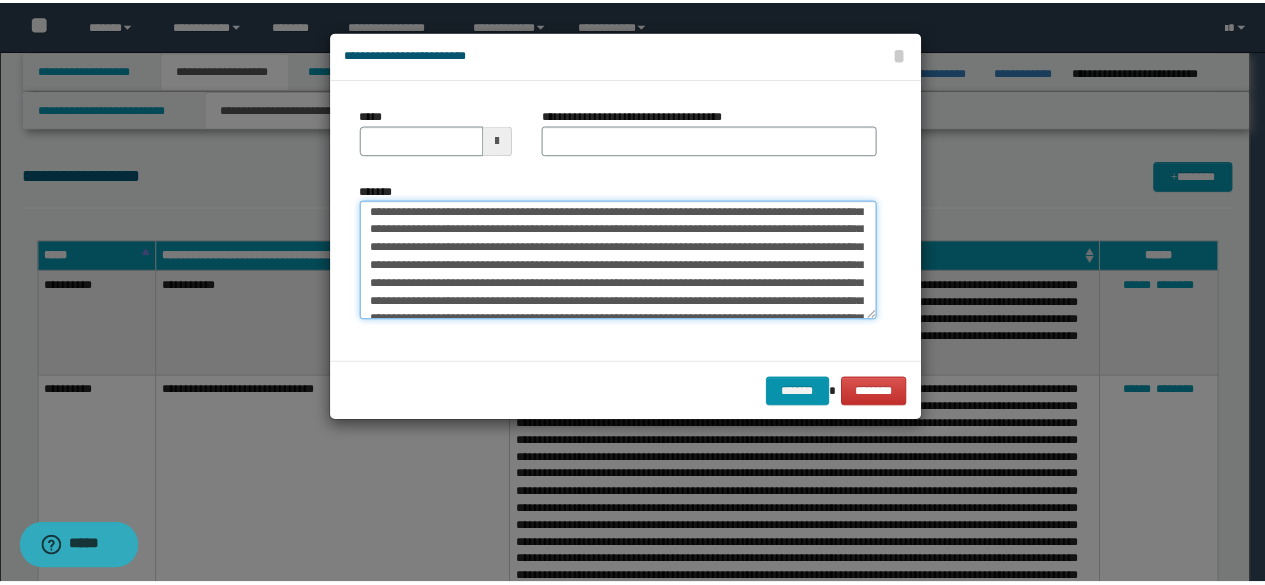 scroll, scrollTop: 0, scrollLeft: 0, axis: both 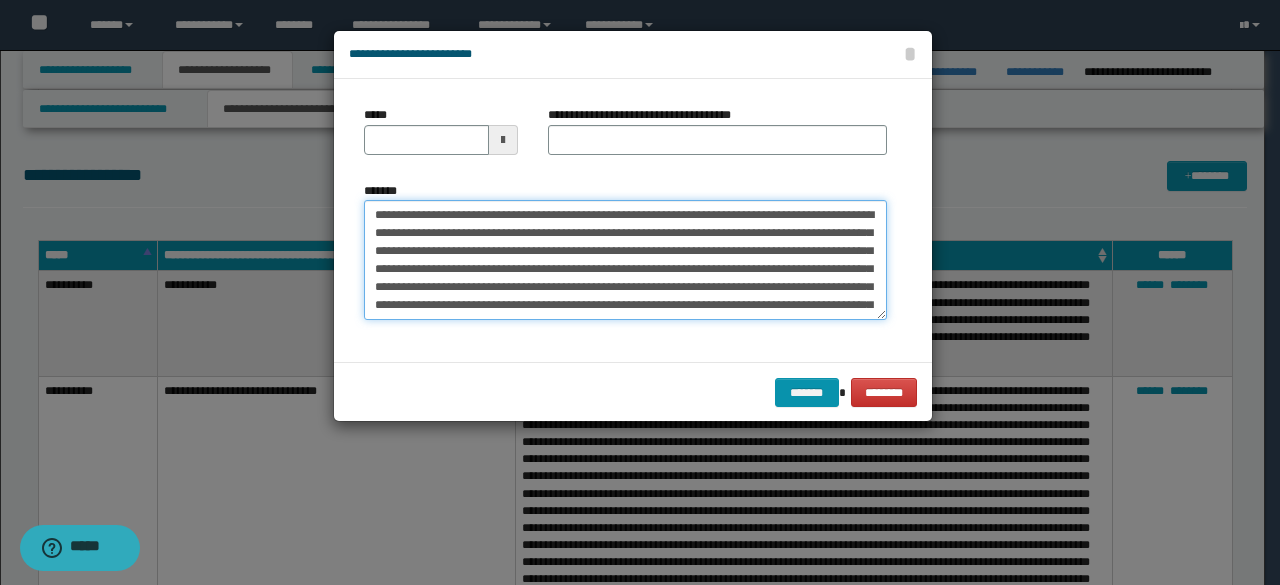 drag, startPoint x: 556, startPoint y: 215, endPoint x: 200, endPoint y: 199, distance: 356.35938 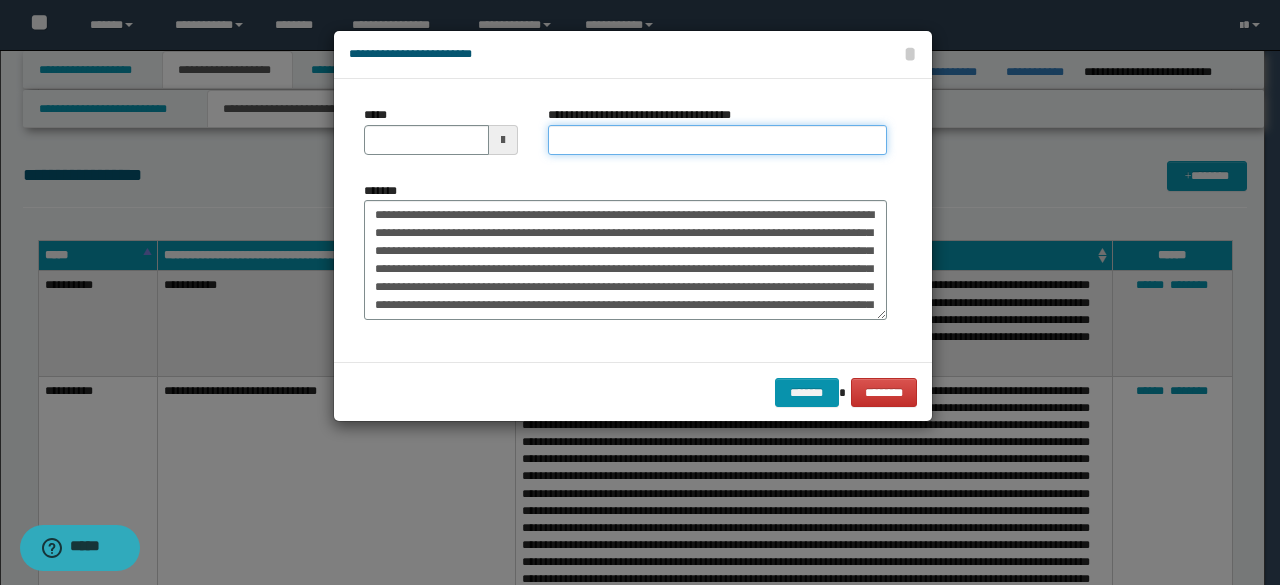 paste on "**********" 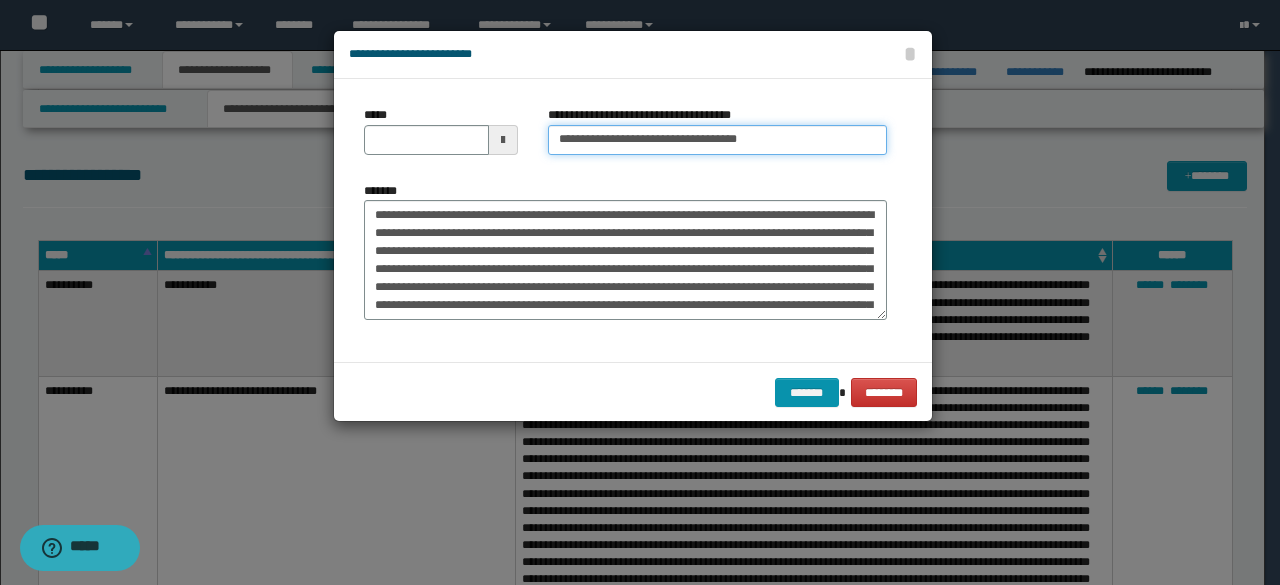click on "**********" at bounding box center (717, 140) 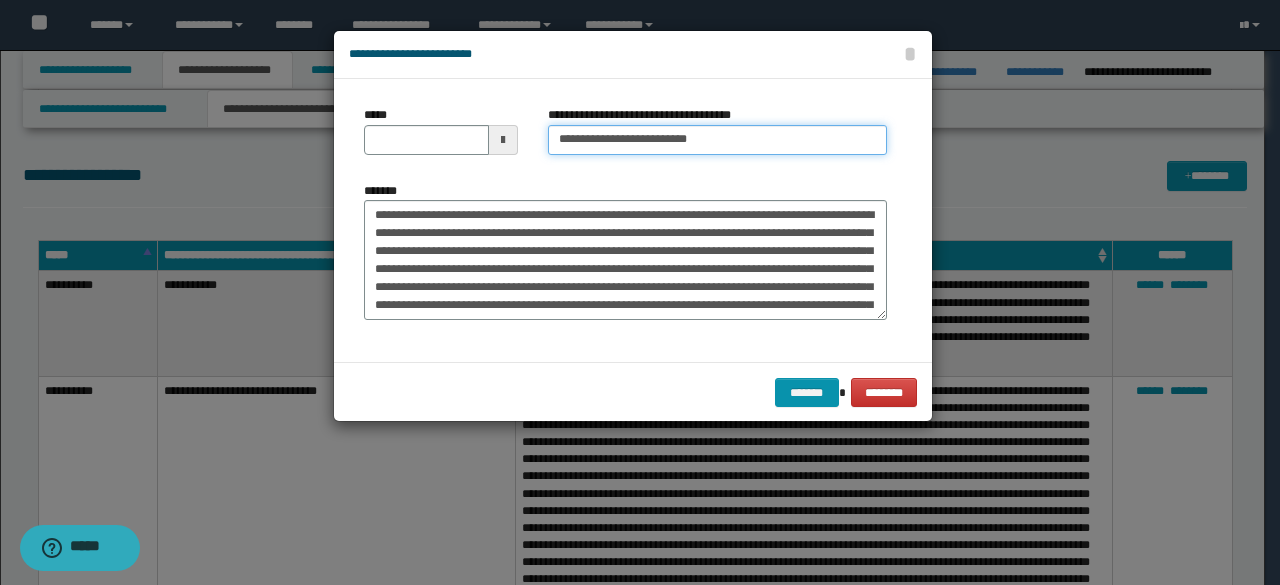 type on "**********" 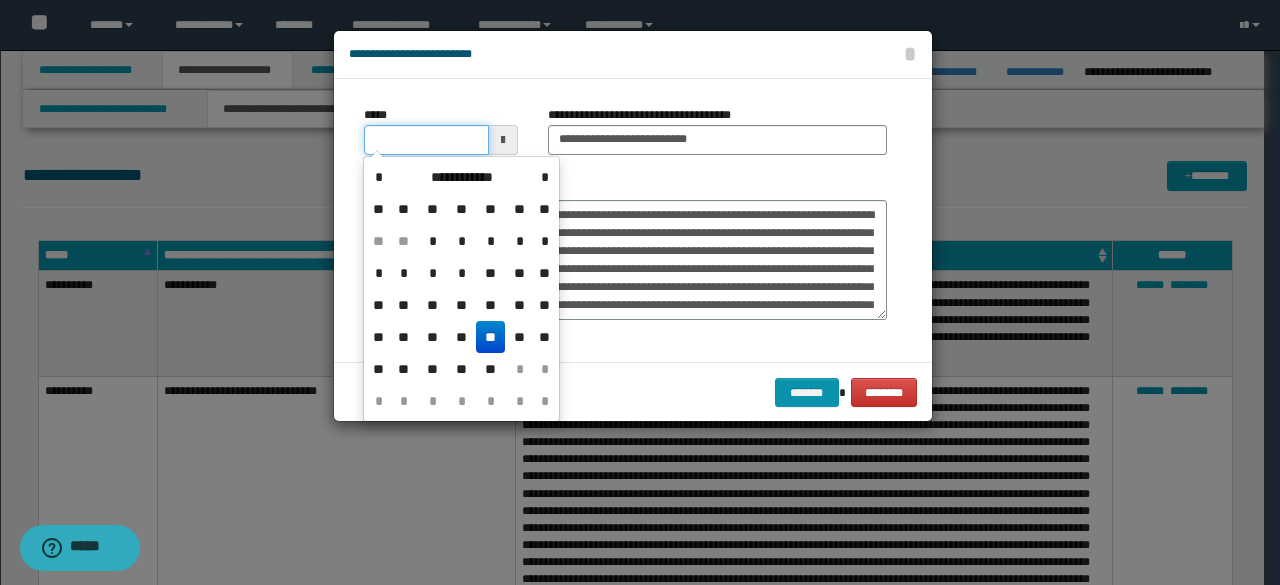 click on "*****" at bounding box center (426, 140) 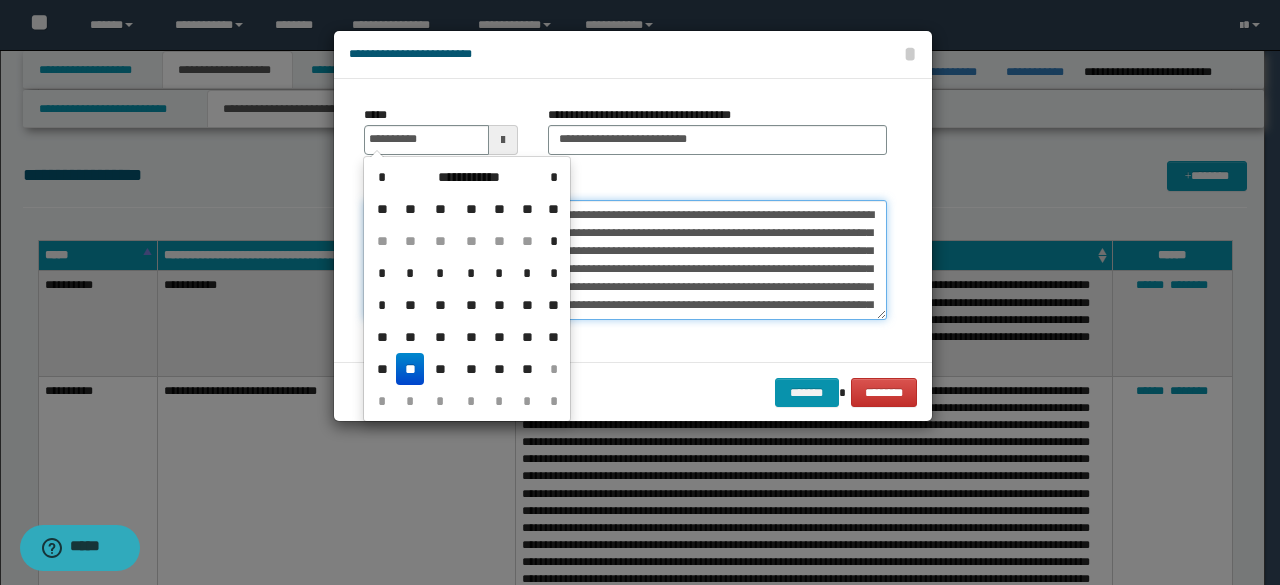 type on "**********" 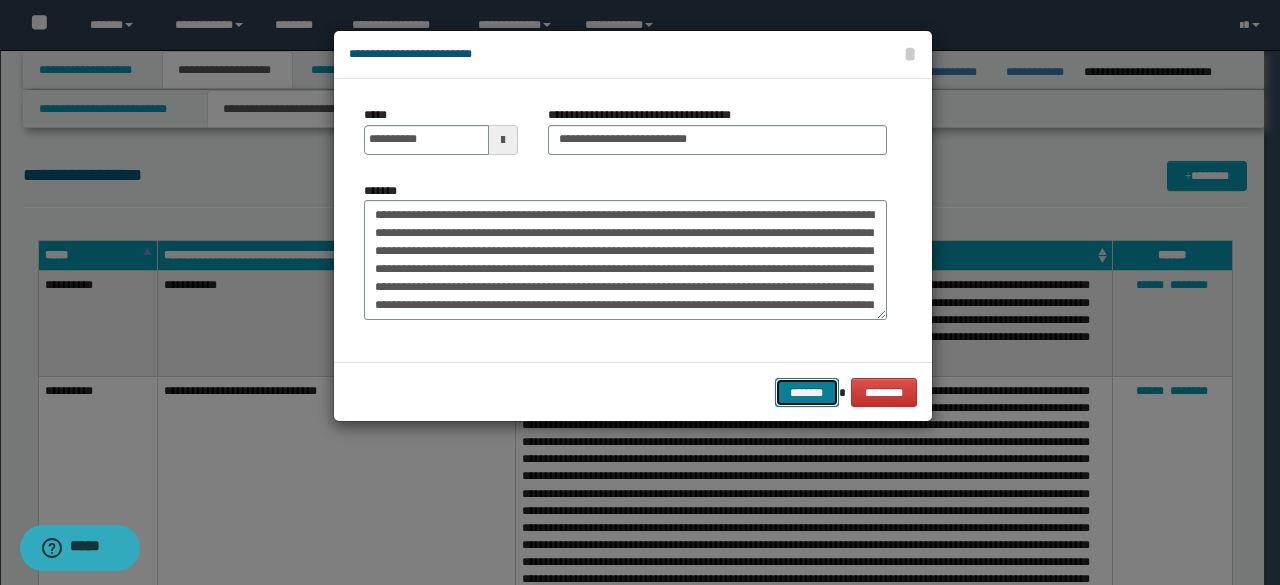click on "*******" at bounding box center [807, 392] 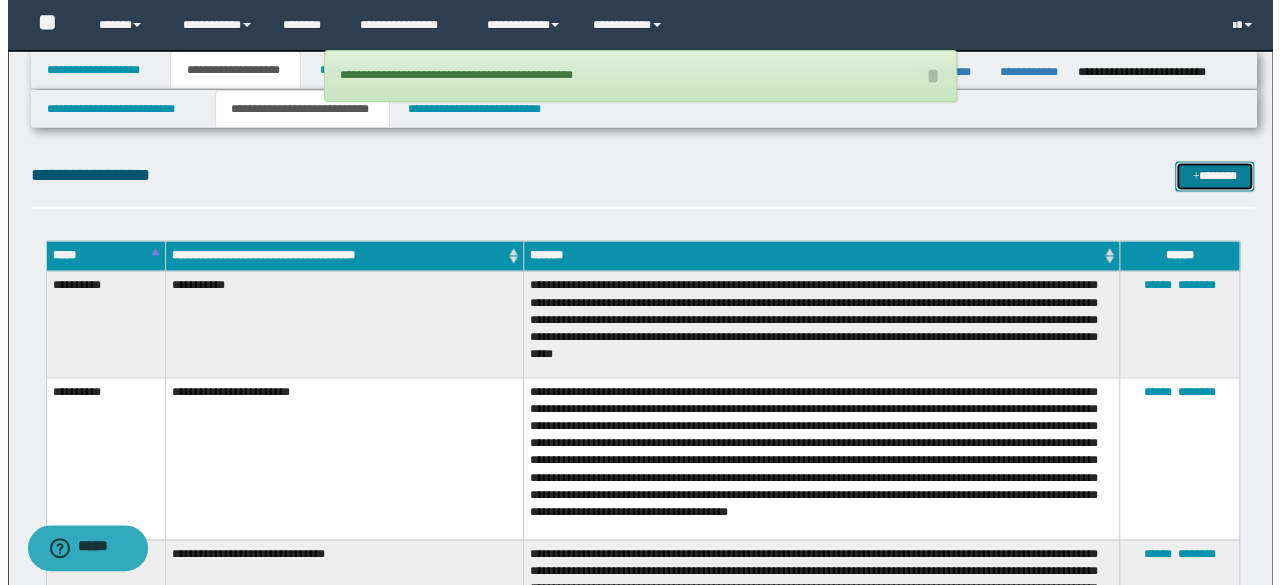 scroll, scrollTop: 1100, scrollLeft: 0, axis: vertical 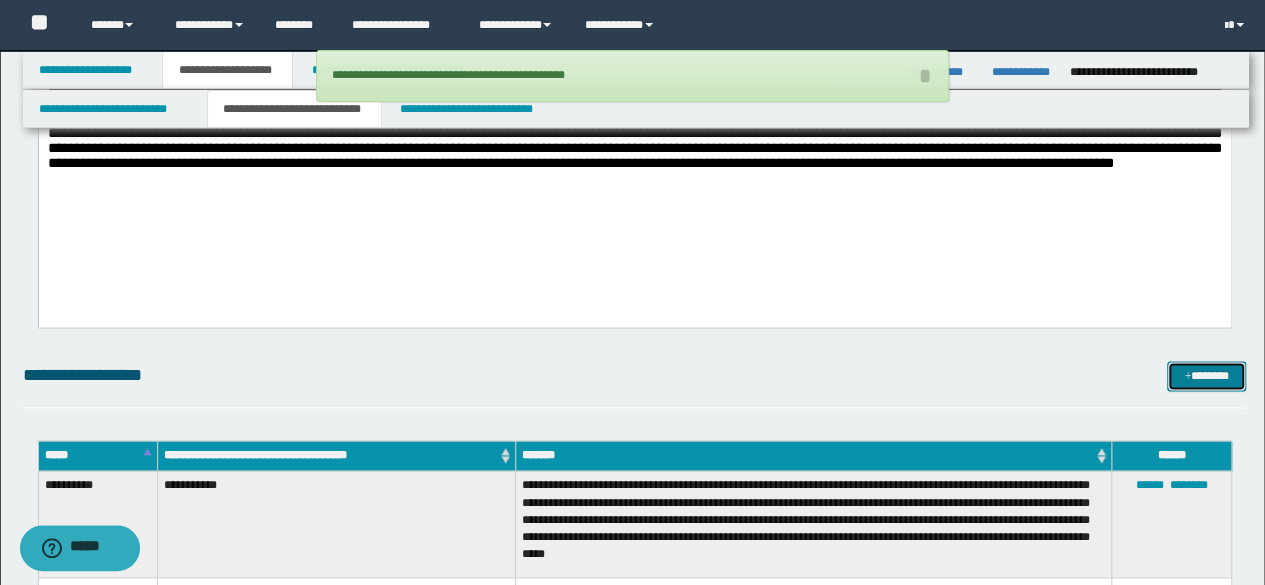click on "*******" at bounding box center [1206, 375] 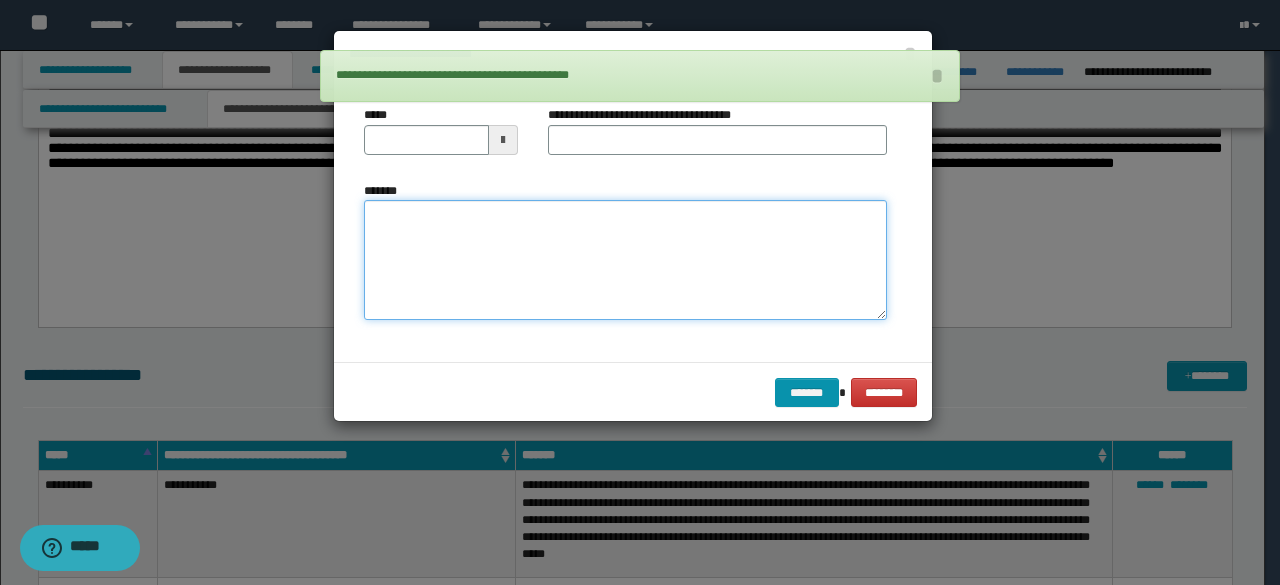 click on "*******" at bounding box center (625, 259) 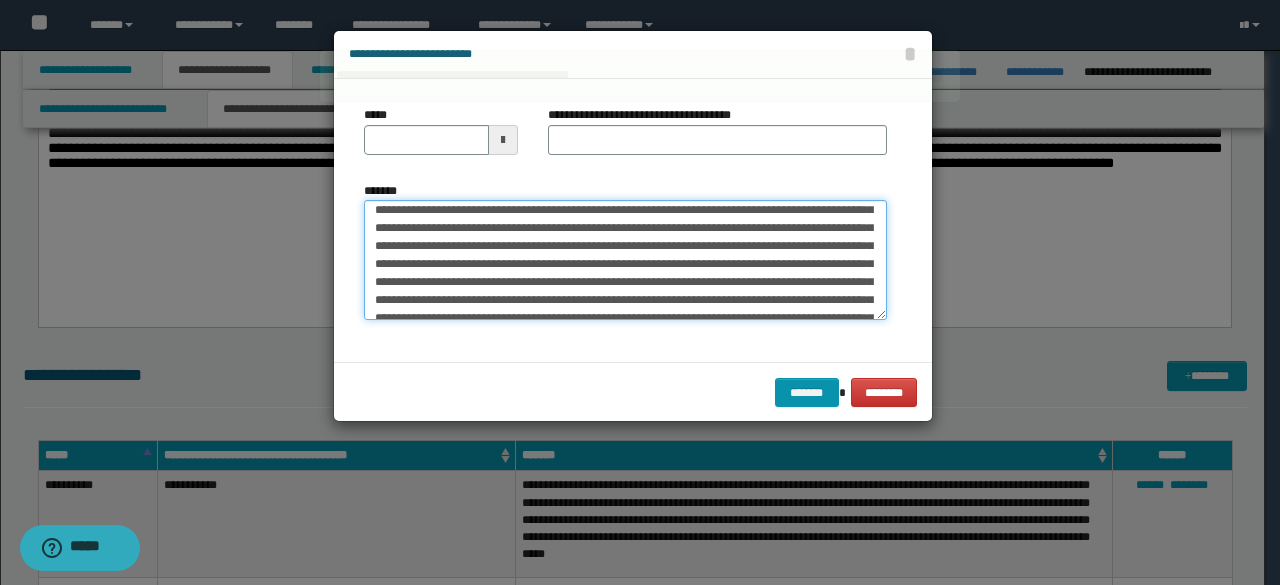 scroll, scrollTop: 0, scrollLeft: 0, axis: both 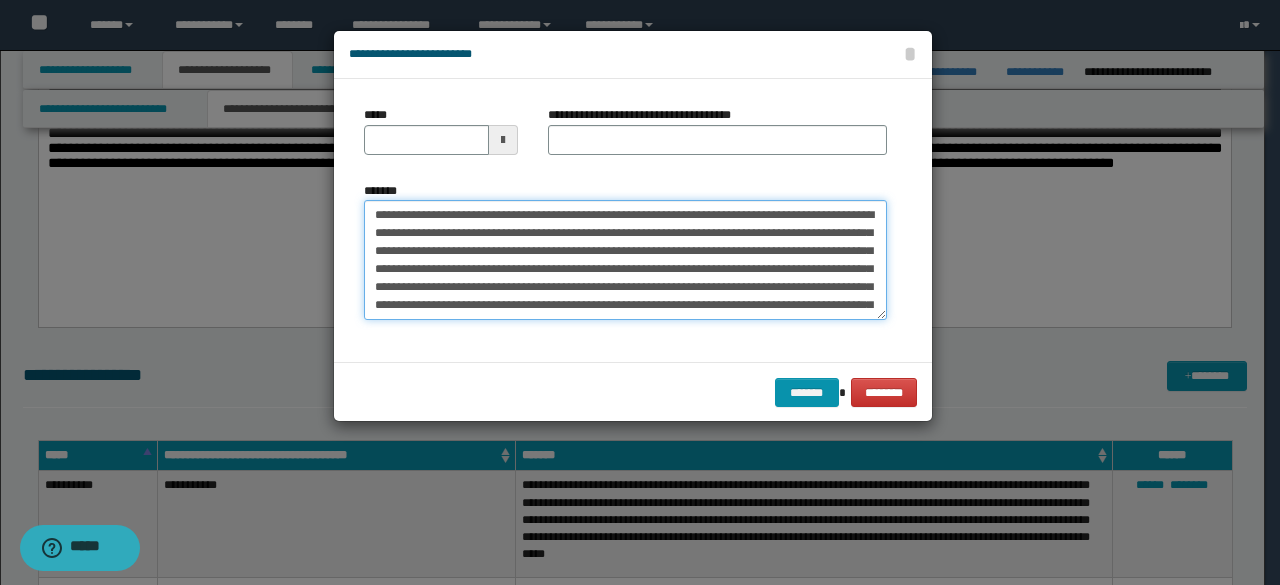 drag, startPoint x: 562, startPoint y: 212, endPoint x: 56, endPoint y: 160, distance: 508.66492 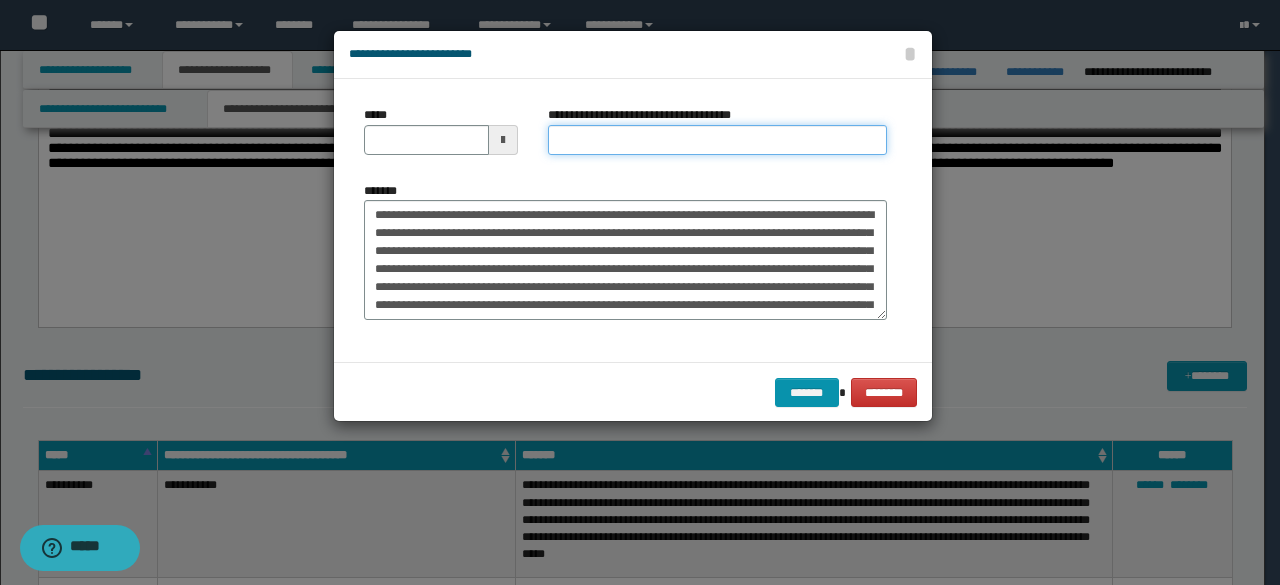 click on "**********" at bounding box center (717, 140) 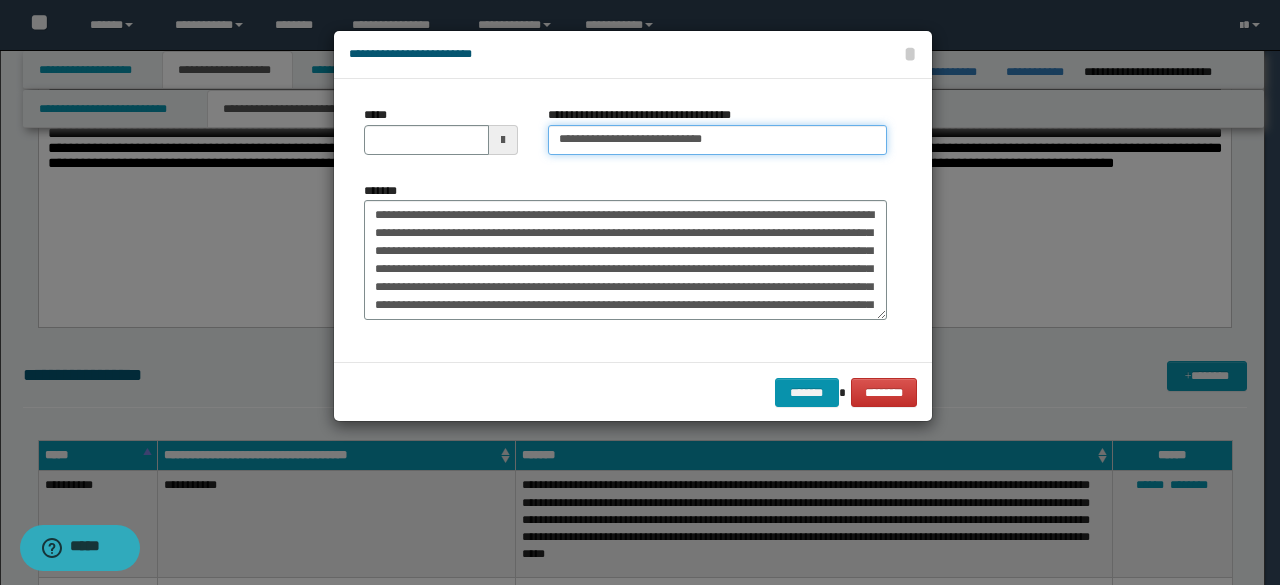 type 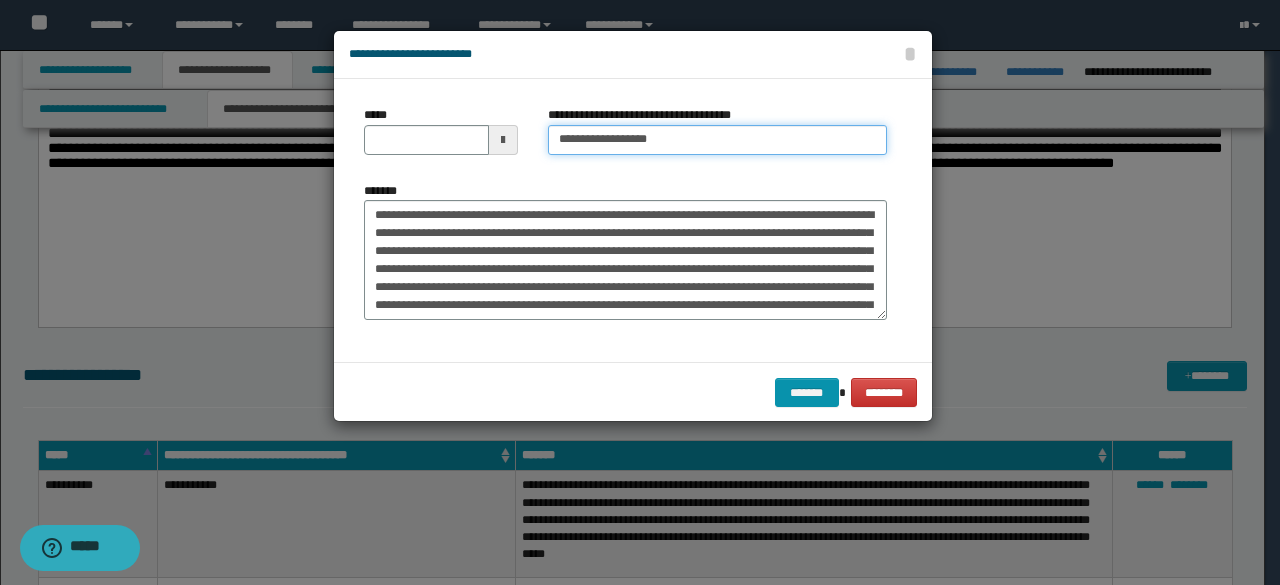 drag, startPoint x: 620, startPoint y: 137, endPoint x: 357, endPoint y: 152, distance: 263.4274 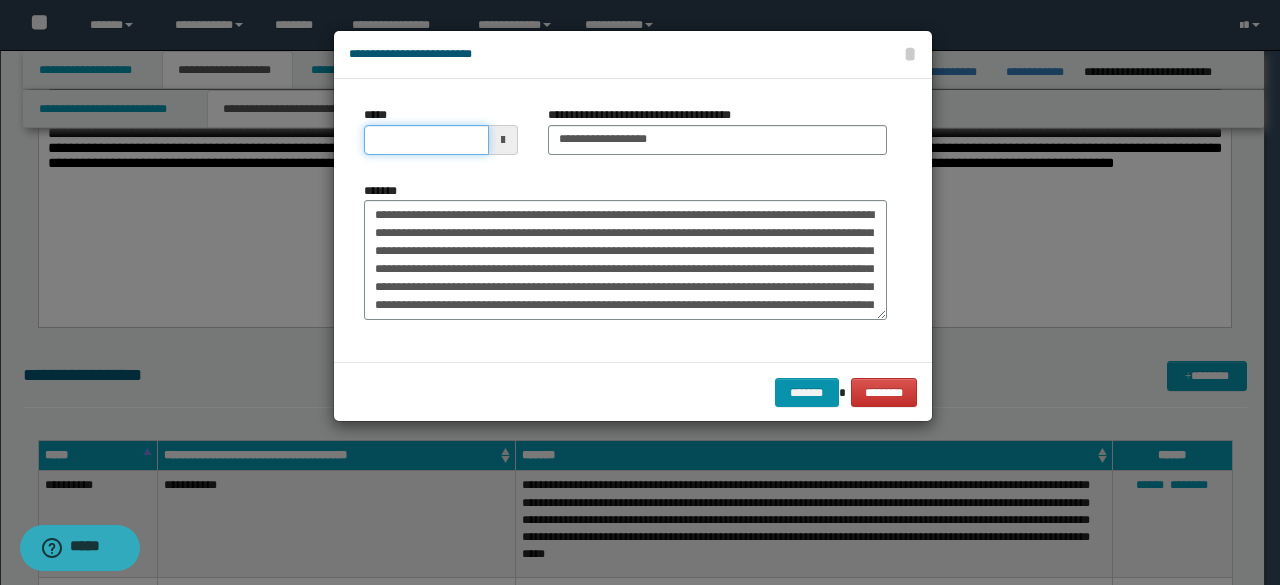 click on "*****" at bounding box center [426, 140] 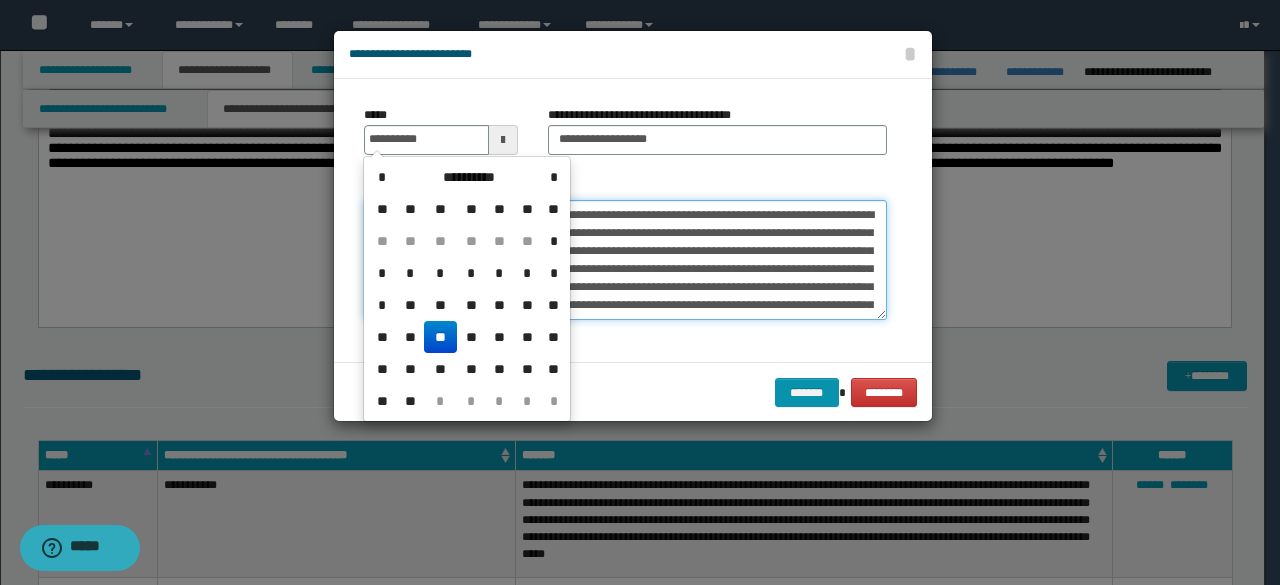 type on "**********" 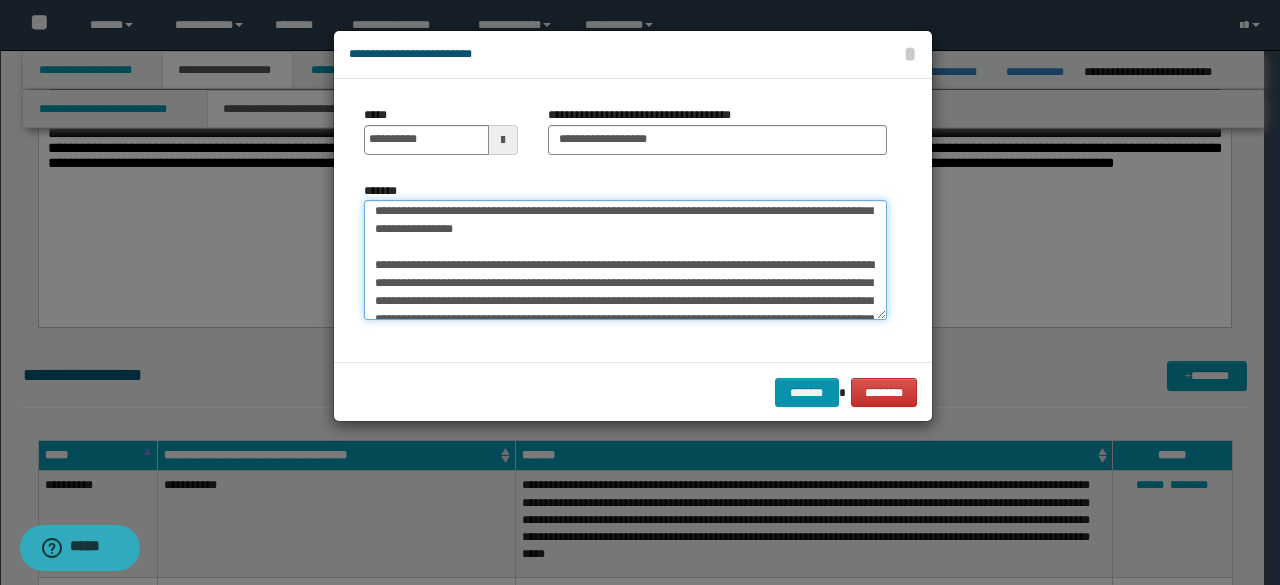 scroll, scrollTop: 500, scrollLeft: 0, axis: vertical 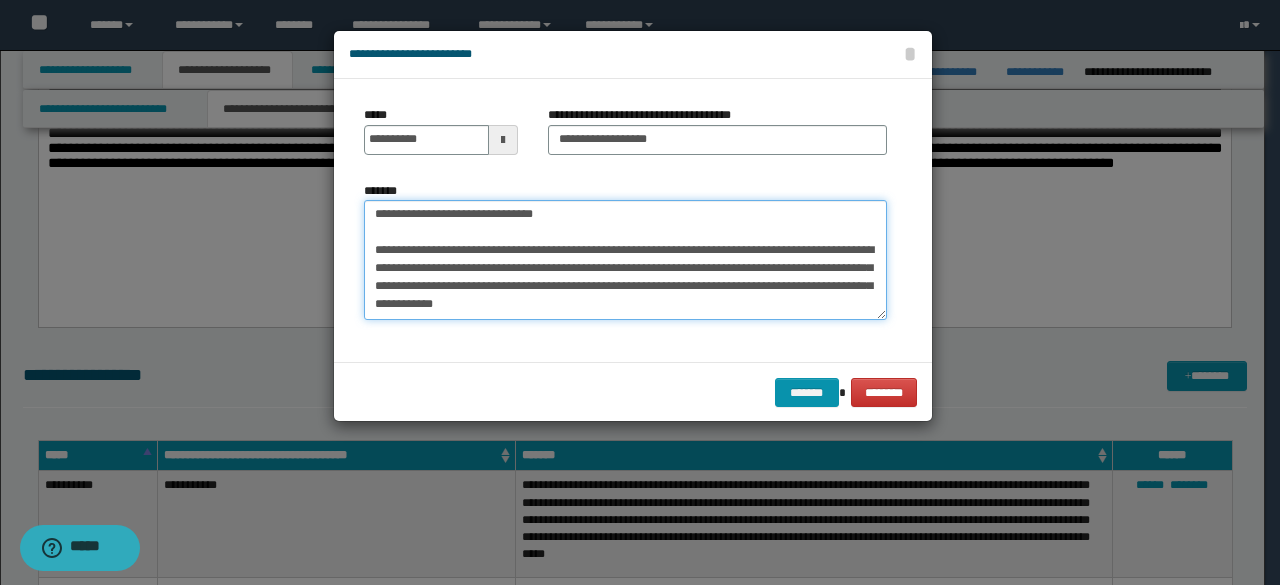 drag, startPoint x: 370, startPoint y: 217, endPoint x: 630, endPoint y: 468, distance: 361.3876 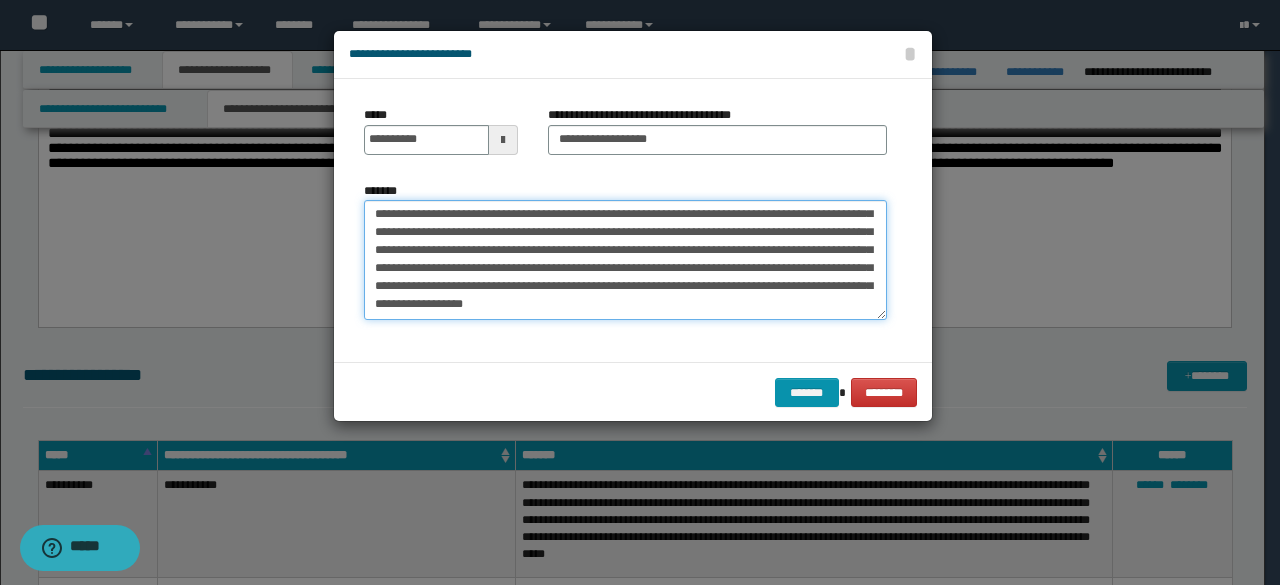 scroll, scrollTop: 414, scrollLeft: 0, axis: vertical 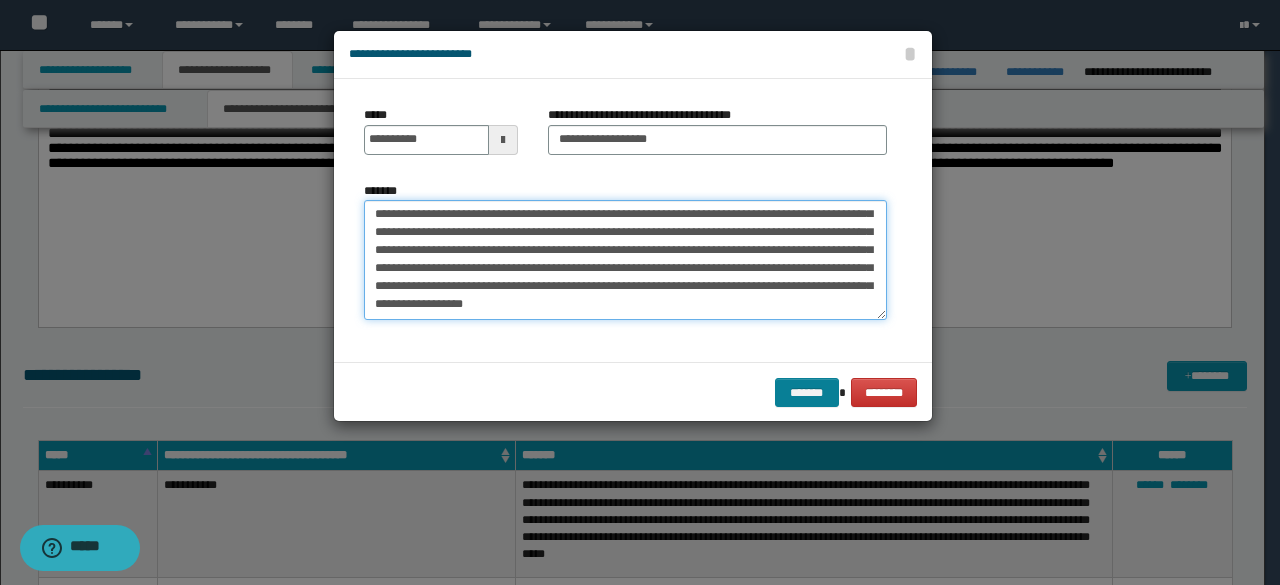 type on "**********" 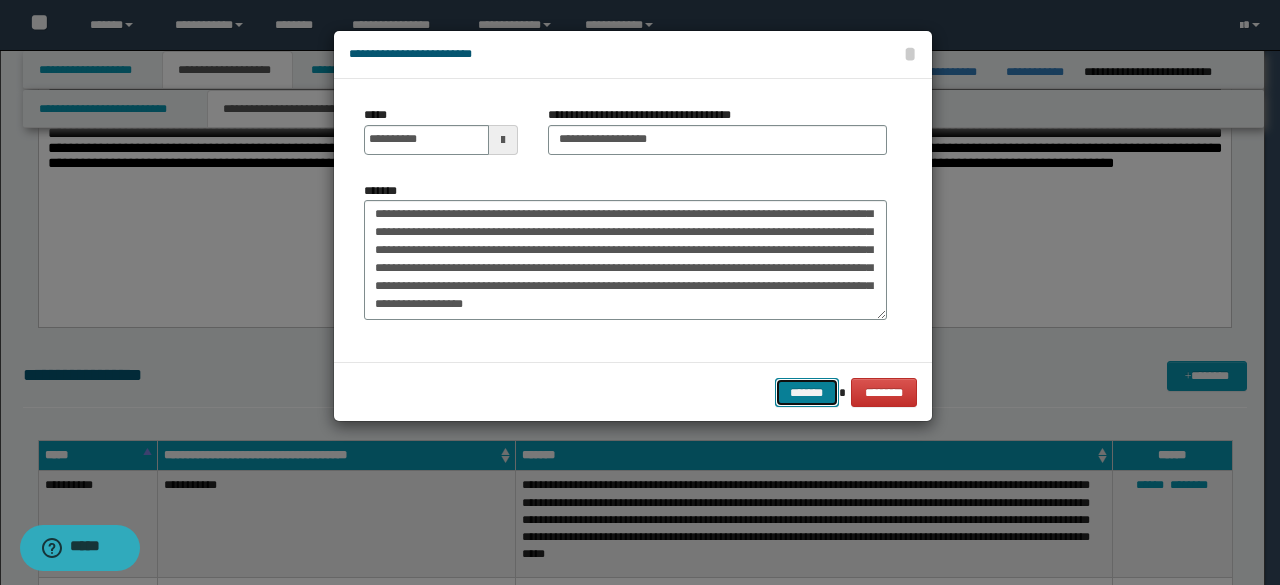 click on "*******" at bounding box center (807, 392) 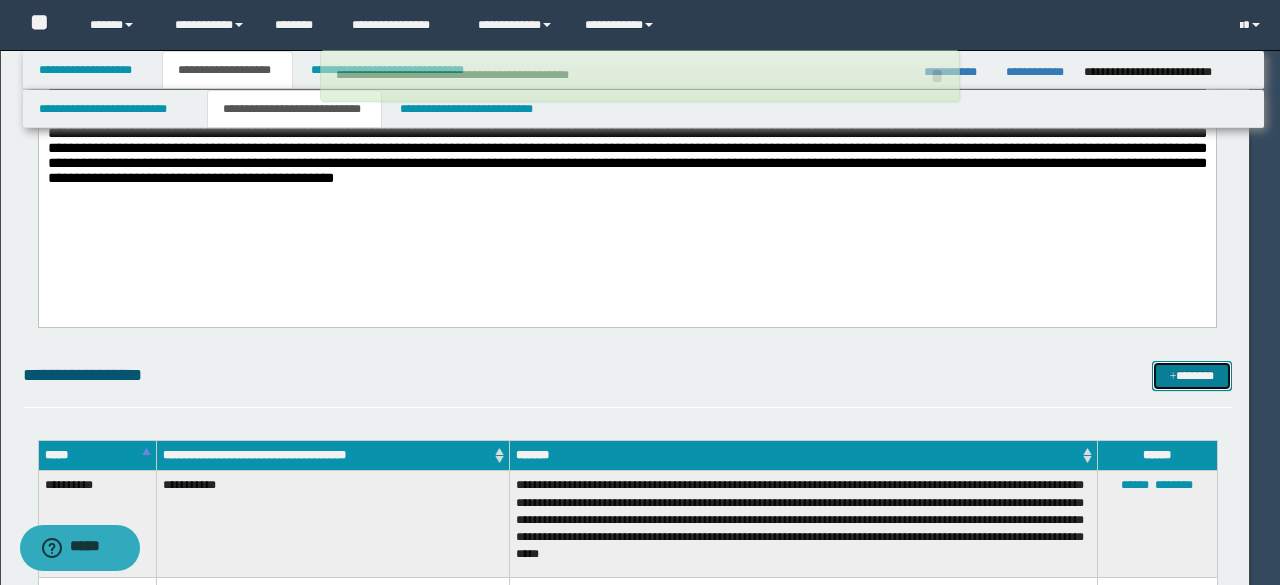 type 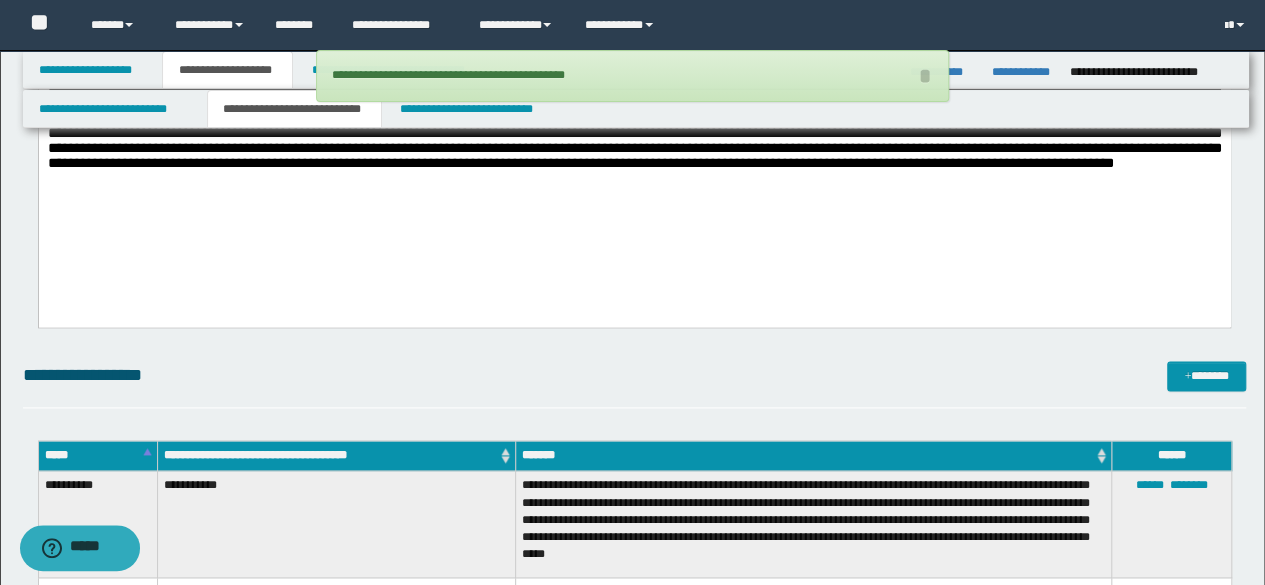 click on "**********" at bounding box center [635, 834] 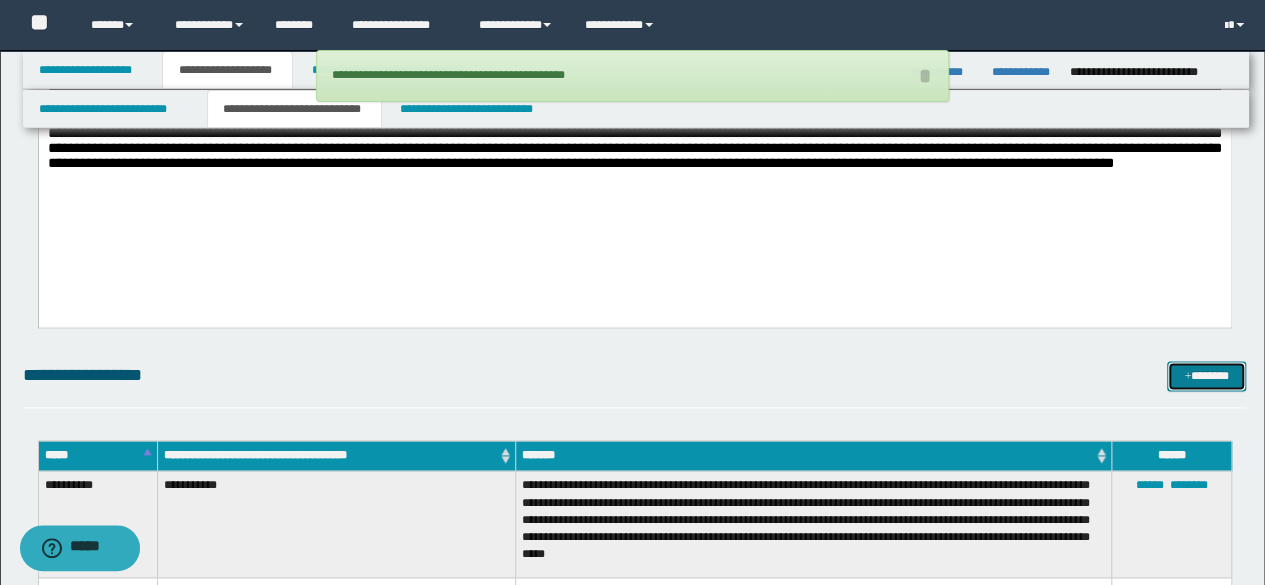 click at bounding box center [1187, 377] 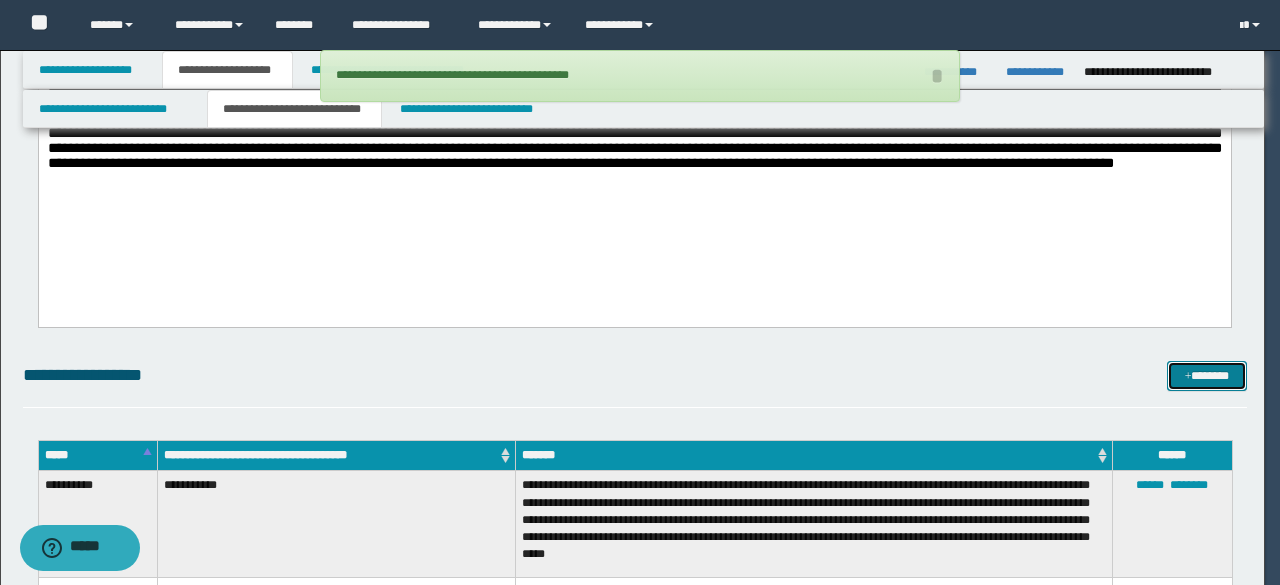 scroll, scrollTop: 0, scrollLeft: 0, axis: both 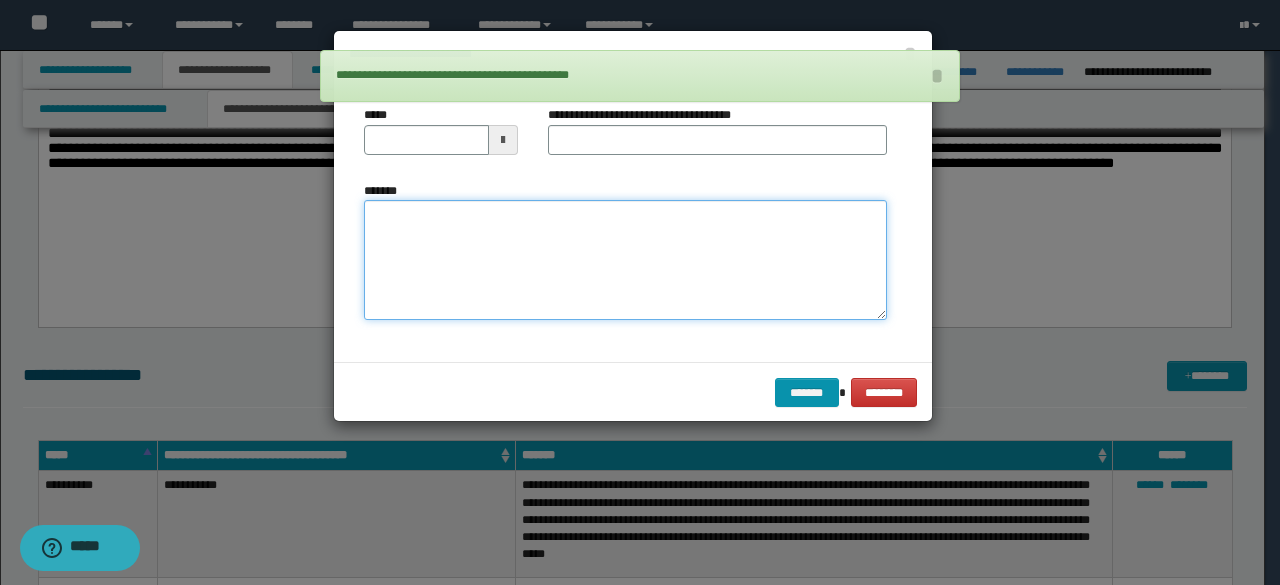 click on "*******" at bounding box center [625, 259] 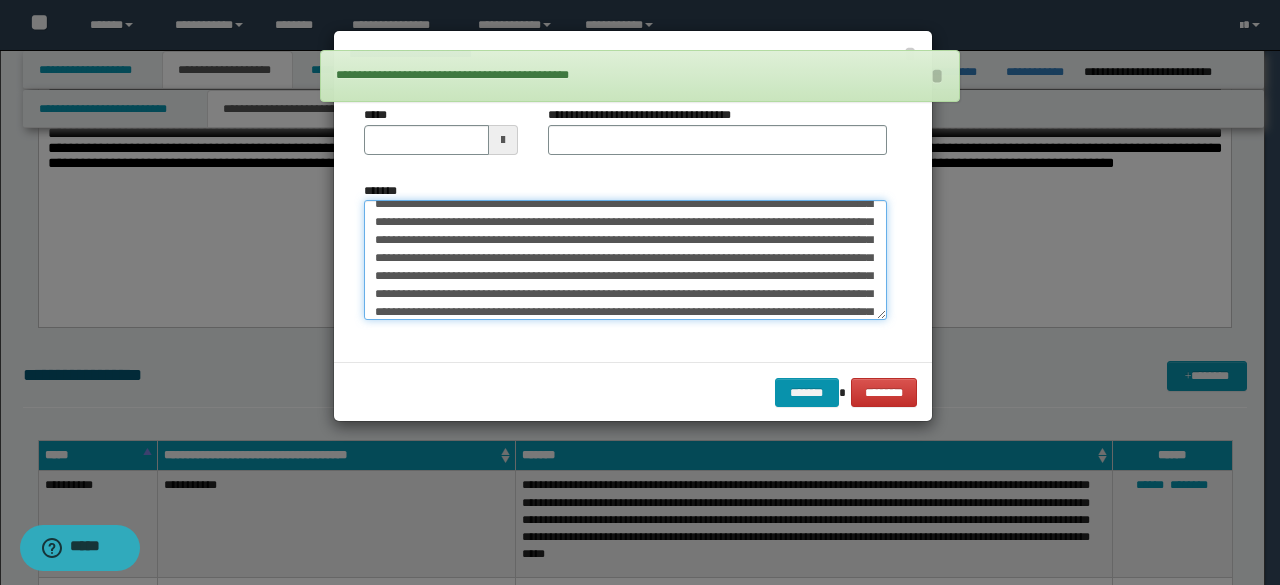 scroll, scrollTop: 0, scrollLeft: 0, axis: both 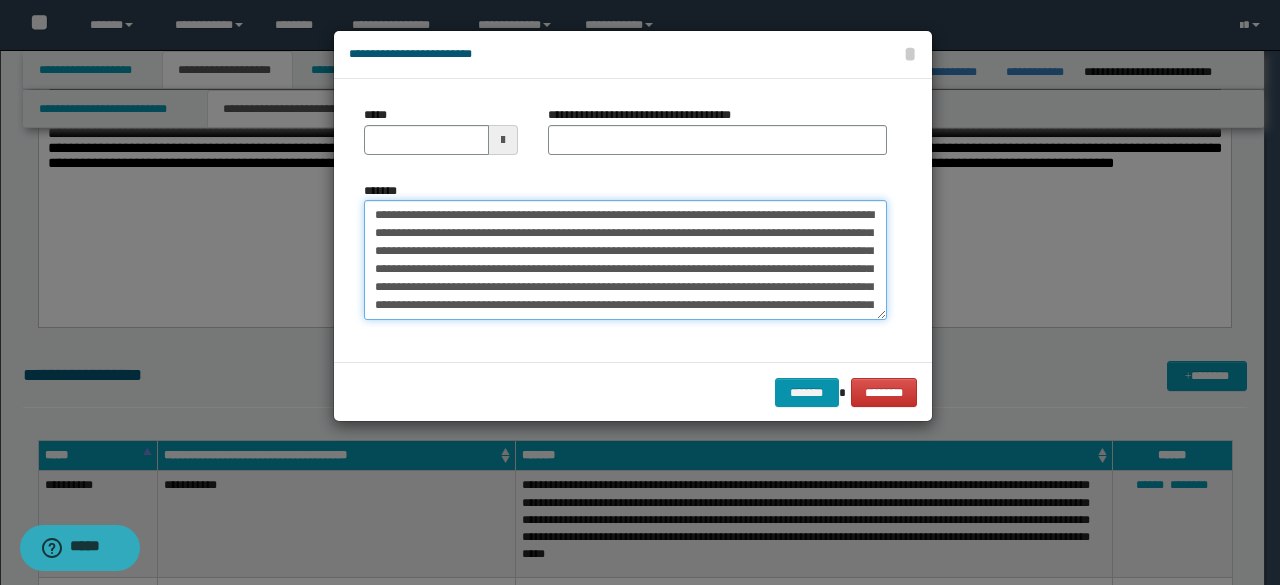drag, startPoint x: 520, startPoint y: 215, endPoint x: 58, endPoint y: 201, distance: 462.21207 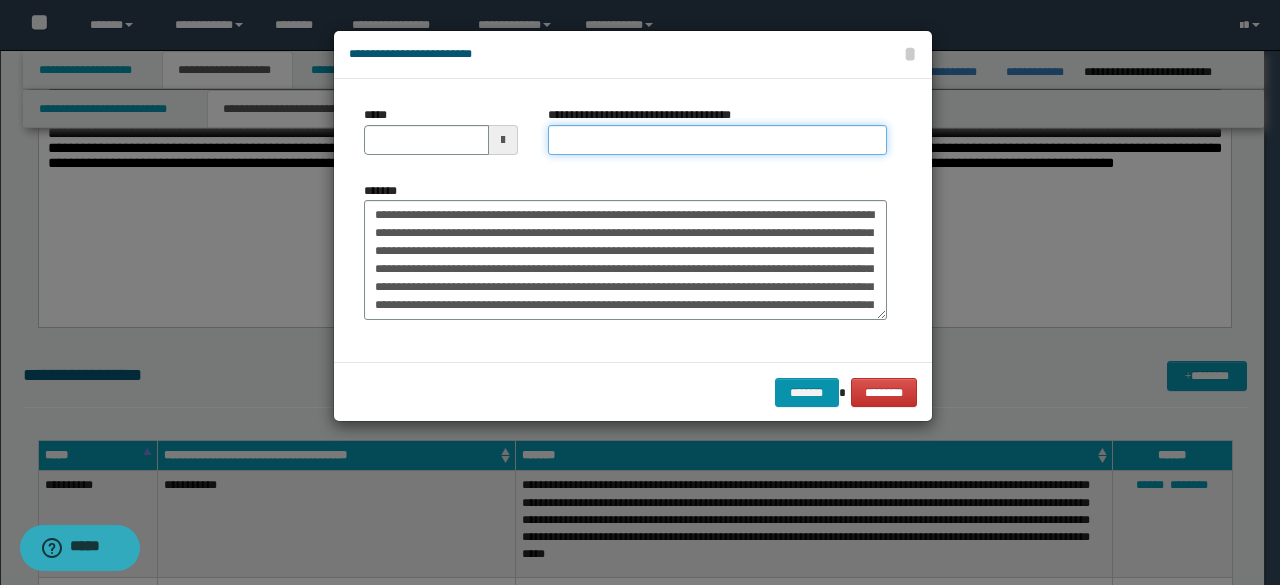 paste on "**********" 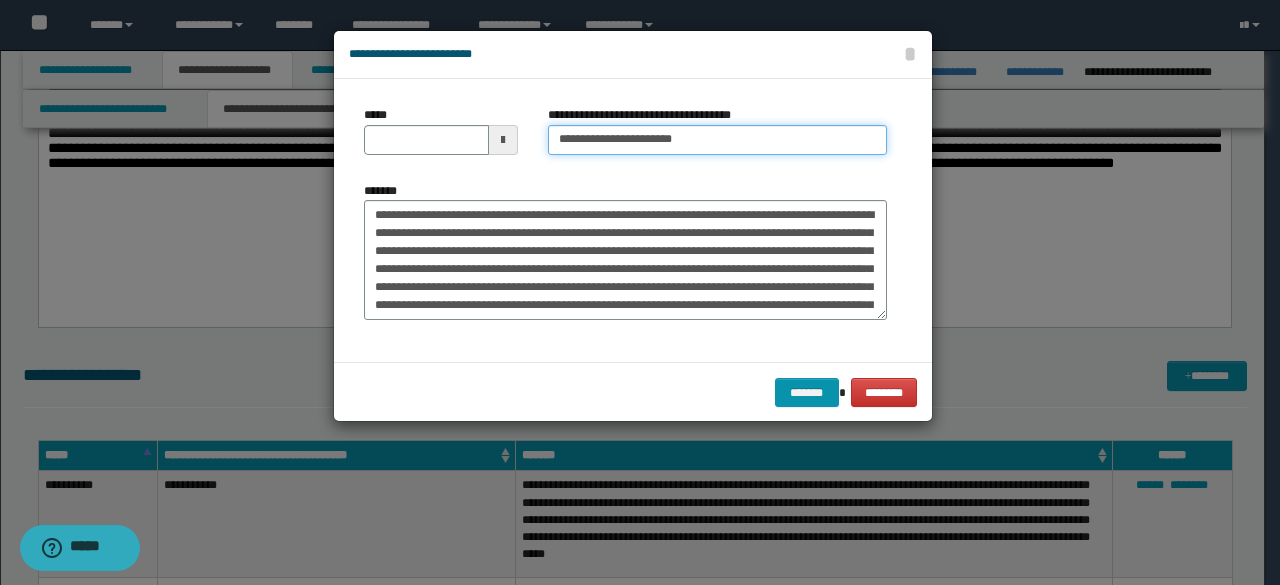 type 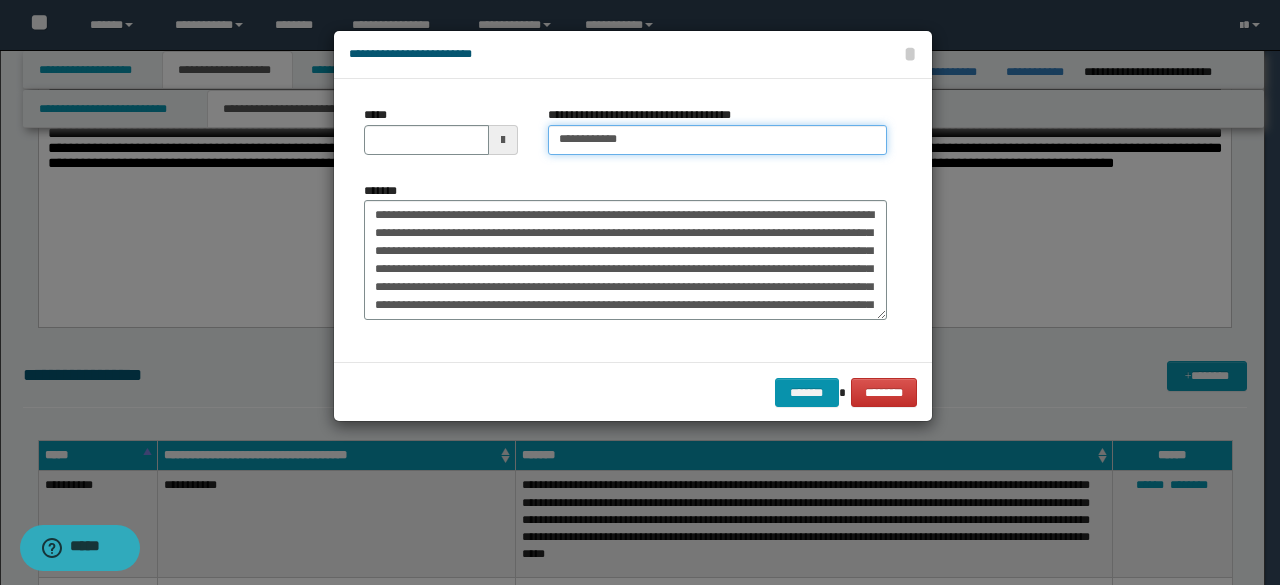 type on "**********" 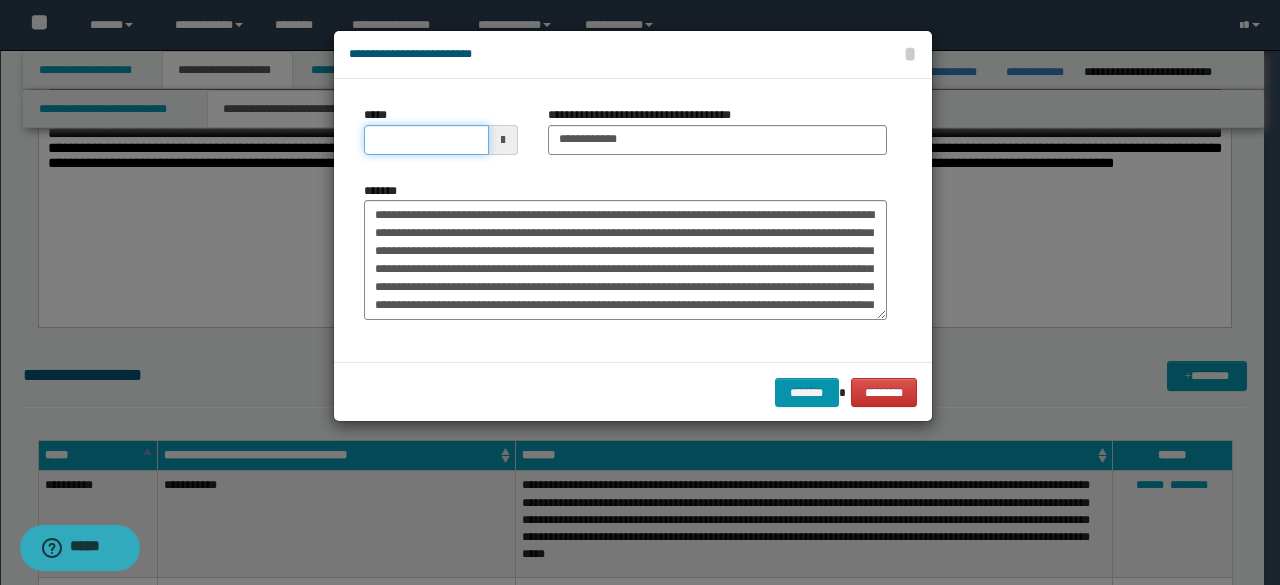 drag, startPoint x: 471, startPoint y: 141, endPoint x: 490, endPoint y: 154, distance: 23.021729 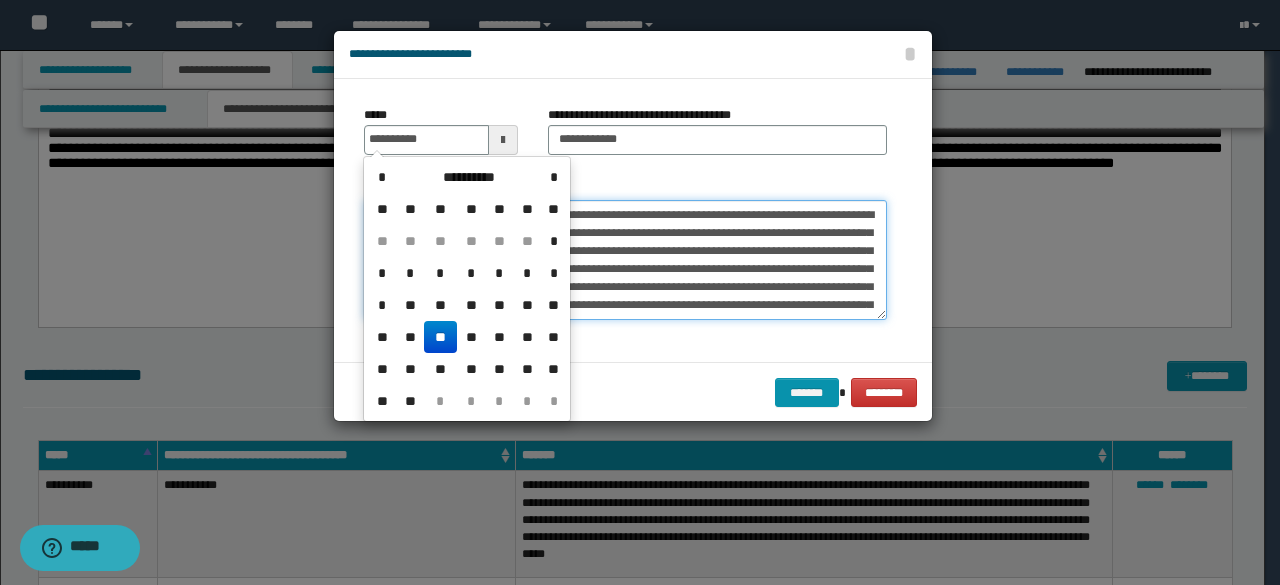 type on "**********" 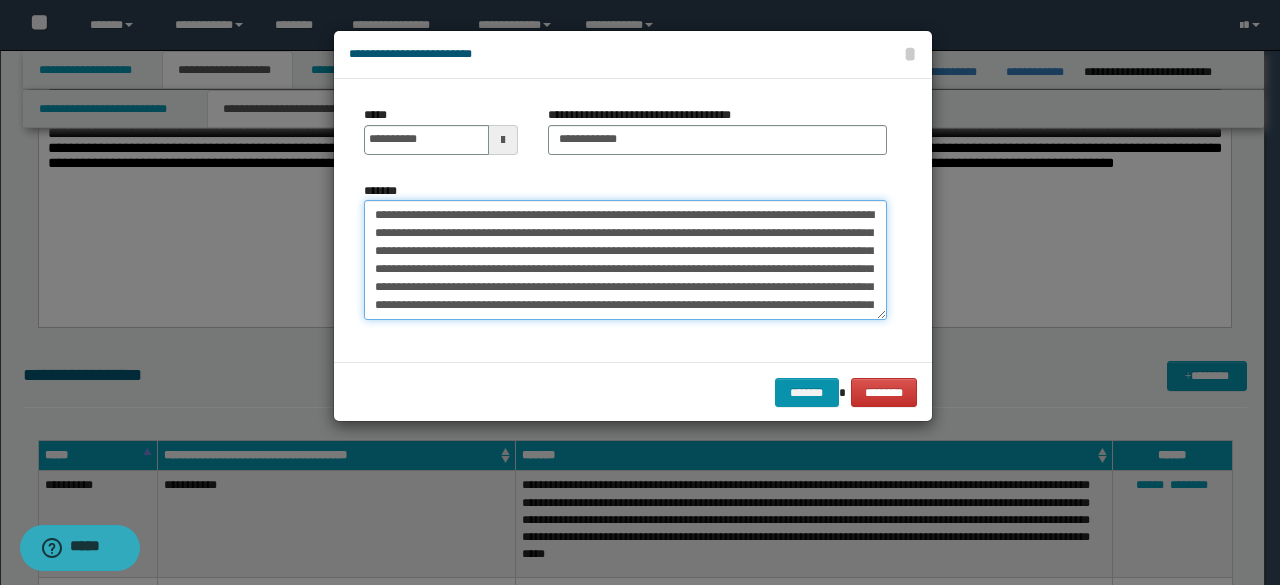 click on "*******" at bounding box center (625, 259) 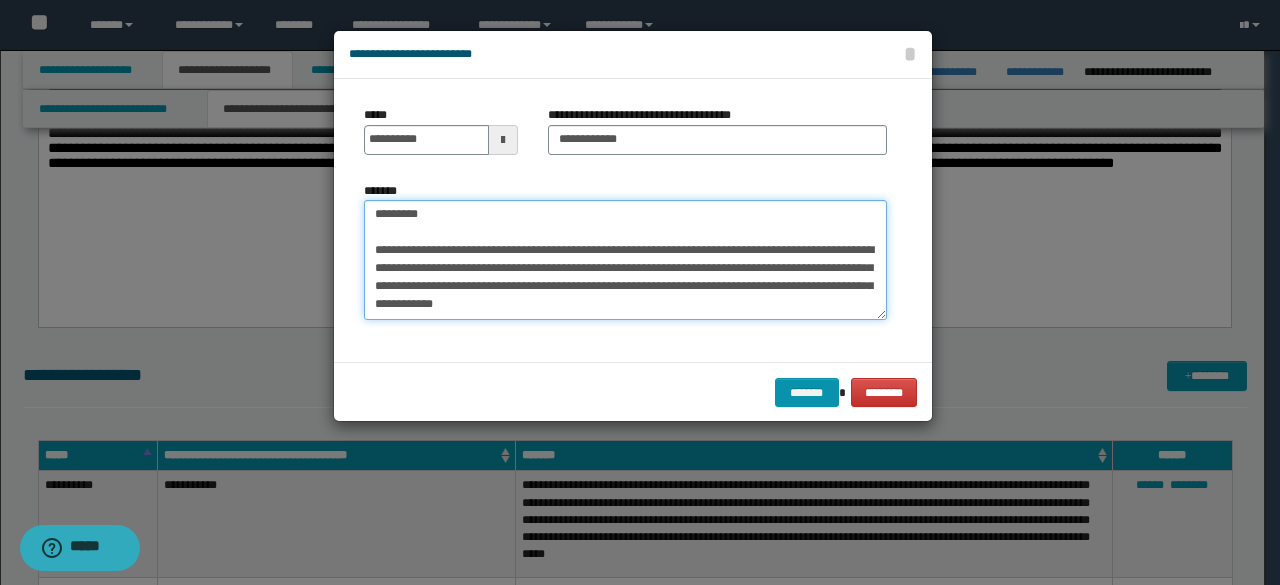 scroll, scrollTop: 400, scrollLeft: 0, axis: vertical 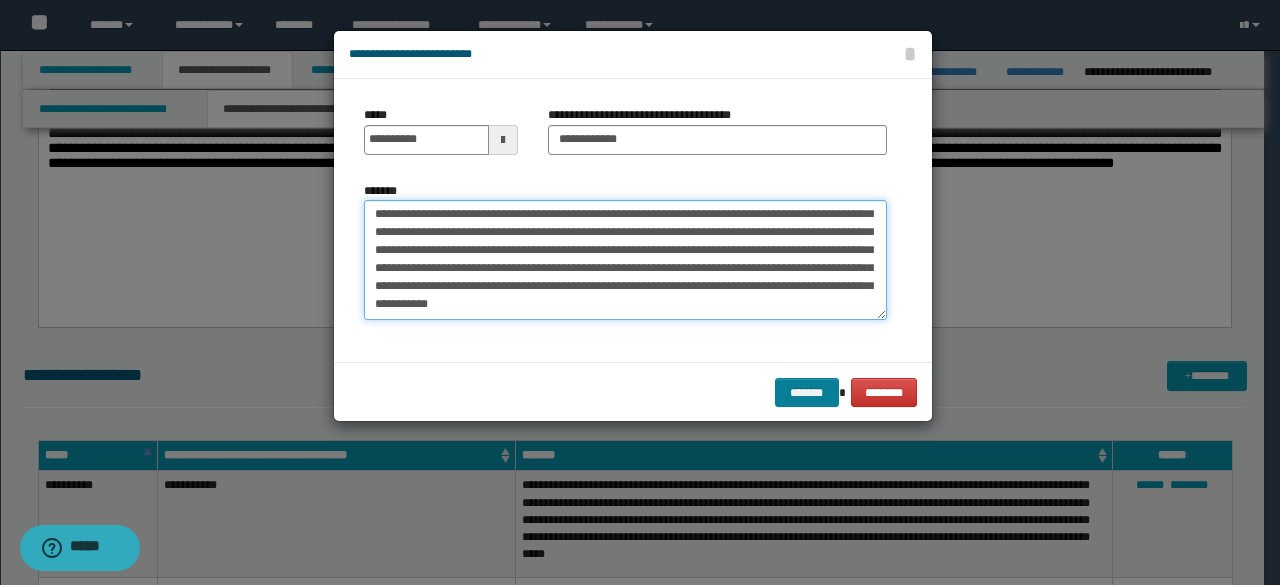 type on "**********" 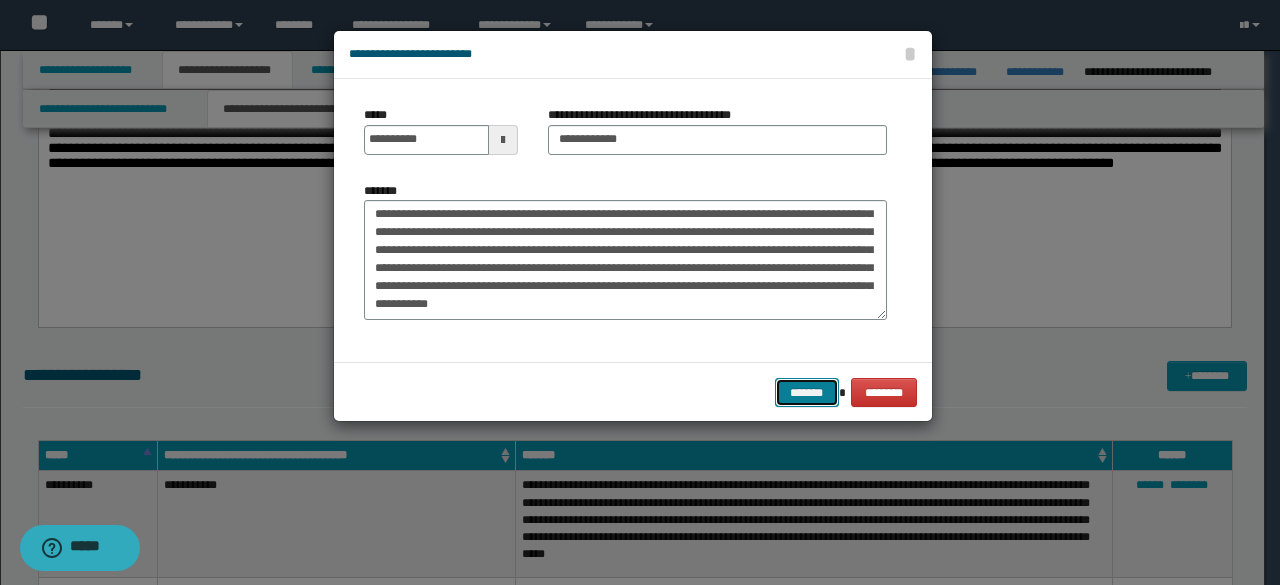 click on "*******" at bounding box center [807, 392] 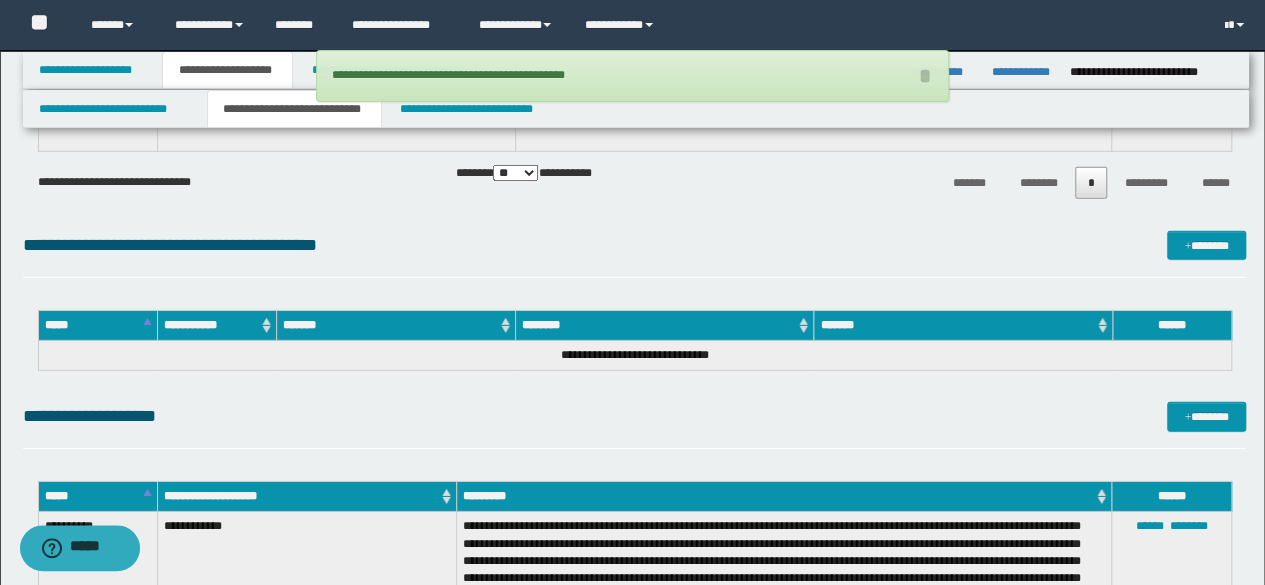 scroll, scrollTop: 3000, scrollLeft: 0, axis: vertical 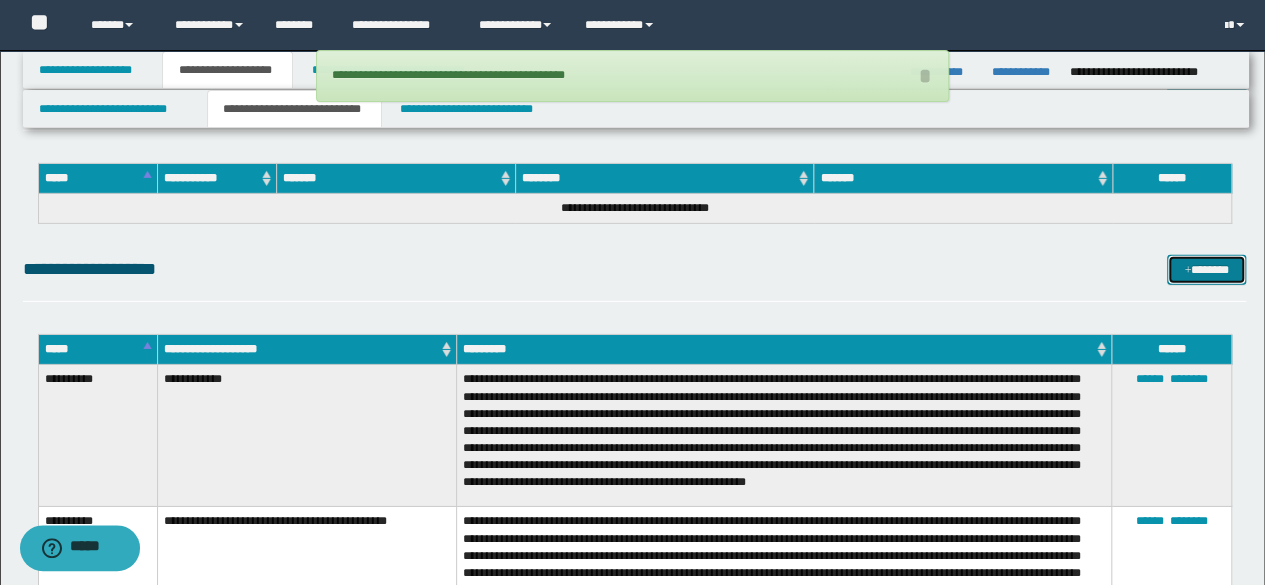 click on "*******" at bounding box center (1206, 269) 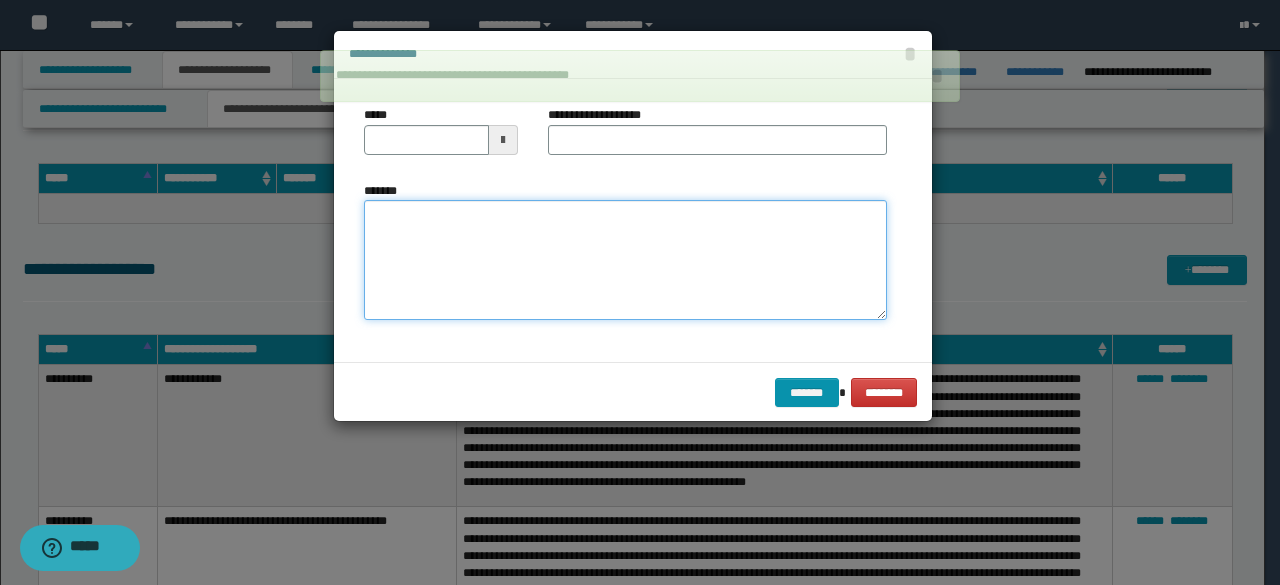 paste on "**********" 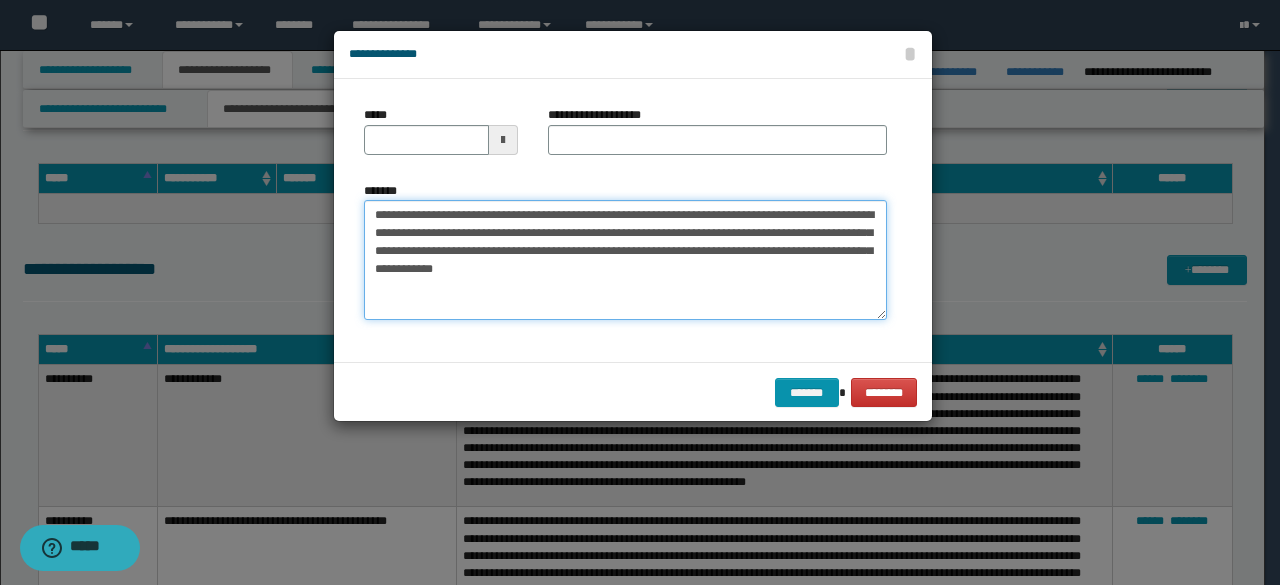 drag, startPoint x: 522, startPoint y: 215, endPoint x: 705, endPoint y: 139, distance: 198.15398 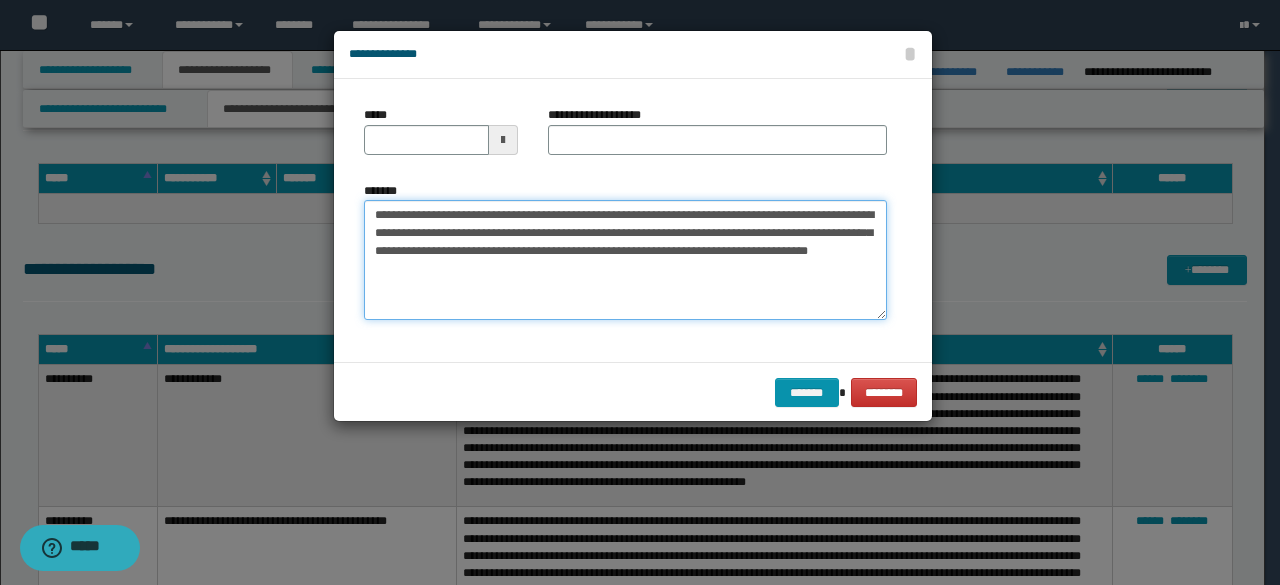 type on "**********" 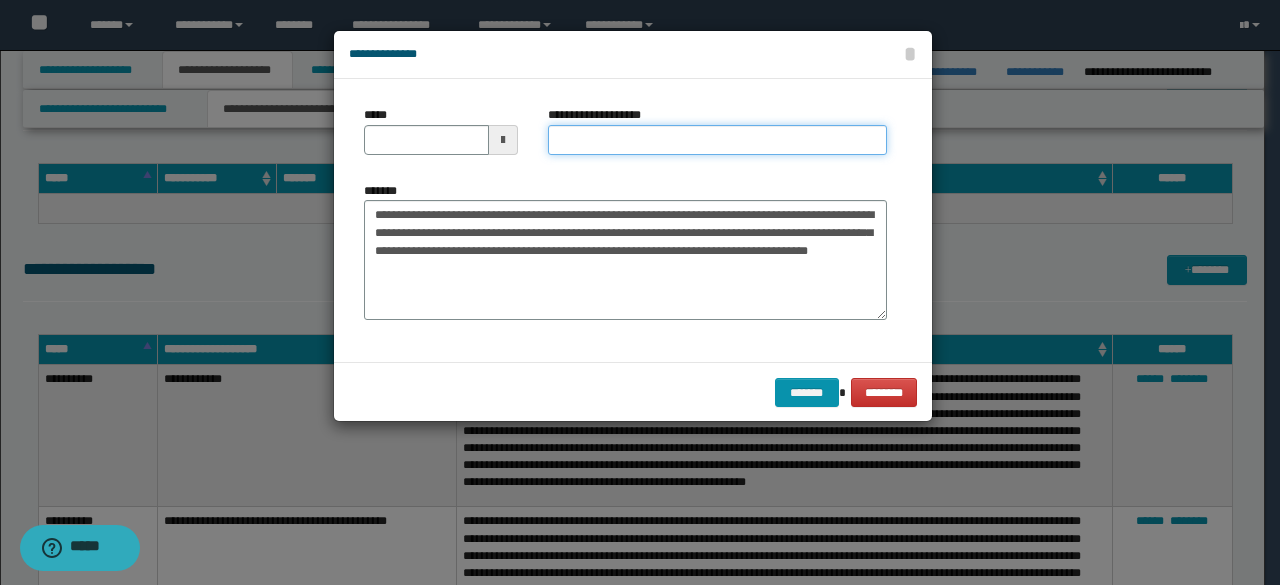 click on "**********" at bounding box center (717, 140) 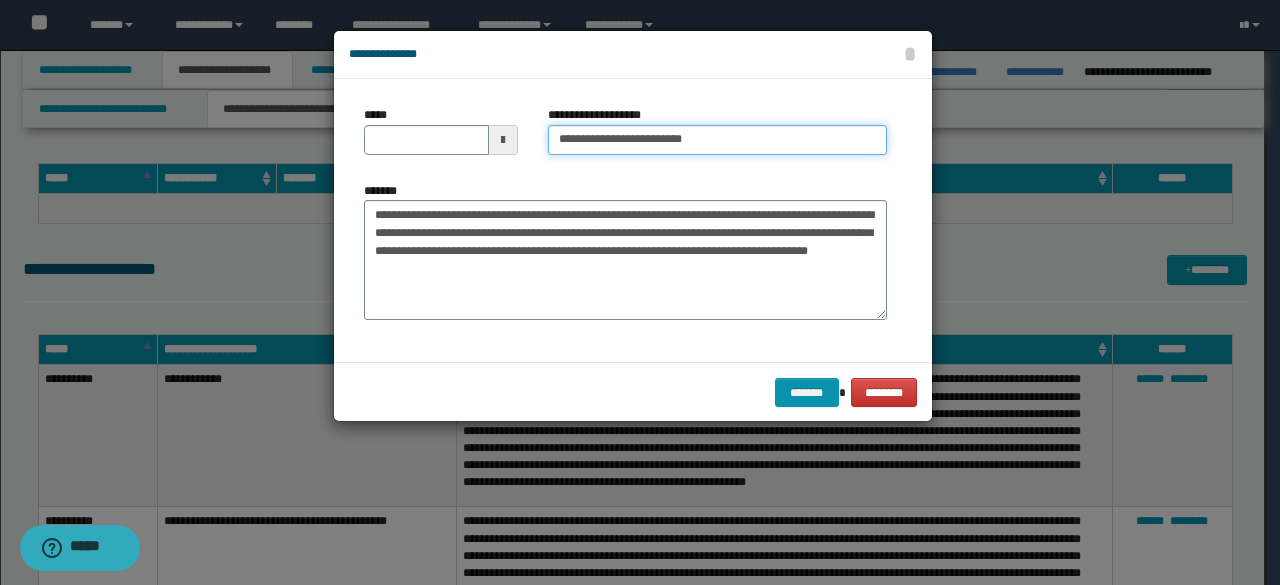 type 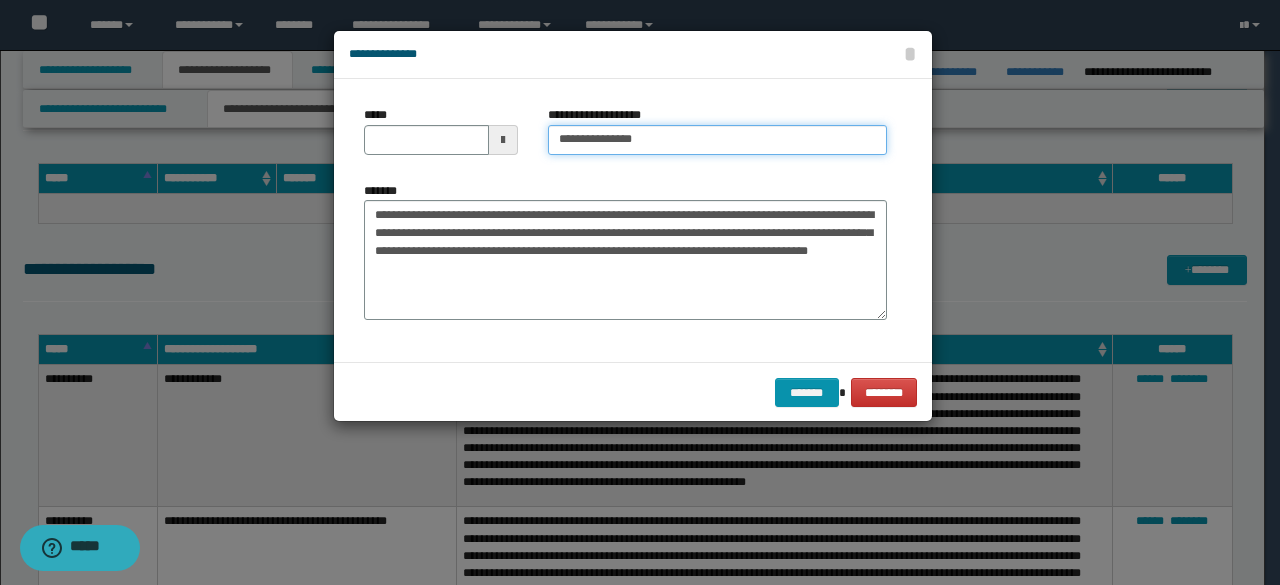 type 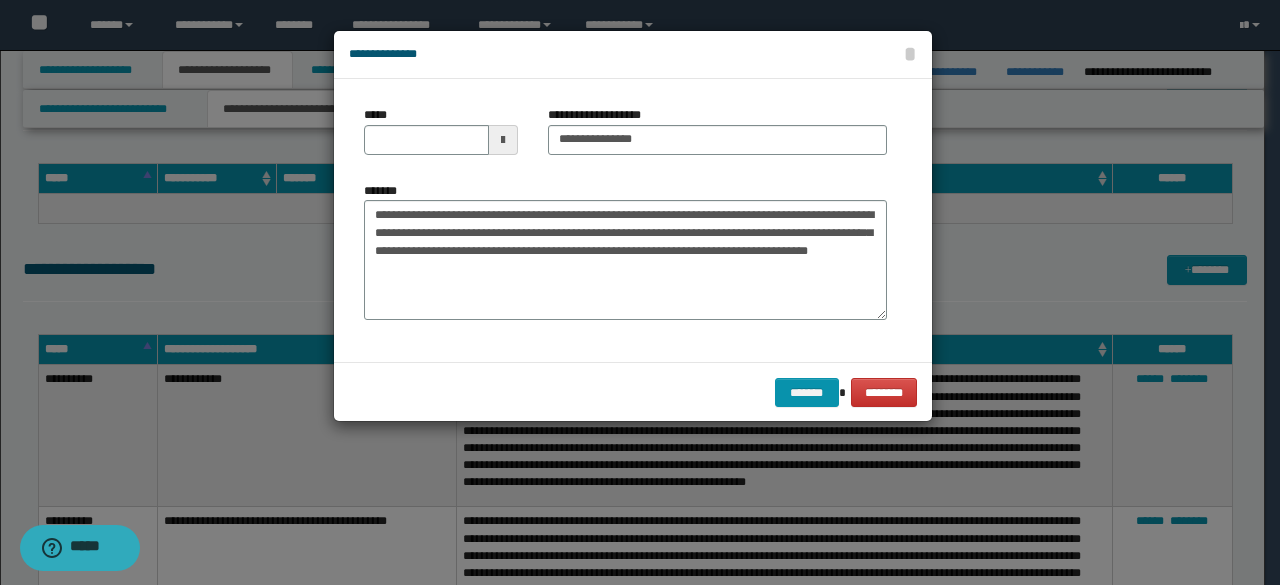 click at bounding box center (503, 140) 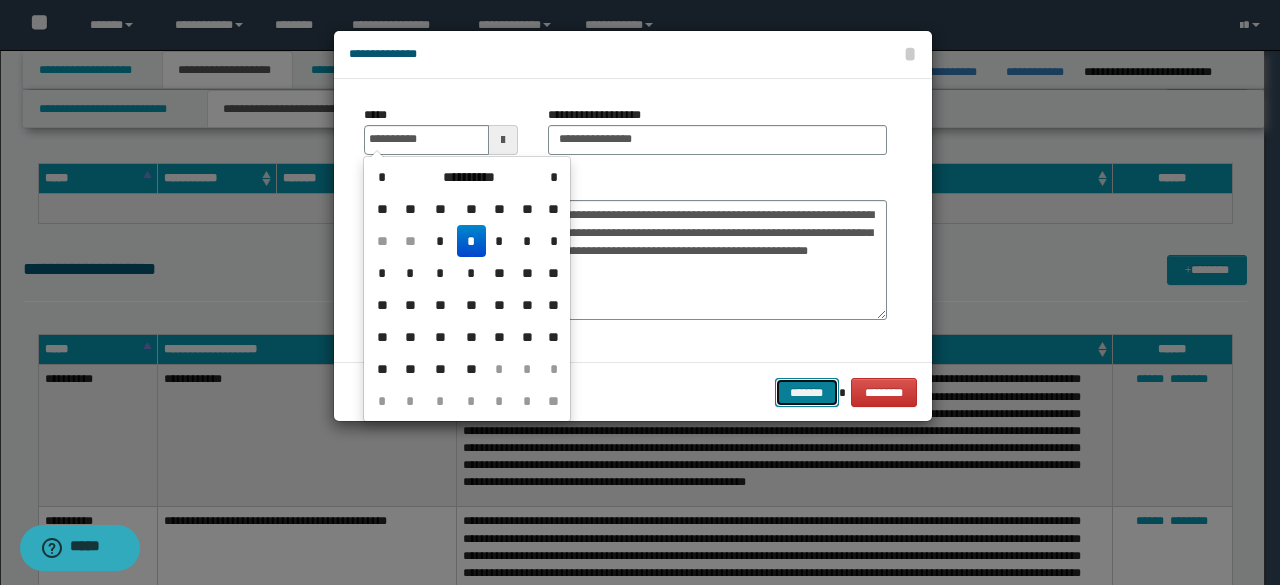 type on "**********" 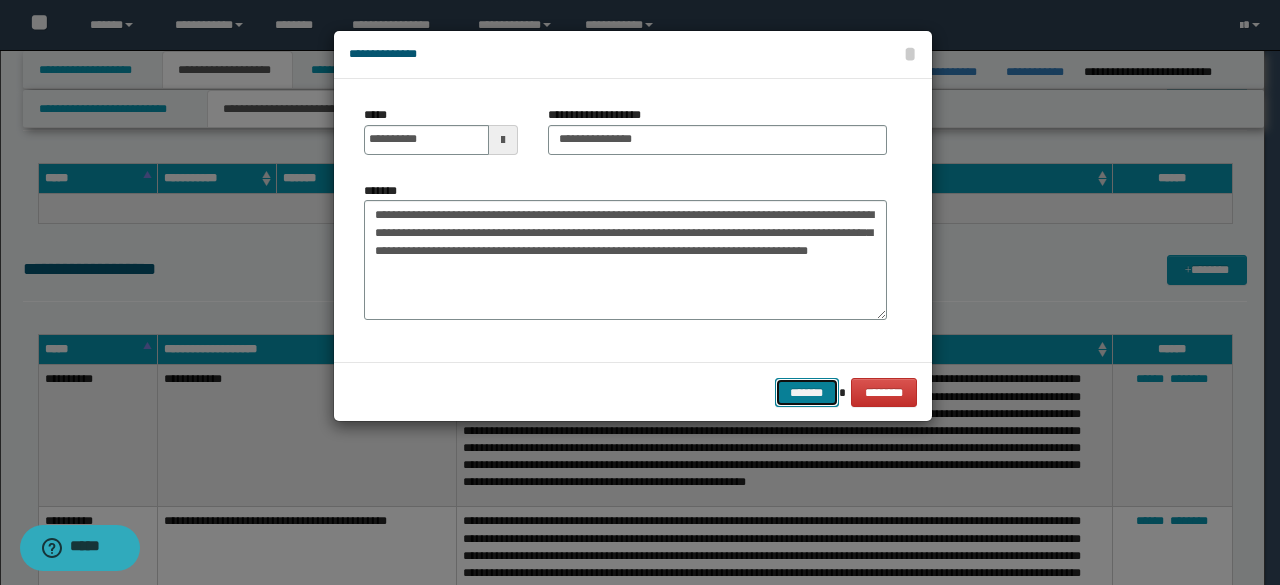 click on "*******" at bounding box center (807, 392) 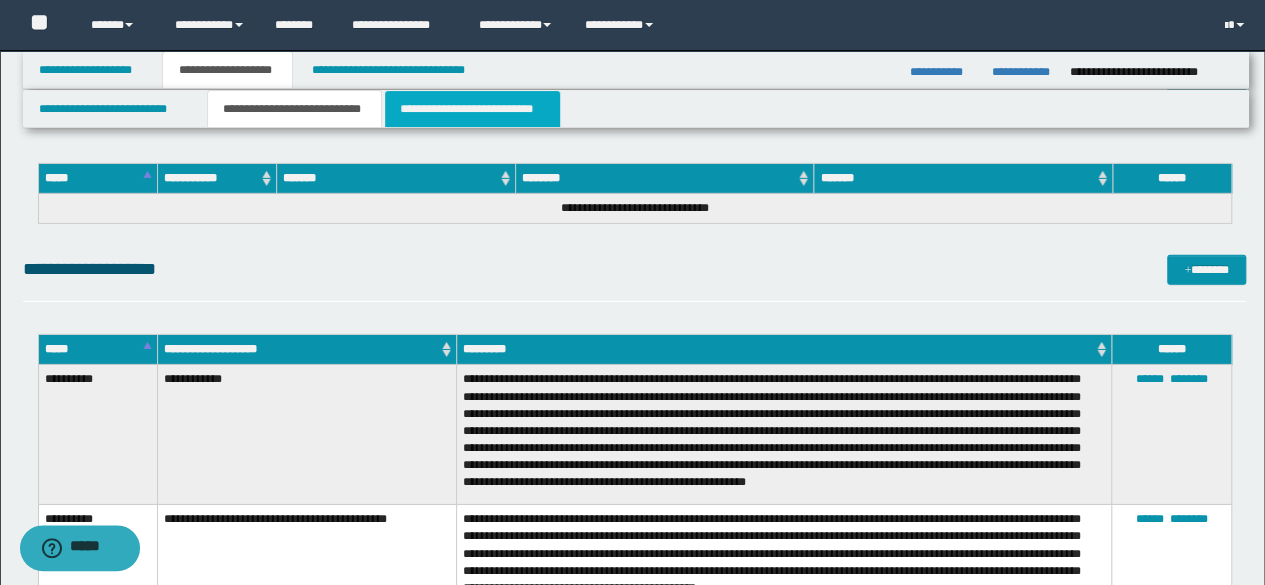 click on "**********" at bounding box center (472, 109) 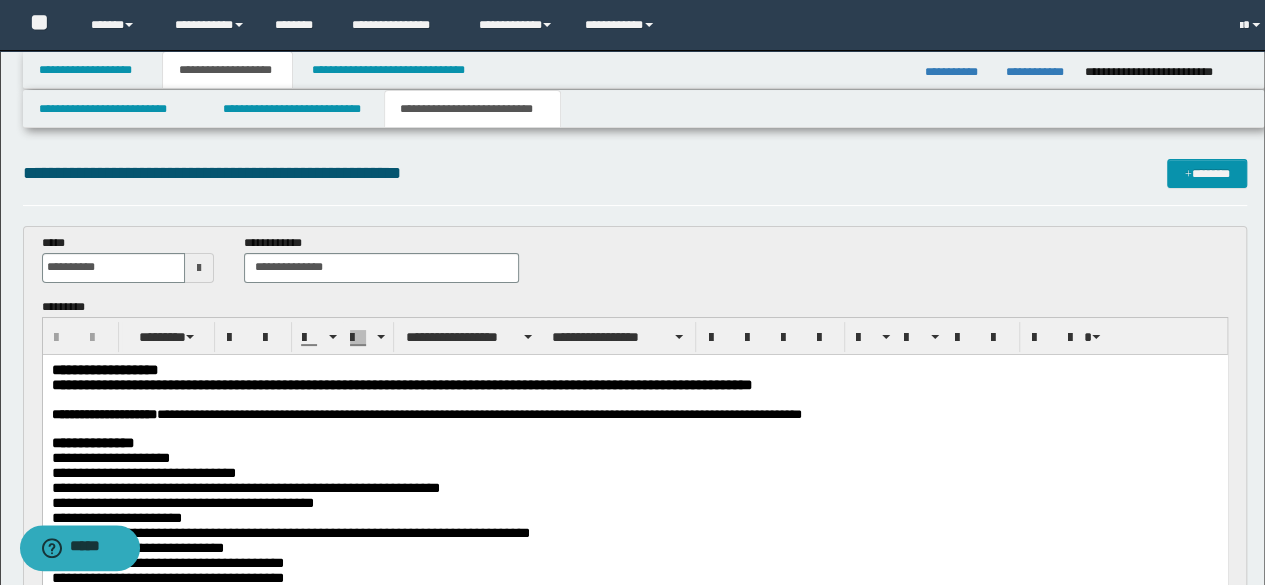 scroll, scrollTop: 0, scrollLeft: 0, axis: both 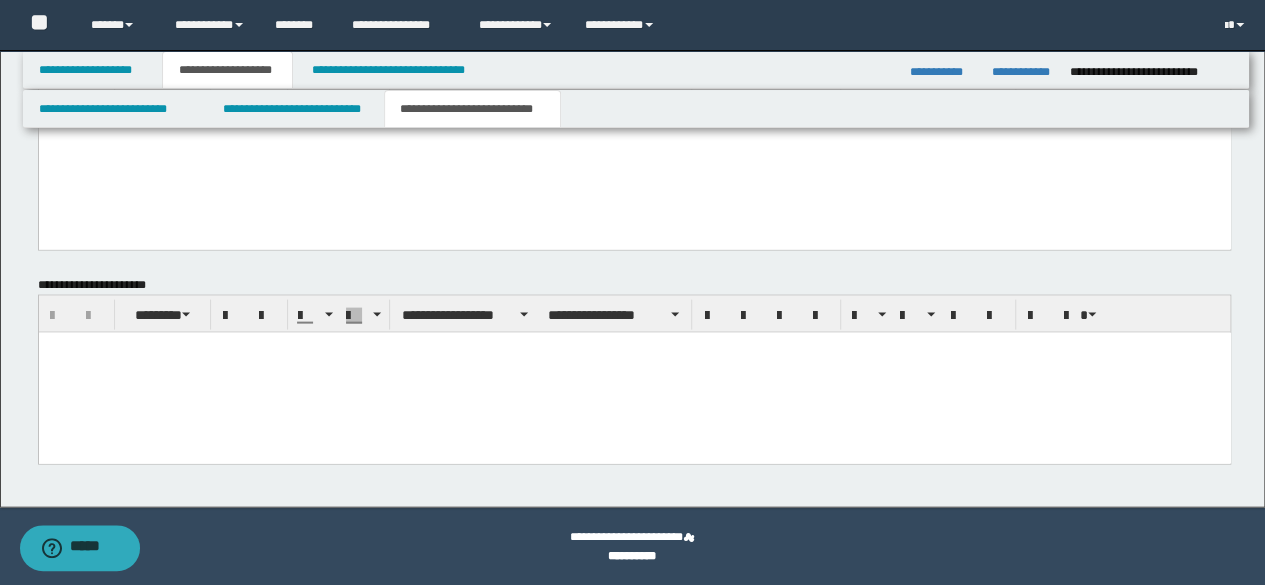 click at bounding box center (634, 373) 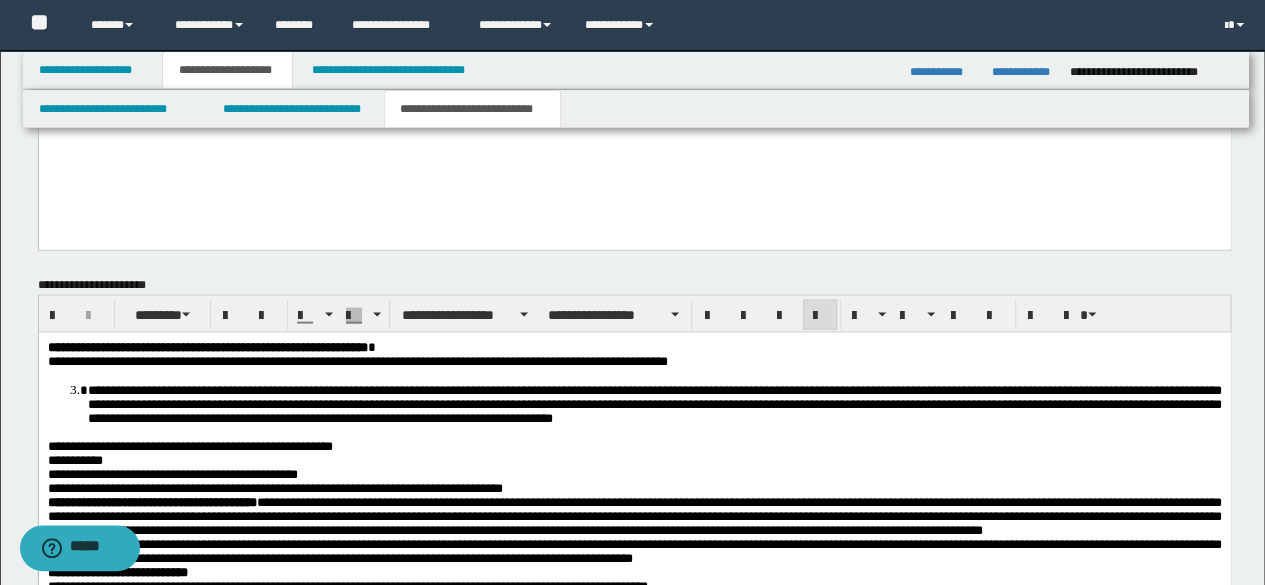 scroll, scrollTop: 2541, scrollLeft: 0, axis: vertical 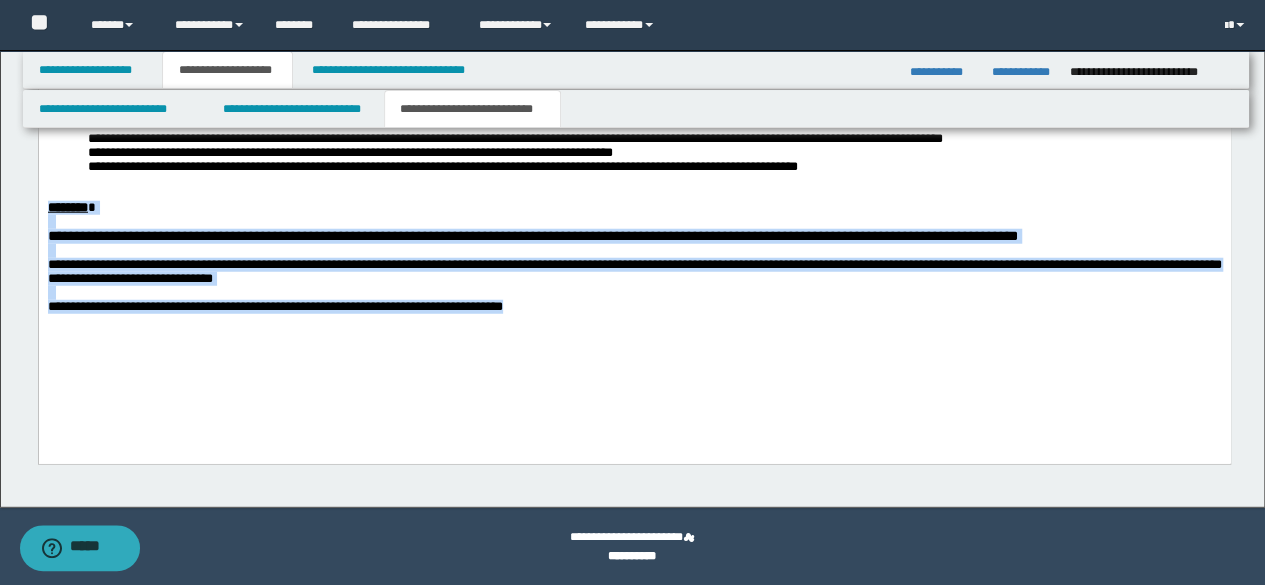drag, startPoint x: 449, startPoint y: 344, endPoint x: 58, endPoint y: 35, distance: 498.3593 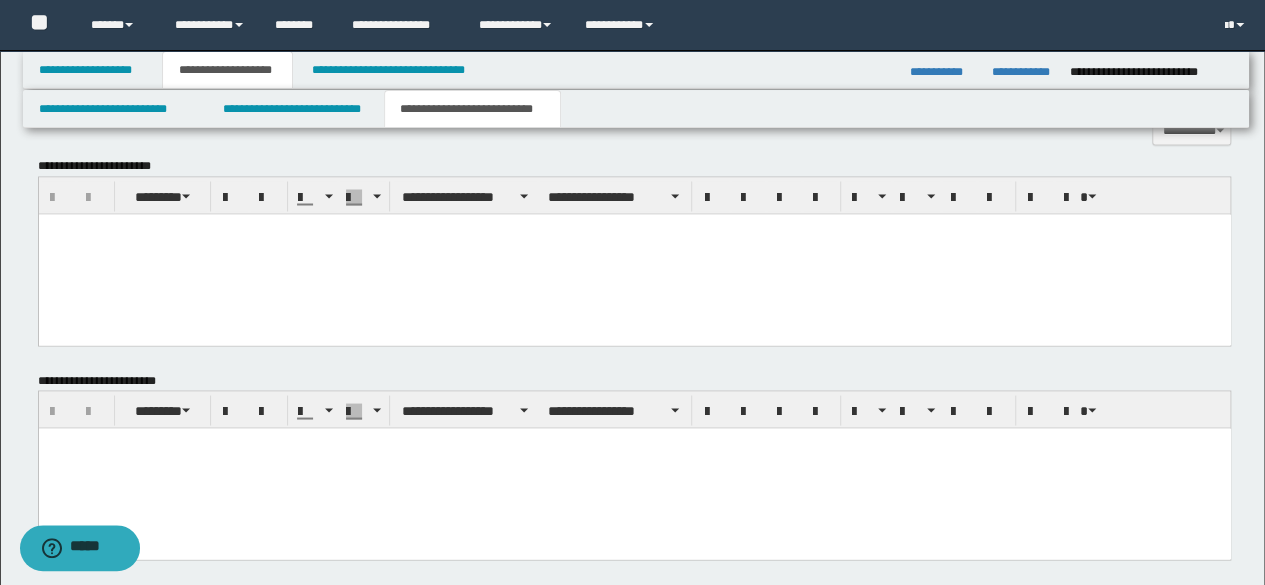 click at bounding box center (634, 253) 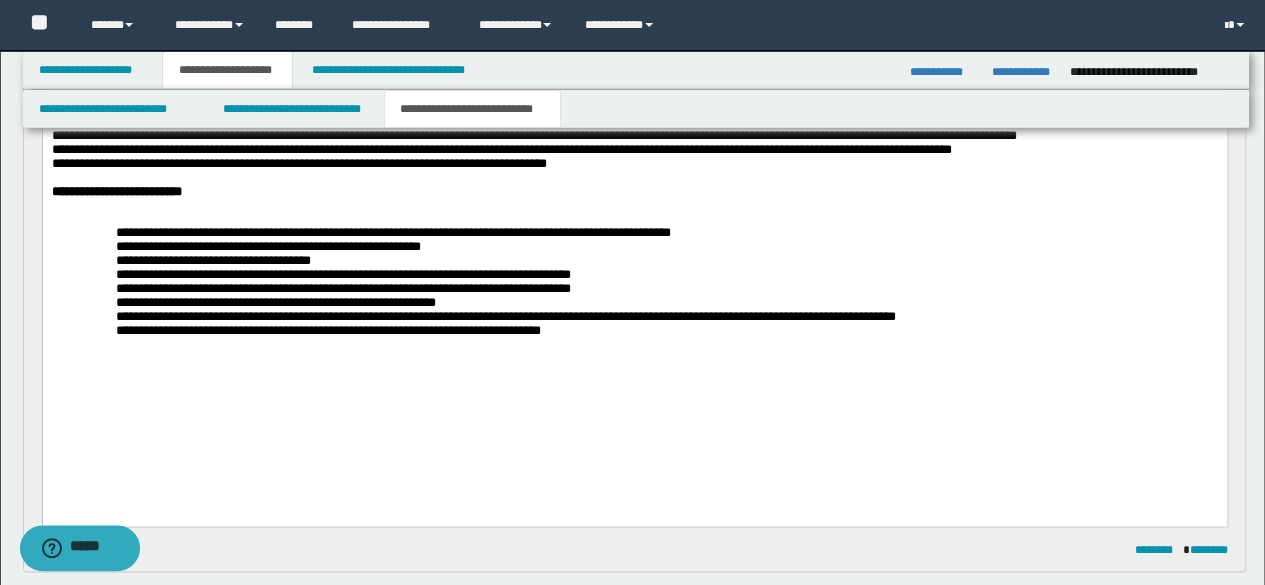 scroll, scrollTop: 901, scrollLeft: 0, axis: vertical 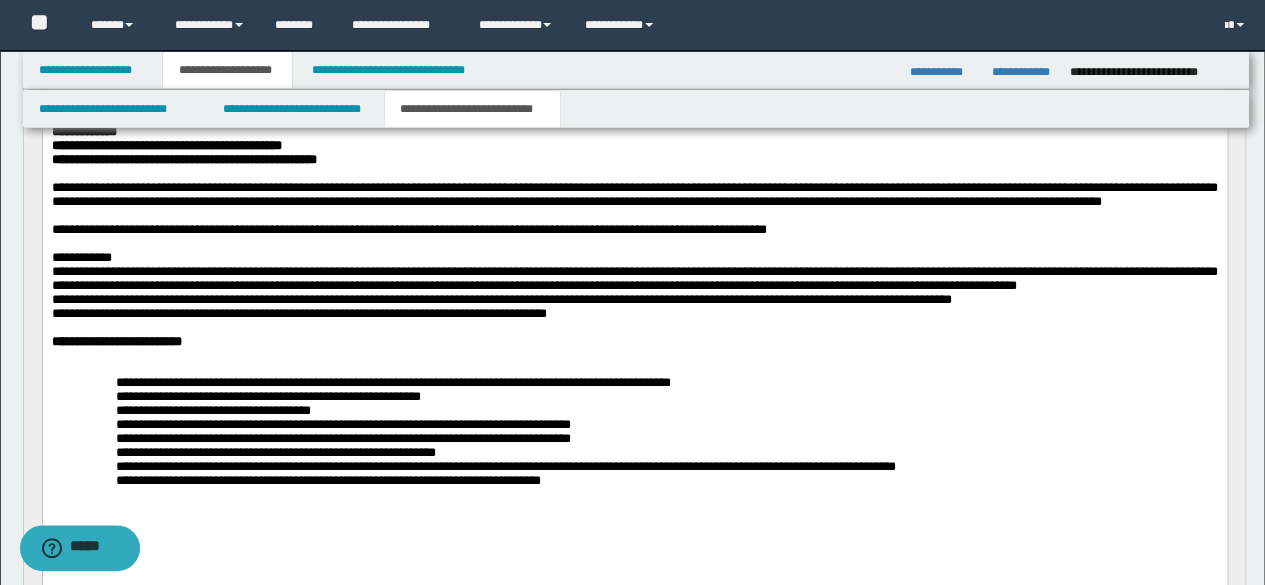 click at bounding box center (634, 356) 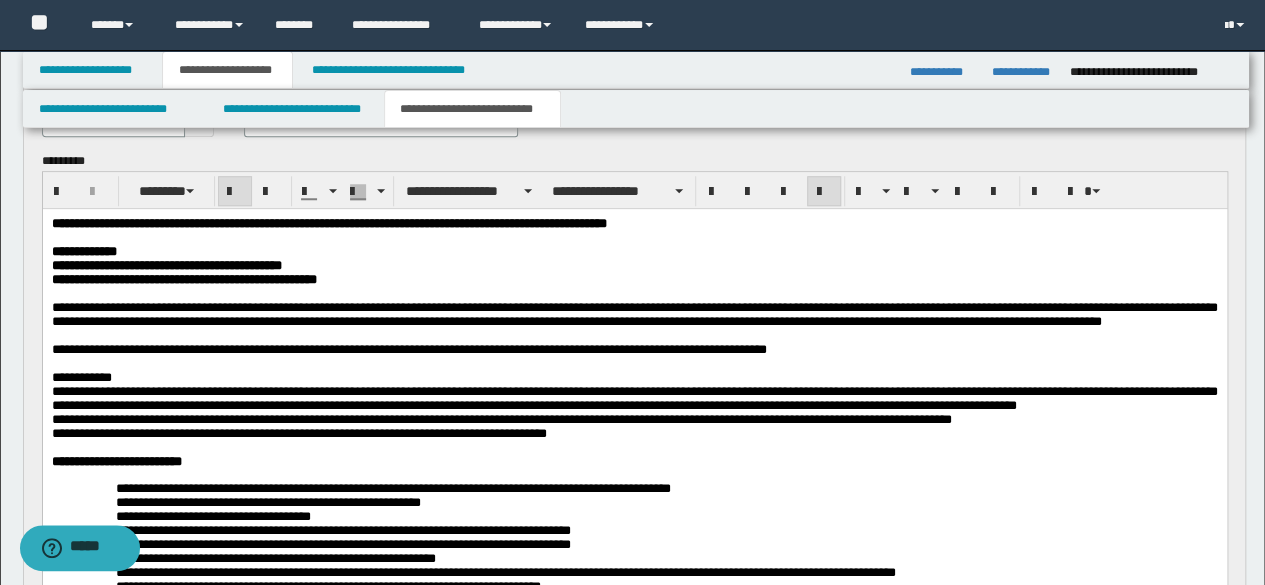 scroll, scrollTop: 701, scrollLeft: 0, axis: vertical 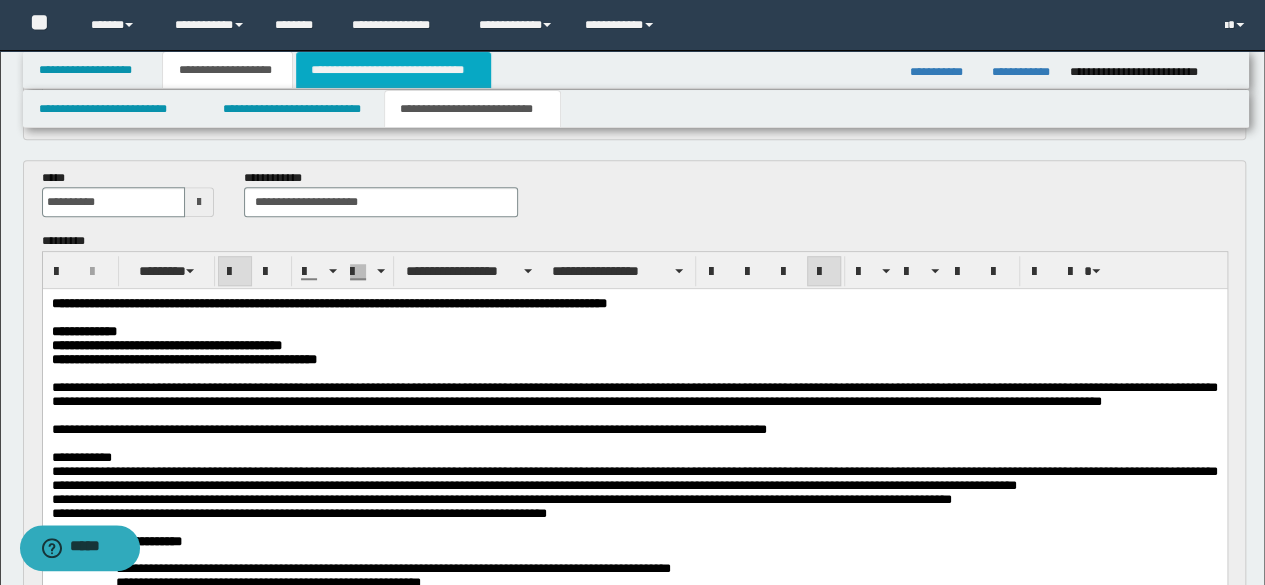 click on "**********" at bounding box center (393, 70) 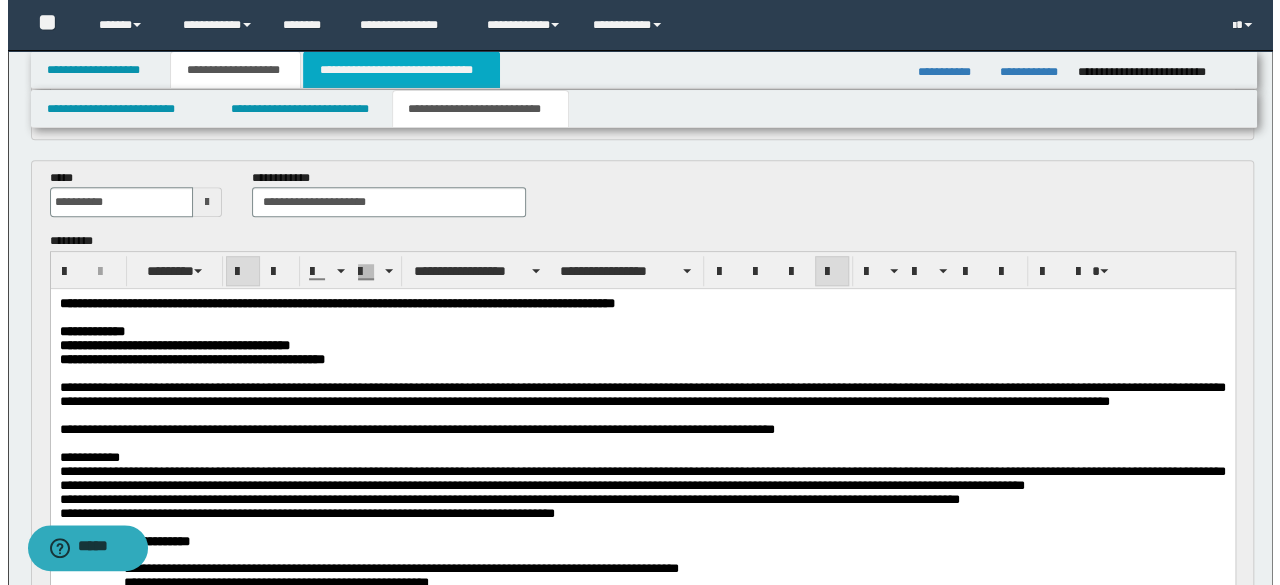 scroll, scrollTop: 0, scrollLeft: 0, axis: both 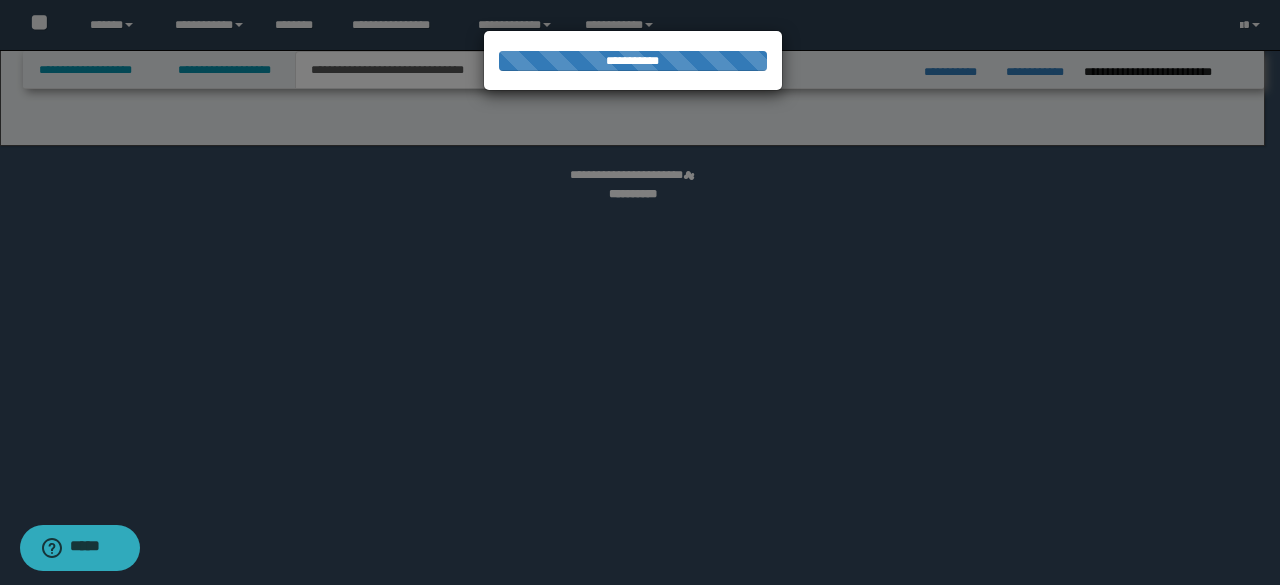 select on "*" 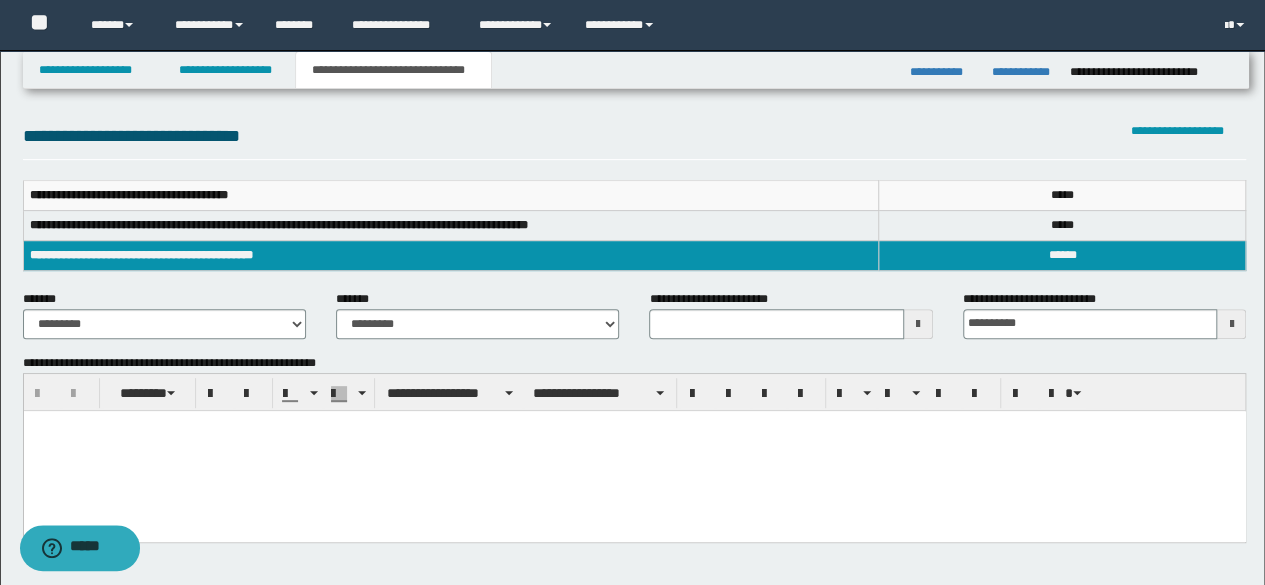 scroll, scrollTop: 500, scrollLeft: 0, axis: vertical 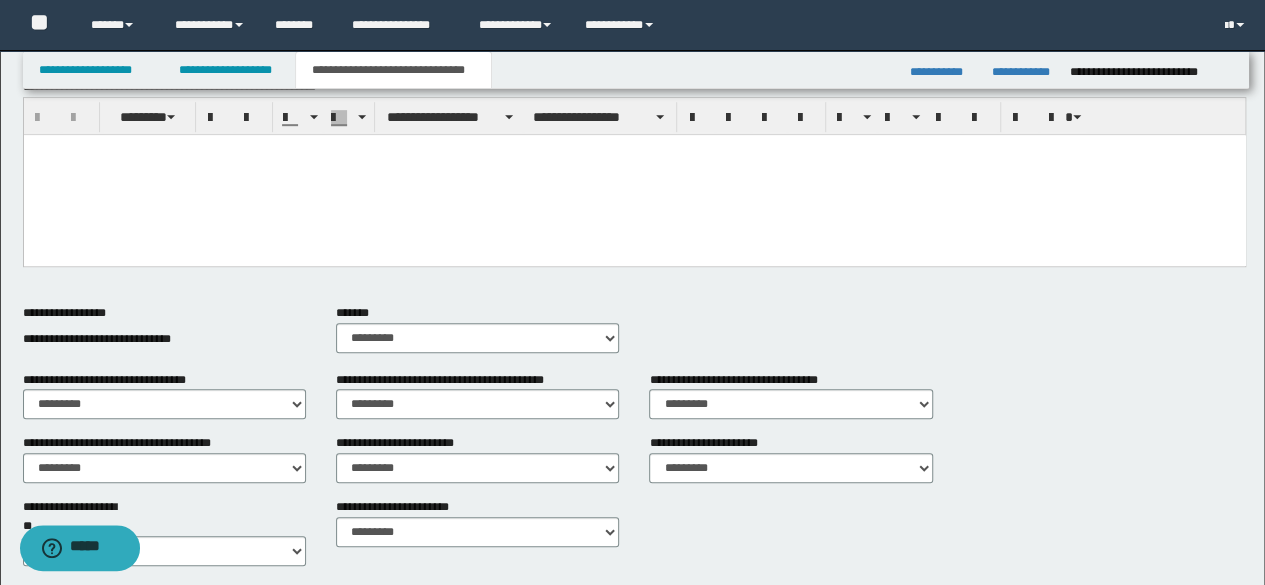 click at bounding box center (634, 174) 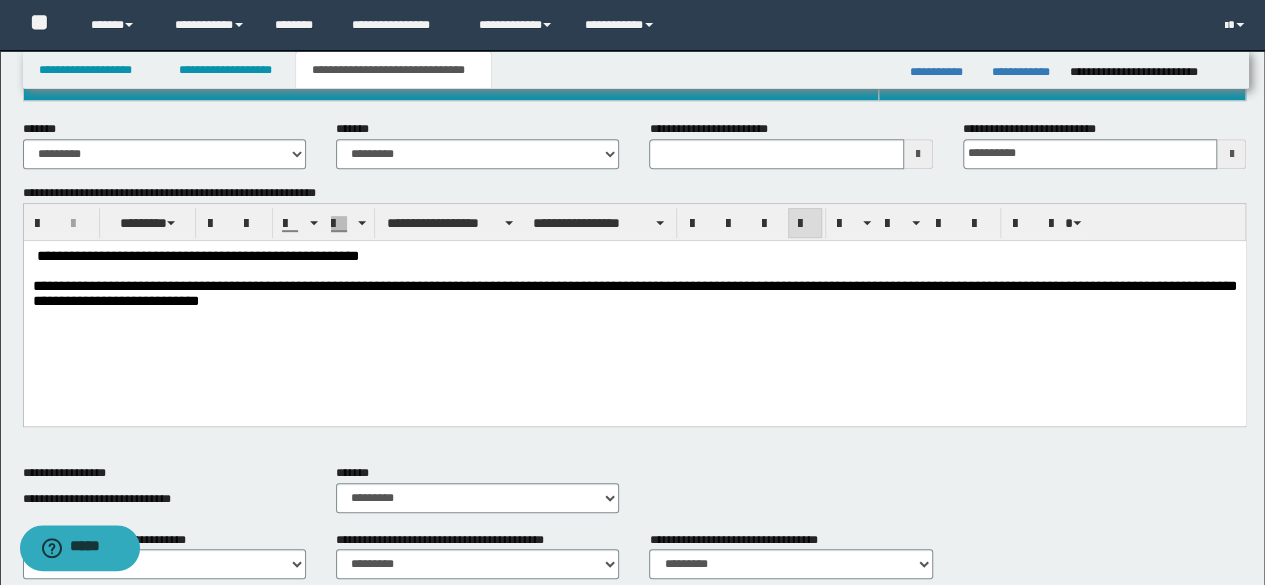 scroll, scrollTop: 300, scrollLeft: 0, axis: vertical 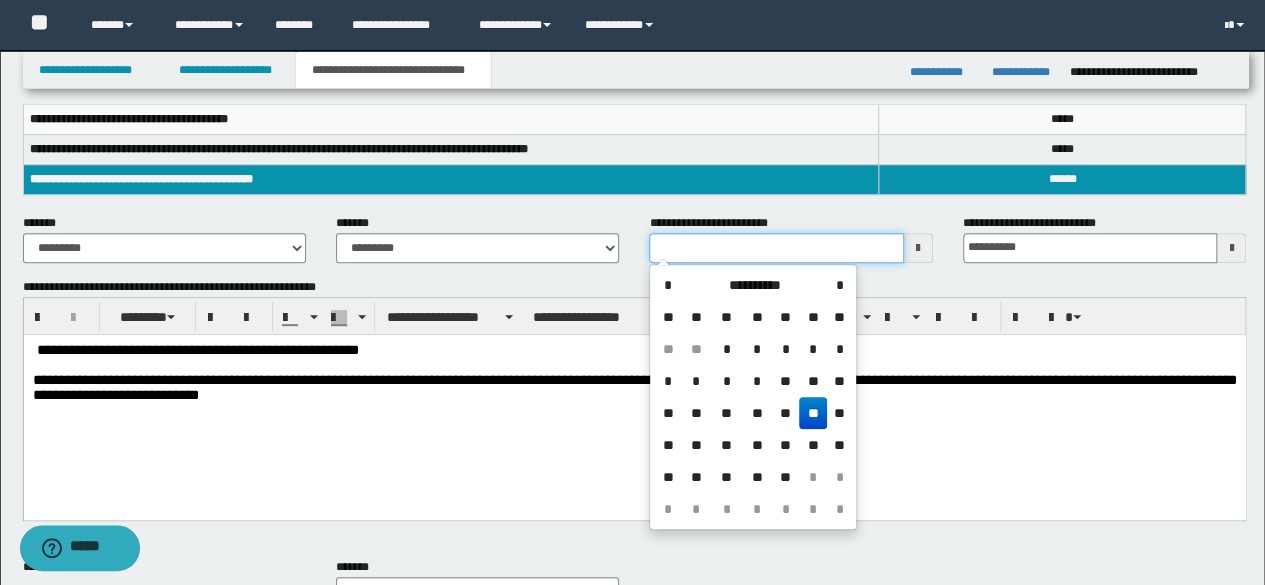 drag, startPoint x: 737, startPoint y: 253, endPoint x: 633, endPoint y: 253, distance: 104 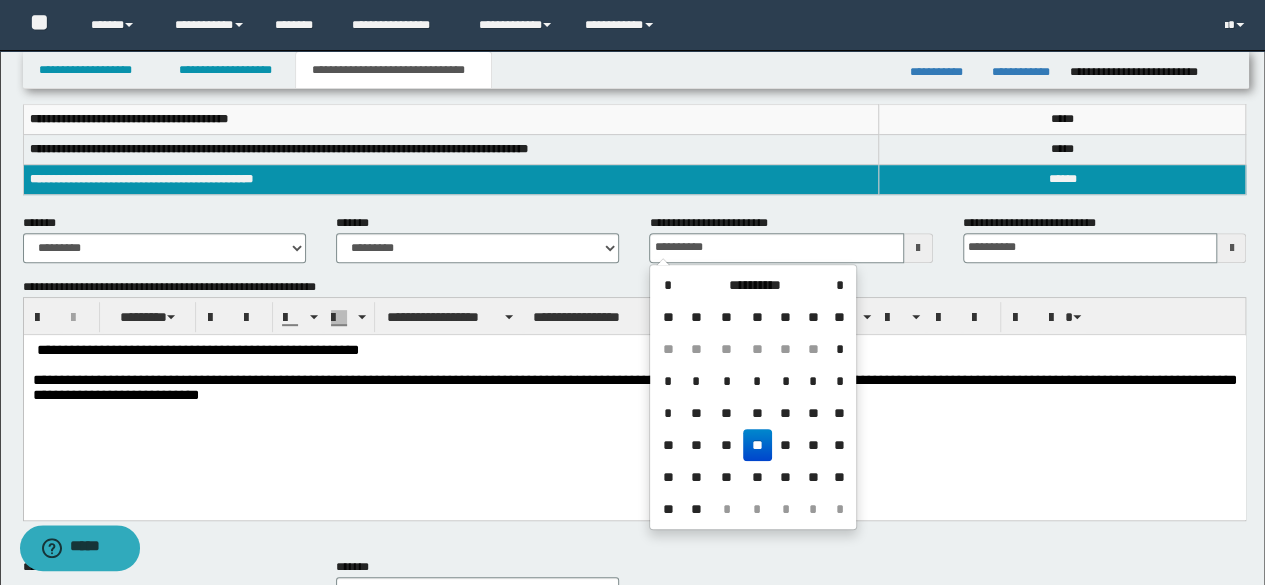 click on "**********" at bounding box center (634, 397) 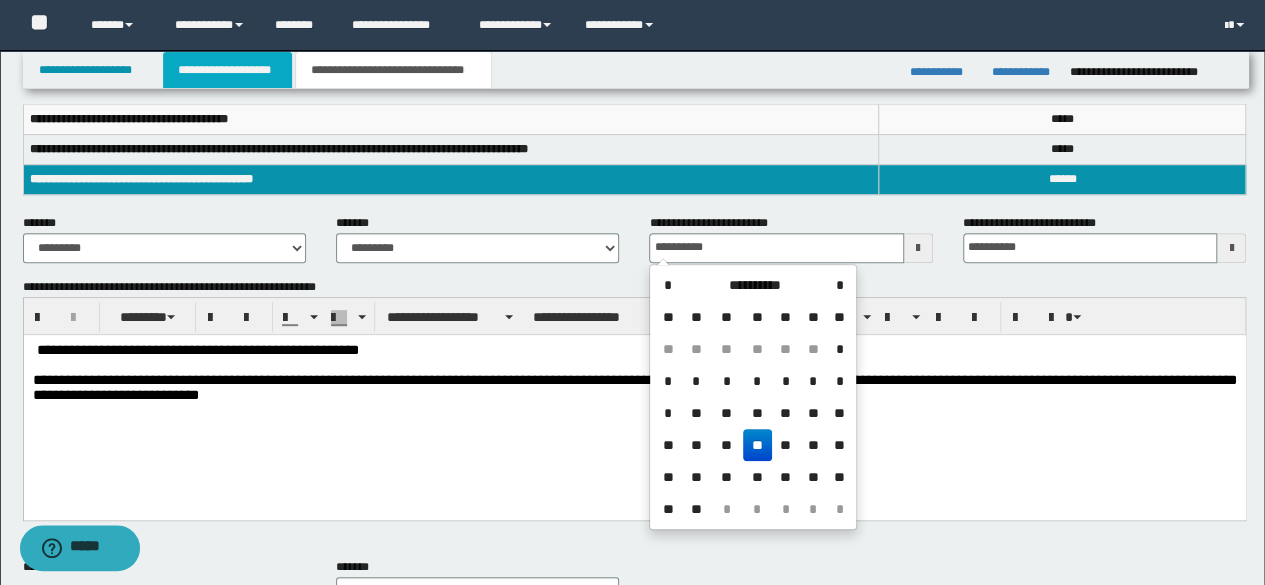 type on "**********" 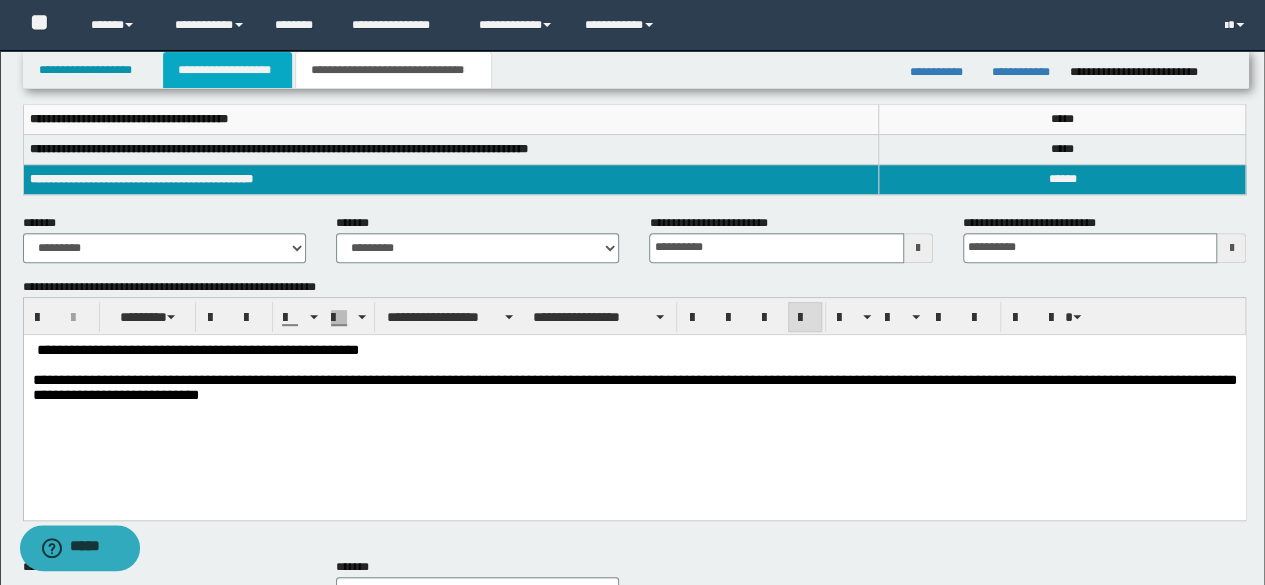 click on "**********" at bounding box center [227, 70] 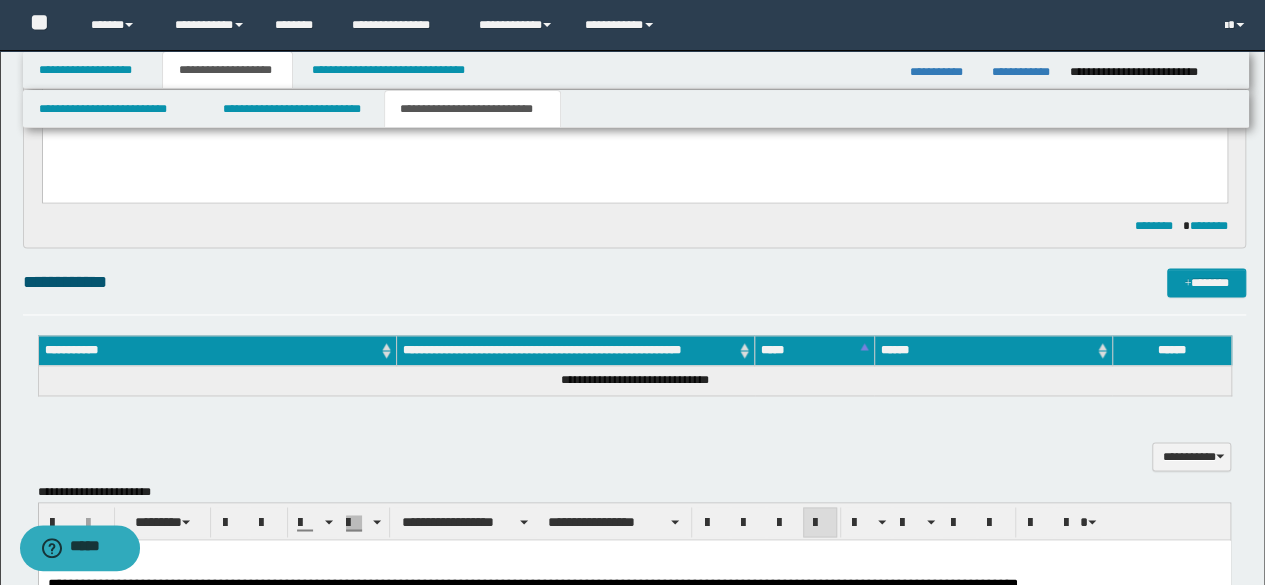 scroll, scrollTop: 1430, scrollLeft: 0, axis: vertical 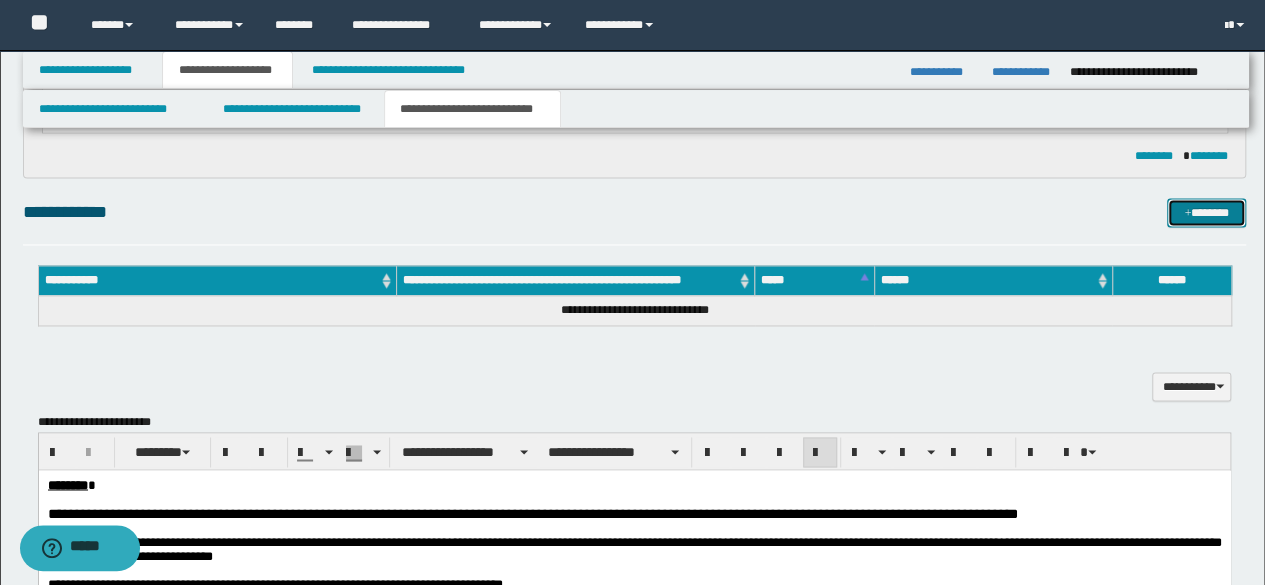 click on "**********" at bounding box center [635, 136] 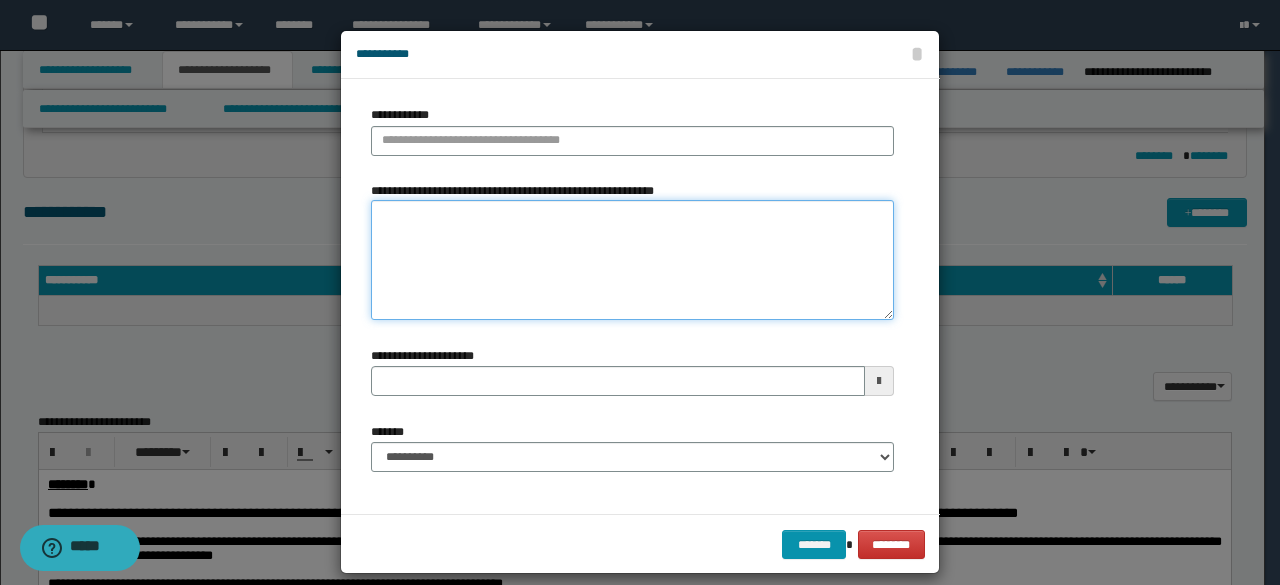 drag, startPoint x: 587, startPoint y: 224, endPoint x: 459, endPoint y: 180, distance: 135.3514 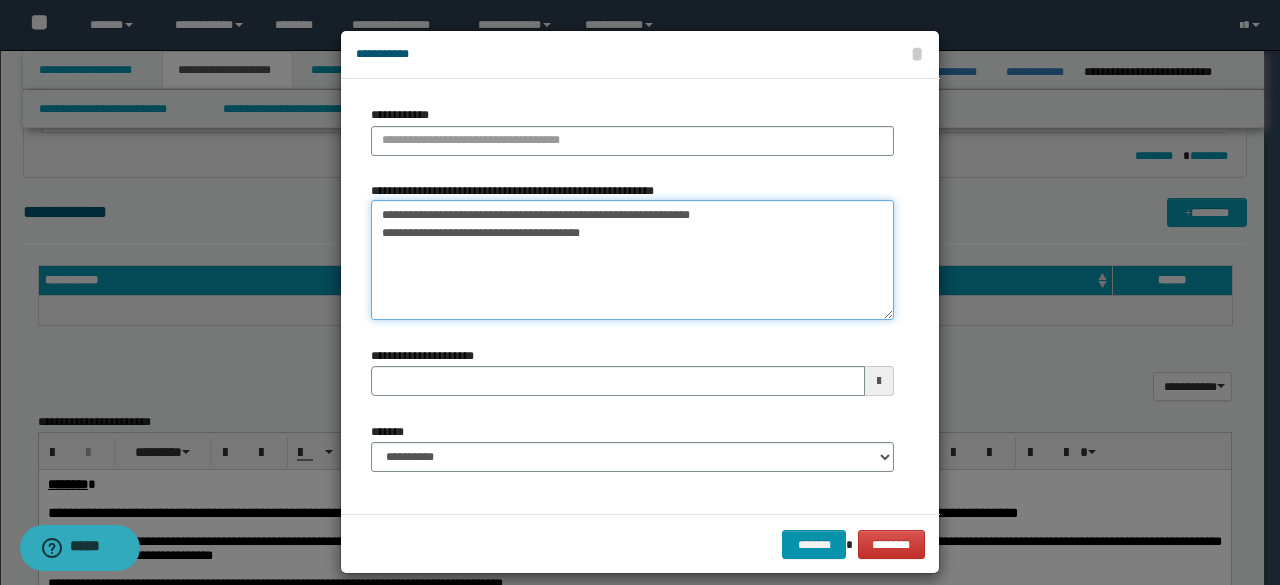 type on "**********" 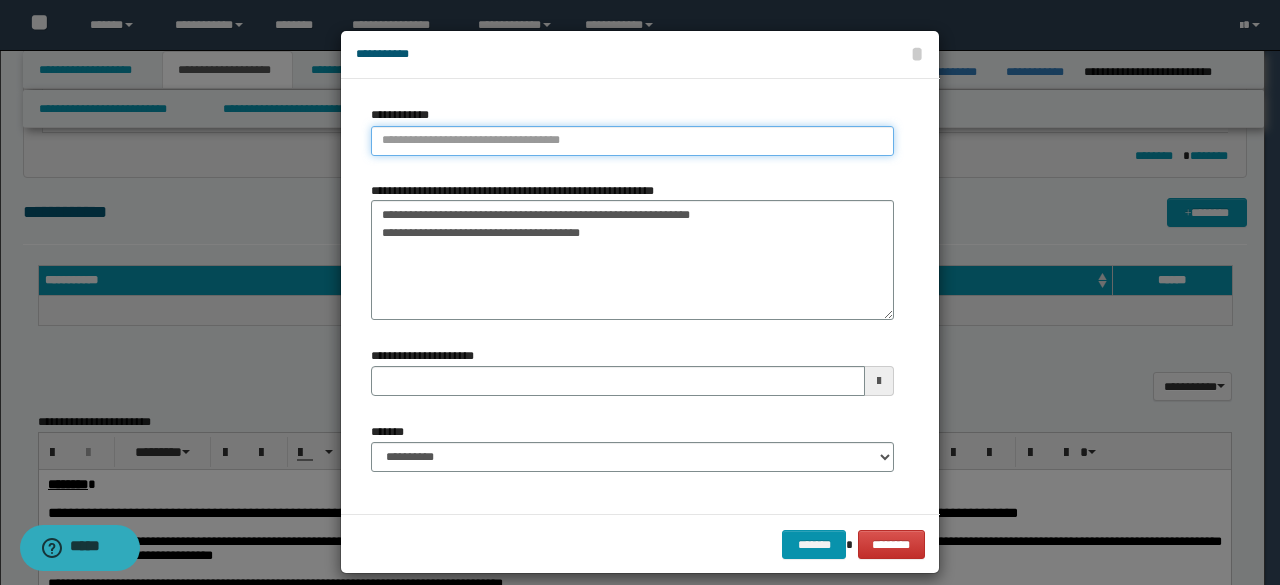 click on "**********" at bounding box center (632, 141) 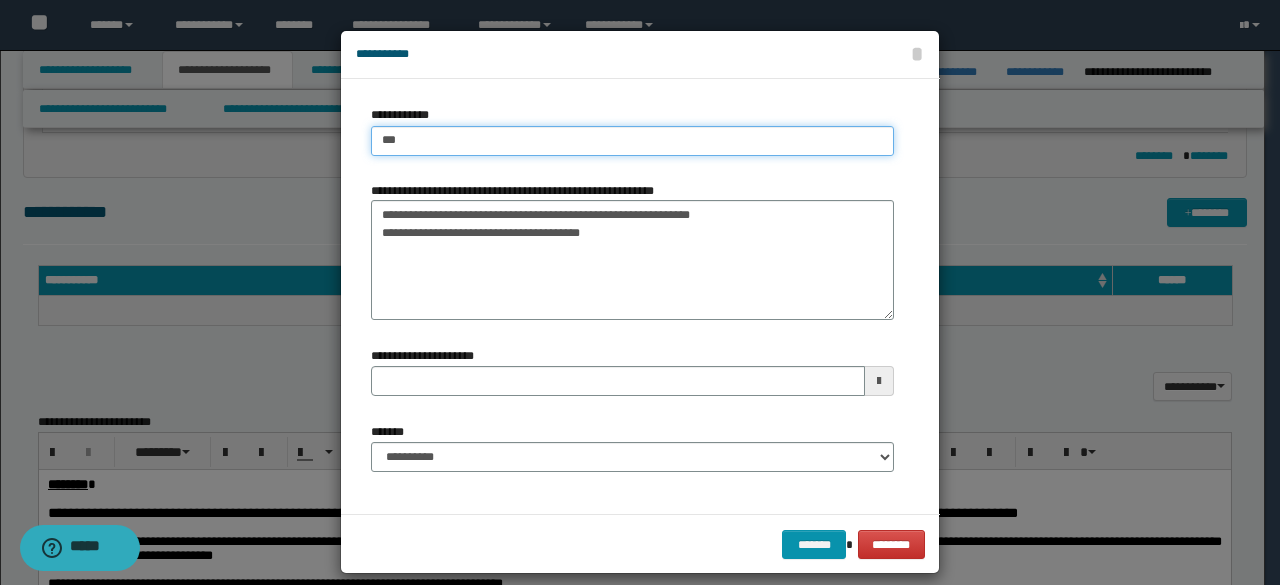 type on "****" 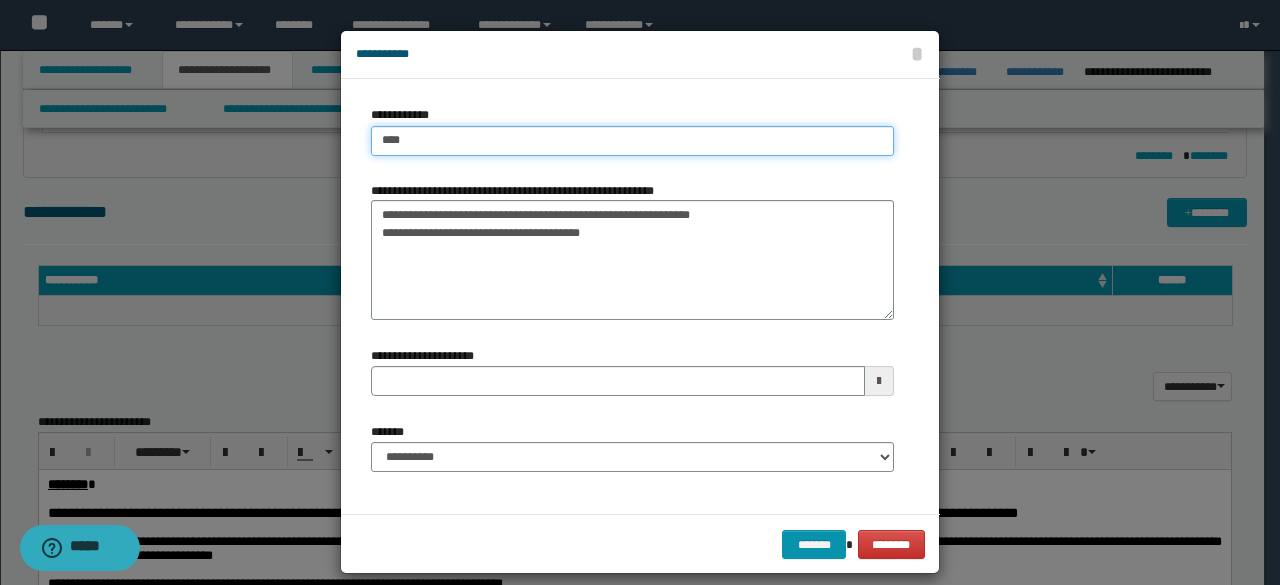 type on "****" 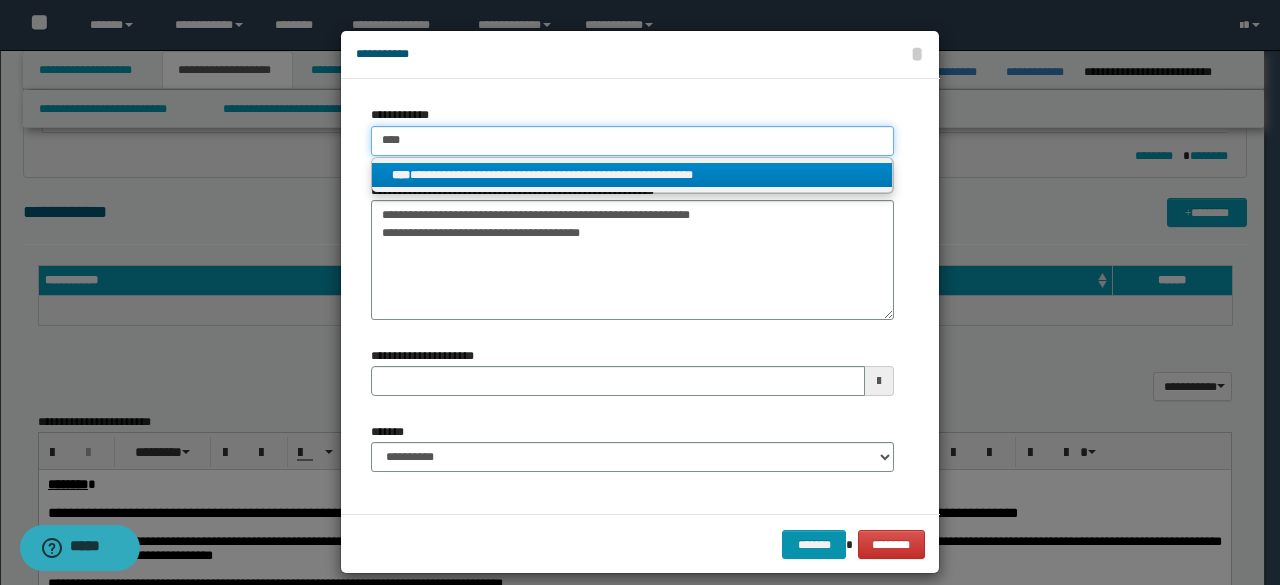 type on "****" 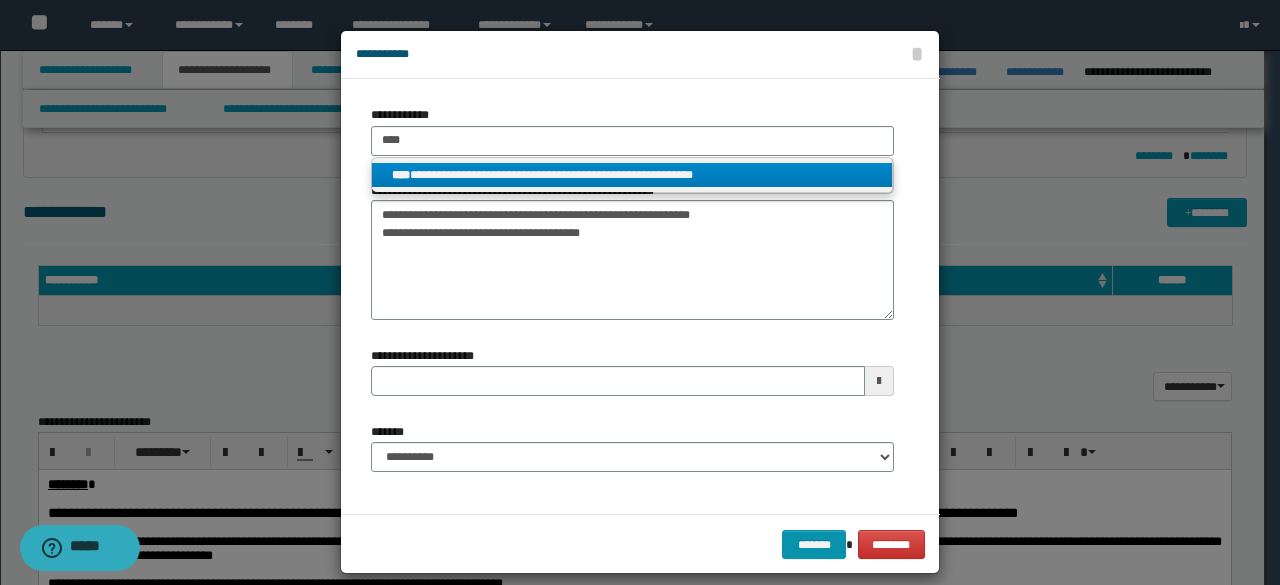 click on "**********" at bounding box center (632, 175) 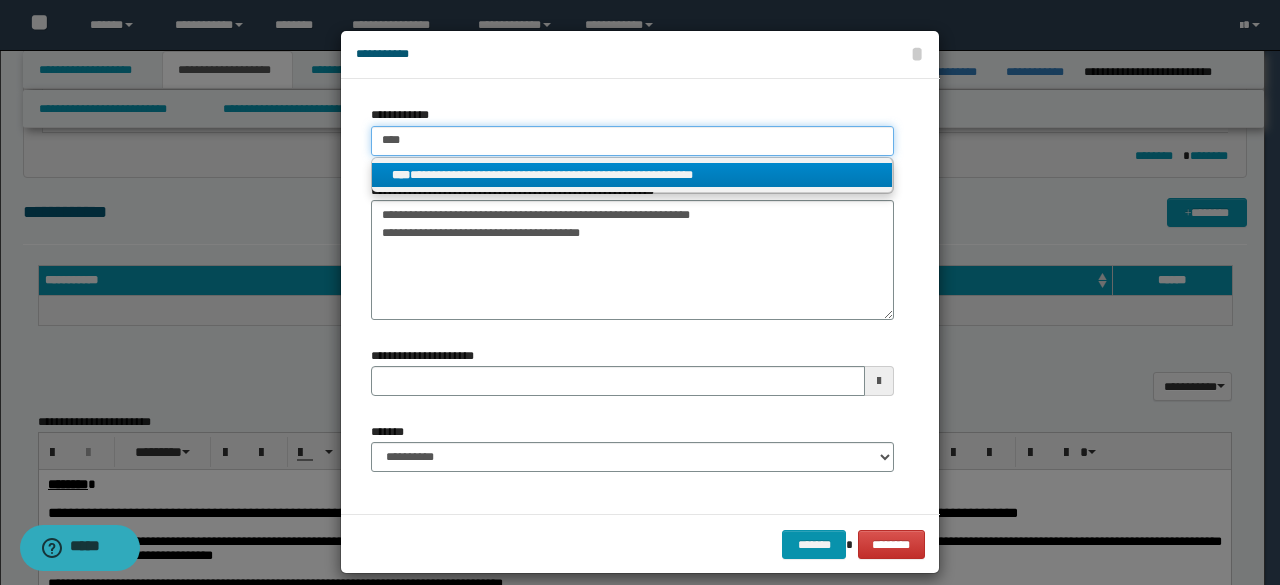 type 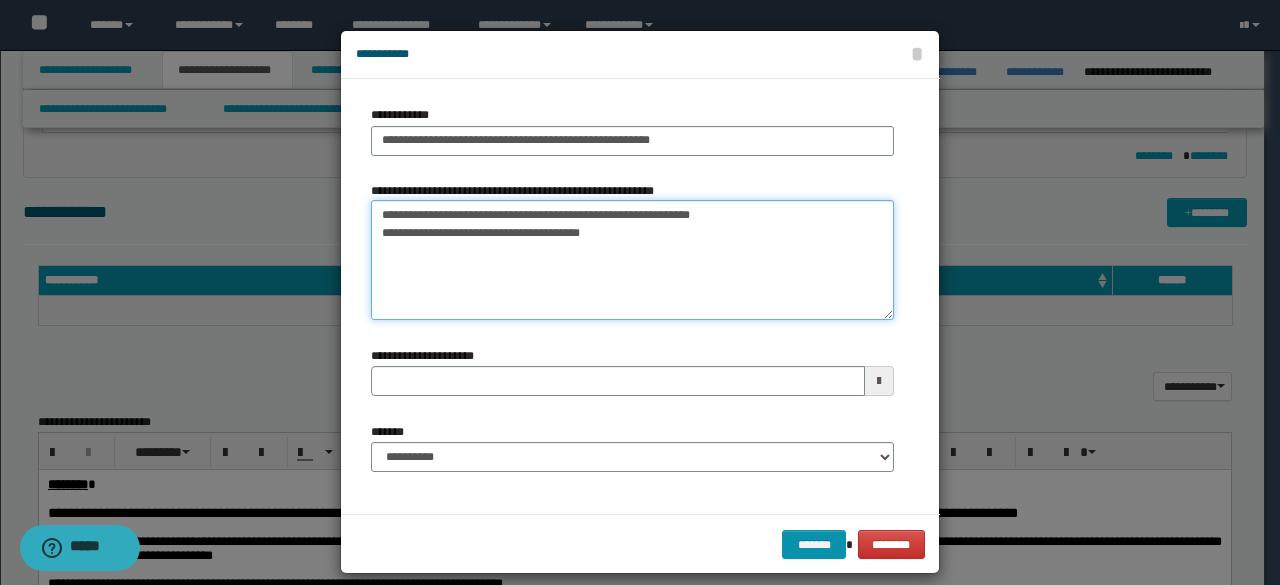 drag, startPoint x: 830, startPoint y: 211, endPoint x: 264, endPoint y: 177, distance: 567.02026 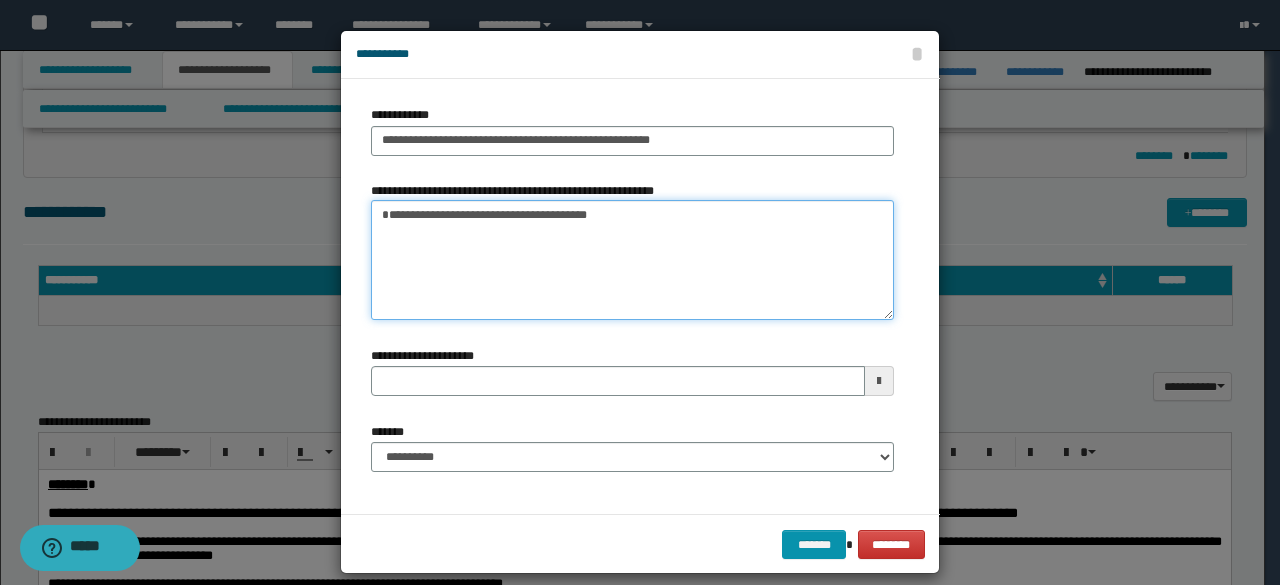 drag, startPoint x: 730, startPoint y: 235, endPoint x: 228, endPoint y: 202, distance: 503.0835 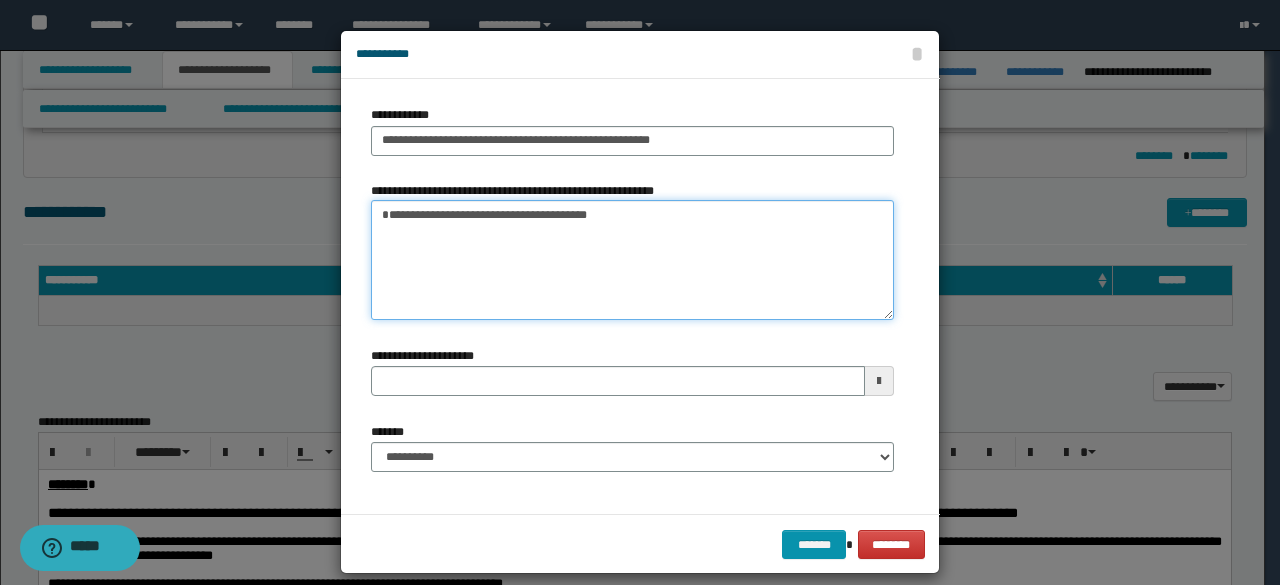 type 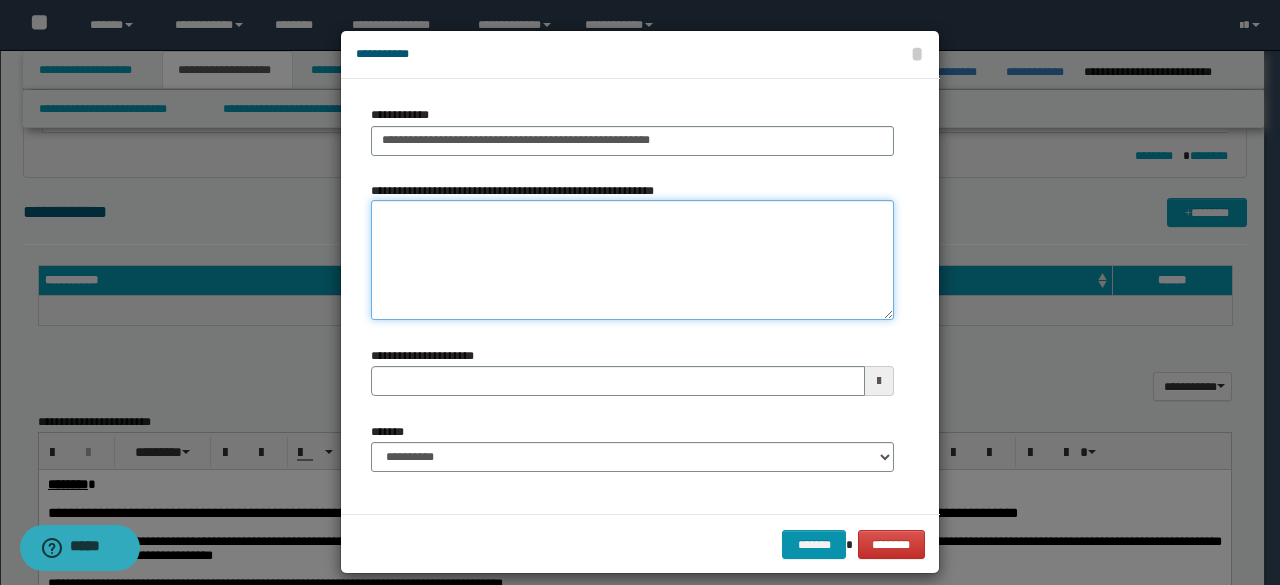 type 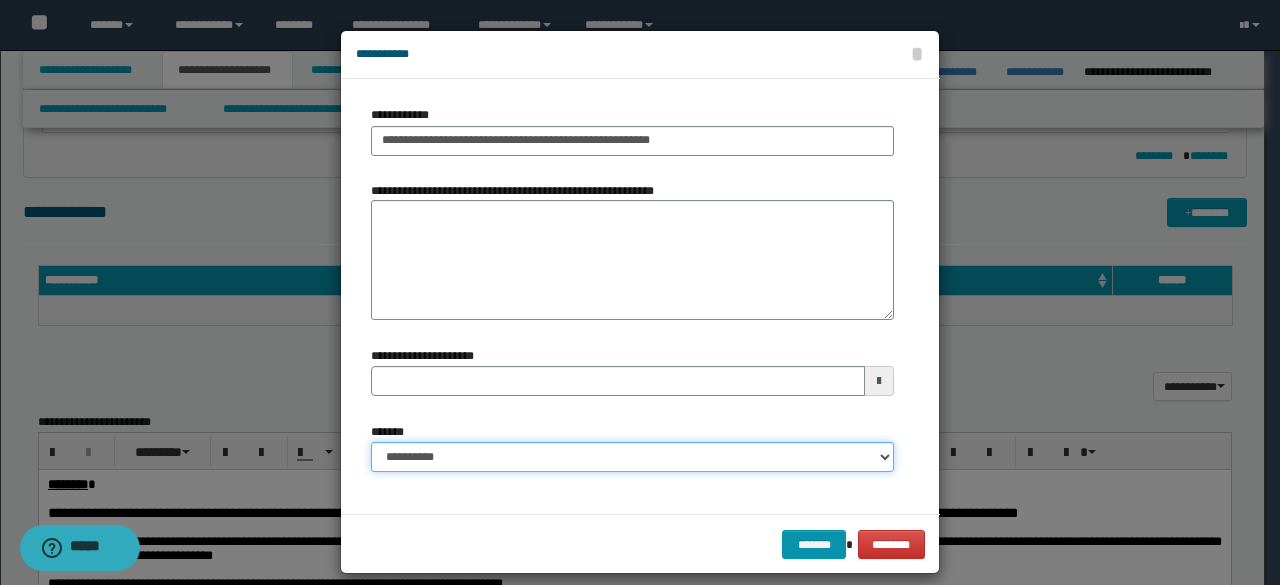 drag, startPoint x: 534, startPoint y: 457, endPoint x: 534, endPoint y: 444, distance: 13 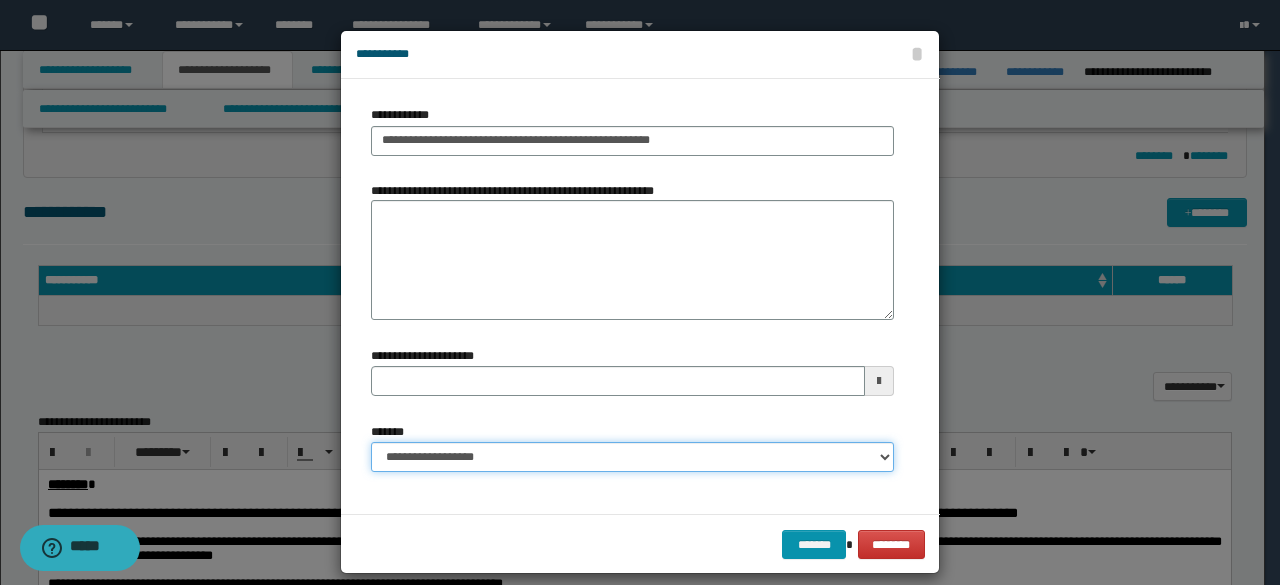 type 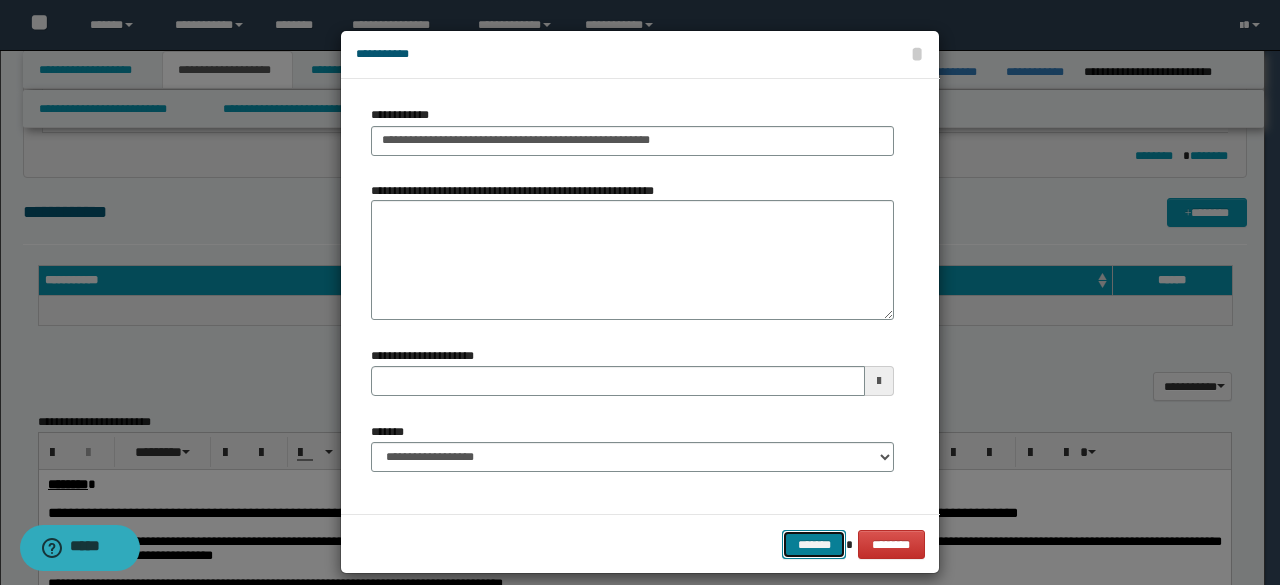 click on "*******" at bounding box center [814, 544] 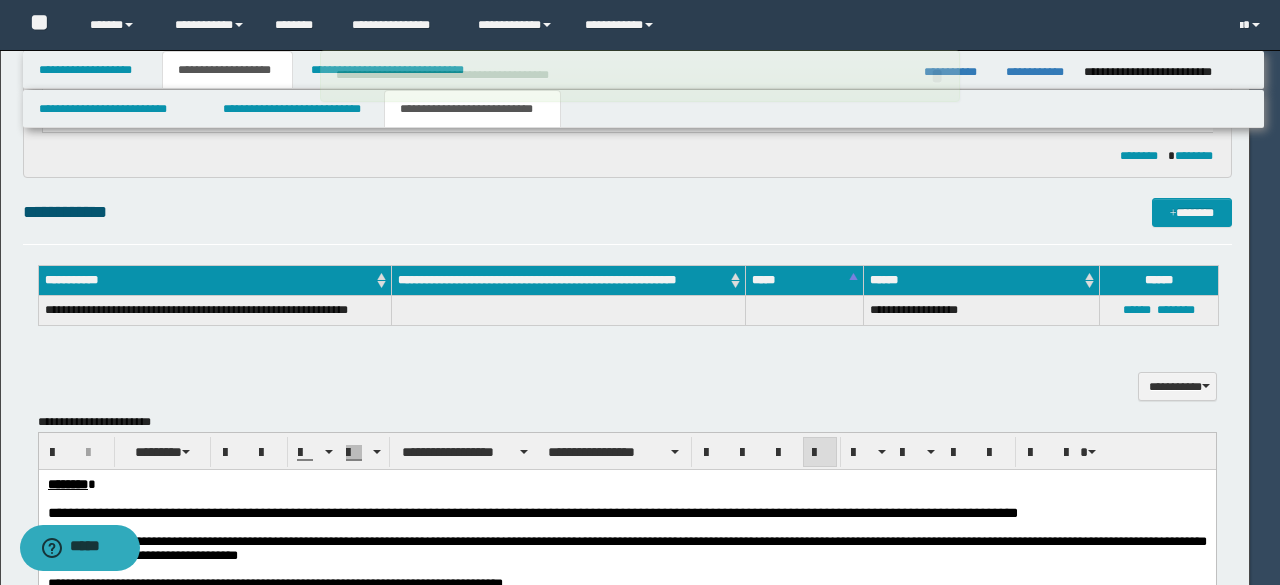 type 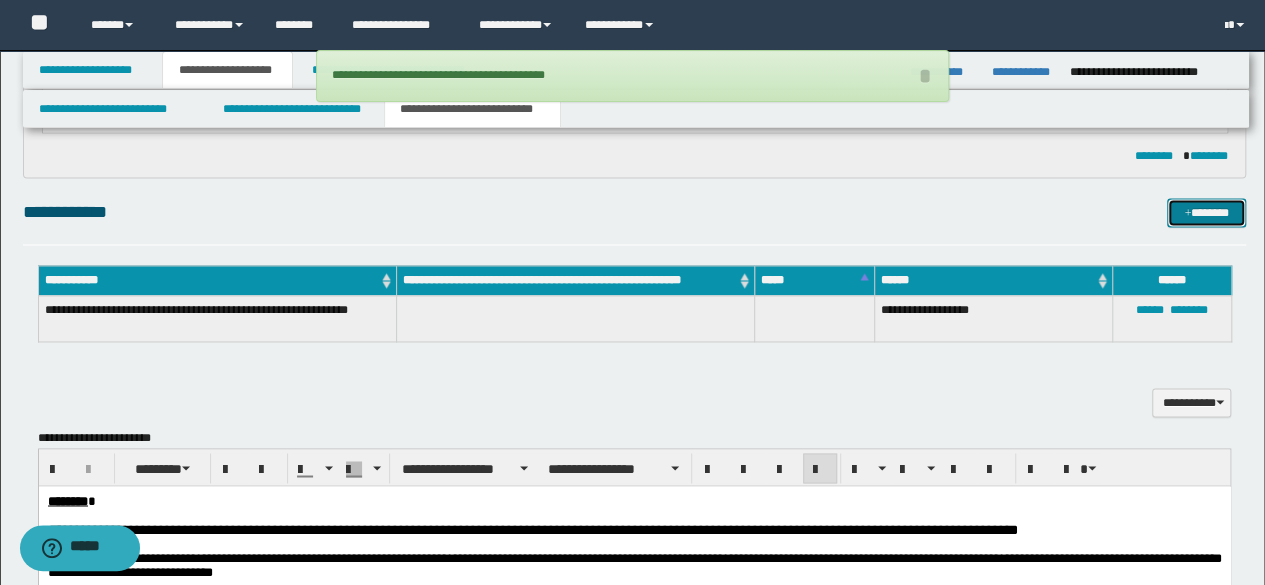 click at bounding box center [1187, 214] 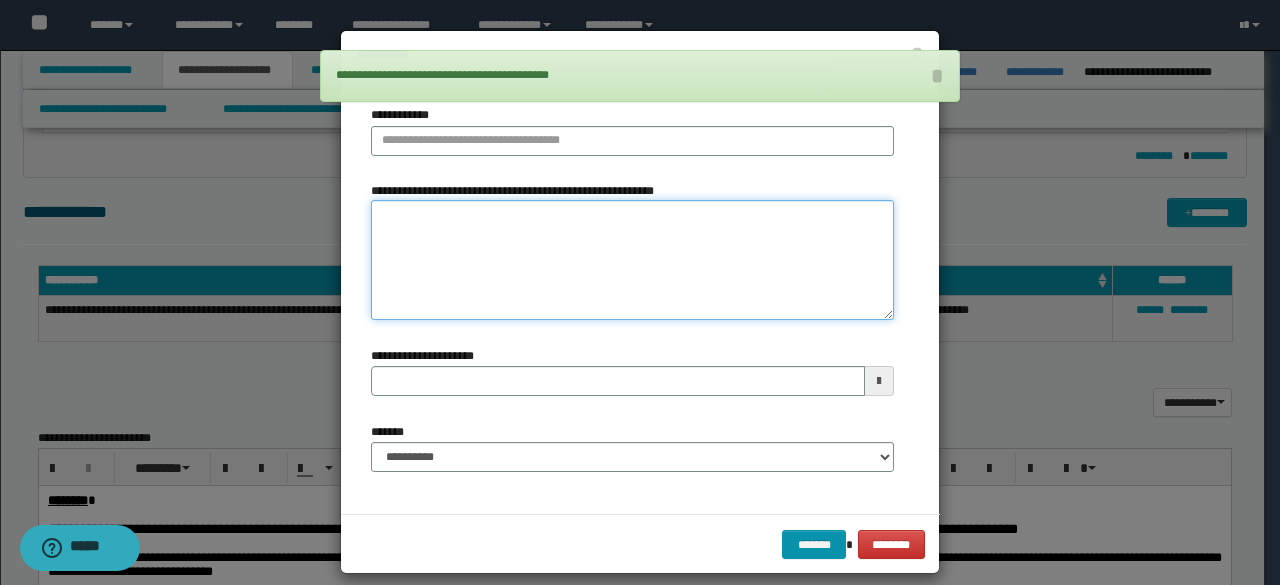 click on "**********" at bounding box center [632, 260] 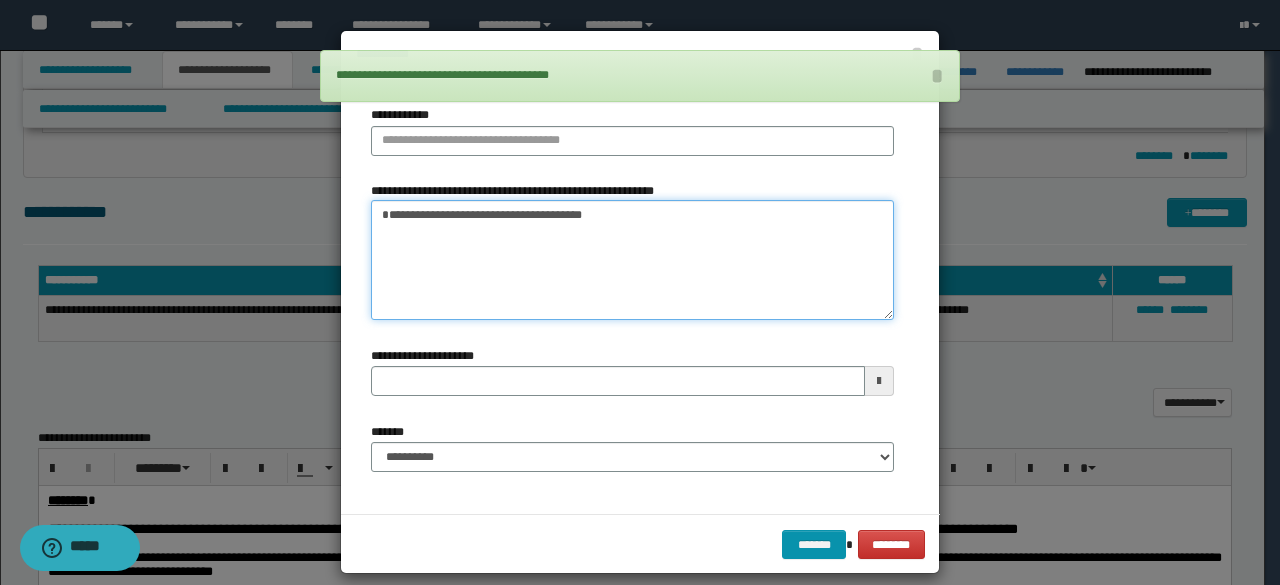 type on "**********" 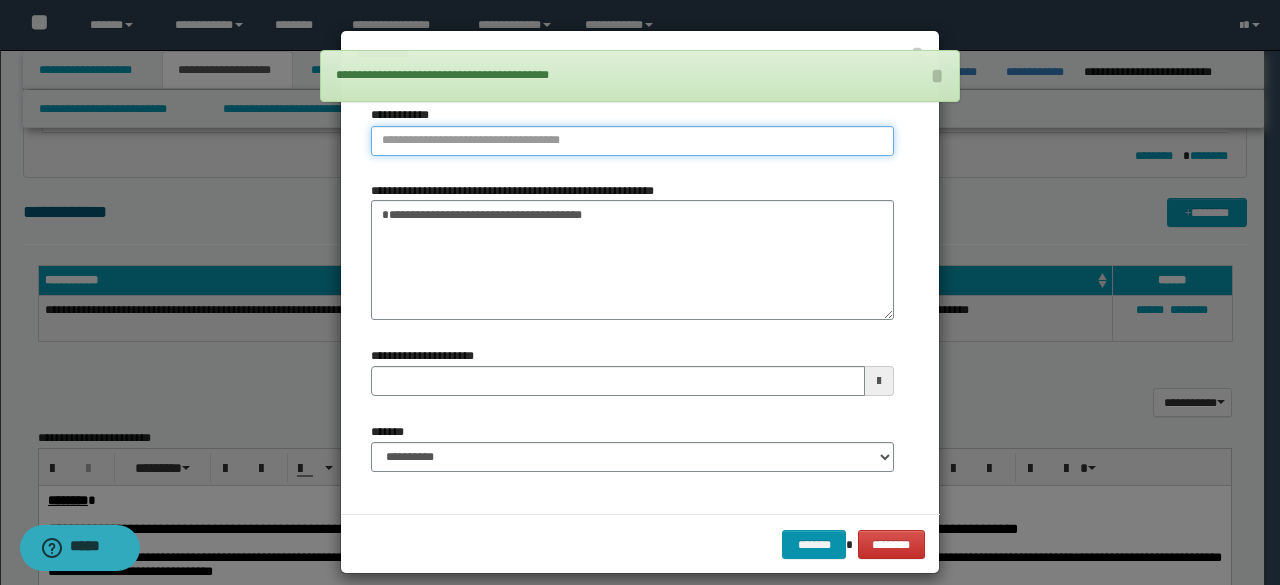 type on "**********" 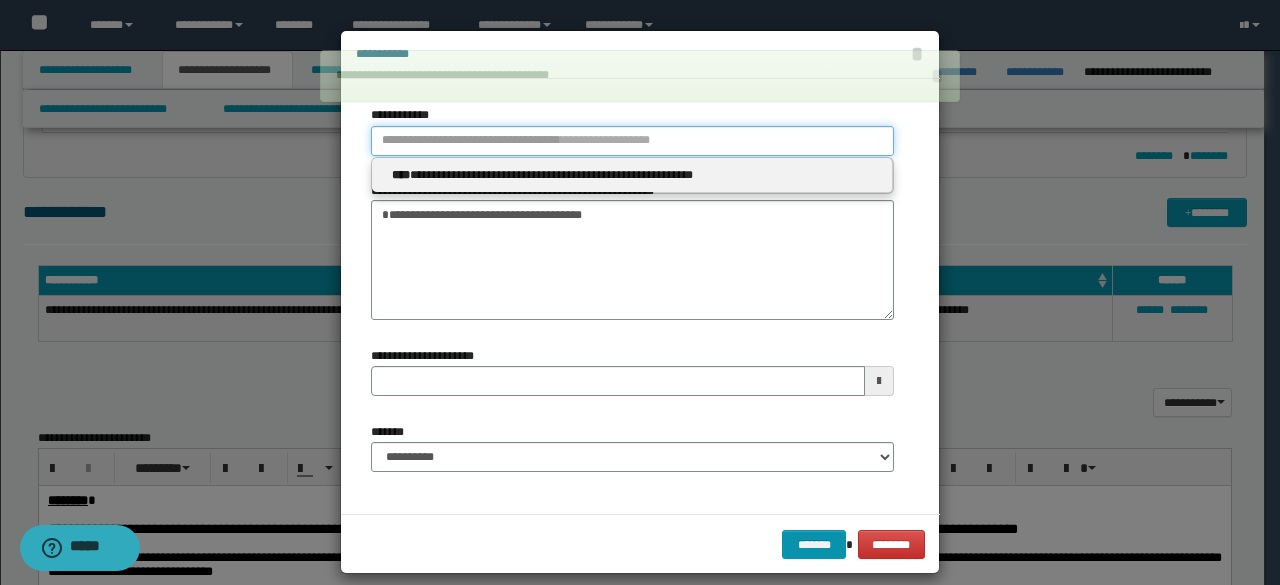 click on "**********" at bounding box center [632, 141] 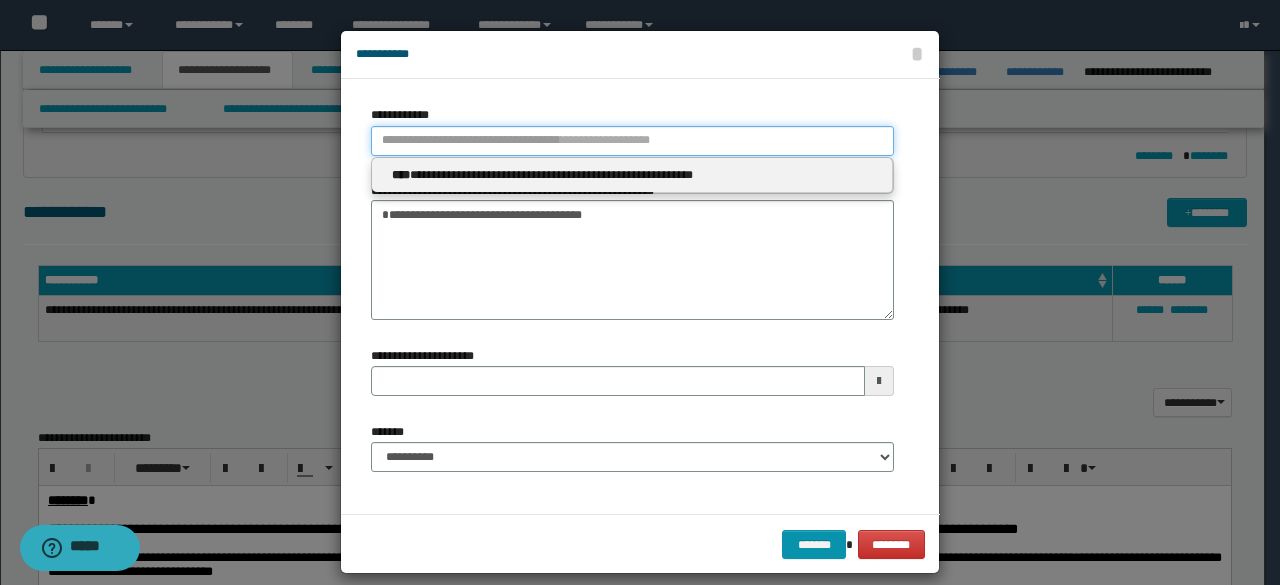 type 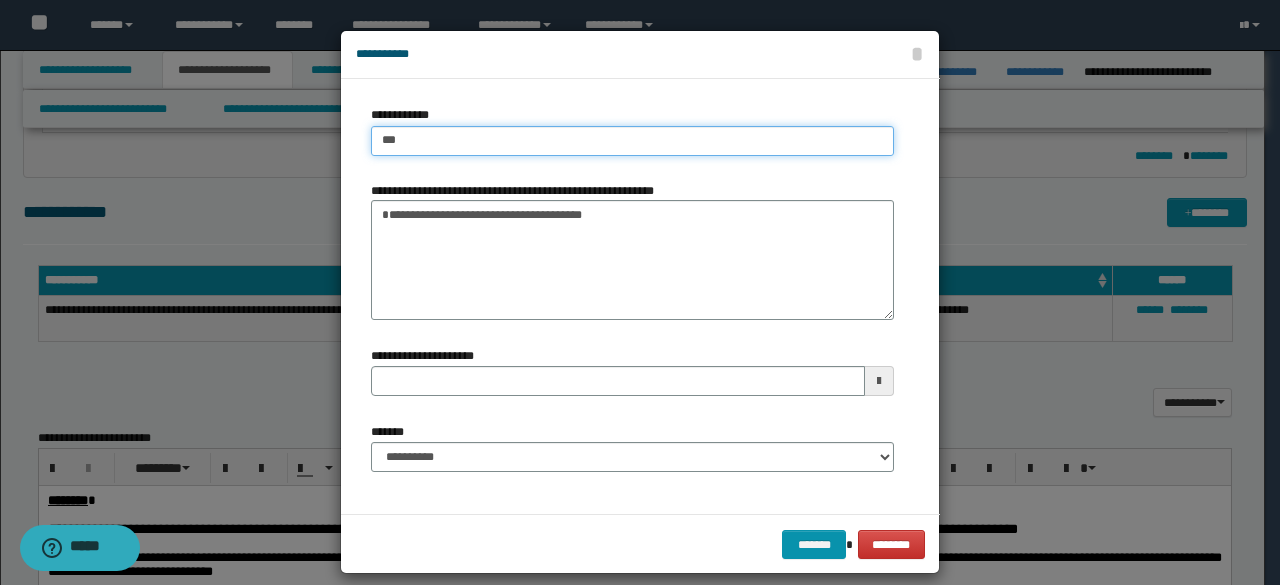type on "****" 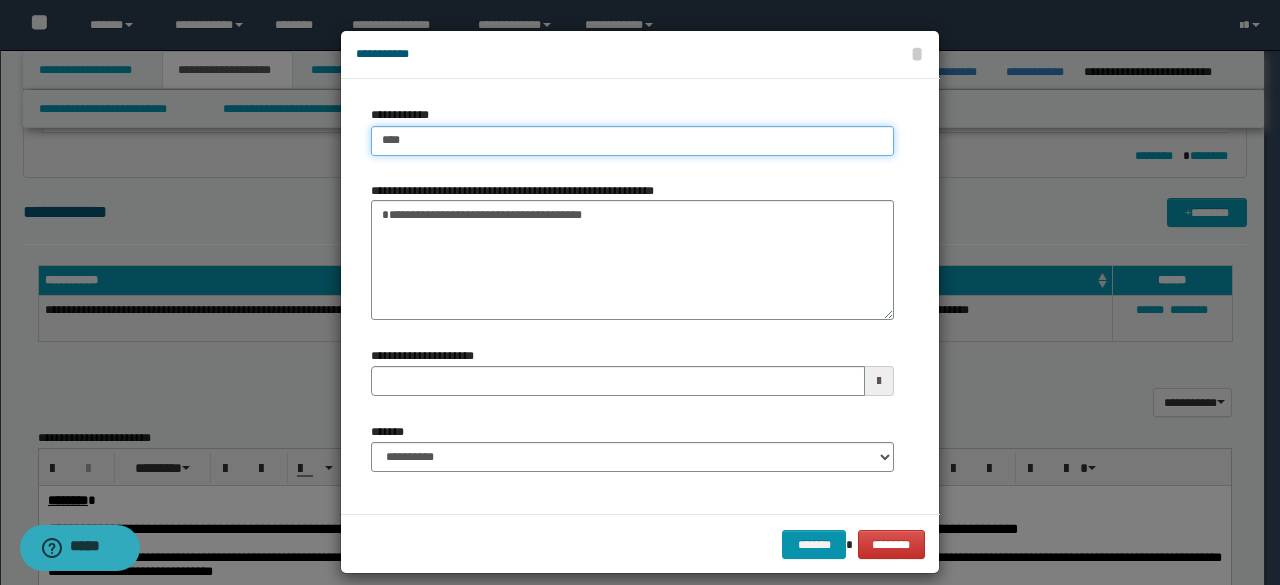 type on "****" 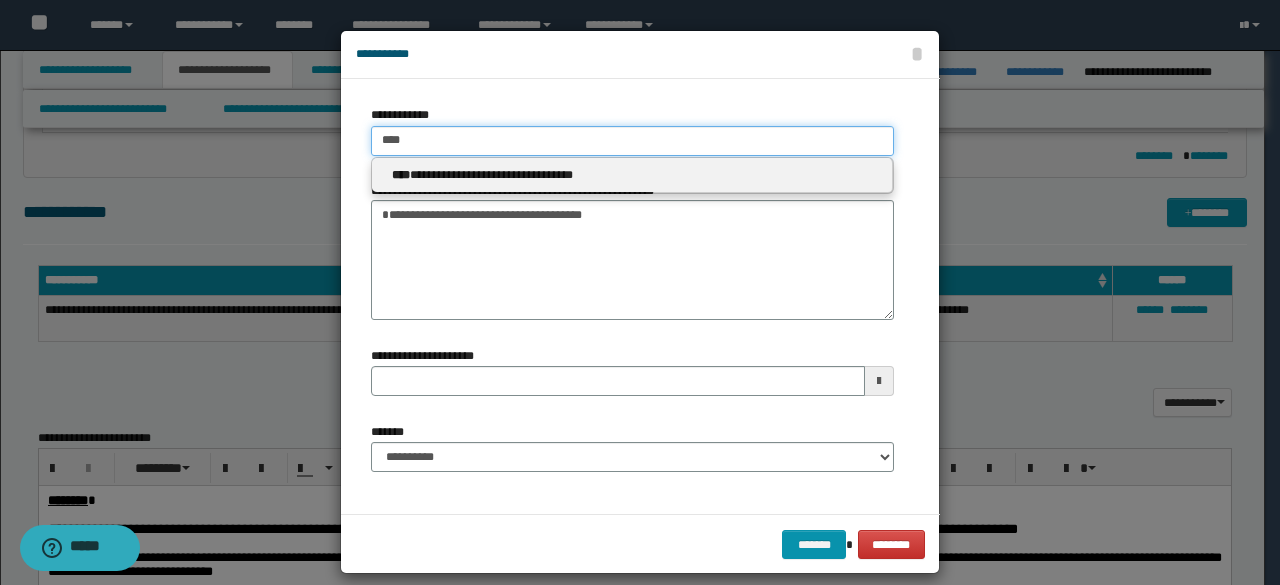 type on "****" 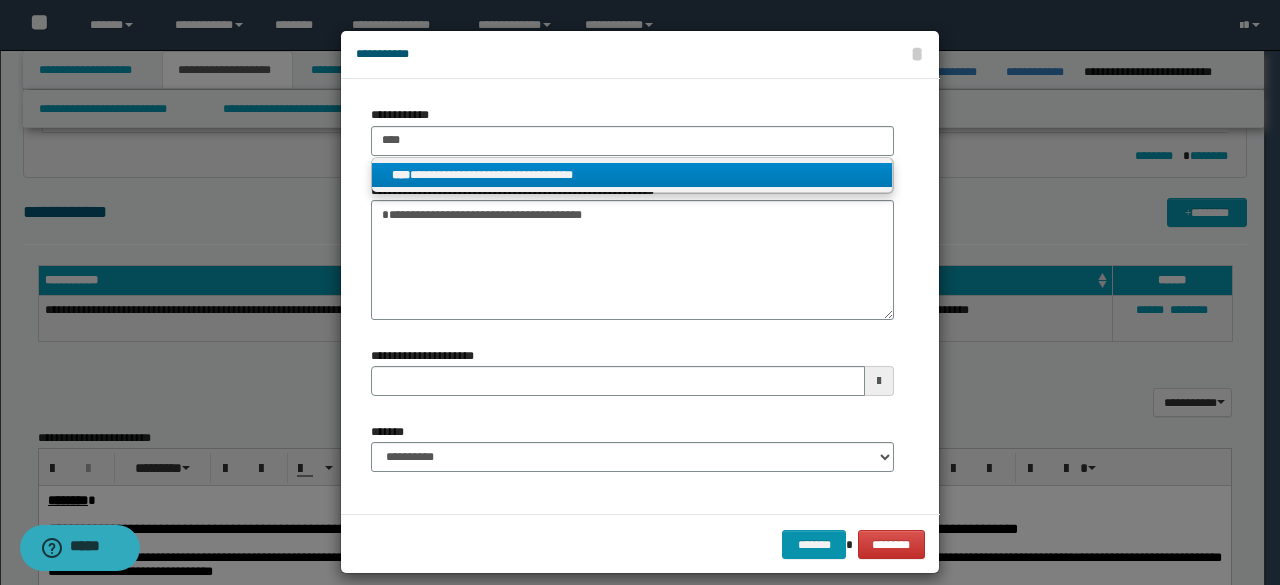 click on "**********" at bounding box center [632, 175] 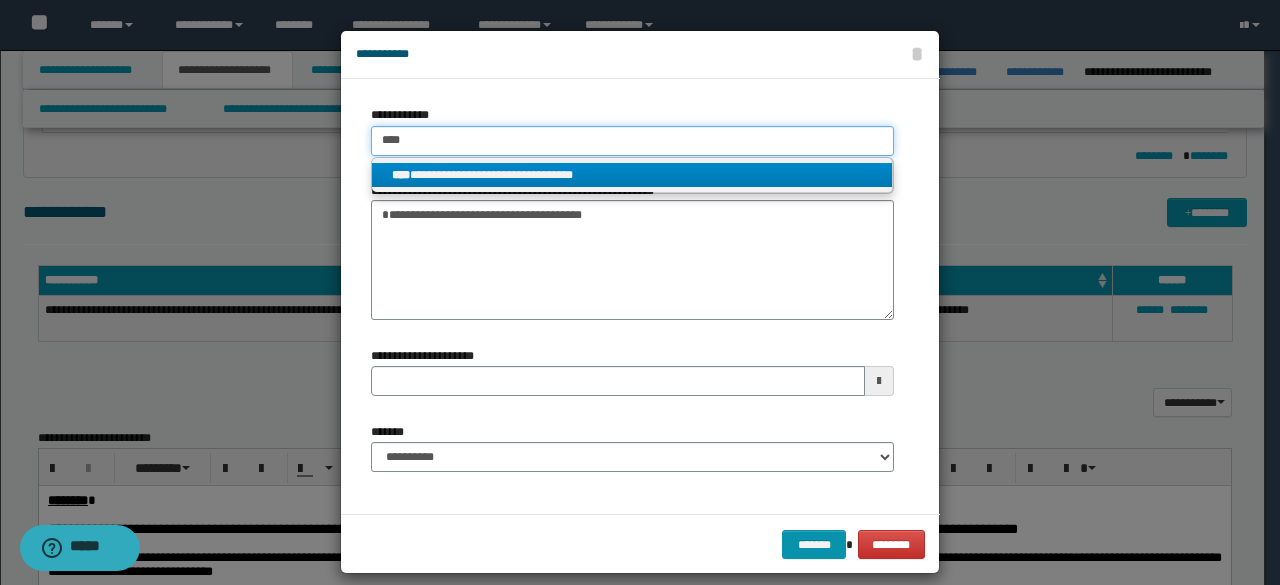 type 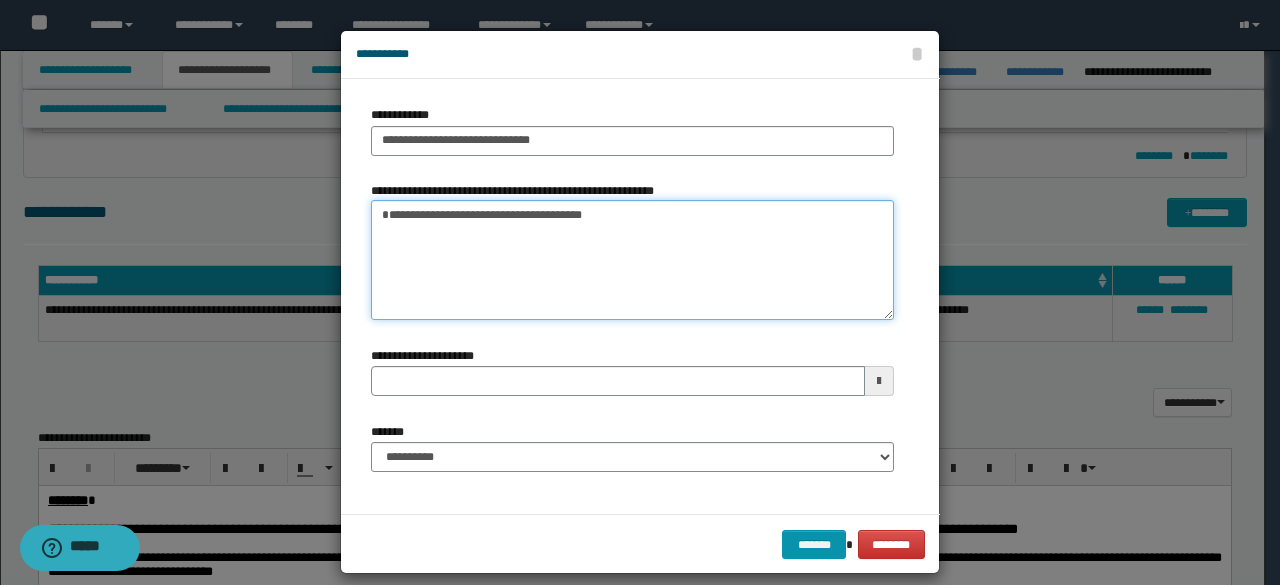 drag, startPoint x: 666, startPoint y: 232, endPoint x: 200, endPoint y: 135, distance: 475.98843 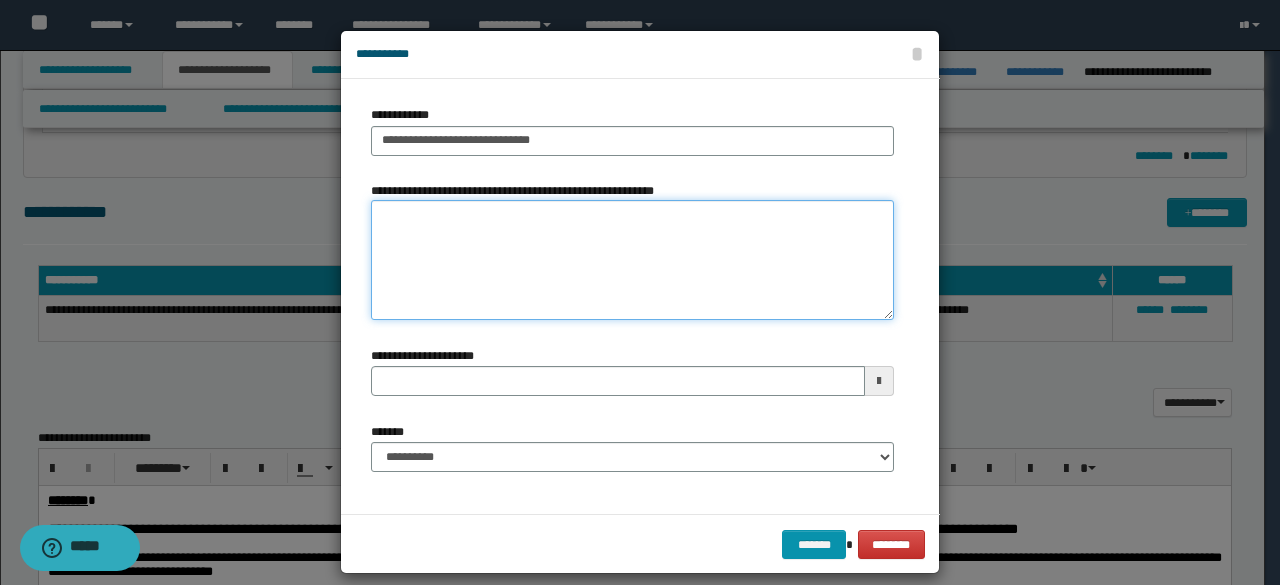 type 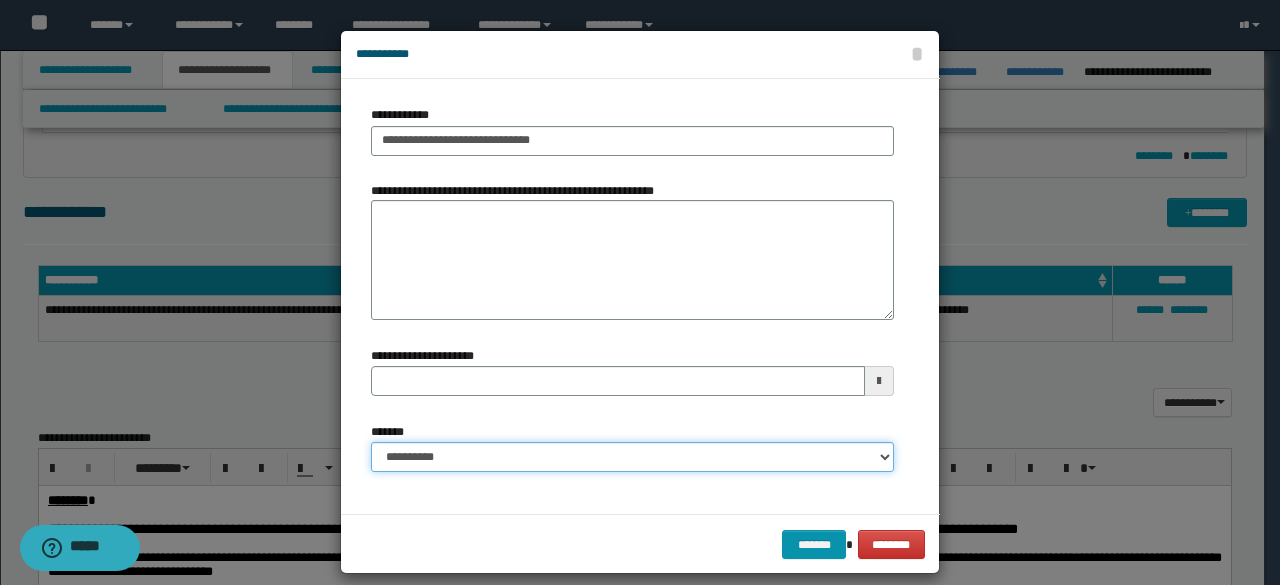 click on "**********" at bounding box center [632, 457] 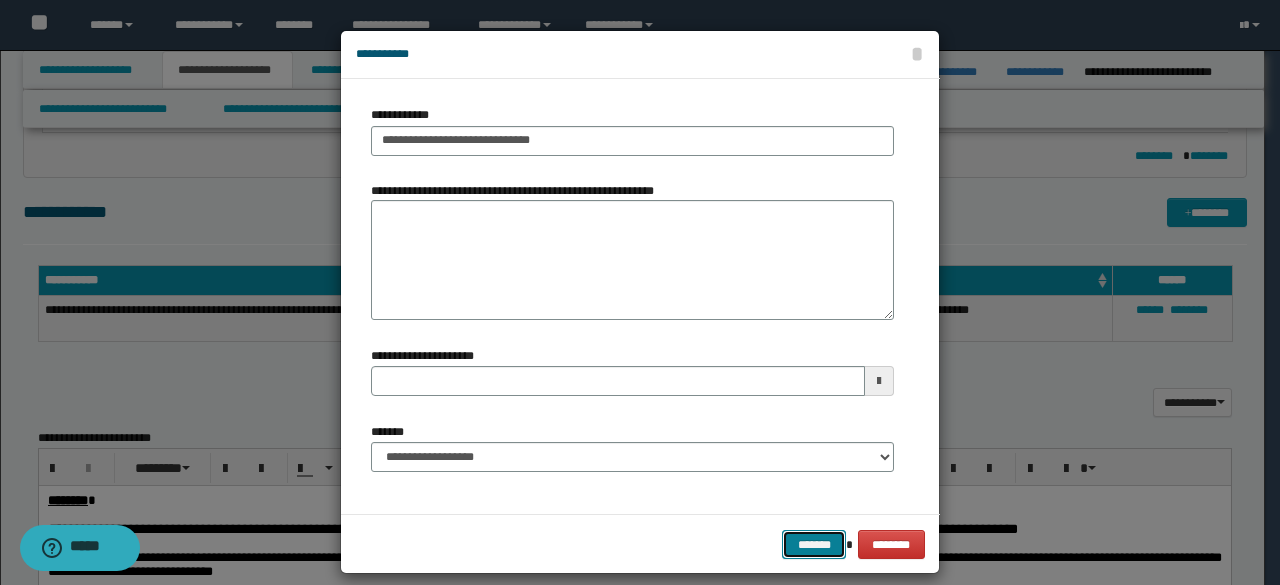 click on "*******" at bounding box center [814, 544] 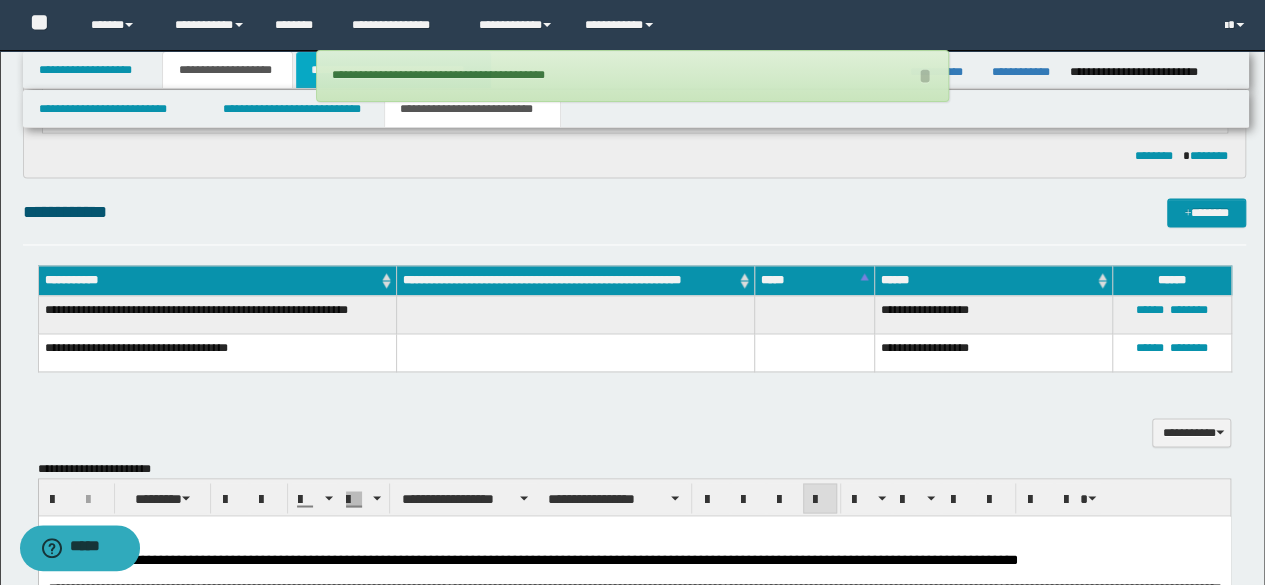 click on "**********" at bounding box center (393, 70) 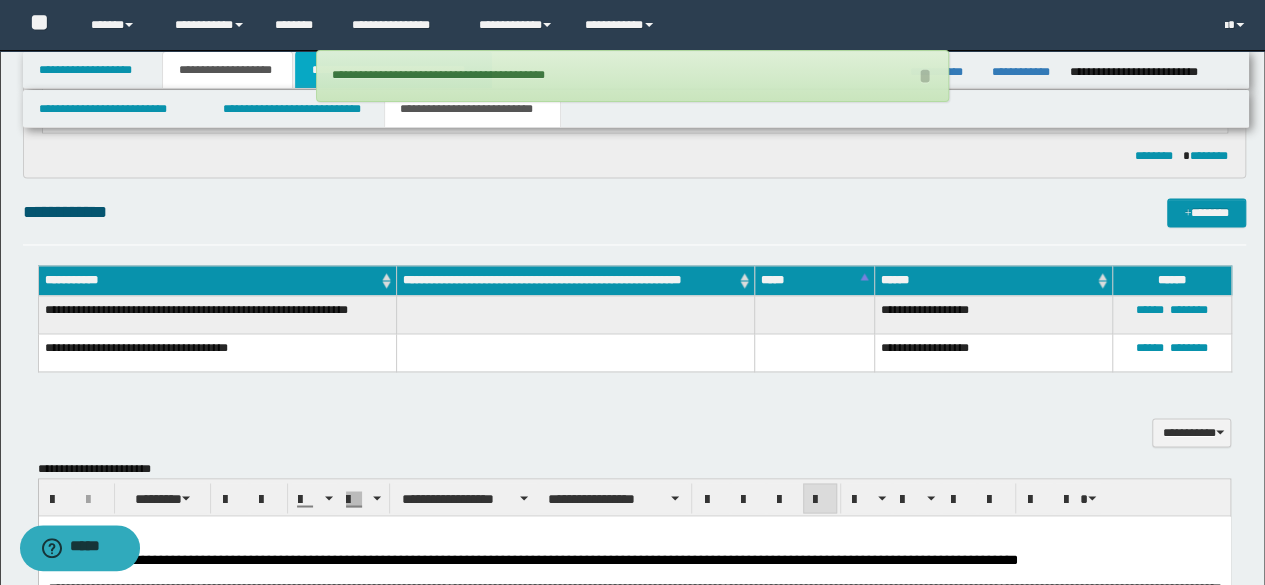 scroll, scrollTop: 823, scrollLeft: 0, axis: vertical 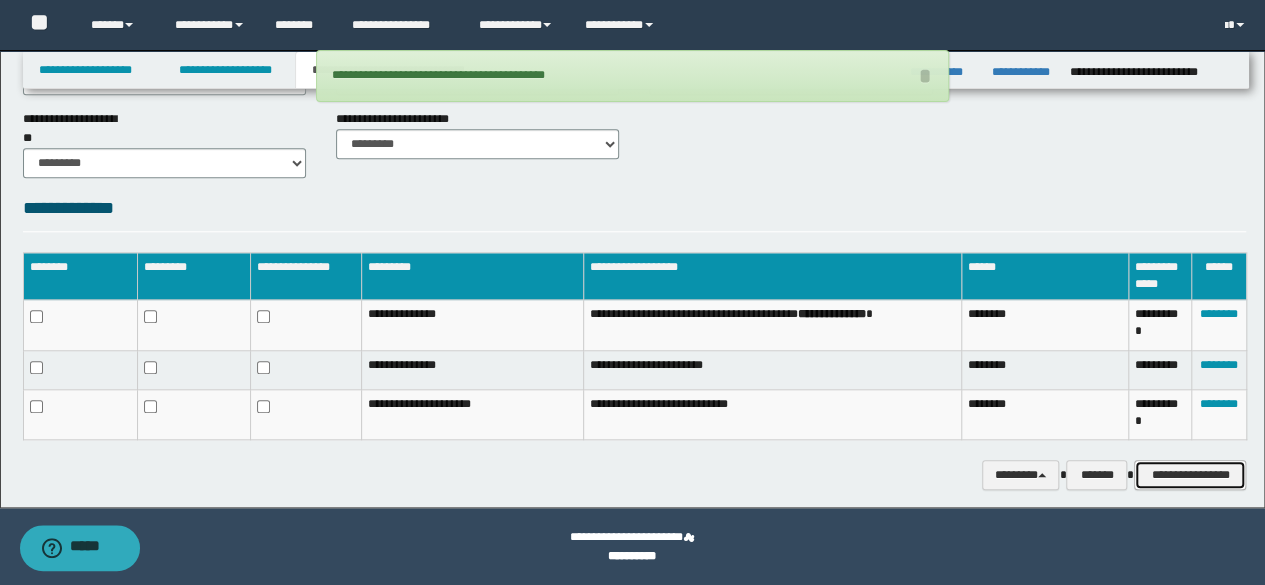 click on "**********" at bounding box center [1190, 474] 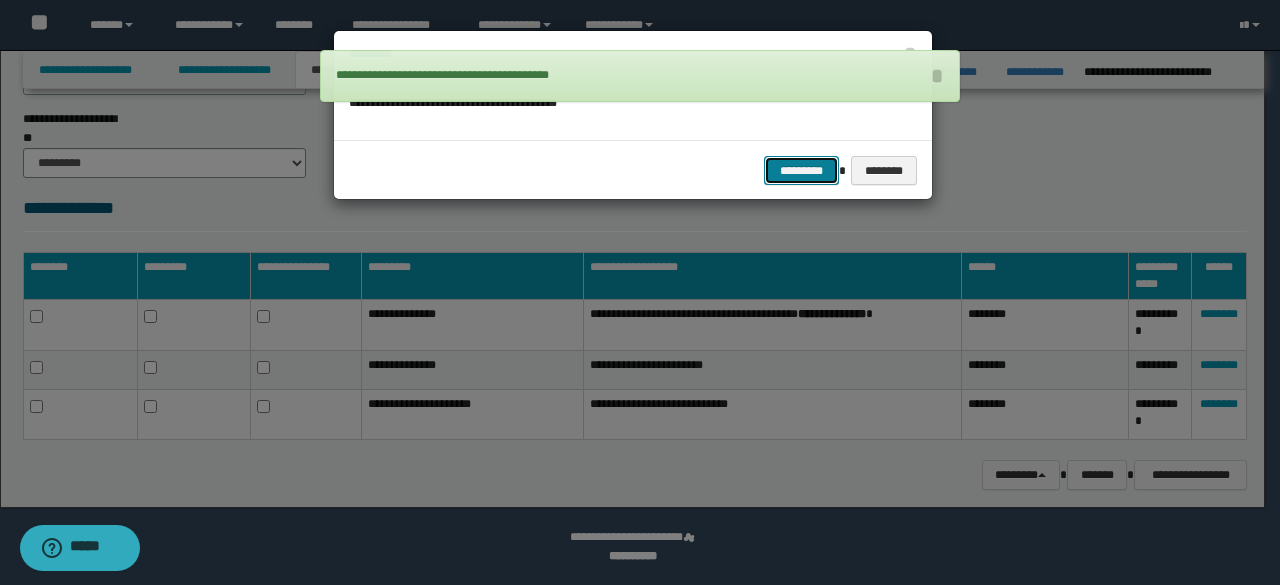 click on "*********" at bounding box center (801, 170) 